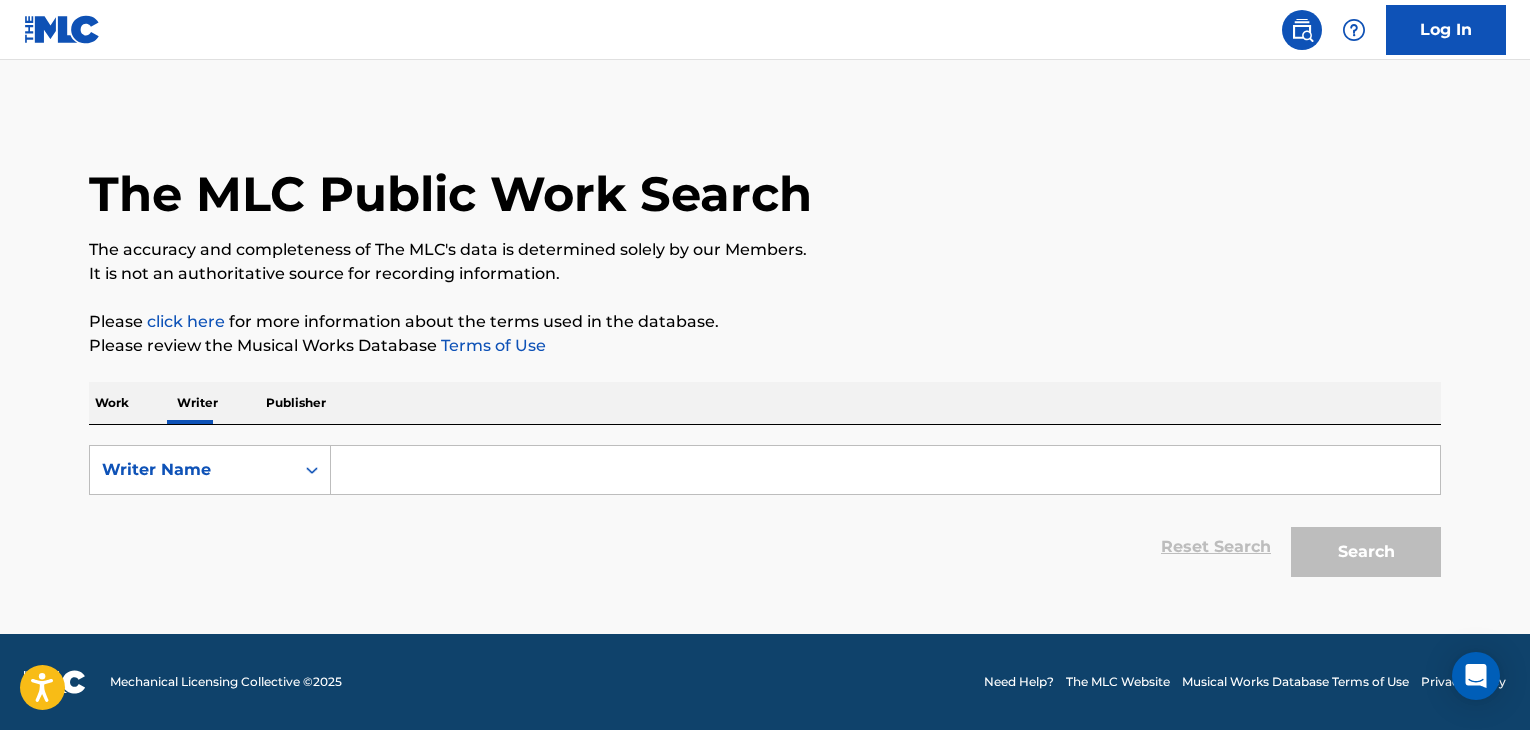 scroll, scrollTop: 0, scrollLeft: 0, axis: both 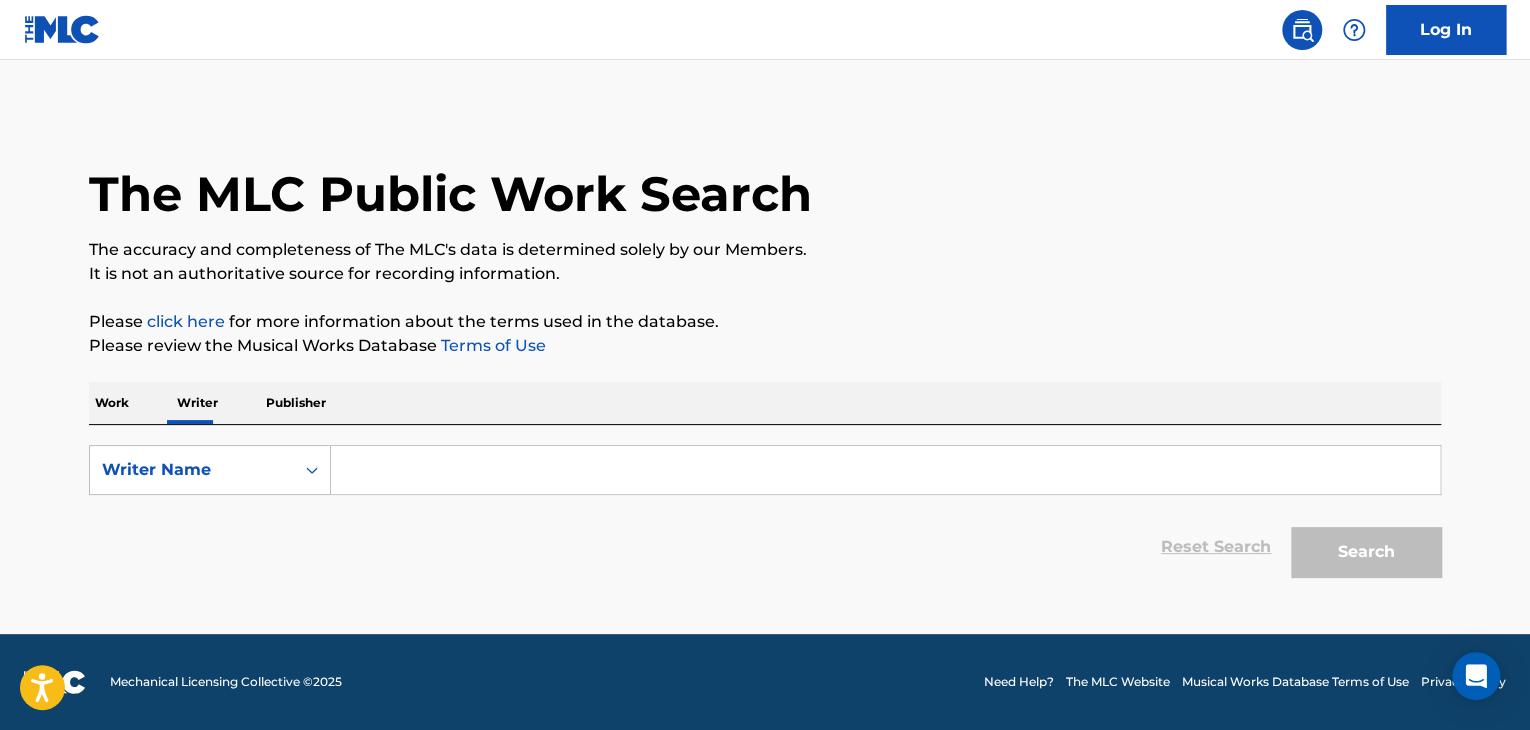 click at bounding box center [885, 470] 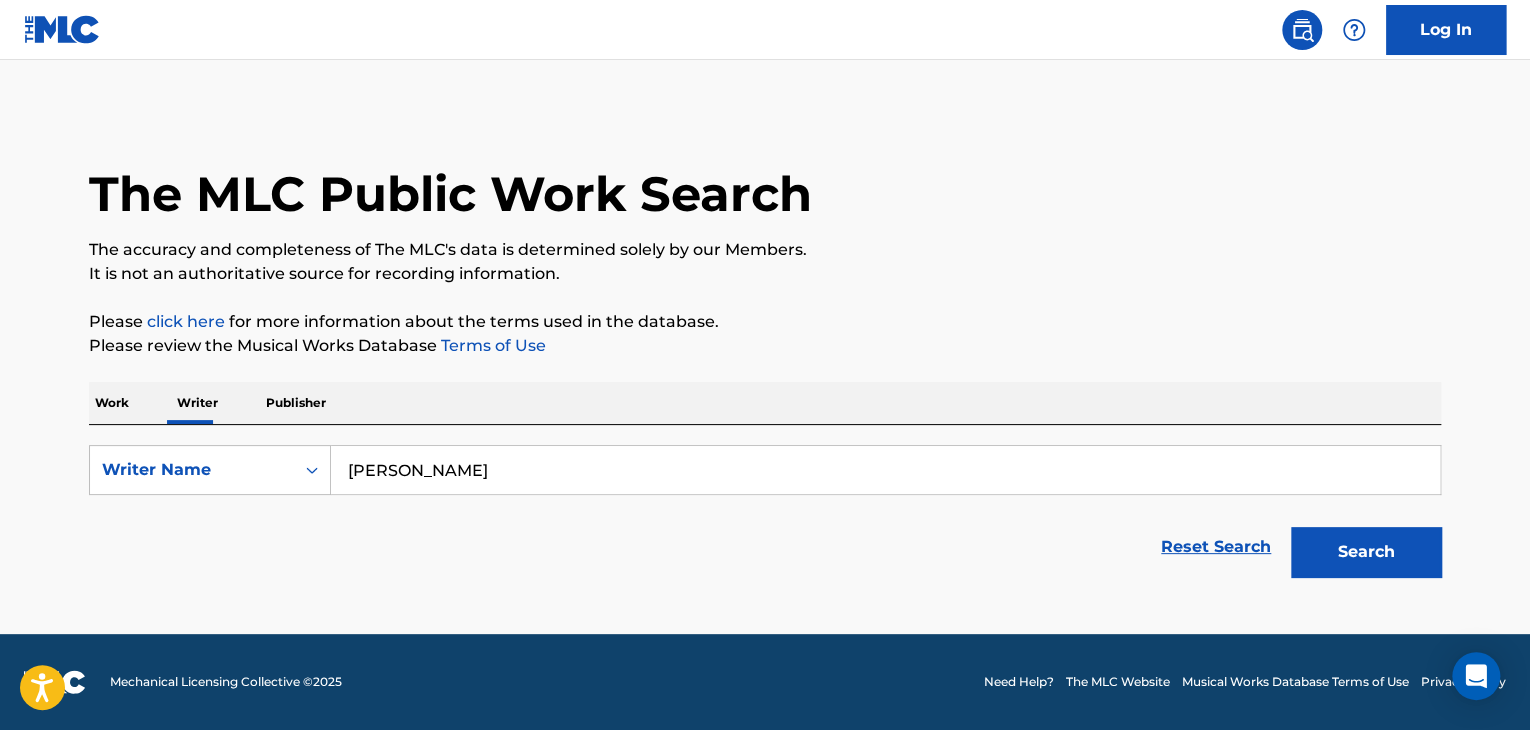 type on "[PERSON_NAME]" 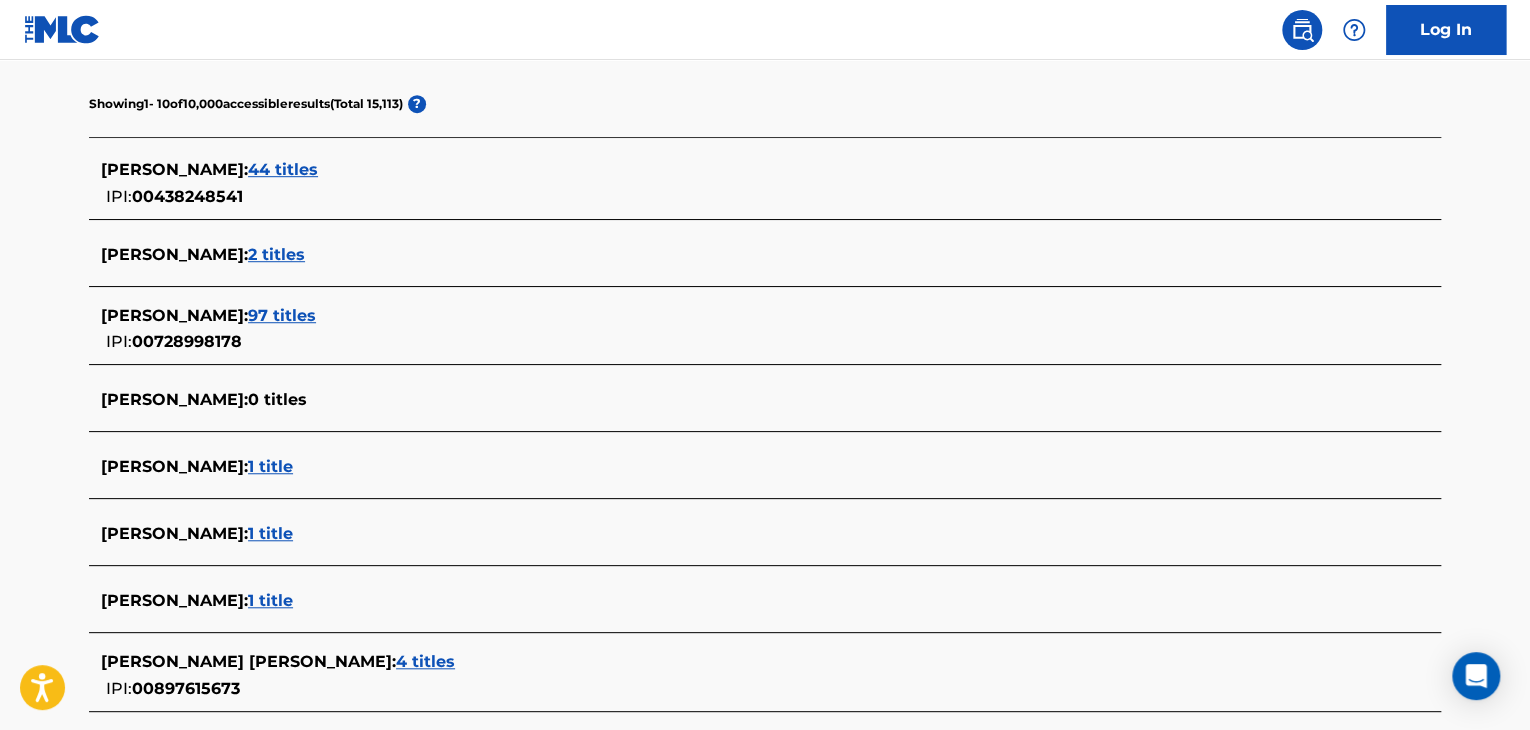 scroll, scrollTop: 400, scrollLeft: 0, axis: vertical 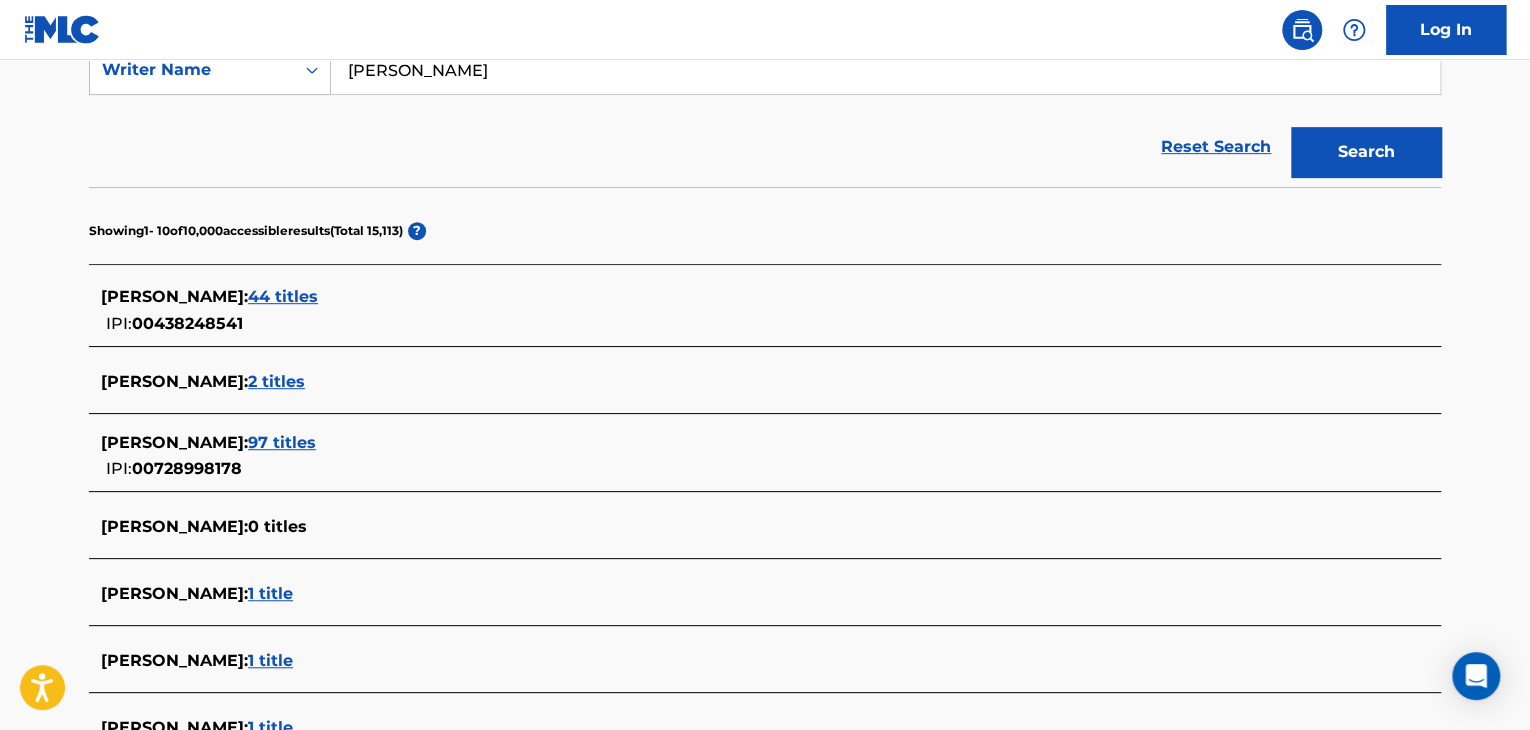 click on "44 titles" at bounding box center (283, 296) 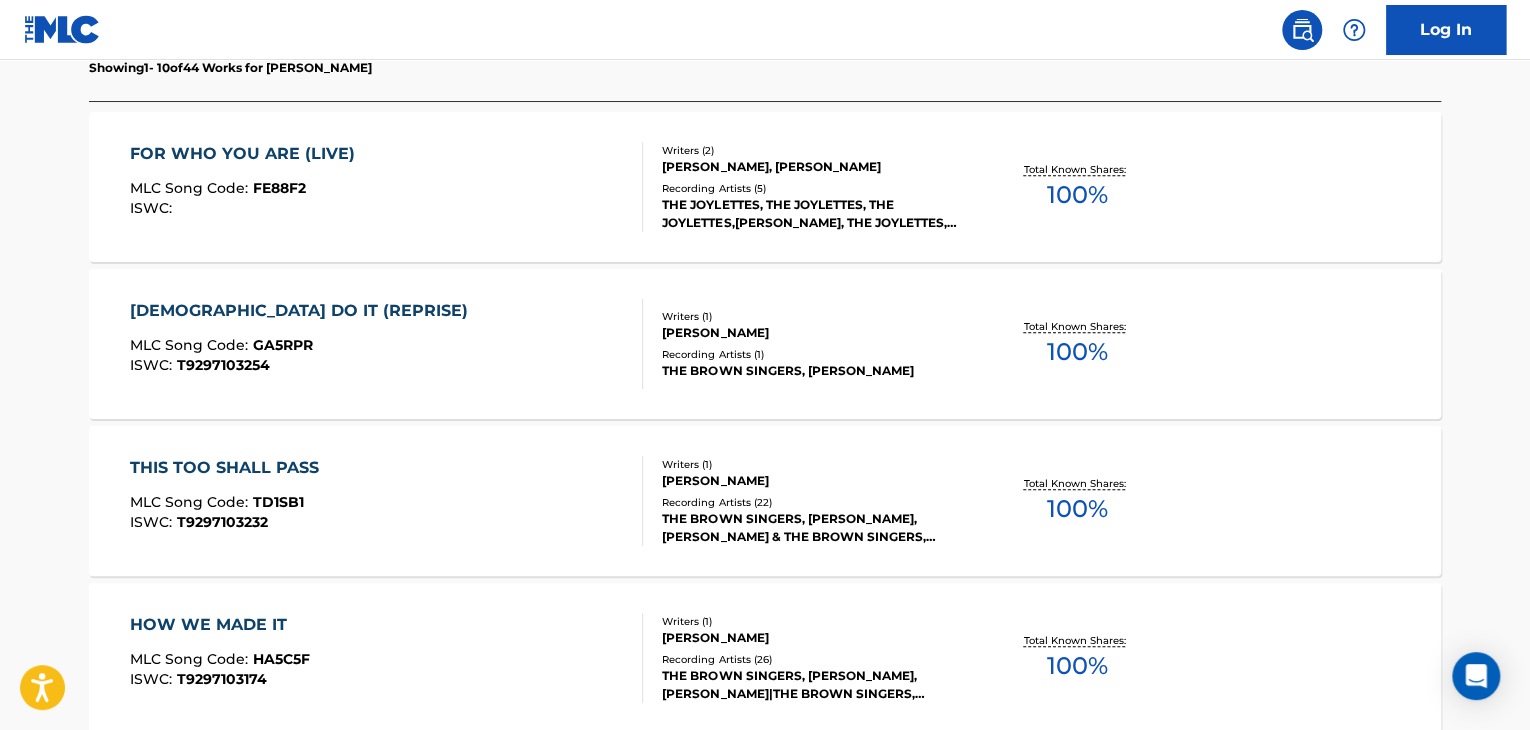 scroll, scrollTop: 700, scrollLeft: 0, axis: vertical 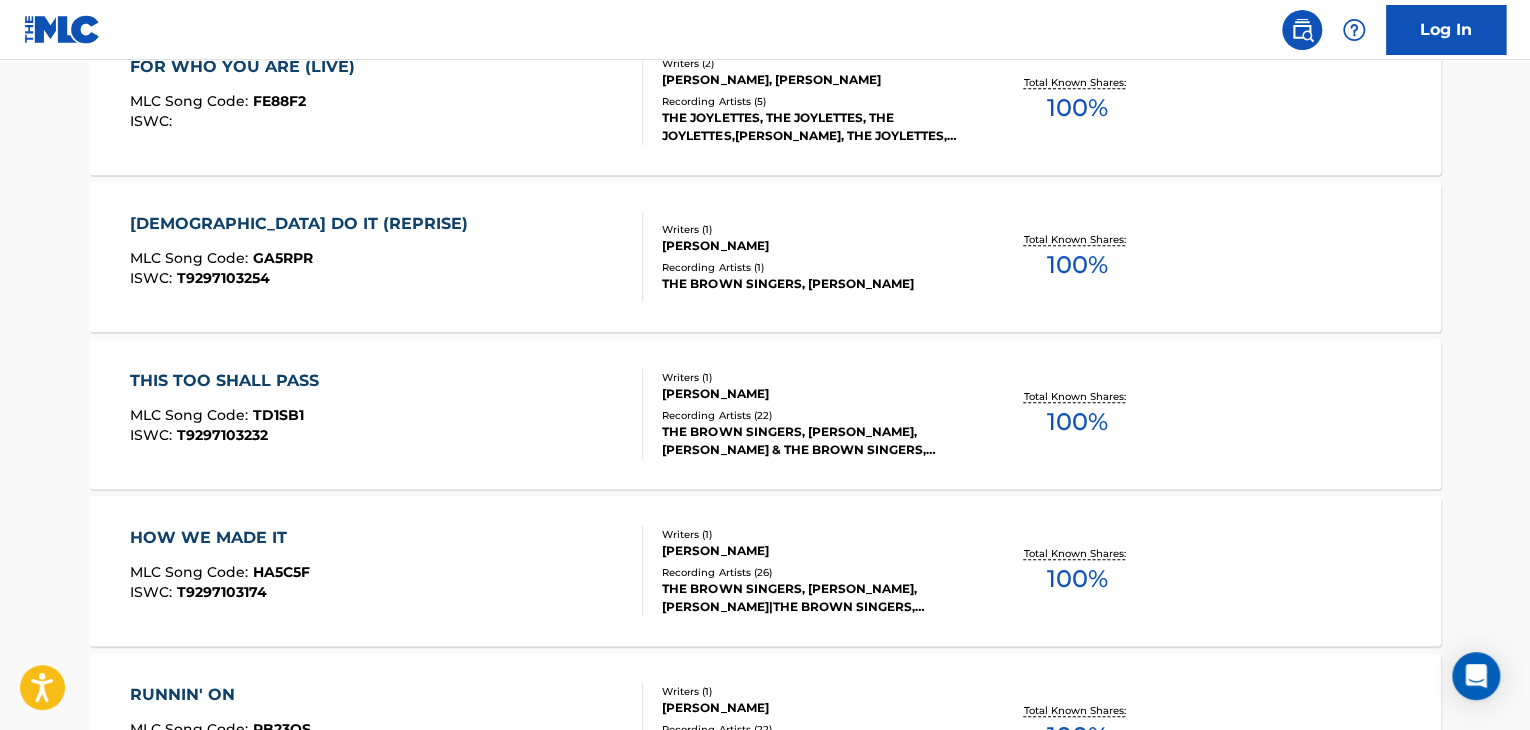 click on "GOD DO IT (REPRISE) MLC Song Code : GA5RPR ISWC : T9297103254" at bounding box center [387, 257] 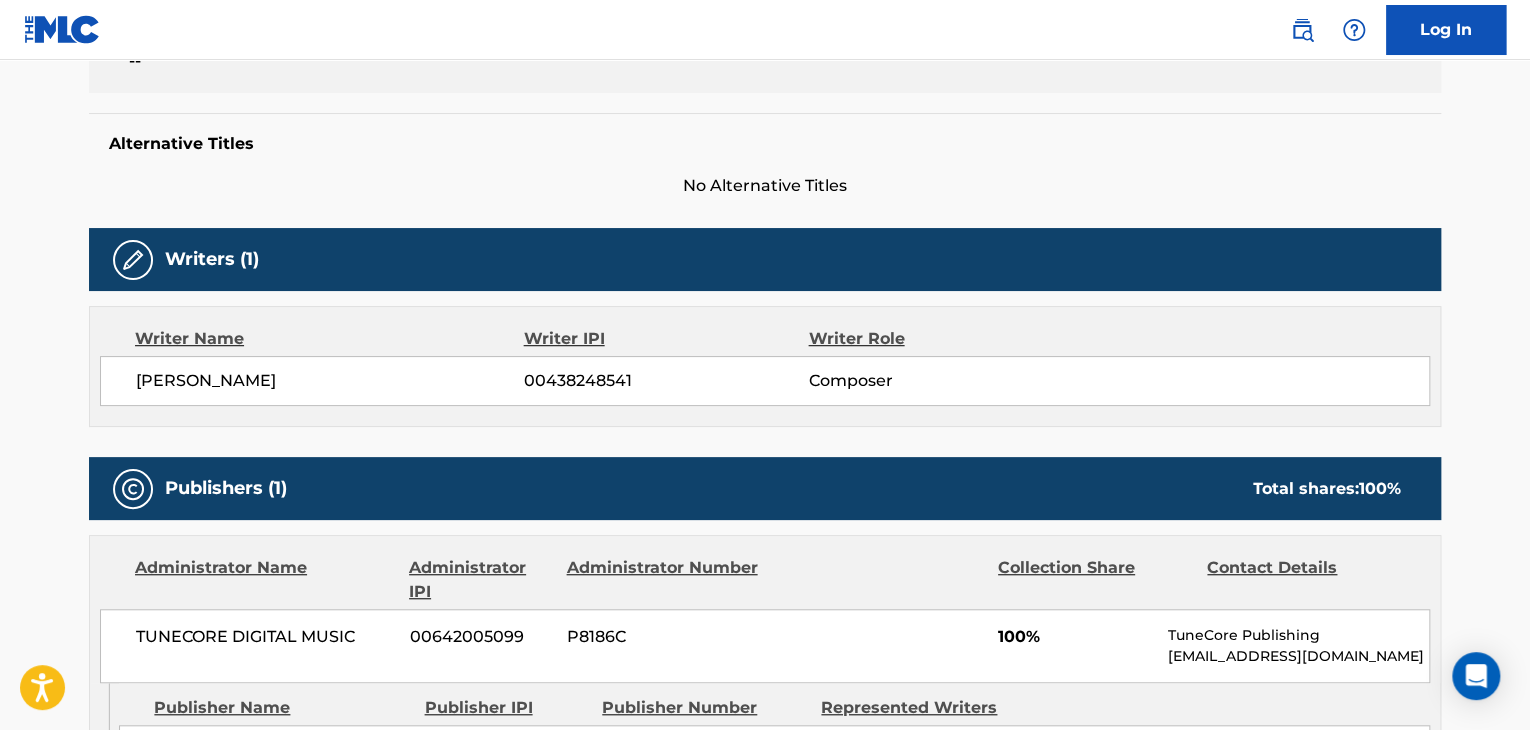 scroll, scrollTop: 700, scrollLeft: 0, axis: vertical 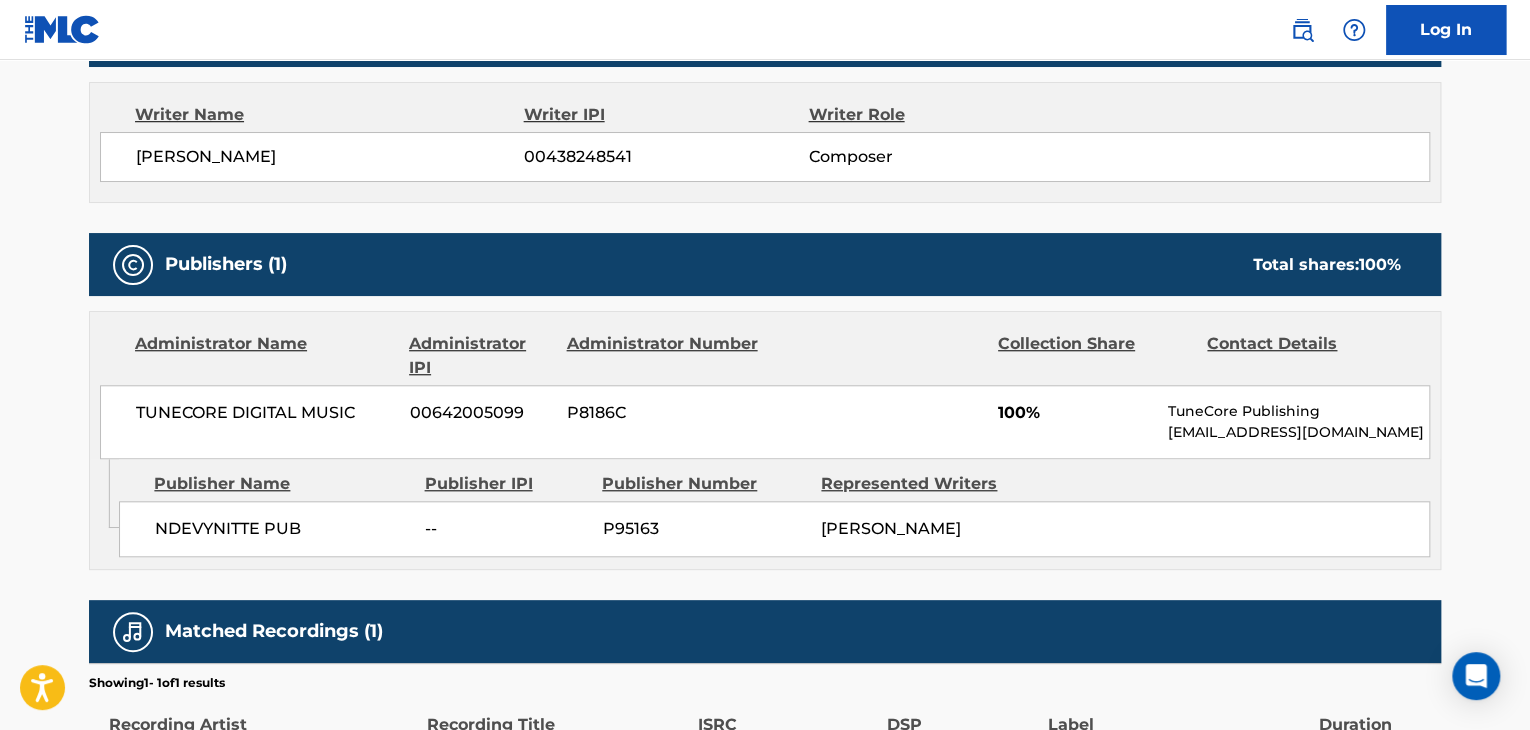 click on "TUNECORE DIGITAL MUSIC" at bounding box center [265, 413] 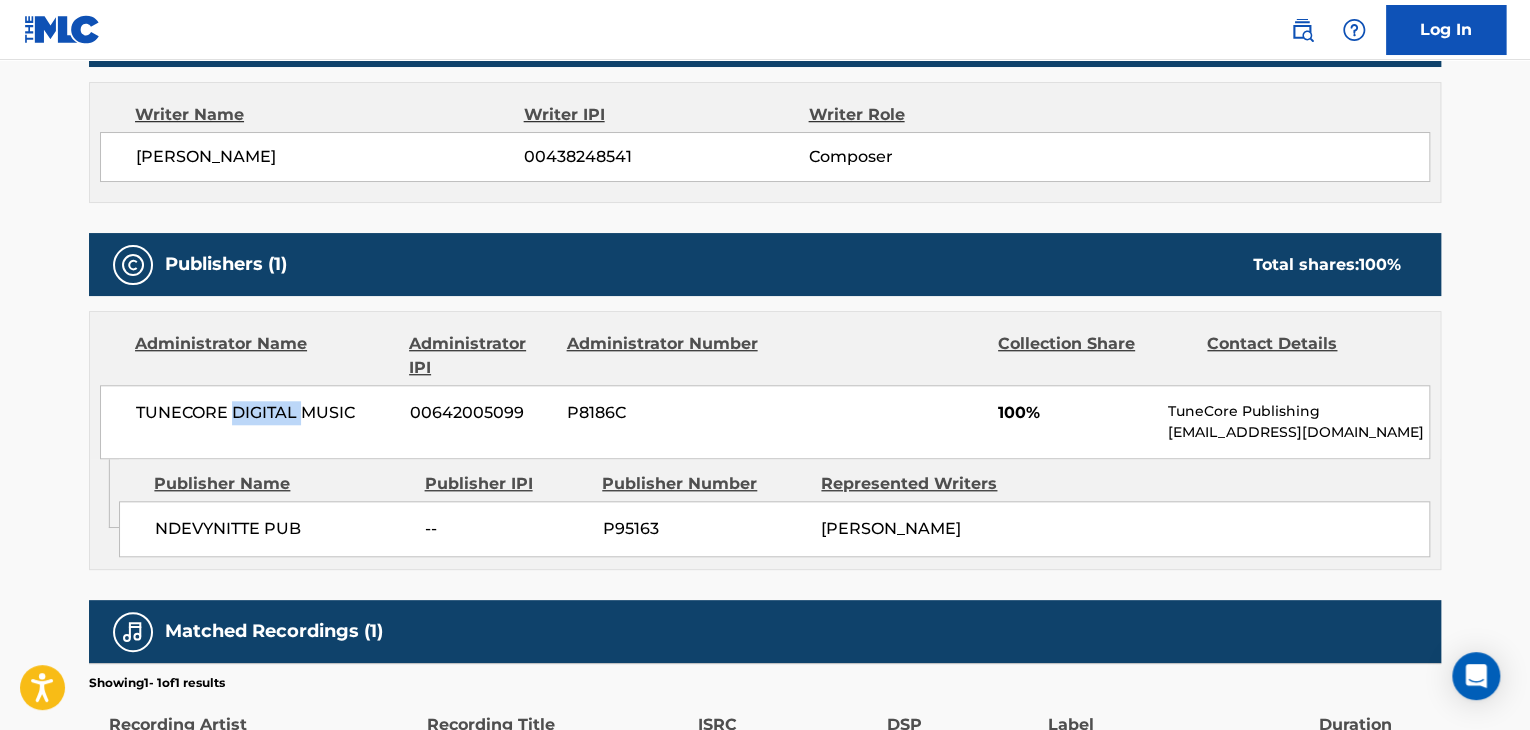 click on "TUNECORE DIGITAL MUSIC" at bounding box center [265, 413] 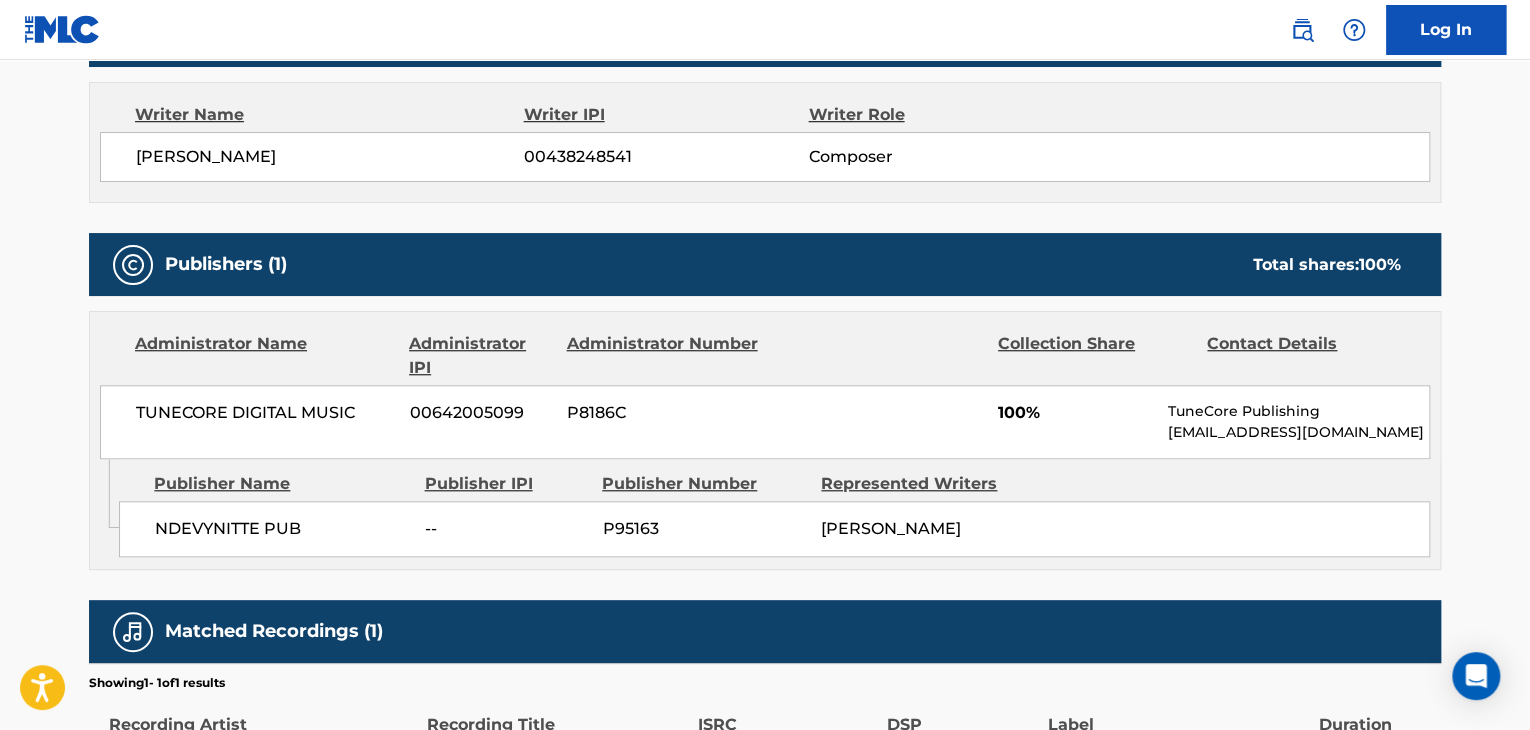 click on "00438248541" at bounding box center [666, 157] 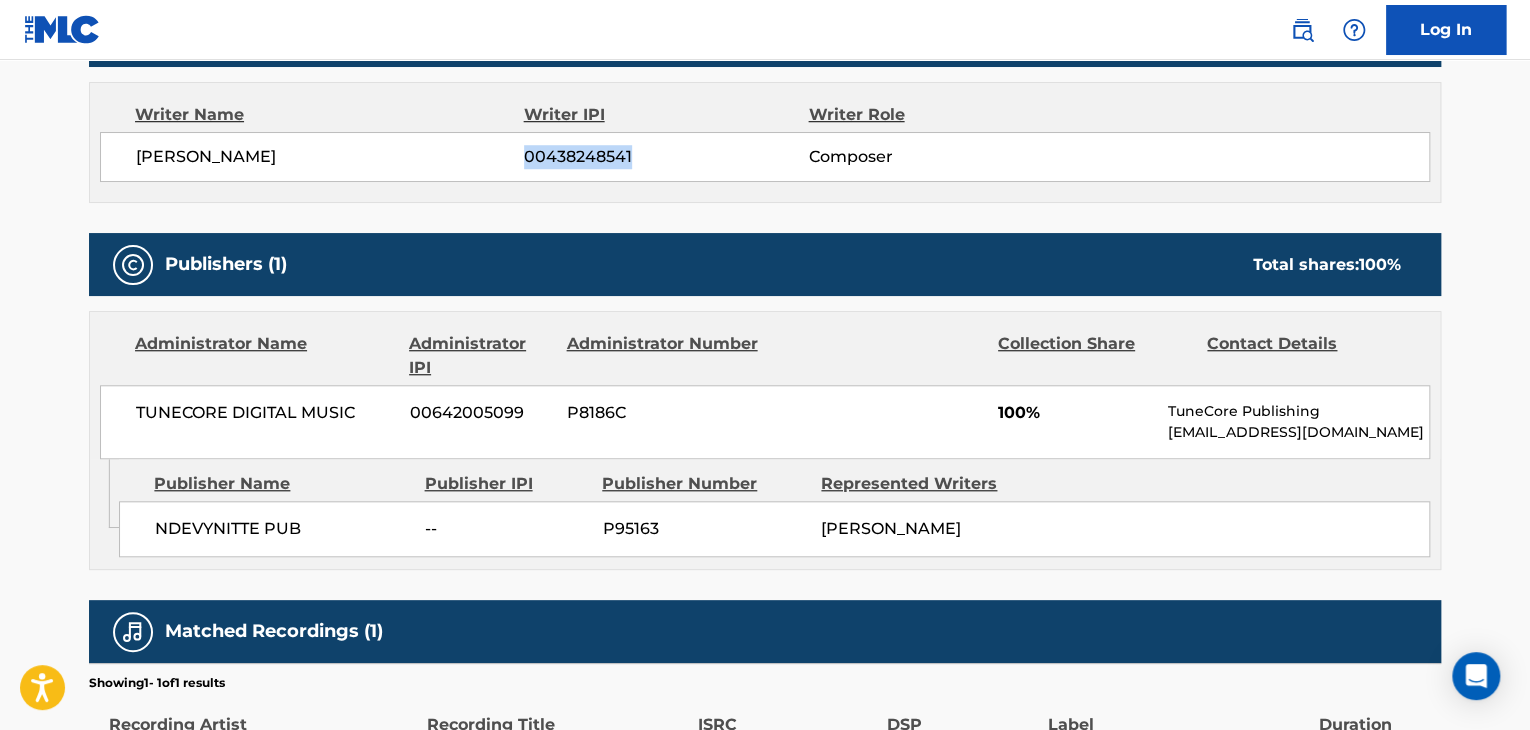 click on "00438248541" at bounding box center [666, 157] 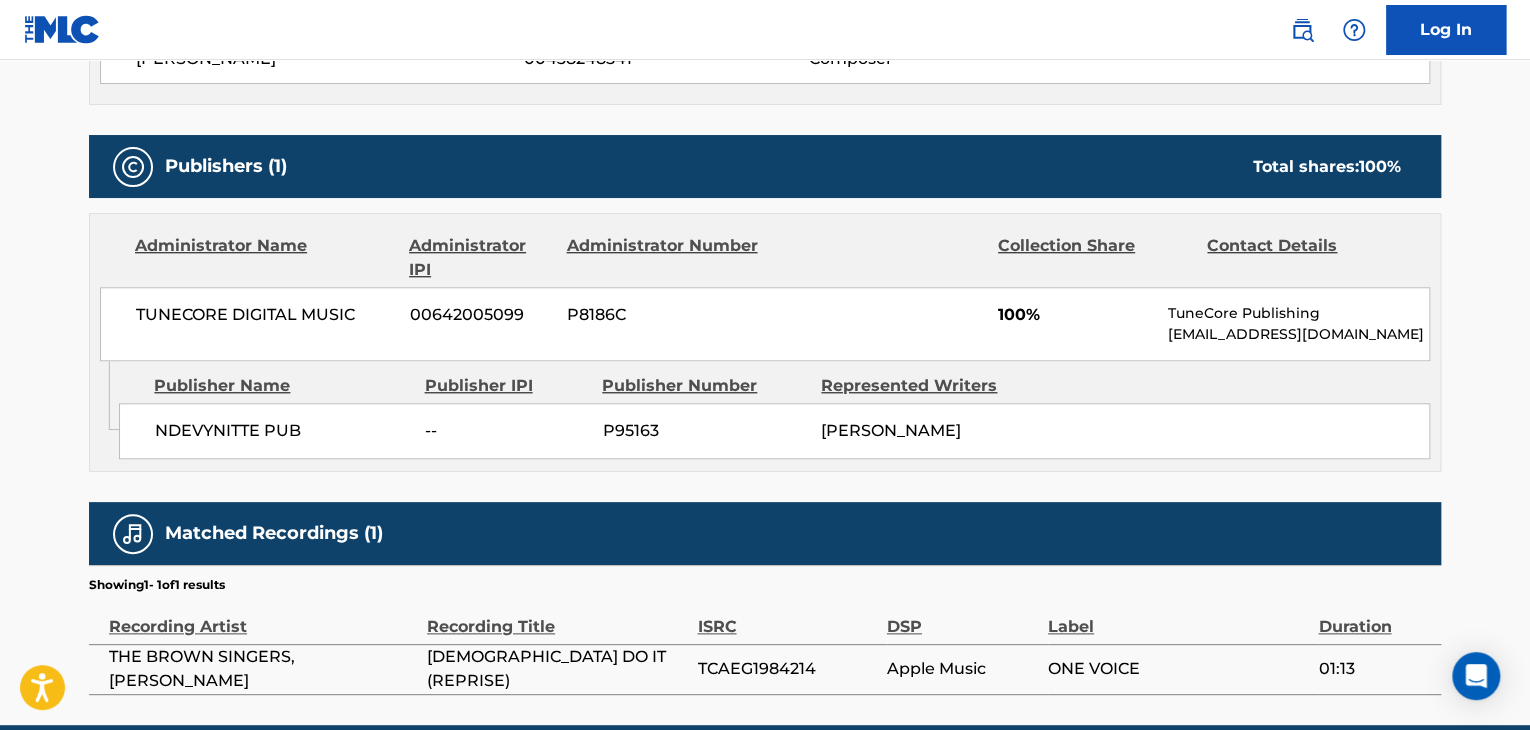 scroll, scrollTop: 887, scrollLeft: 0, axis: vertical 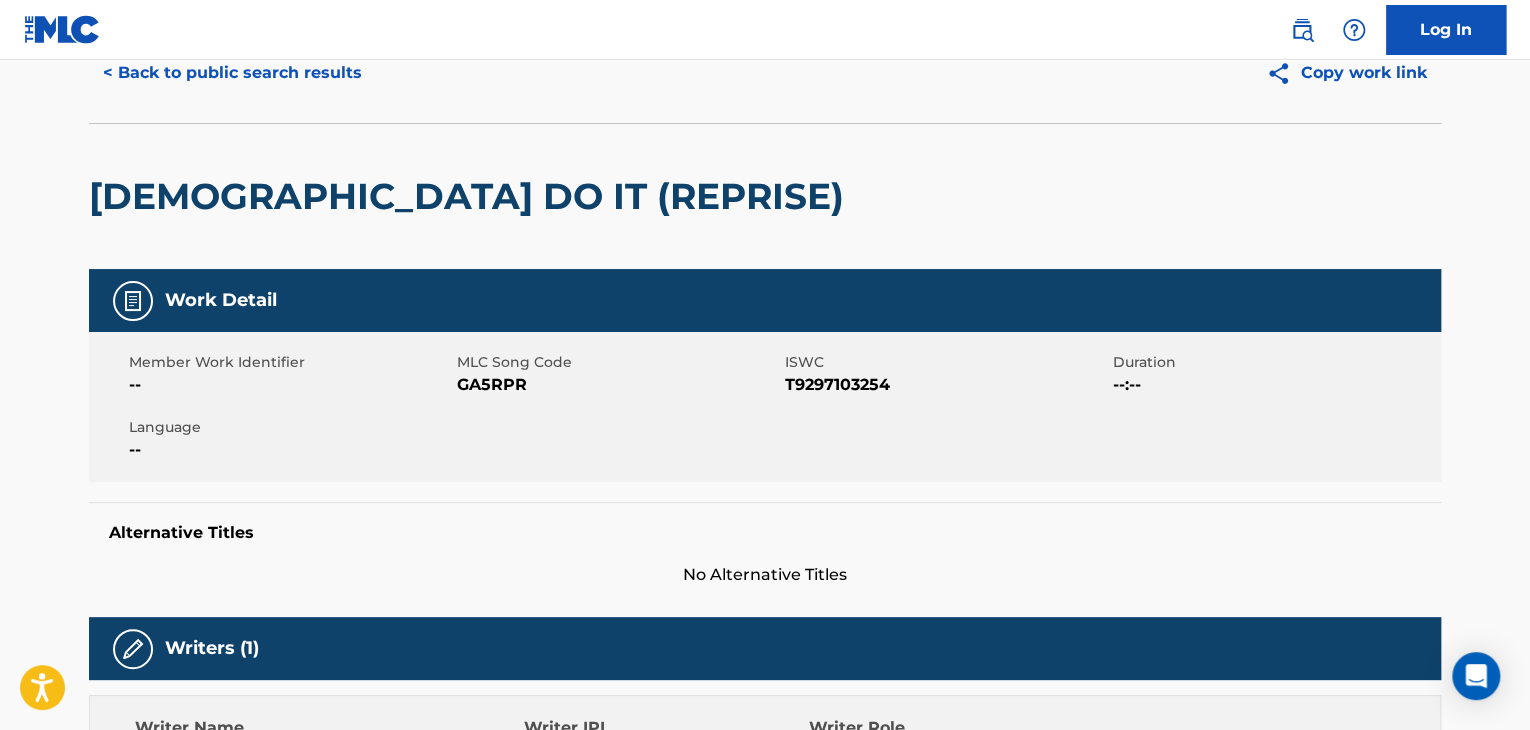 click on "MLC Song Code" at bounding box center [618, 362] 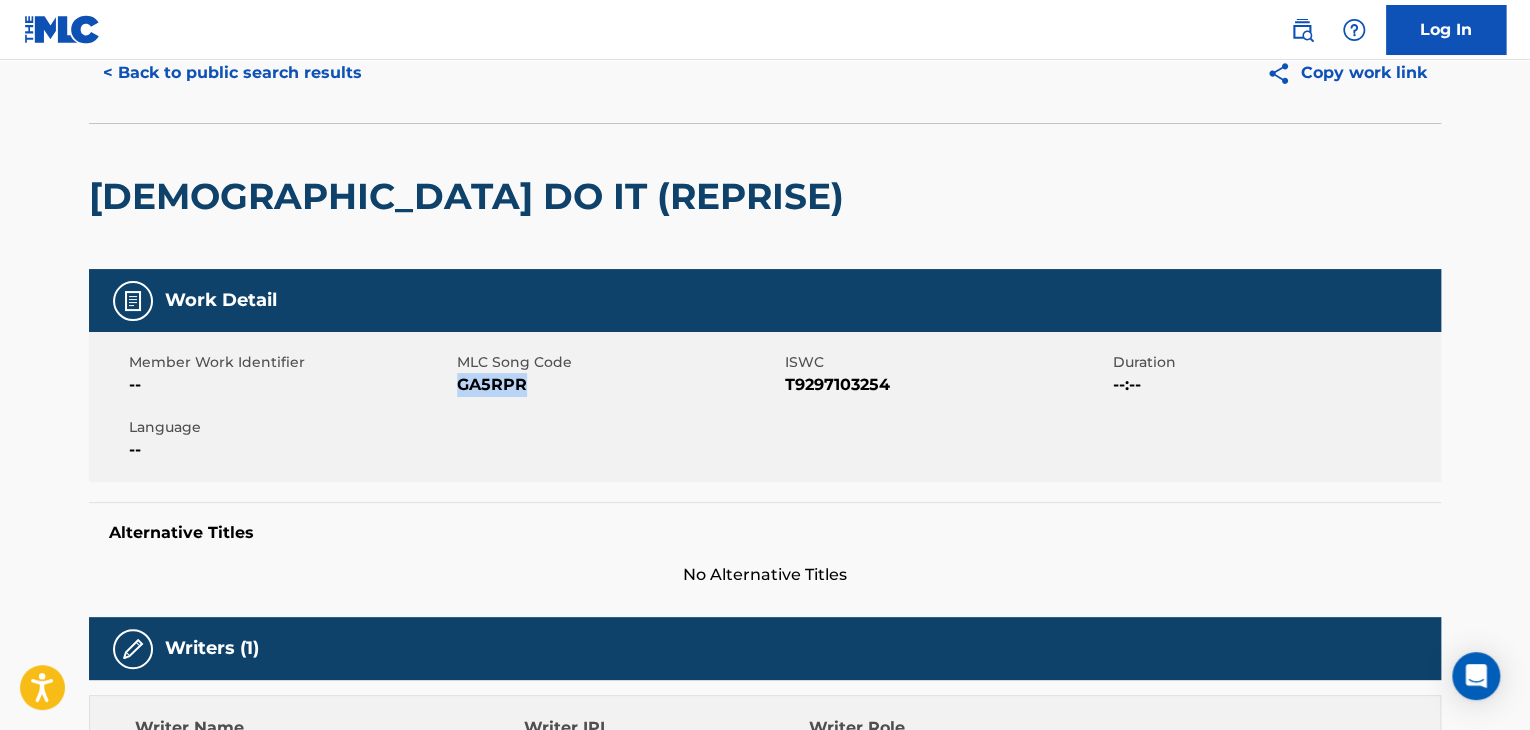 click on "GA5RPR" at bounding box center (618, 385) 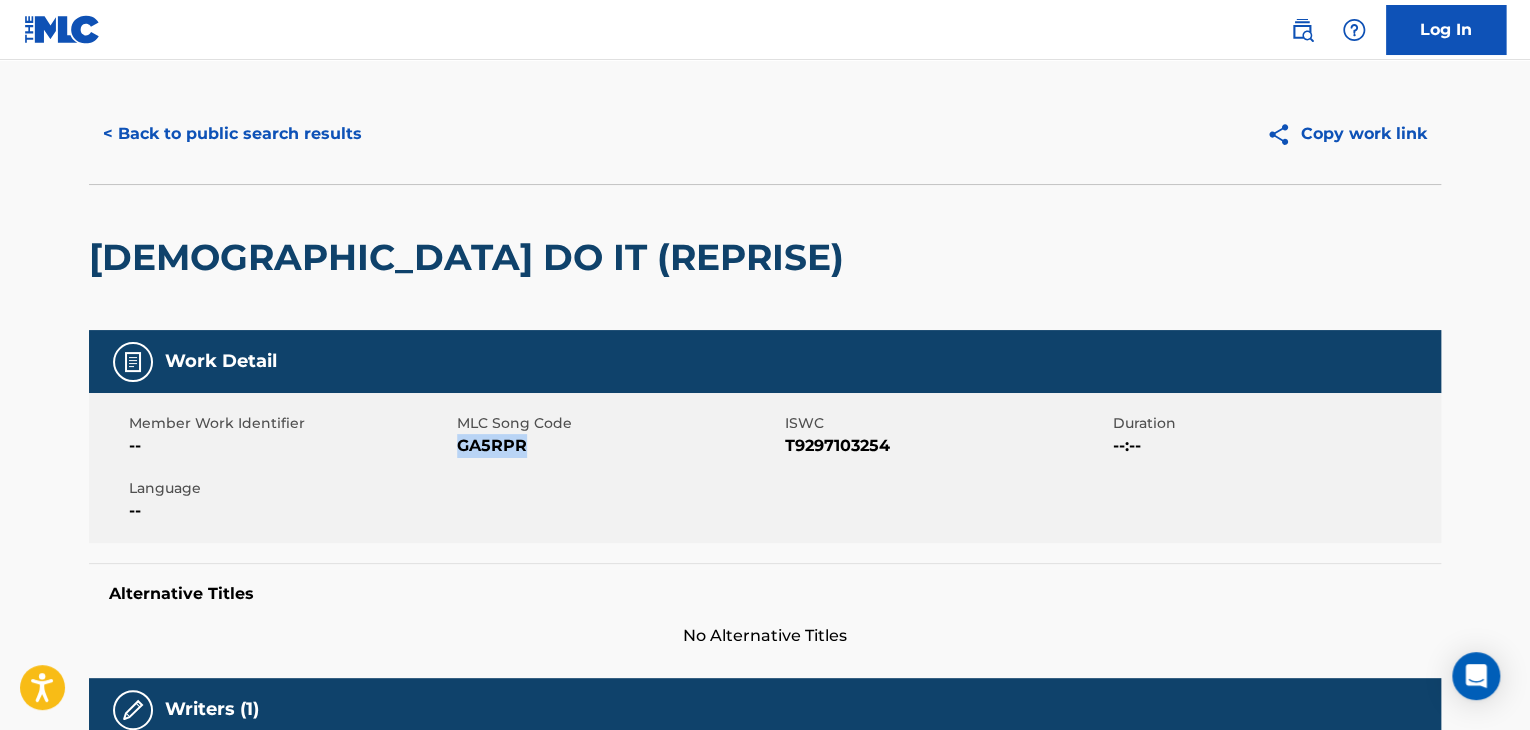 scroll, scrollTop: 0, scrollLeft: 0, axis: both 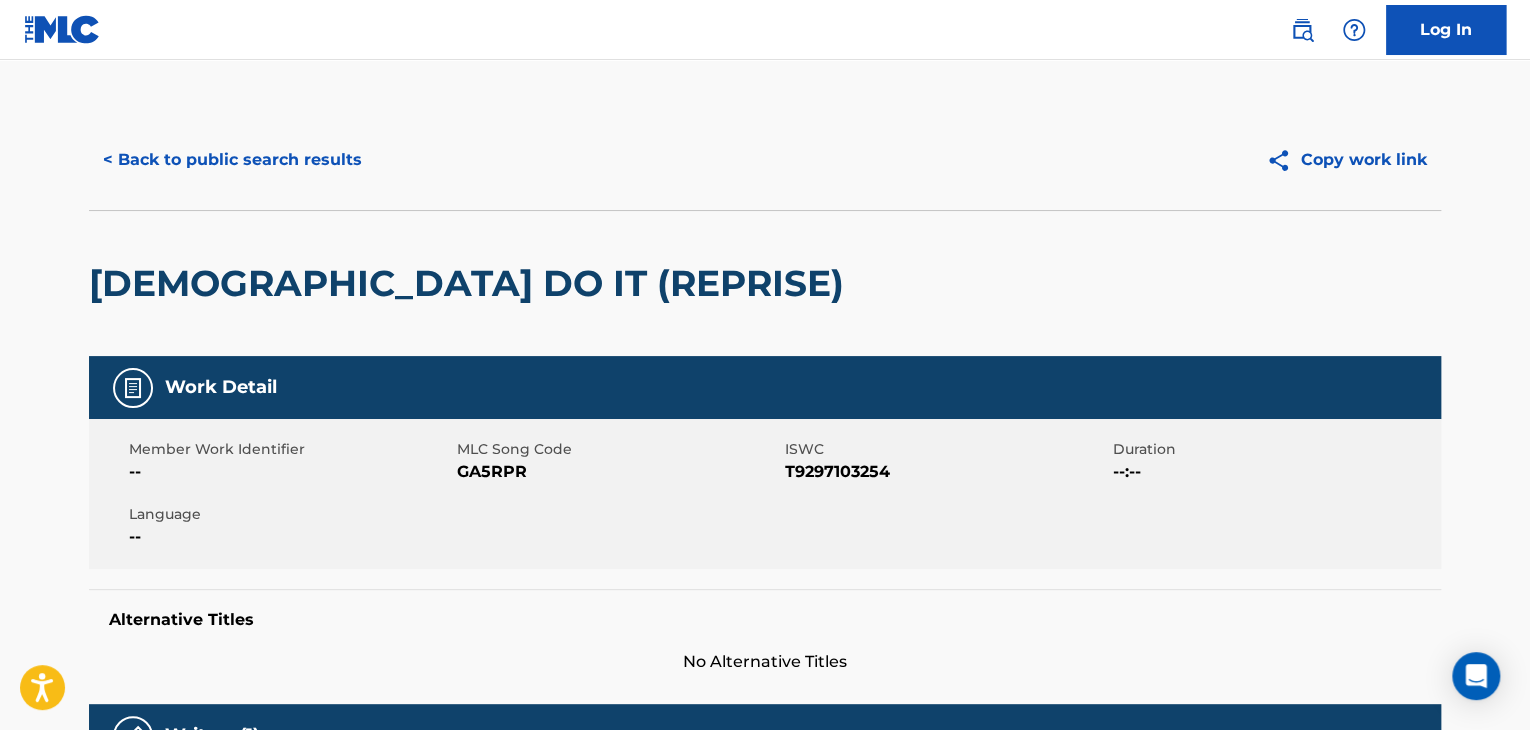 click on "< Back to public search results Copy work link" at bounding box center [765, 160] 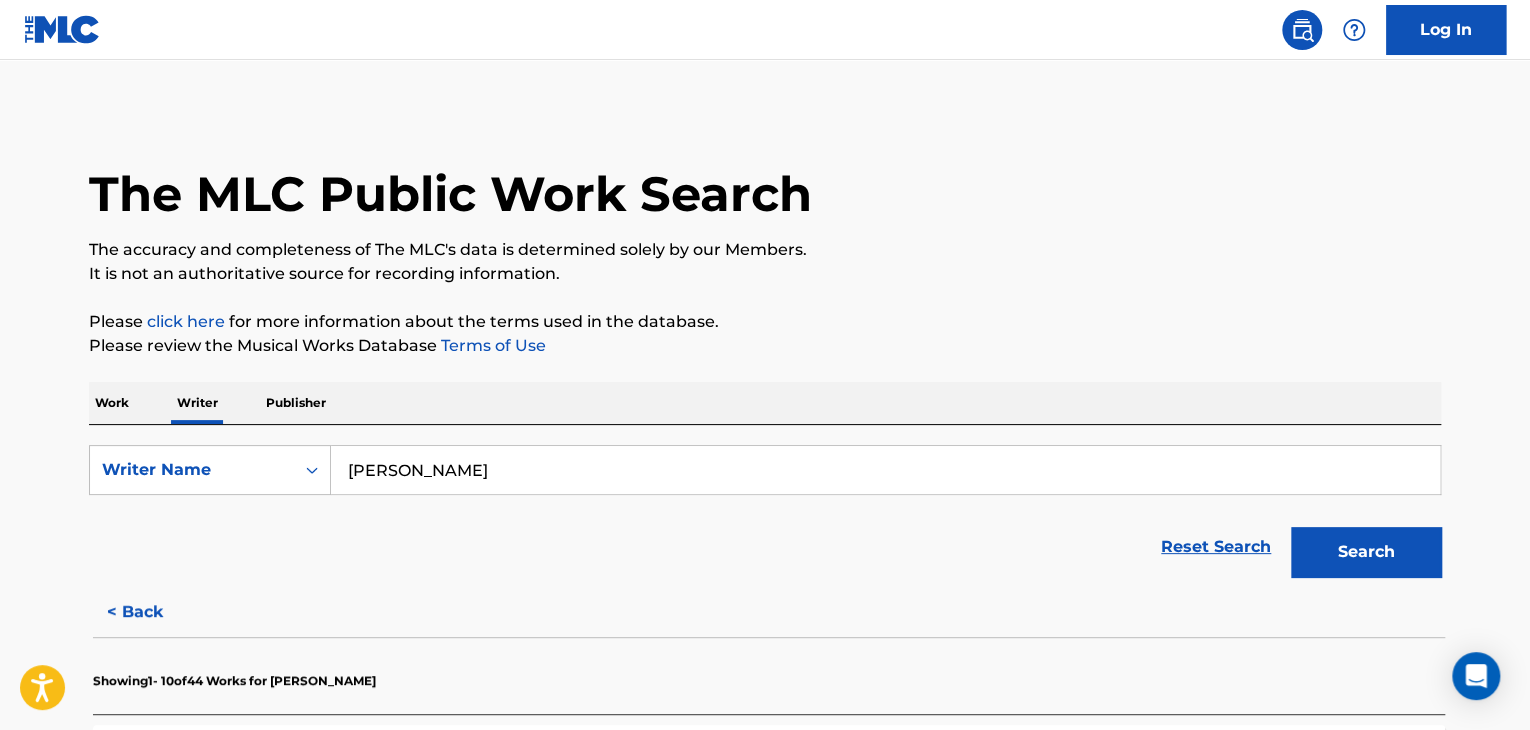 scroll, scrollTop: 24, scrollLeft: 0, axis: vertical 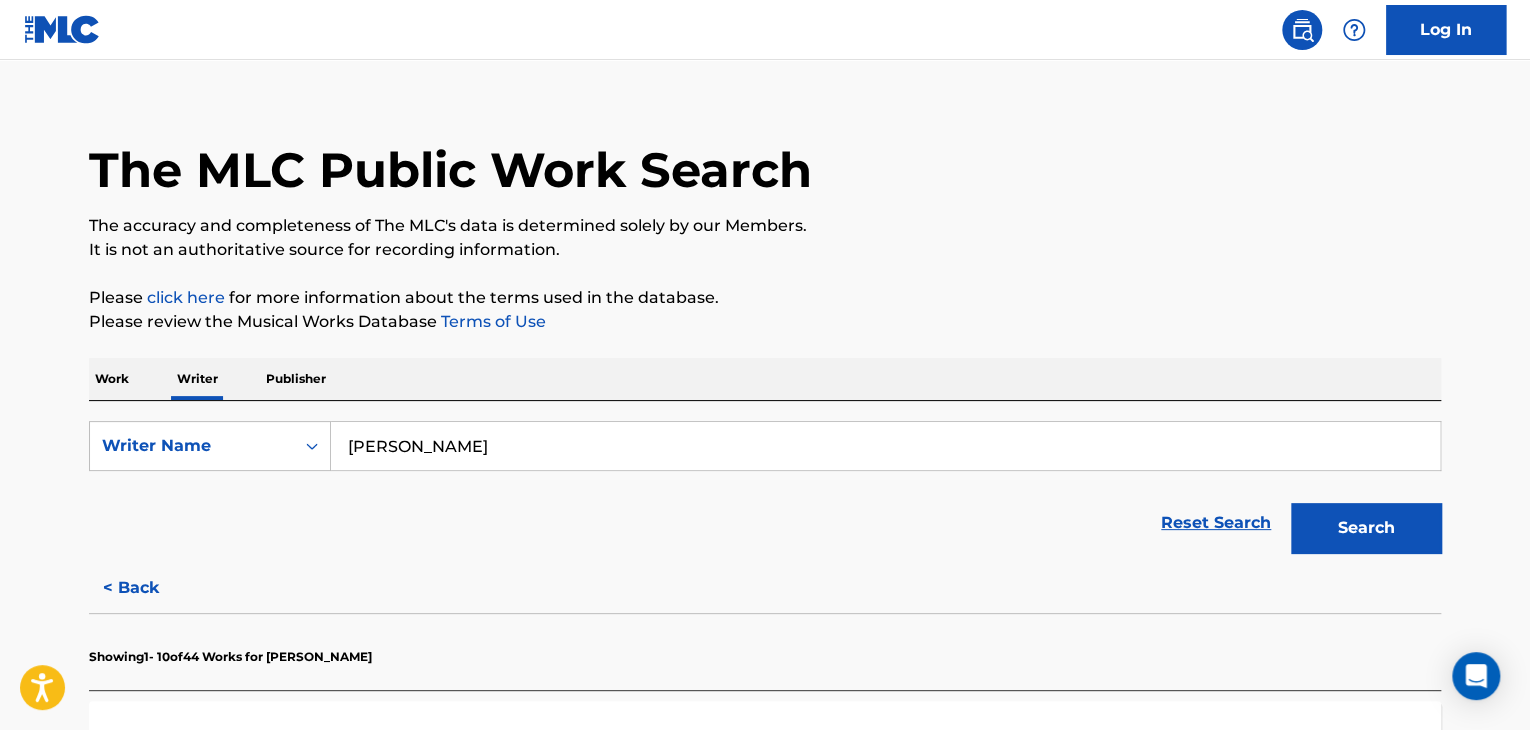 click on "Work" at bounding box center [112, 379] 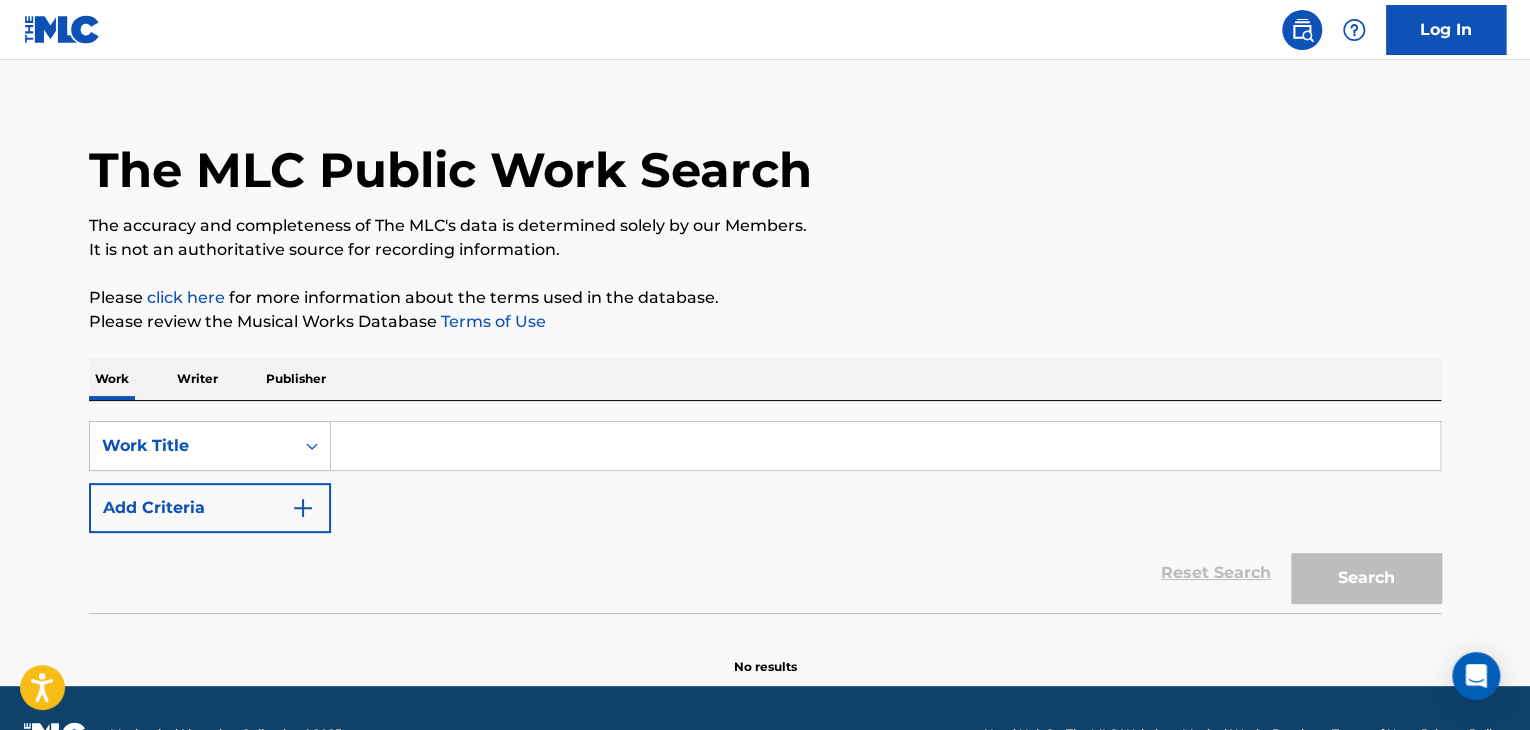 scroll, scrollTop: 0, scrollLeft: 0, axis: both 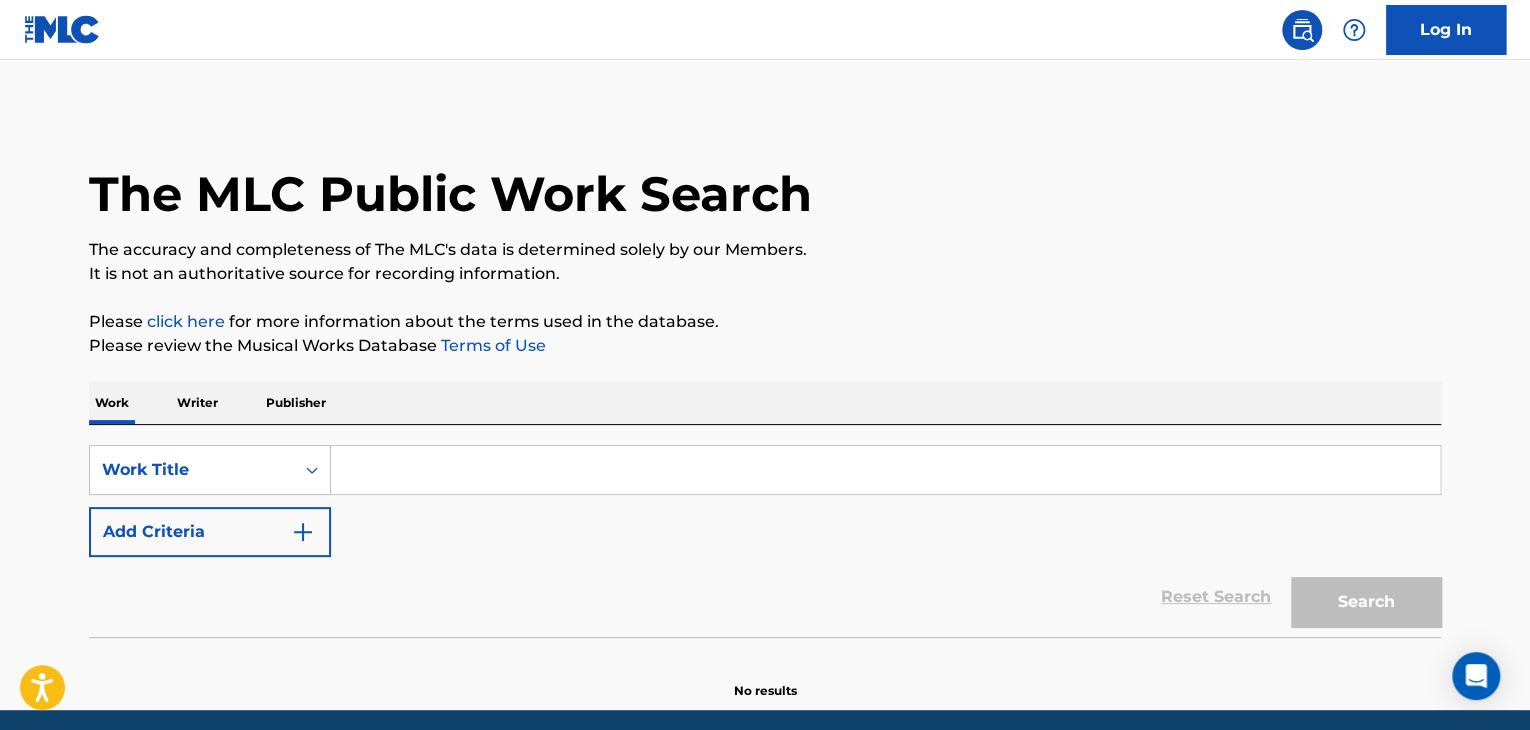 click at bounding box center (885, 470) 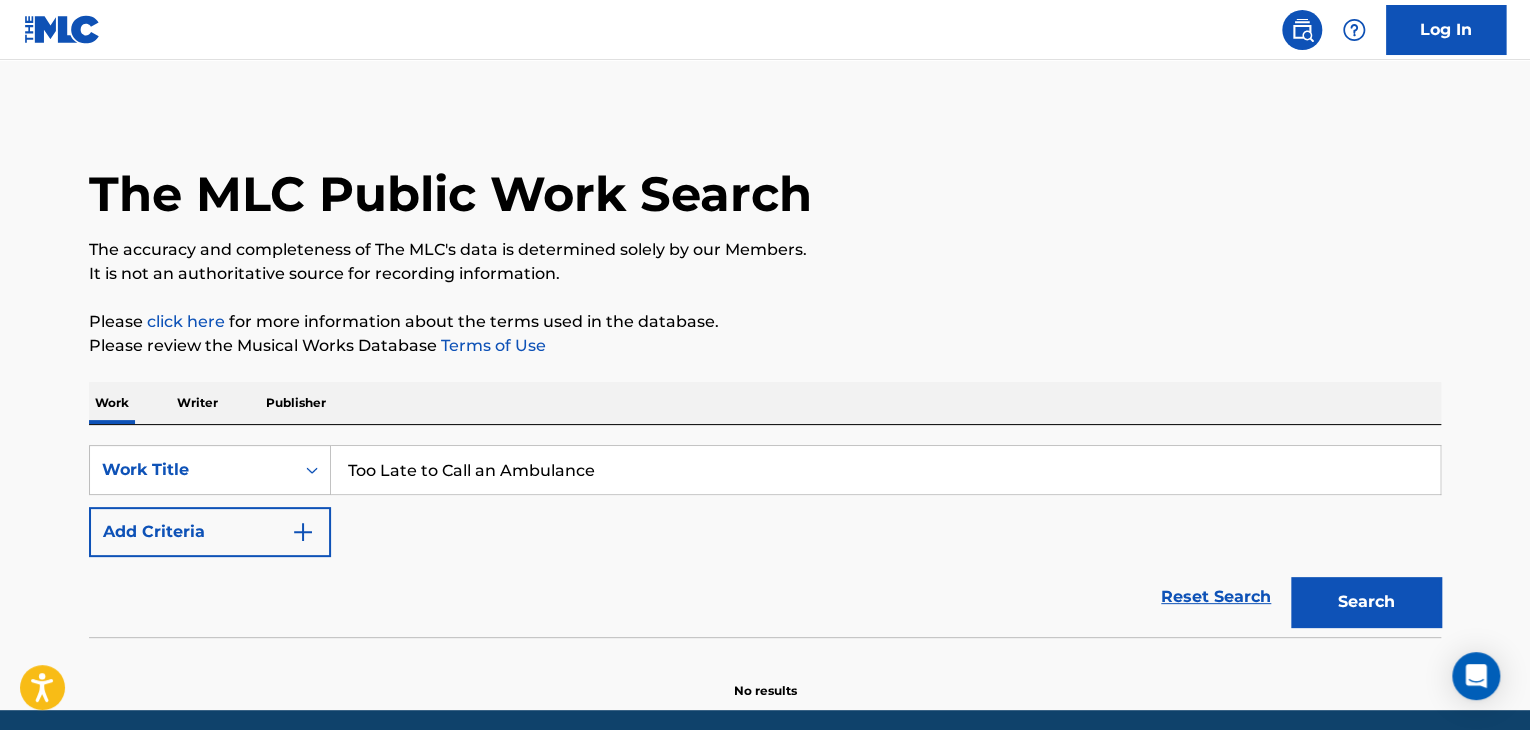 type on "Too Late to Call an Ambulance" 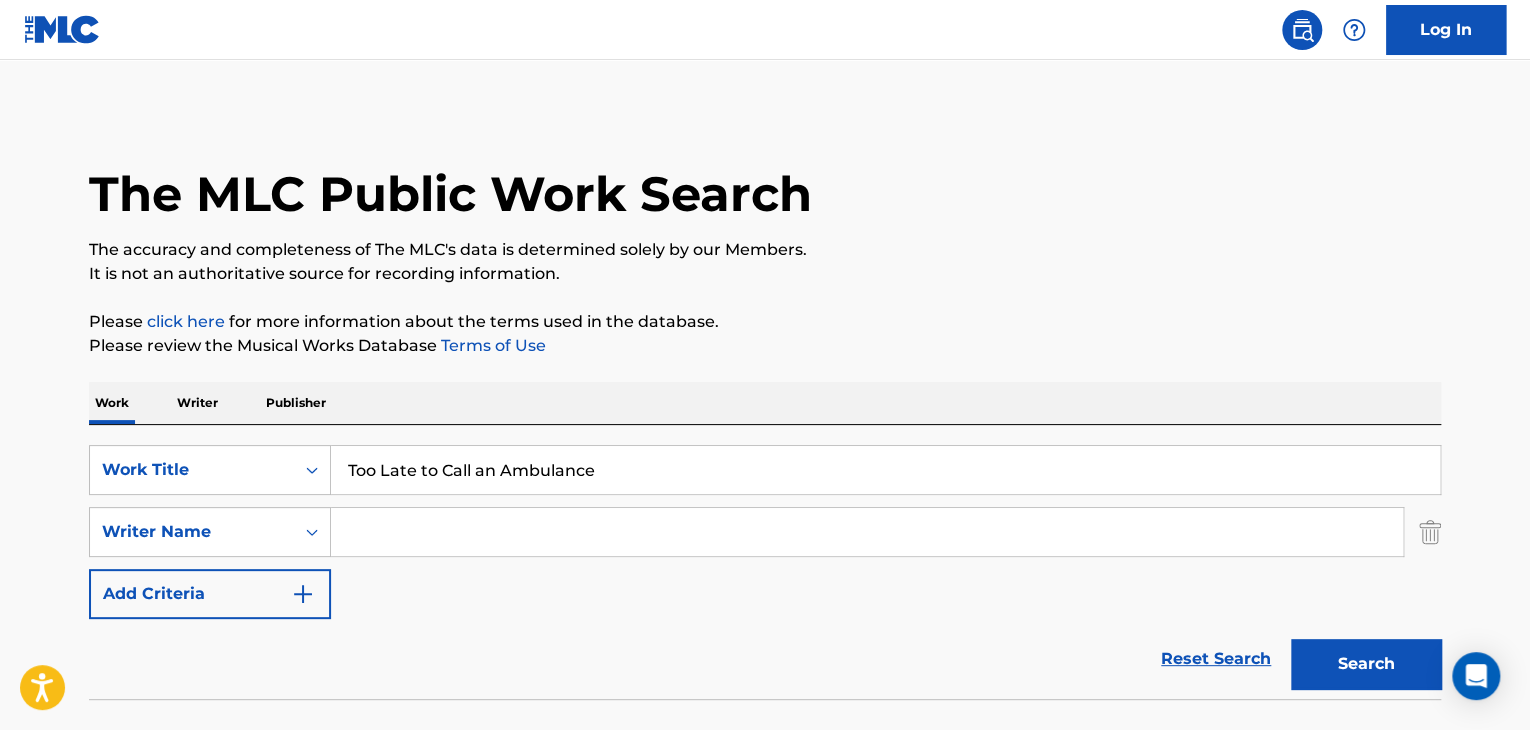 click at bounding box center [867, 532] 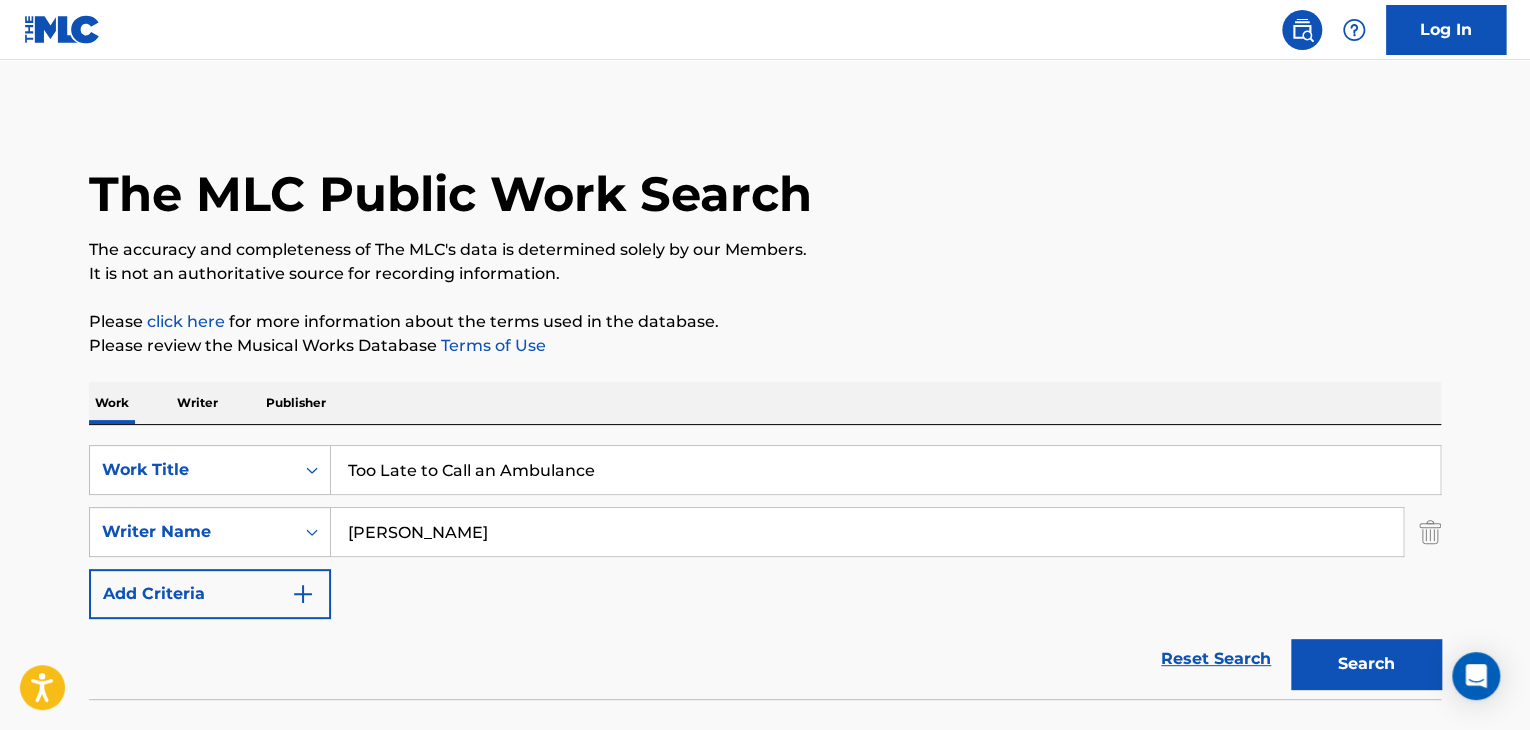 type on "[PERSON_NAME]" 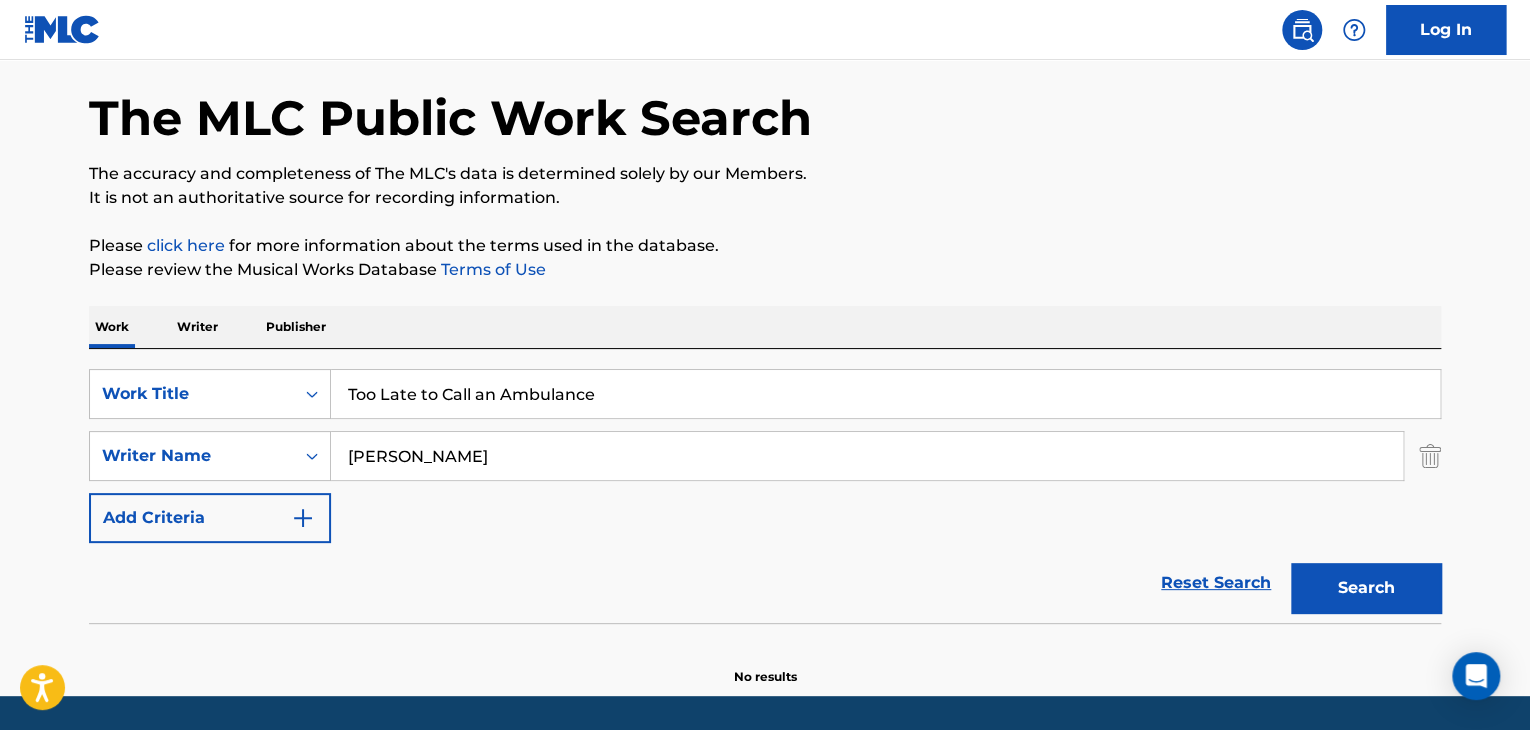 scroll, scrollTop: 138, scrollLeft: 0, axis: vertical 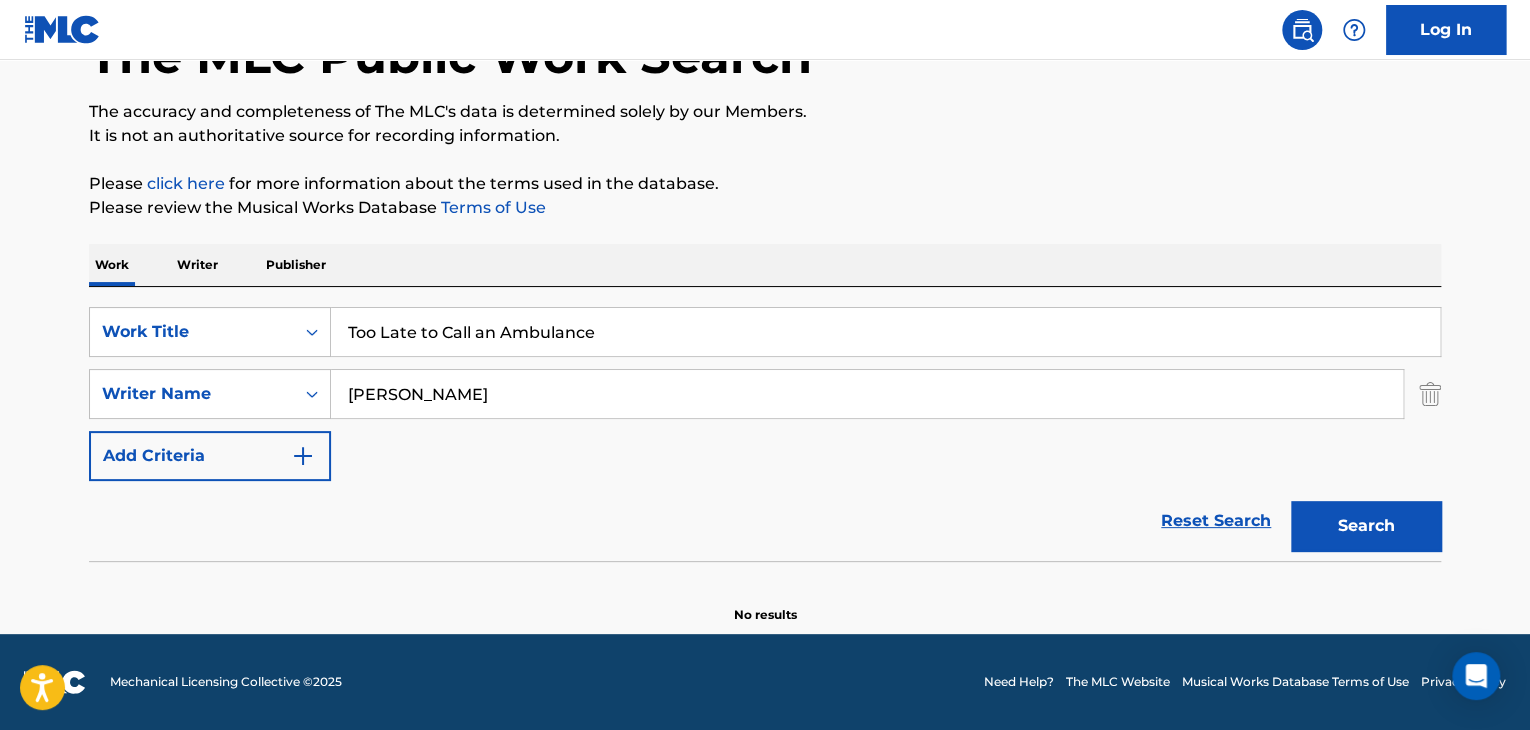 click on "Writer" at bounding box center (197, 265) 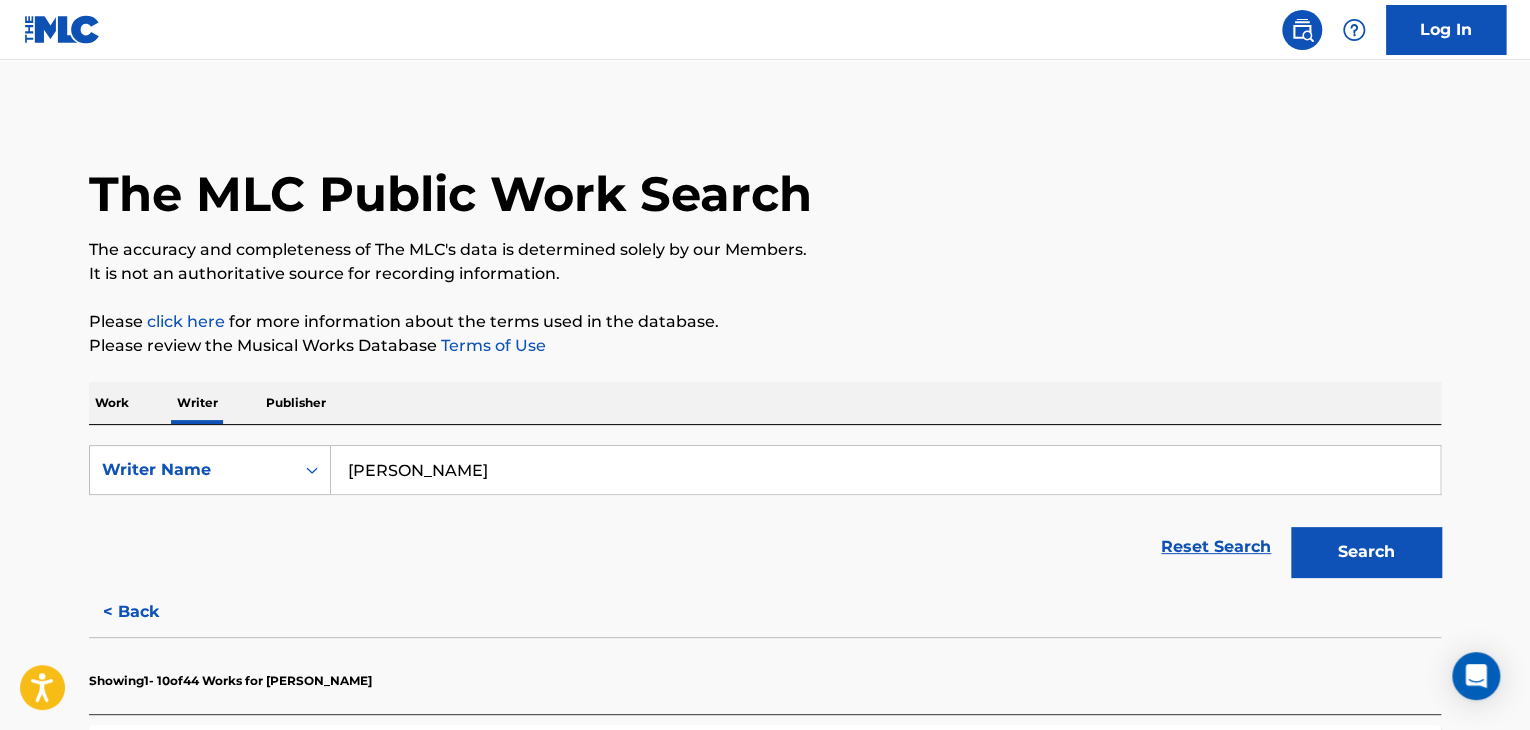click on "[PERSON_NAME]" at bounding box center [885, 470] 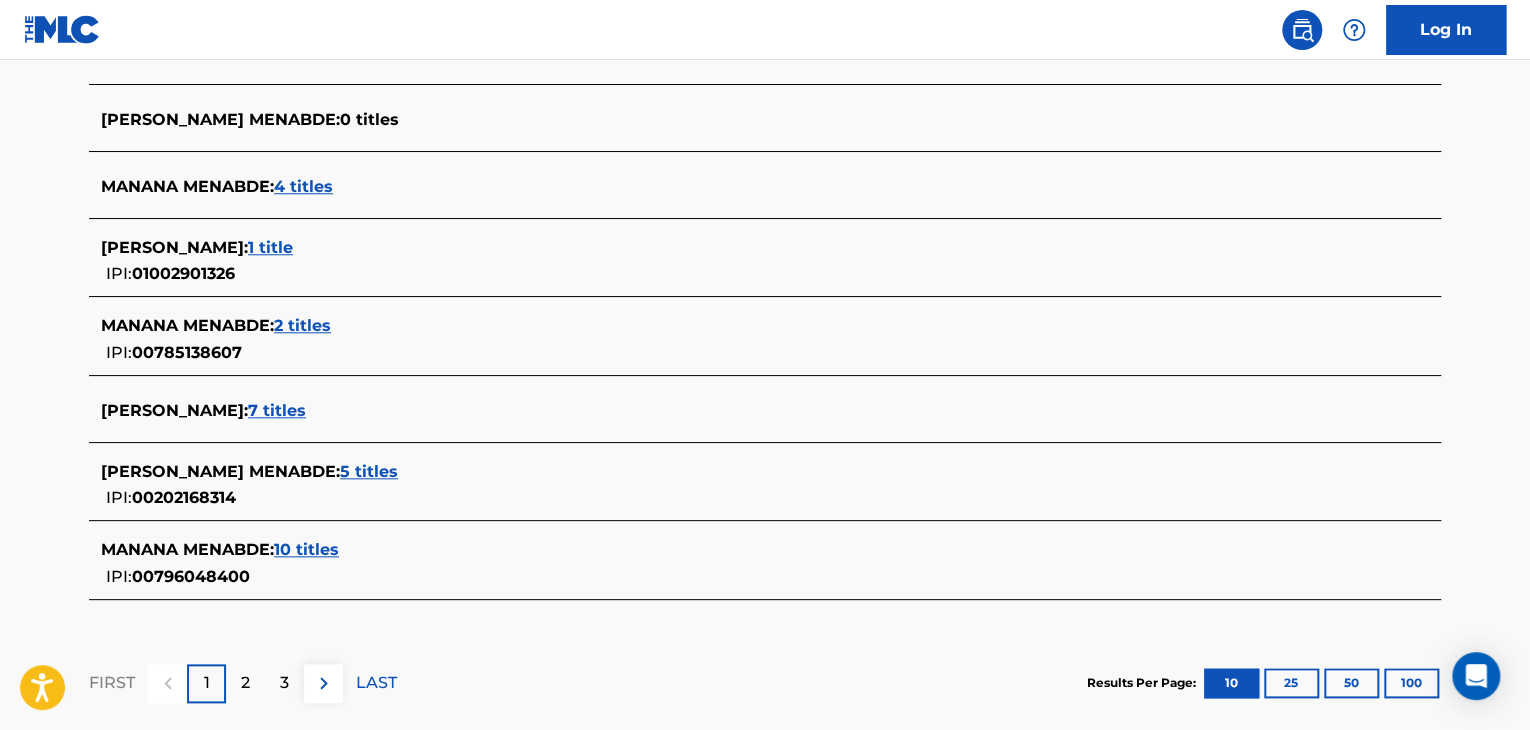 scroll, scrollTop: 800, scrollLeft: 0, axis: vertical 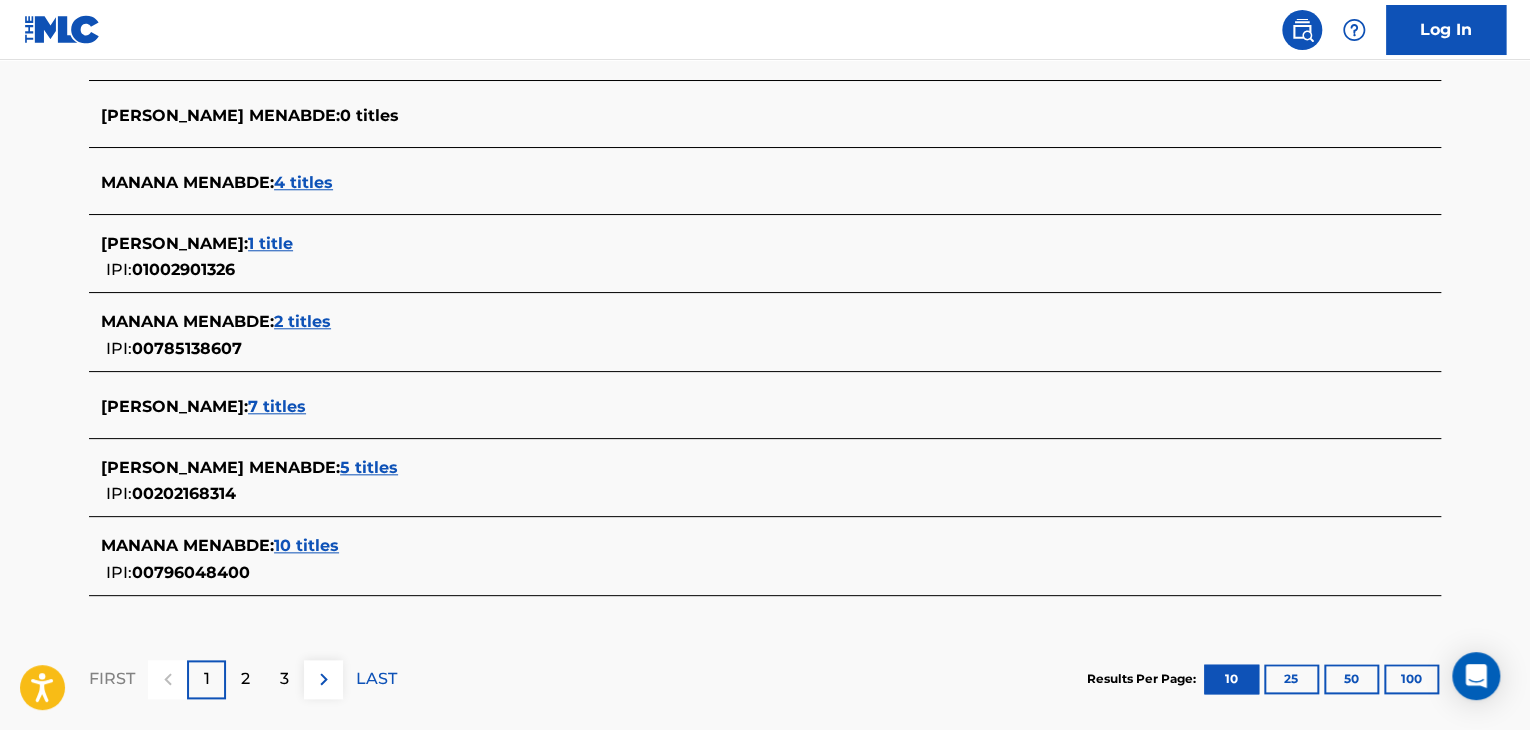 click on "7 titles" at bounding box center [277, 406] 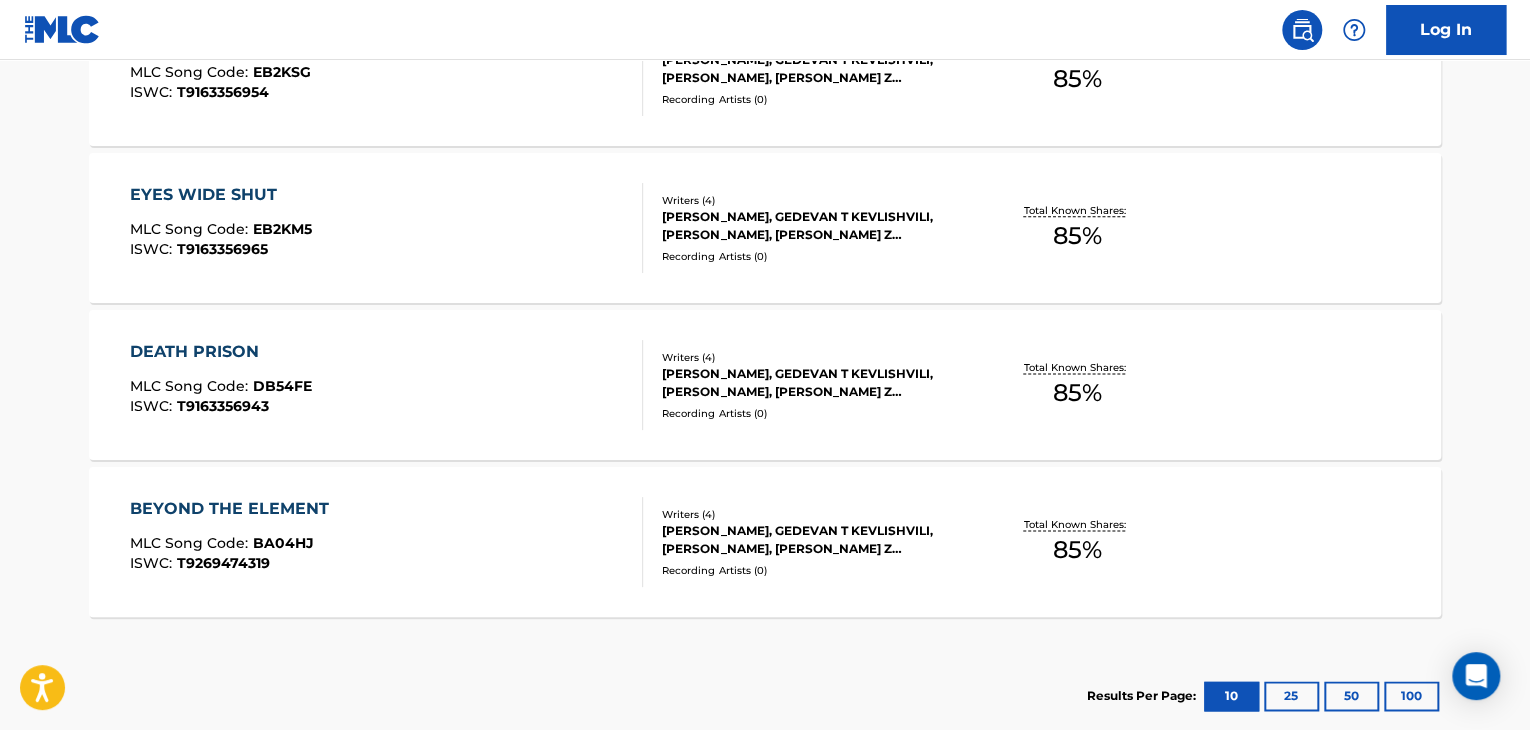 scroll, scrollTop: 1319, scrollLeft: 0, axis: vertical 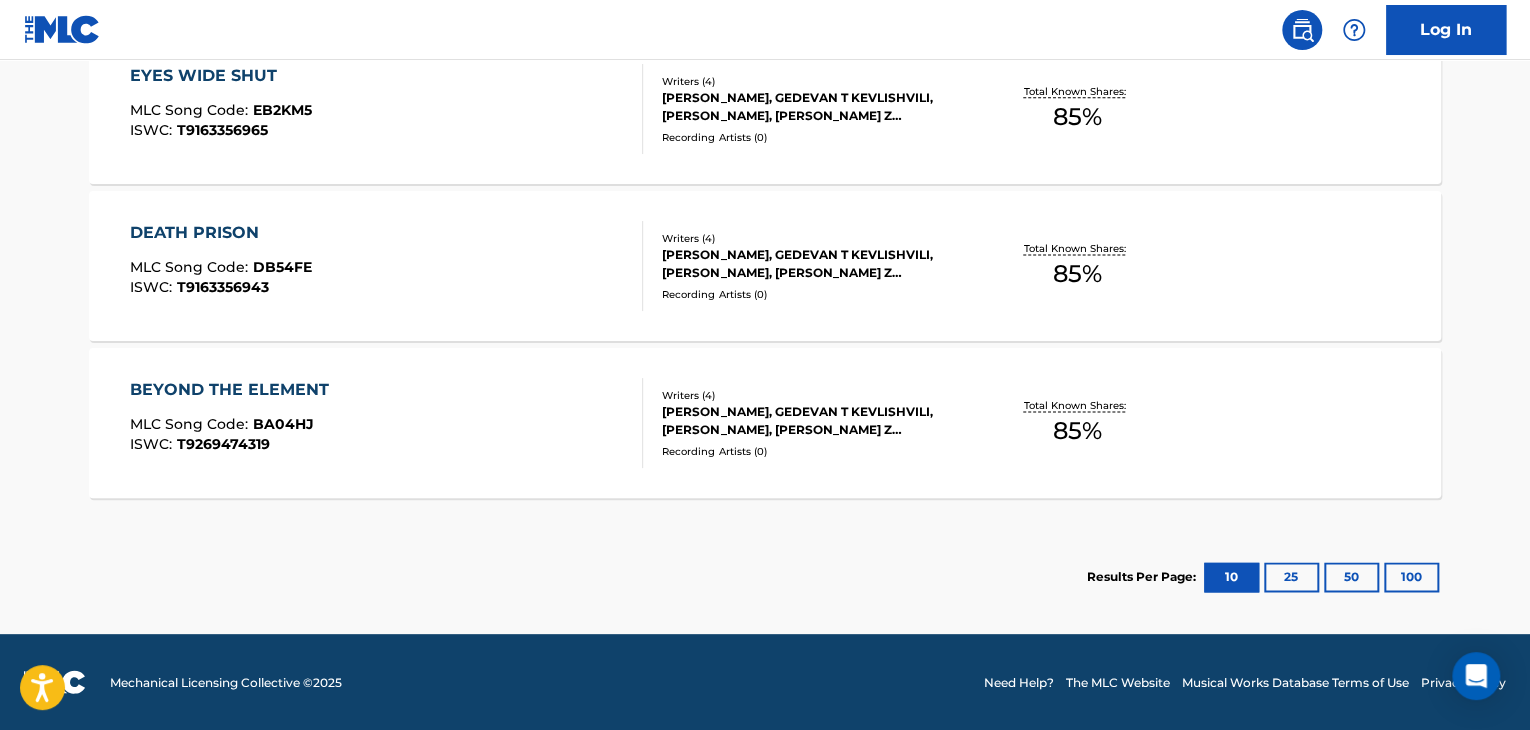 click on "BEYOND THE ELEMENT MLC Song Code : BA04HJ ISWC : T9269474319" at bounding box center [387, 423] 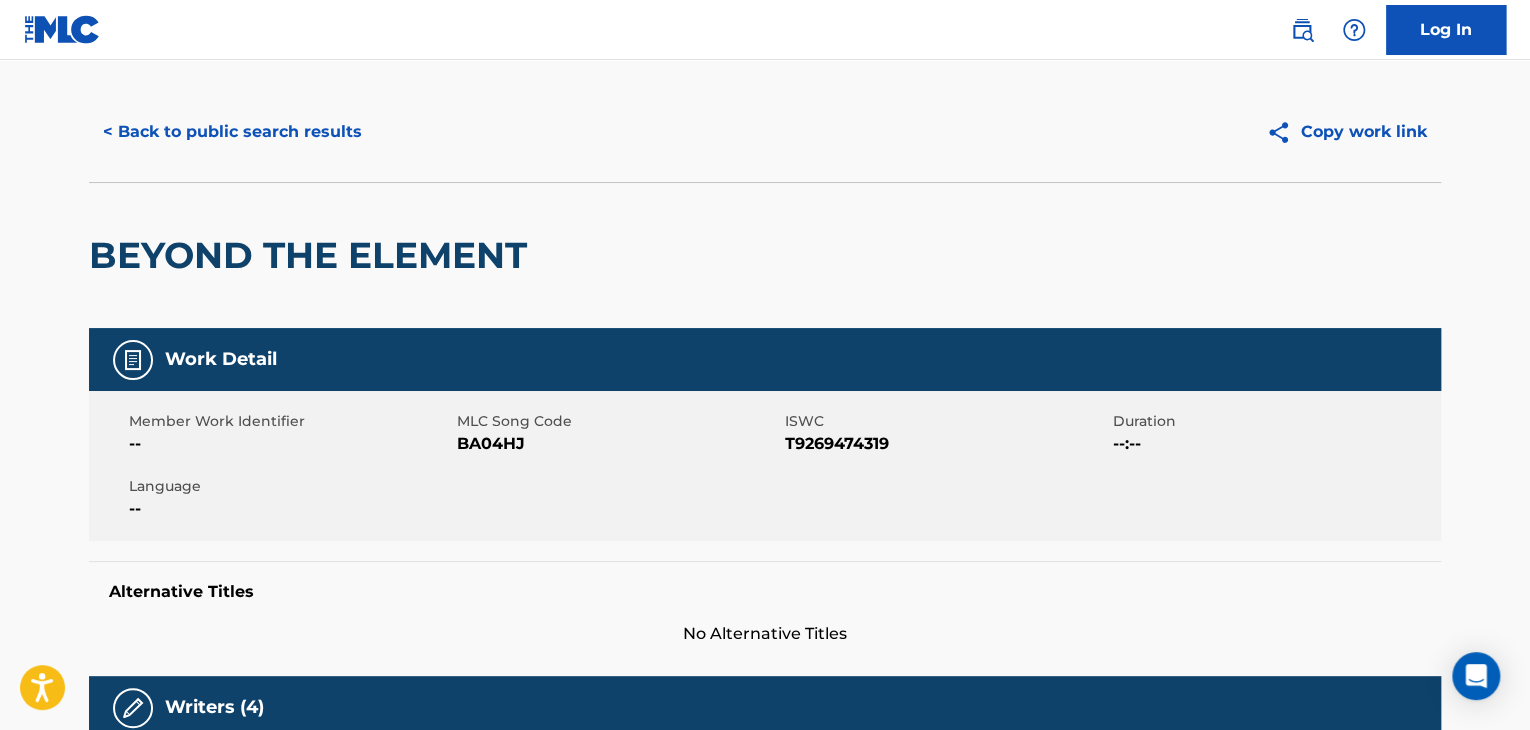 scroll, scrollTop: 0, scrollLeft: 0, axis: both 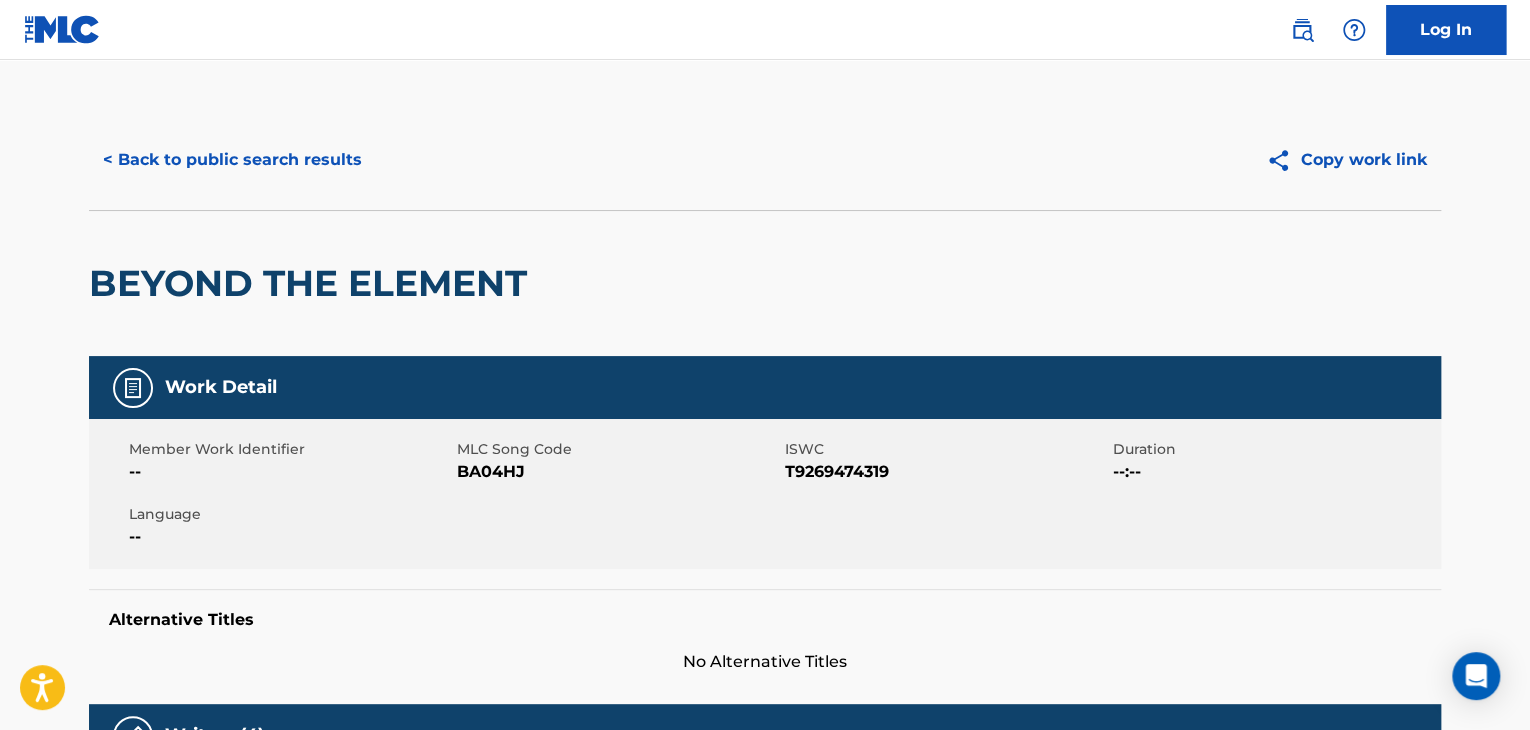 click on "< Back to public search results" at bounding box center (232, 160) 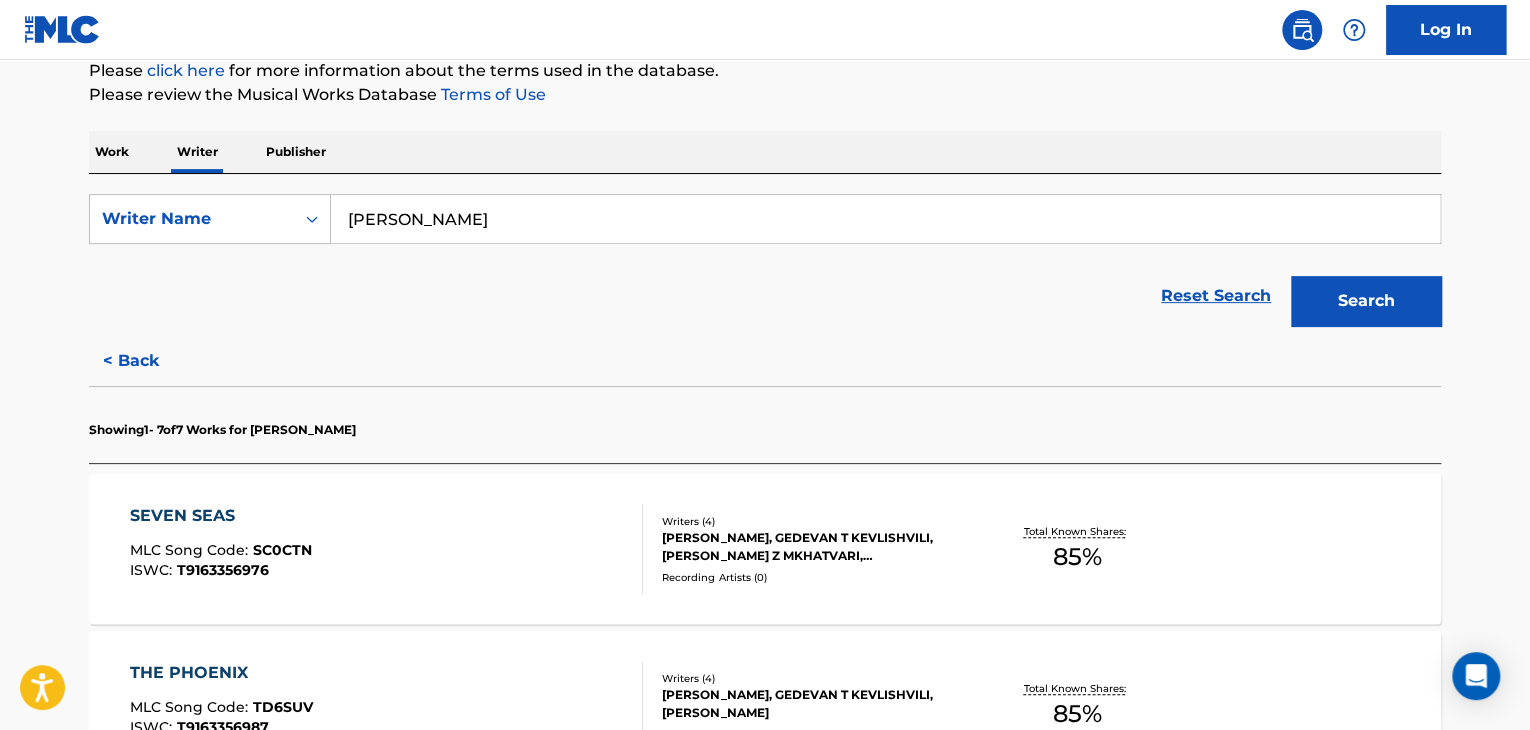 scroll, scrollTop: 324, scrollLeft: 0, axis: vertical 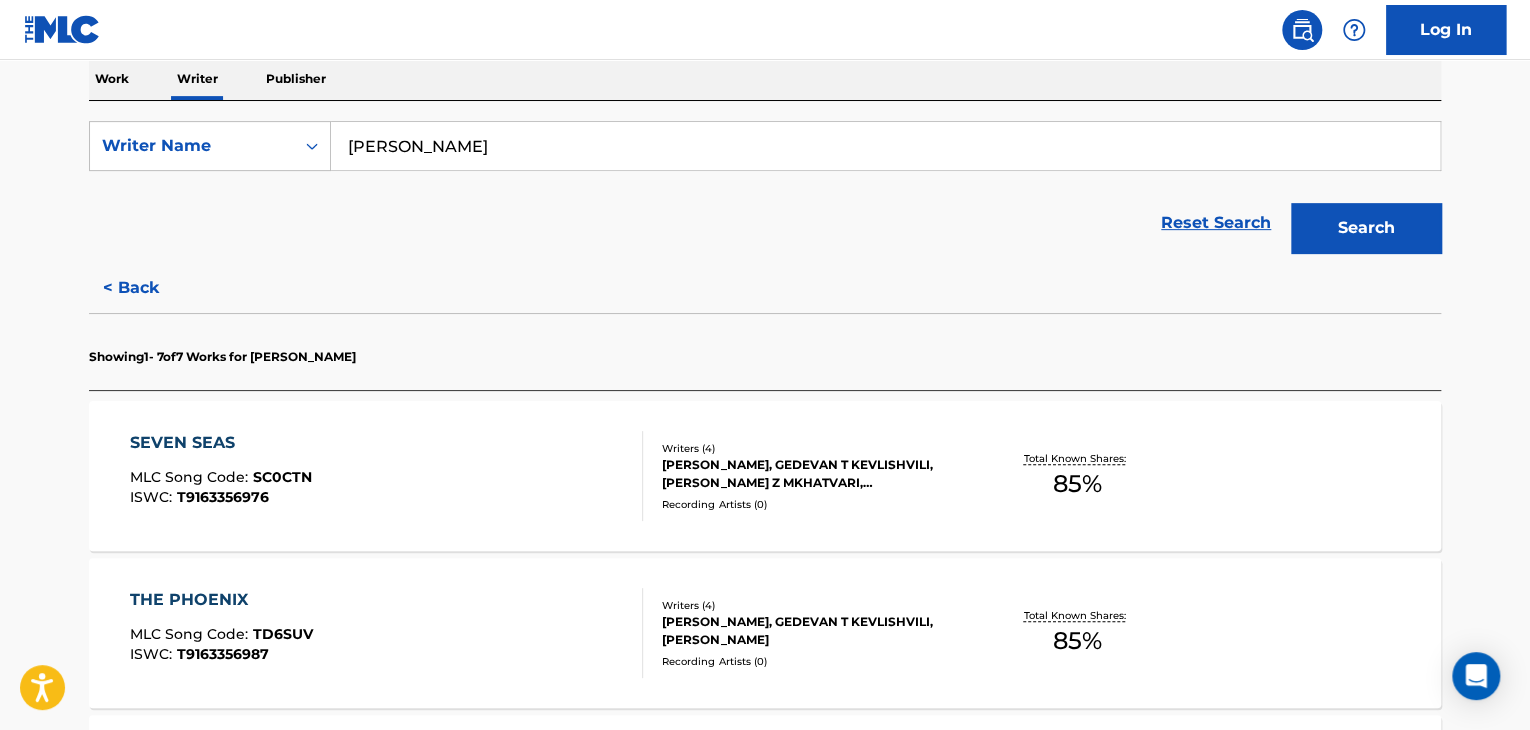click on "SEVEN SEAS MLC Song Code : SC0CTN ISWC : T9163356976" at bounding box center [387, 476] 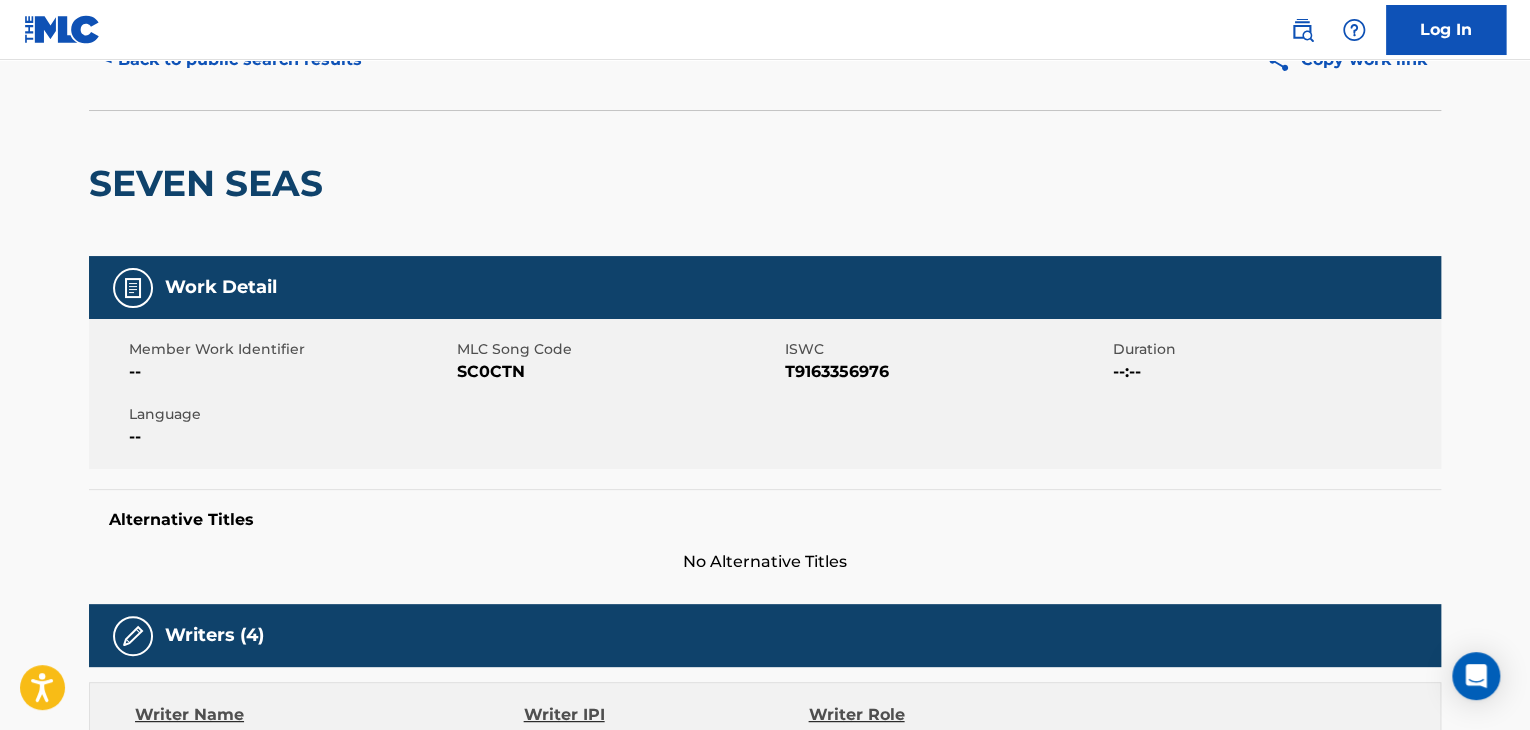 scroll, scrollTop: 0, scrollLeft: 0, axis: both 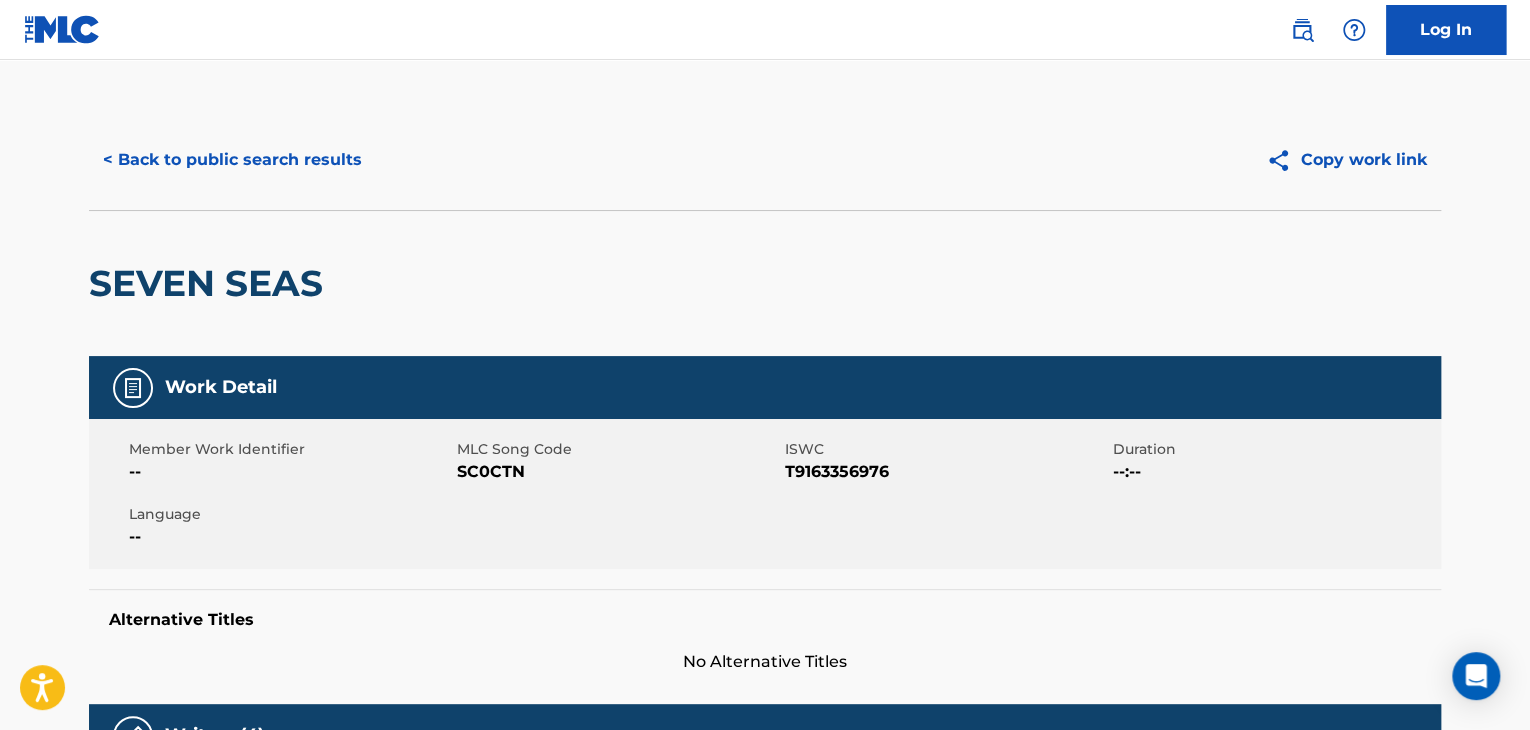 click on "< Back to public search results" at bounding box center (232, 160) 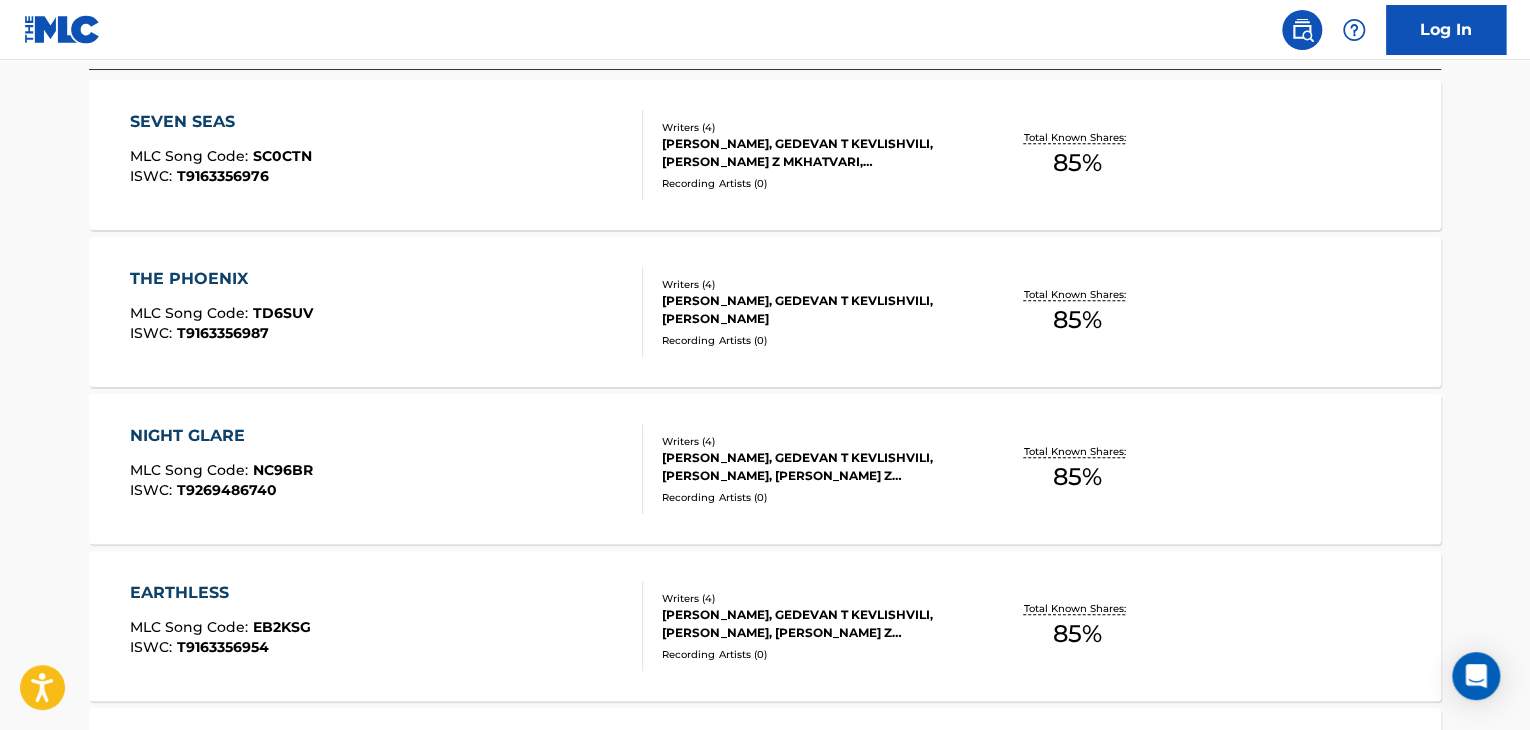 scroll, scrollTop: 824, scrollLeft: 0, axis: vertical 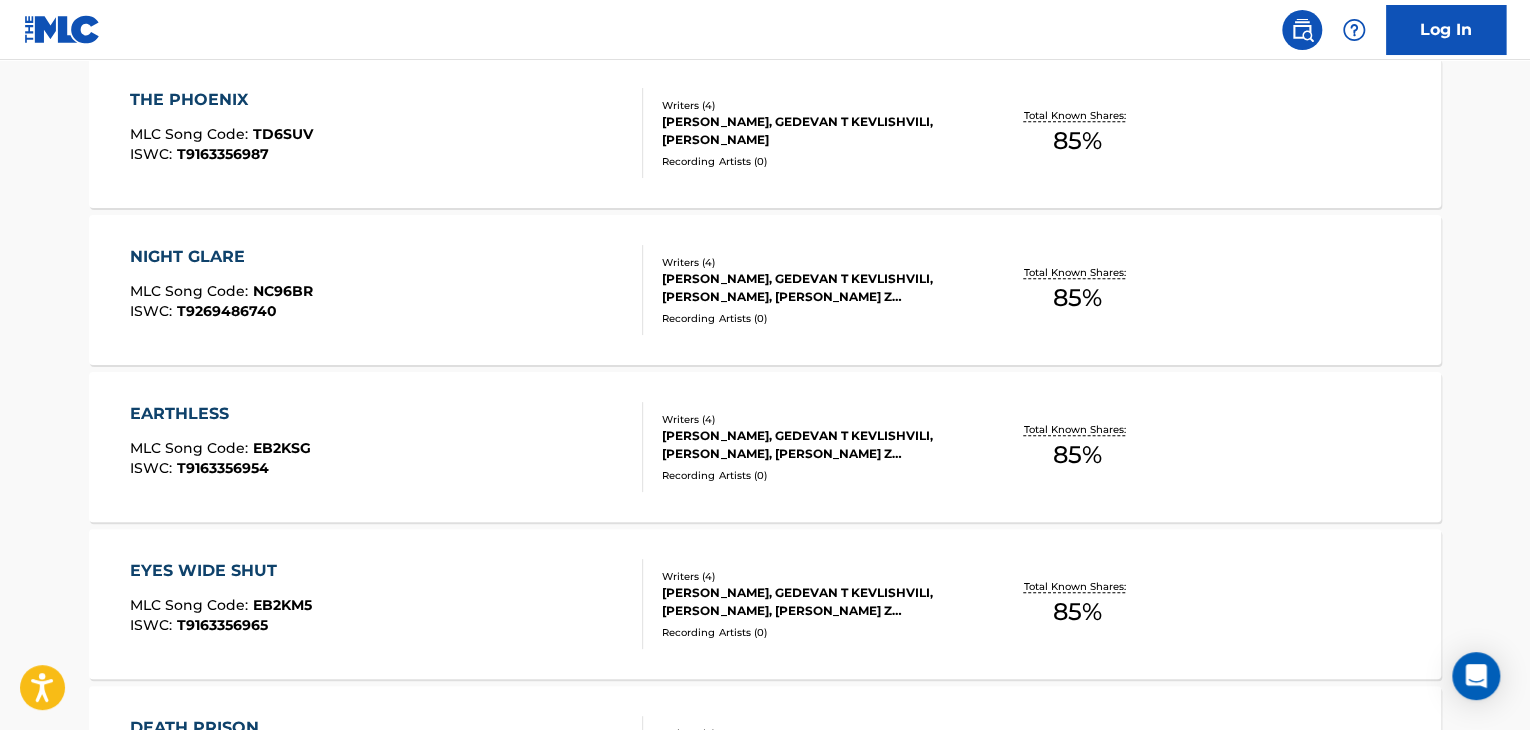 click on "EARTHLESS MLC Song Code : EB2KSG ISWC : T9163356954" at bounding box center [387, 447] 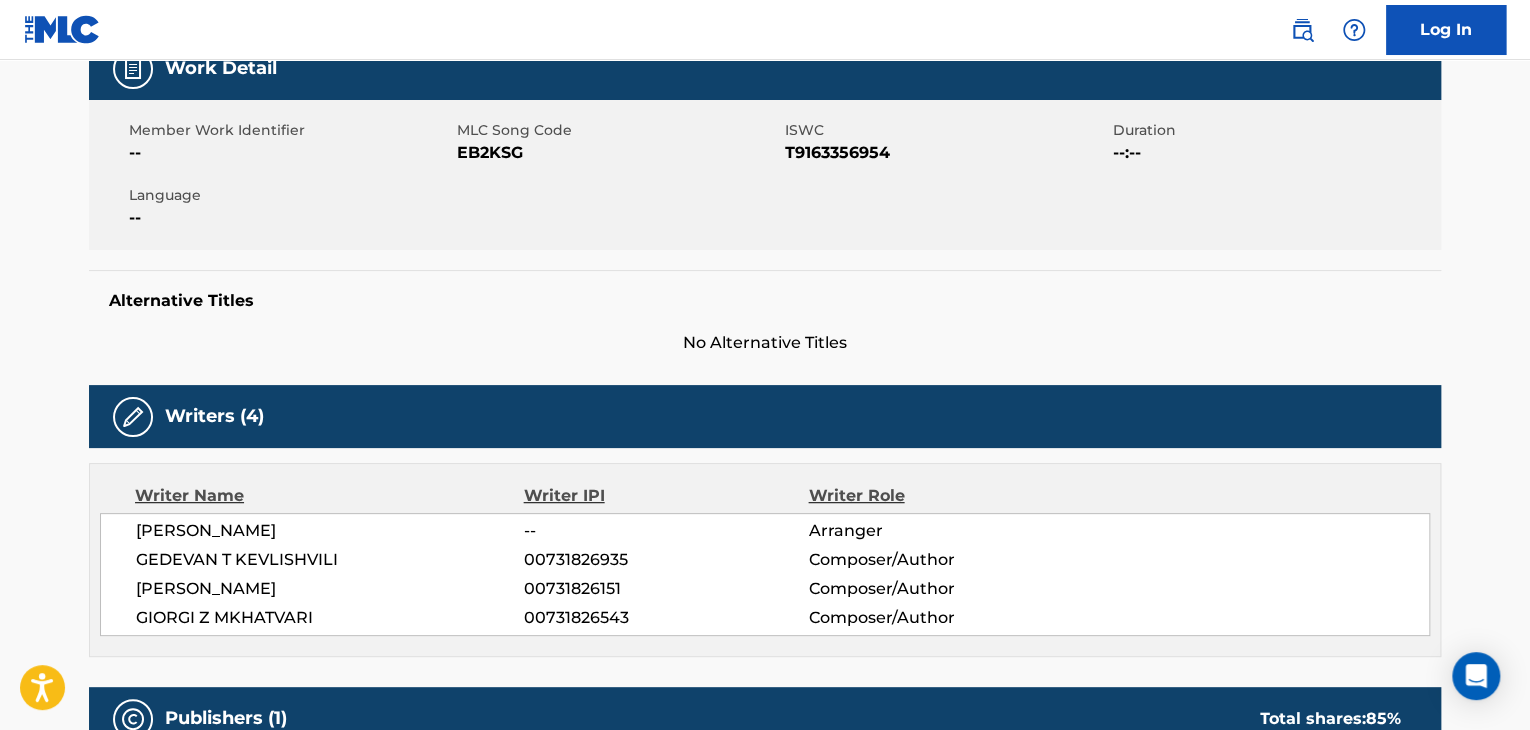 scroll, scrollTop: 400, scrollLeft: 0, axis: vertical 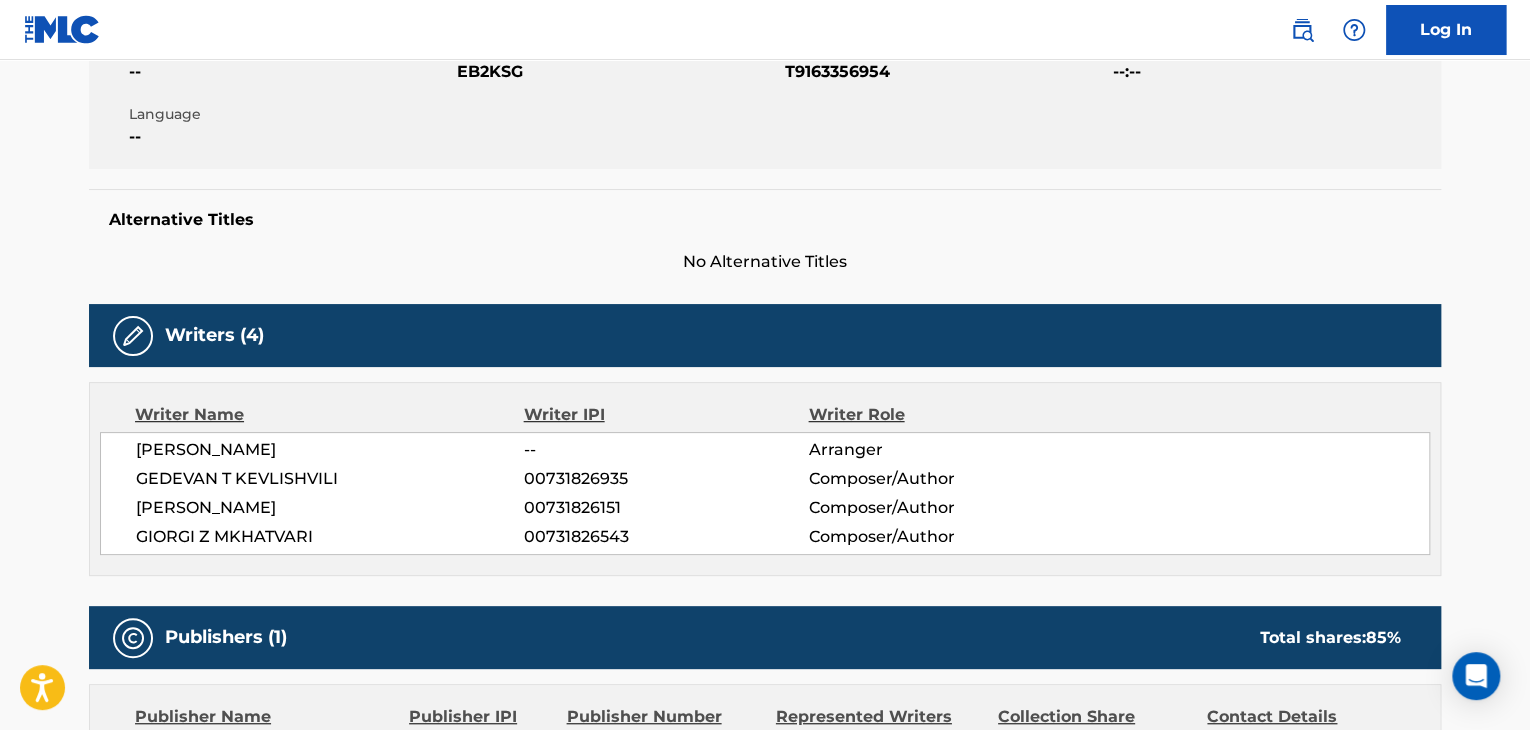 click on "[PERSON_NAME]" at bounding box center [330, 450] 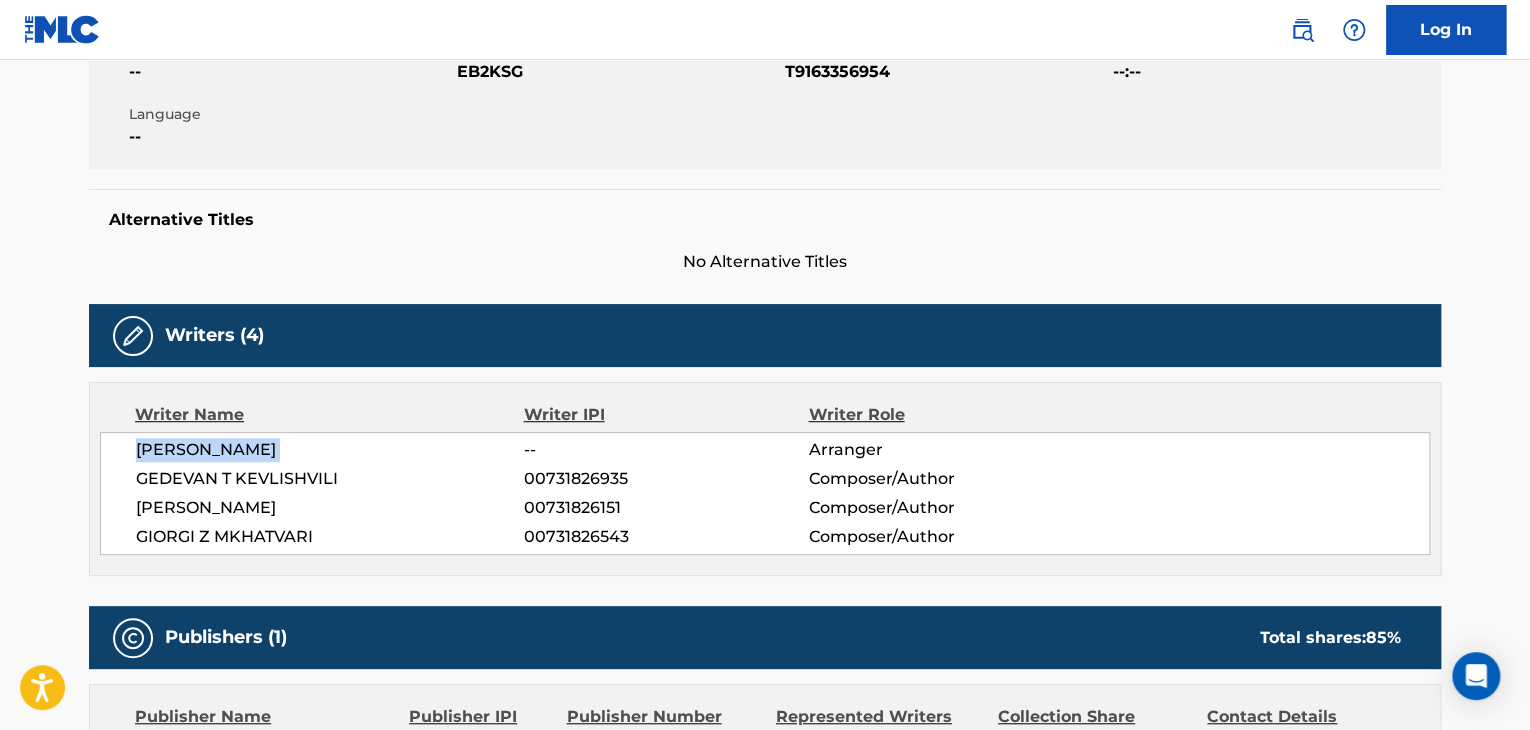 click on "[PERSON_NAME]" at bounding box center (330, 450) 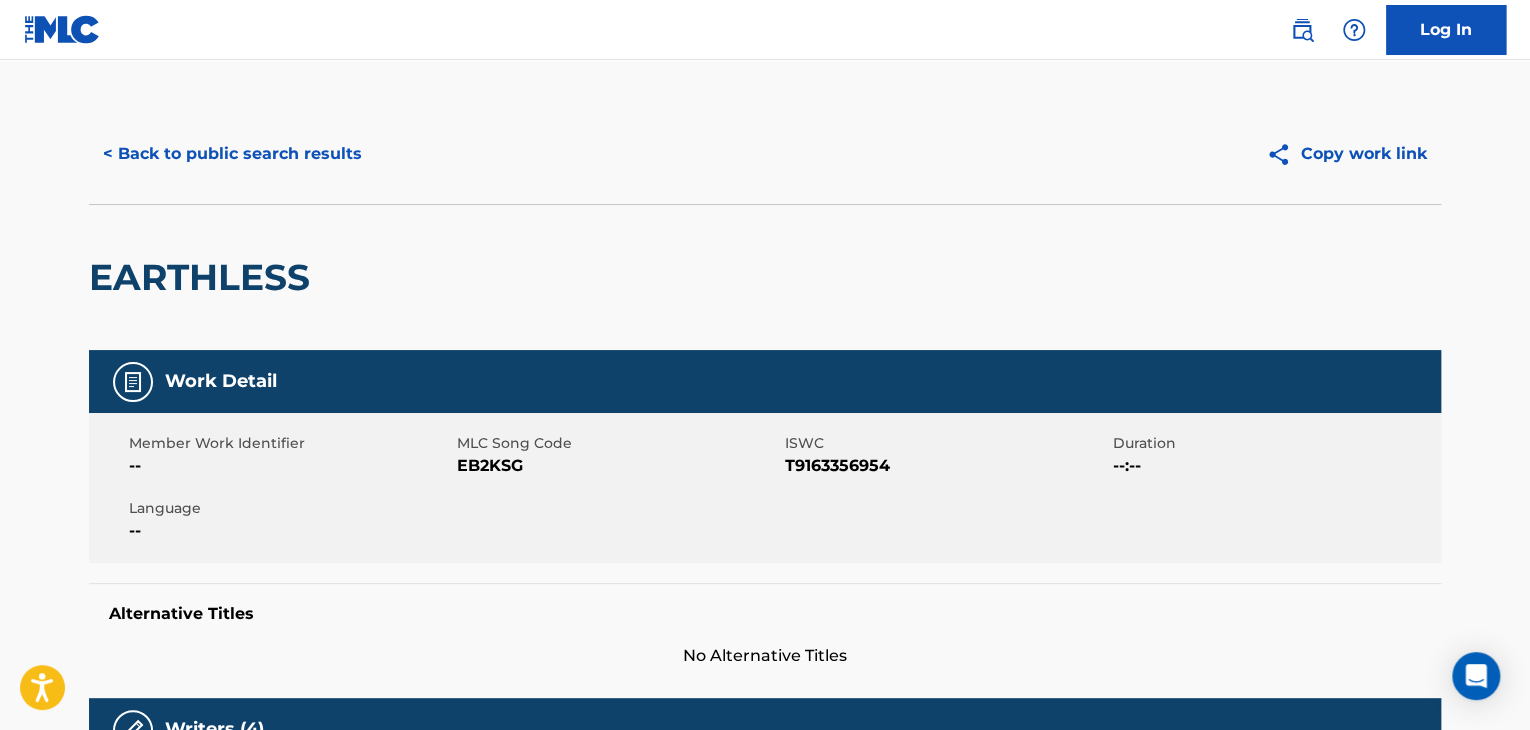 scroll, scrollTop: 0, scrollLeft: 0, axis: both 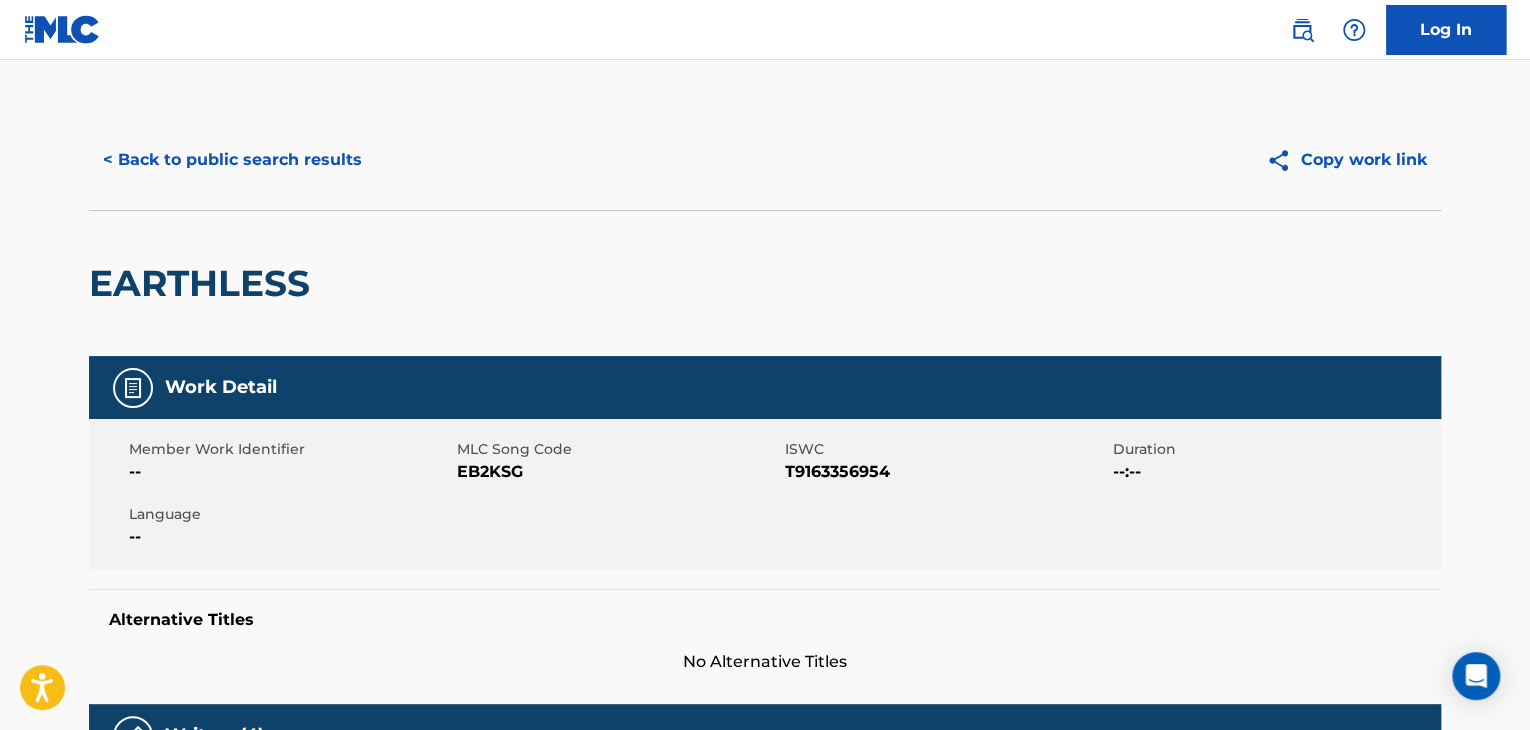 click on "< Back to public search results" at bounding box center (232, 160) 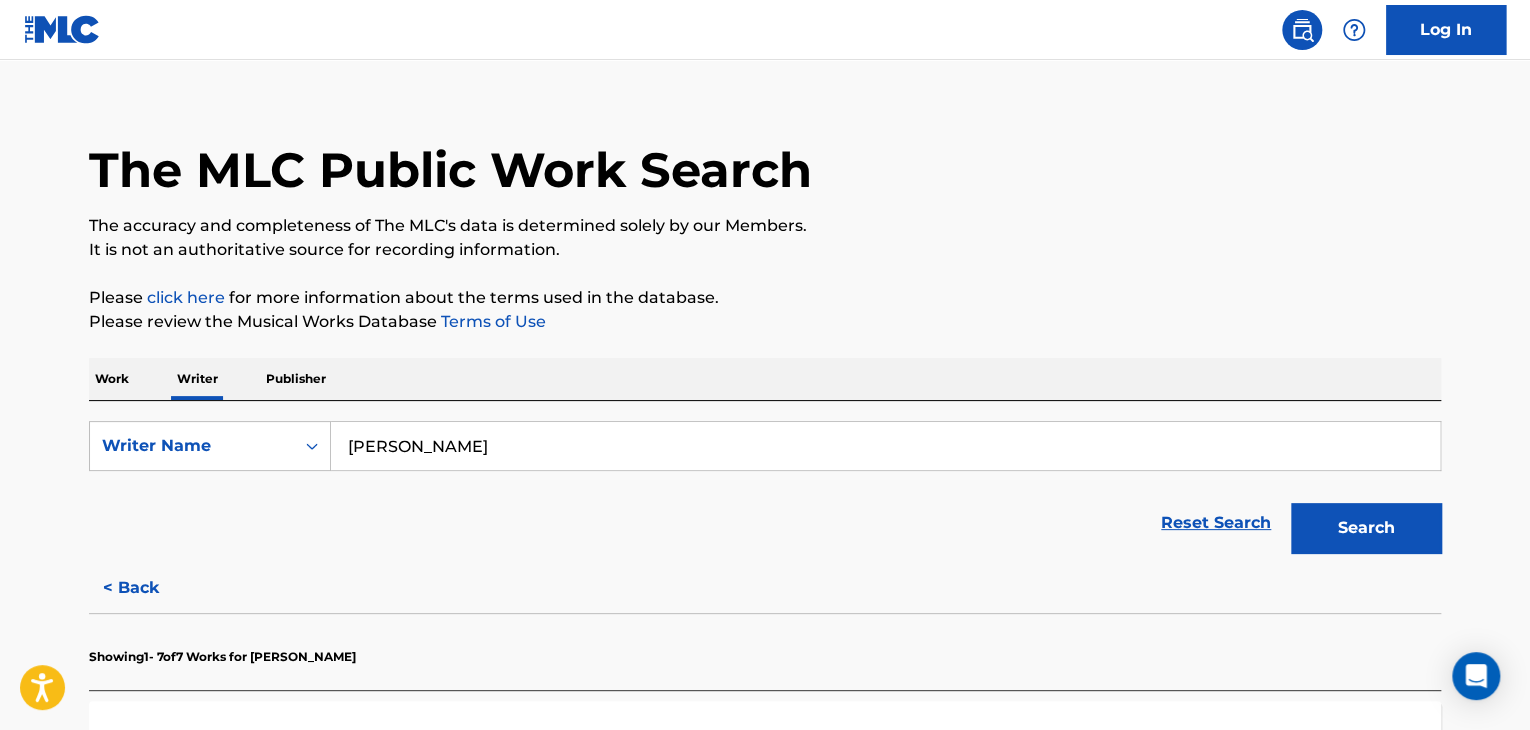 click on "[PERSON_NAME]" at bounding box center (885, 446) 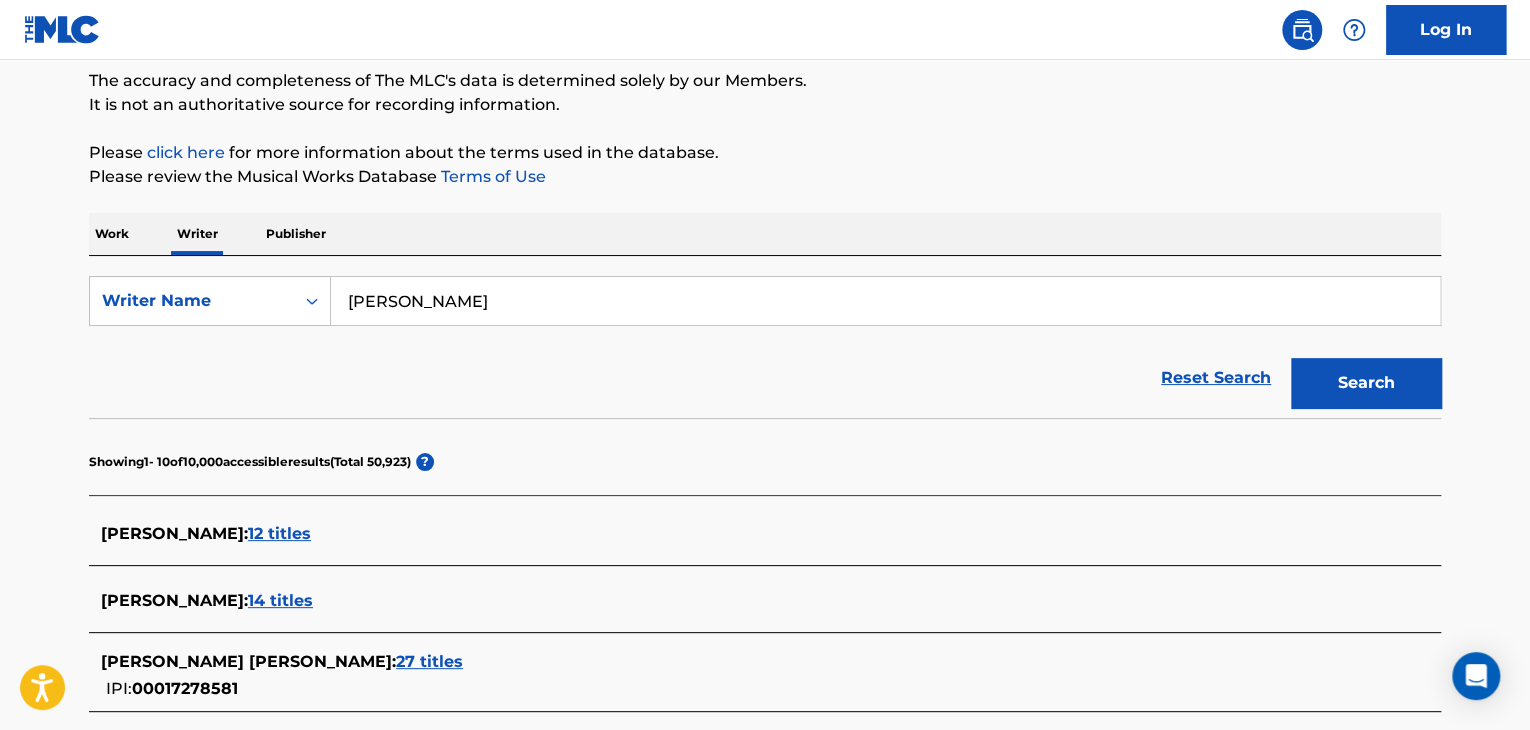 scroll, scrollTop: 24, scrollLeft: 0, axis: vertical 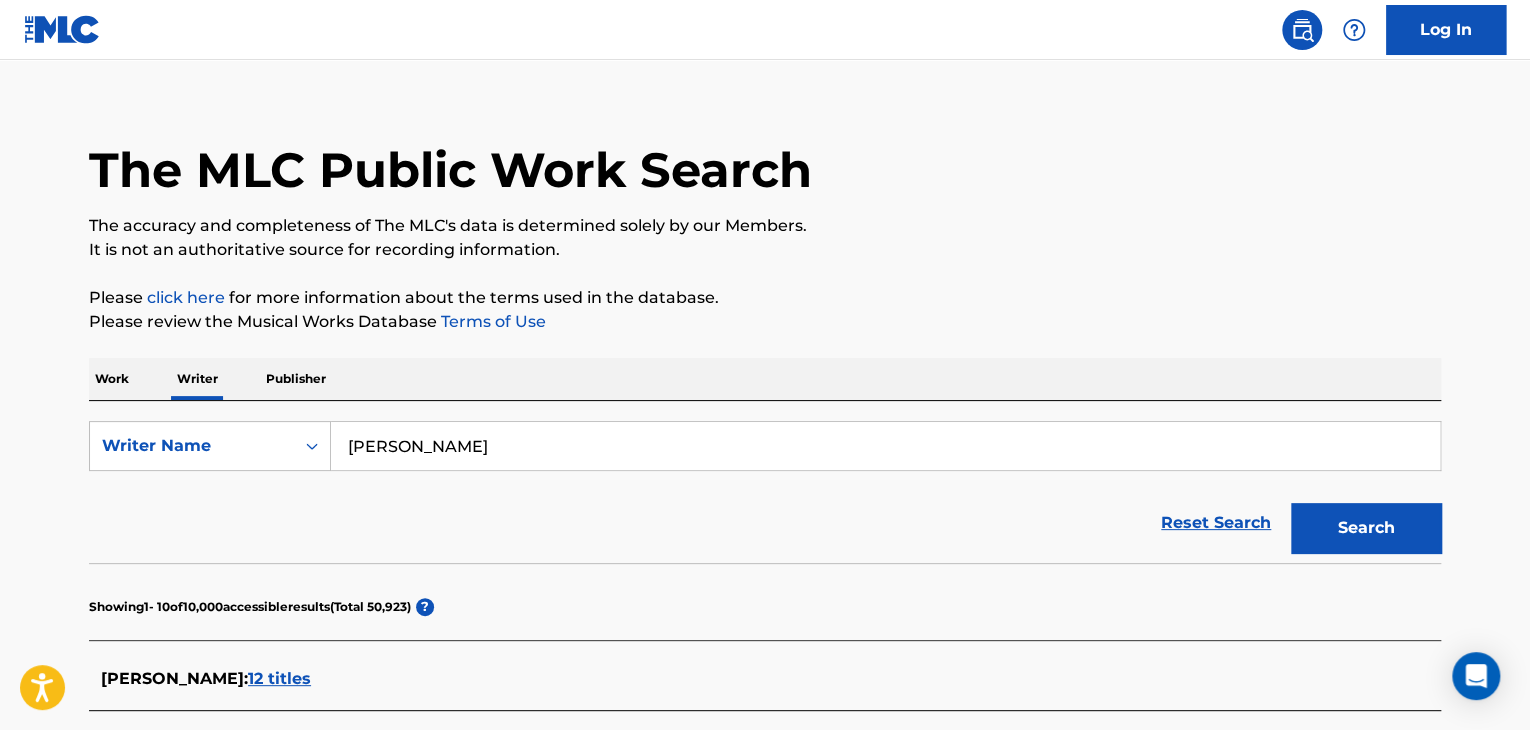 click on "[PERSON_NAME]" at bounding box center (885, 446) 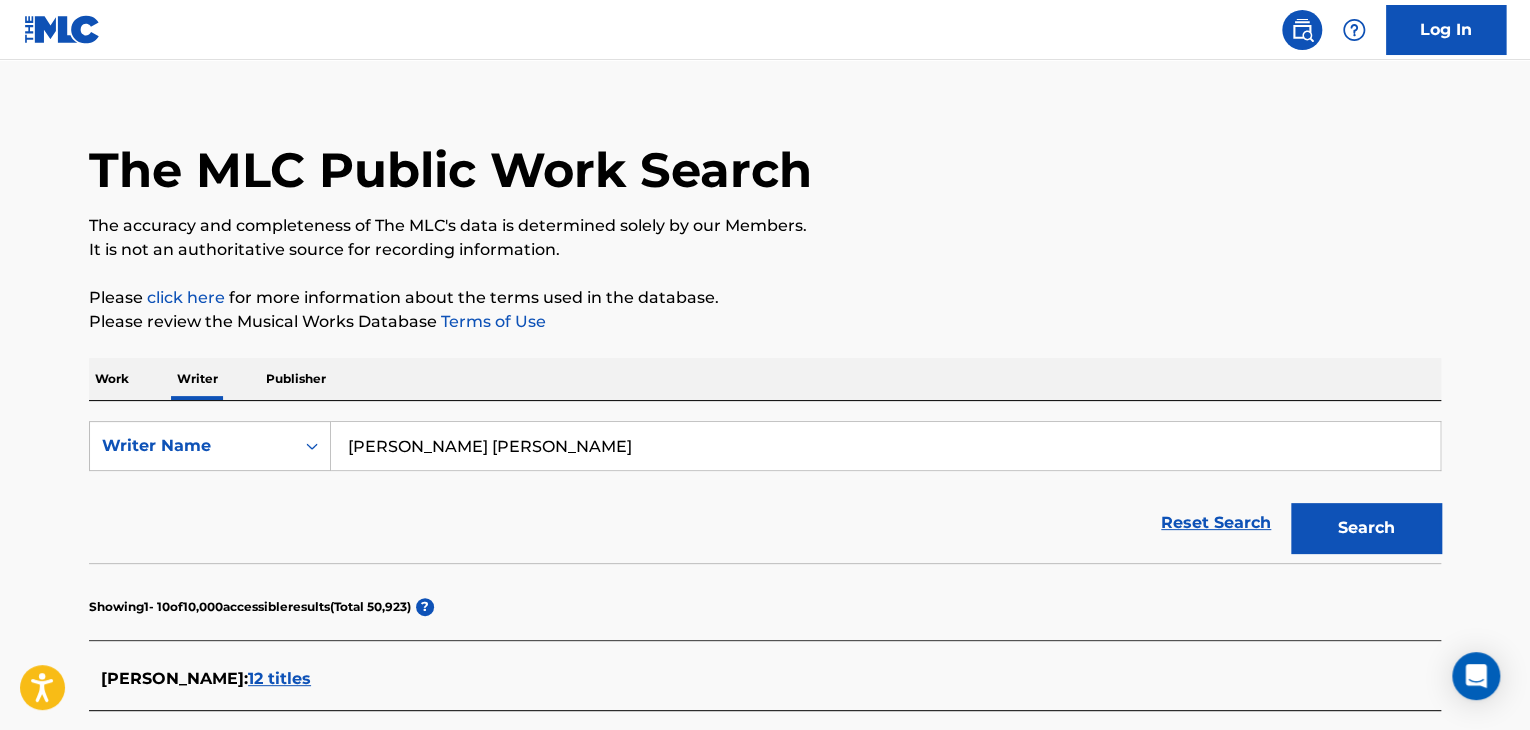 click on "[PERSON_NAME] [PERSON_NAME]" at bounding box center (885, 446) 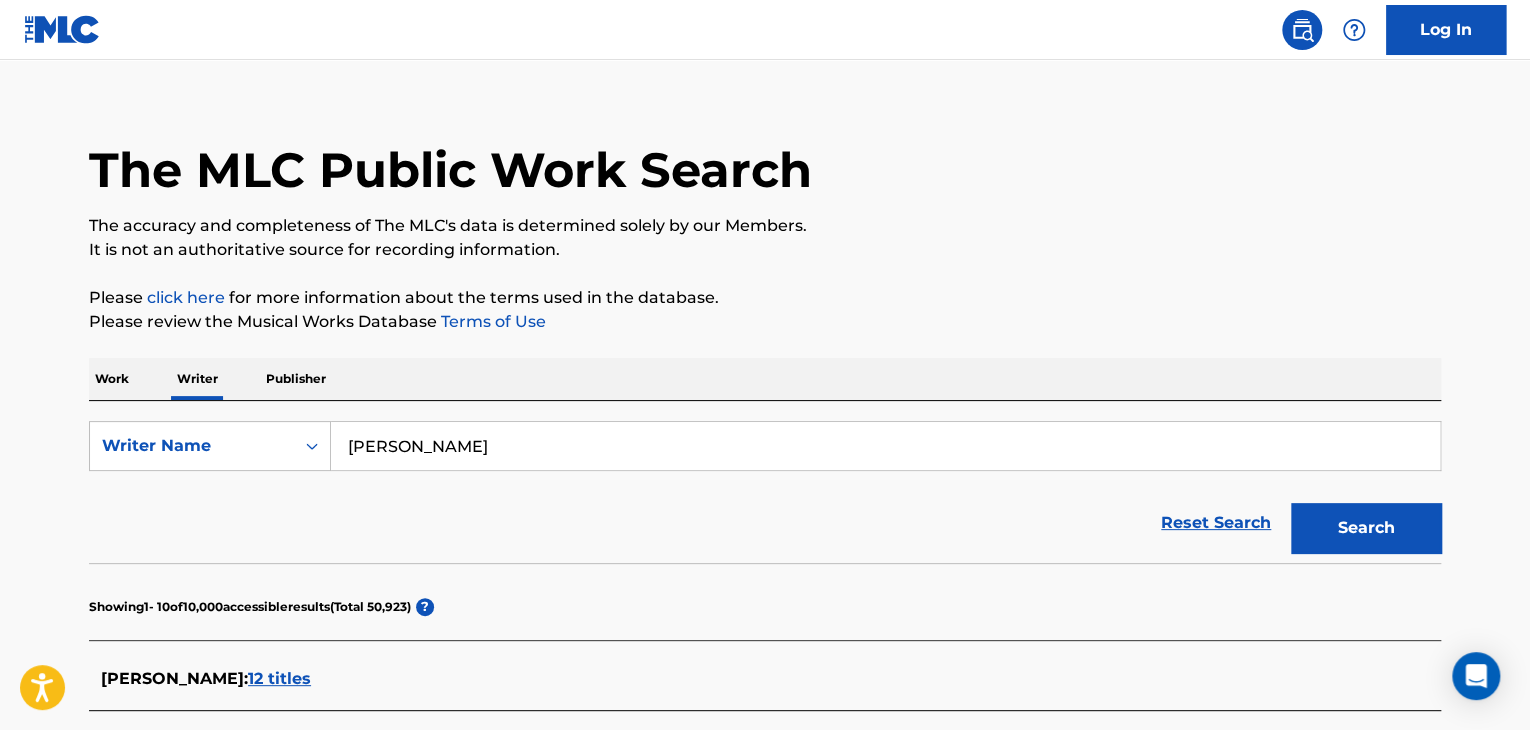 click on "Search" at bounding box center [1366, 528] 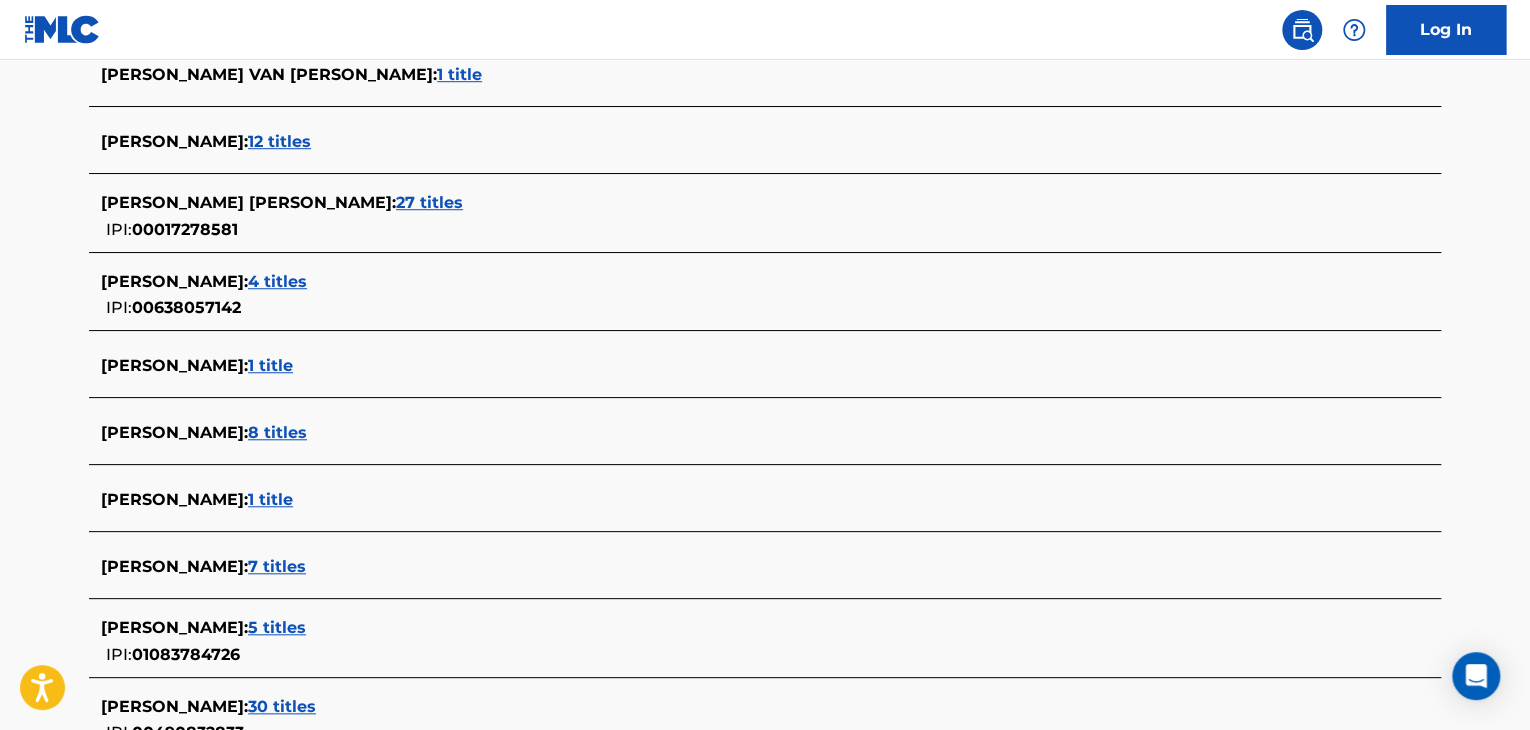 scroll, scrollTop: 724, scrollLeft: 0, axis: vertical 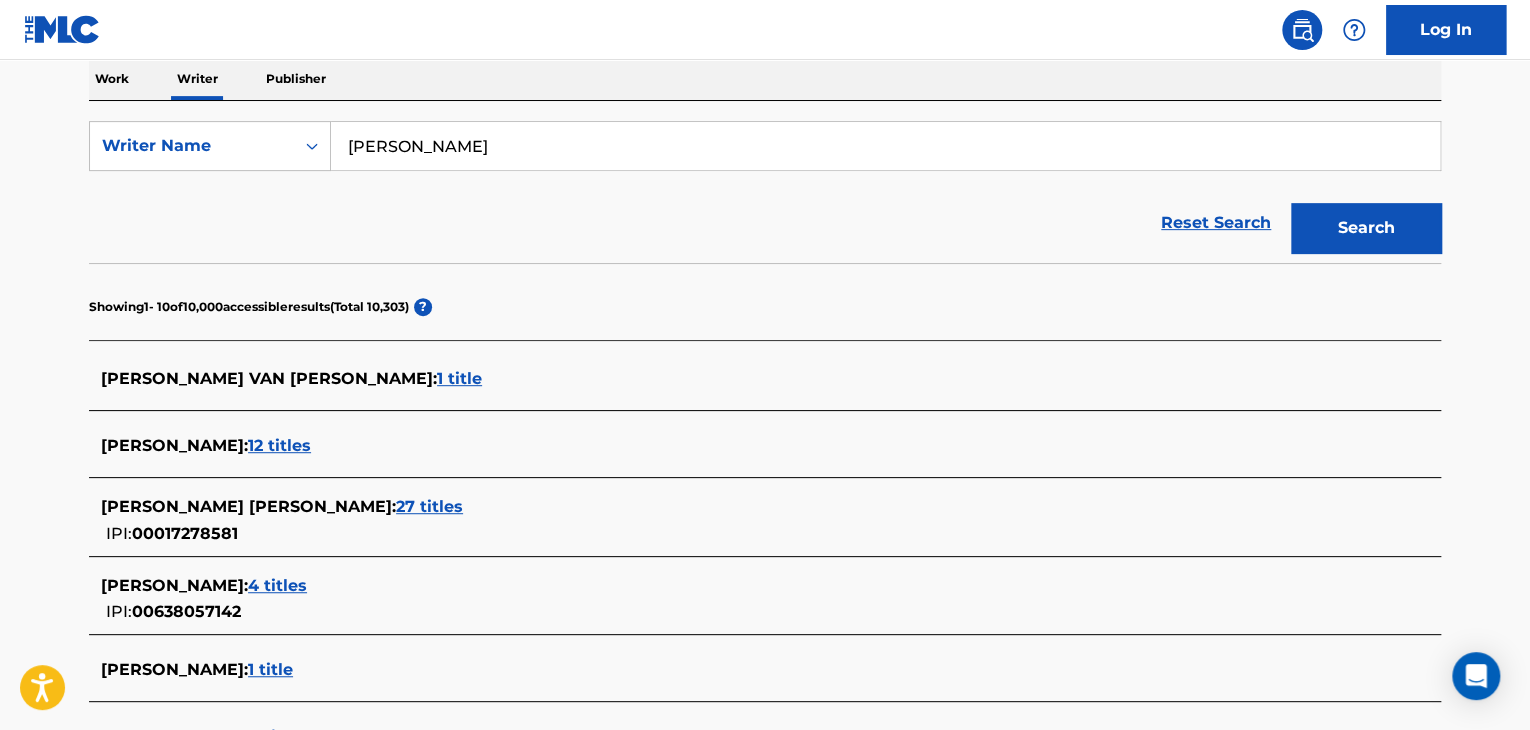 click on "[PERSON_NAME]" at bounding box center (885, 146) 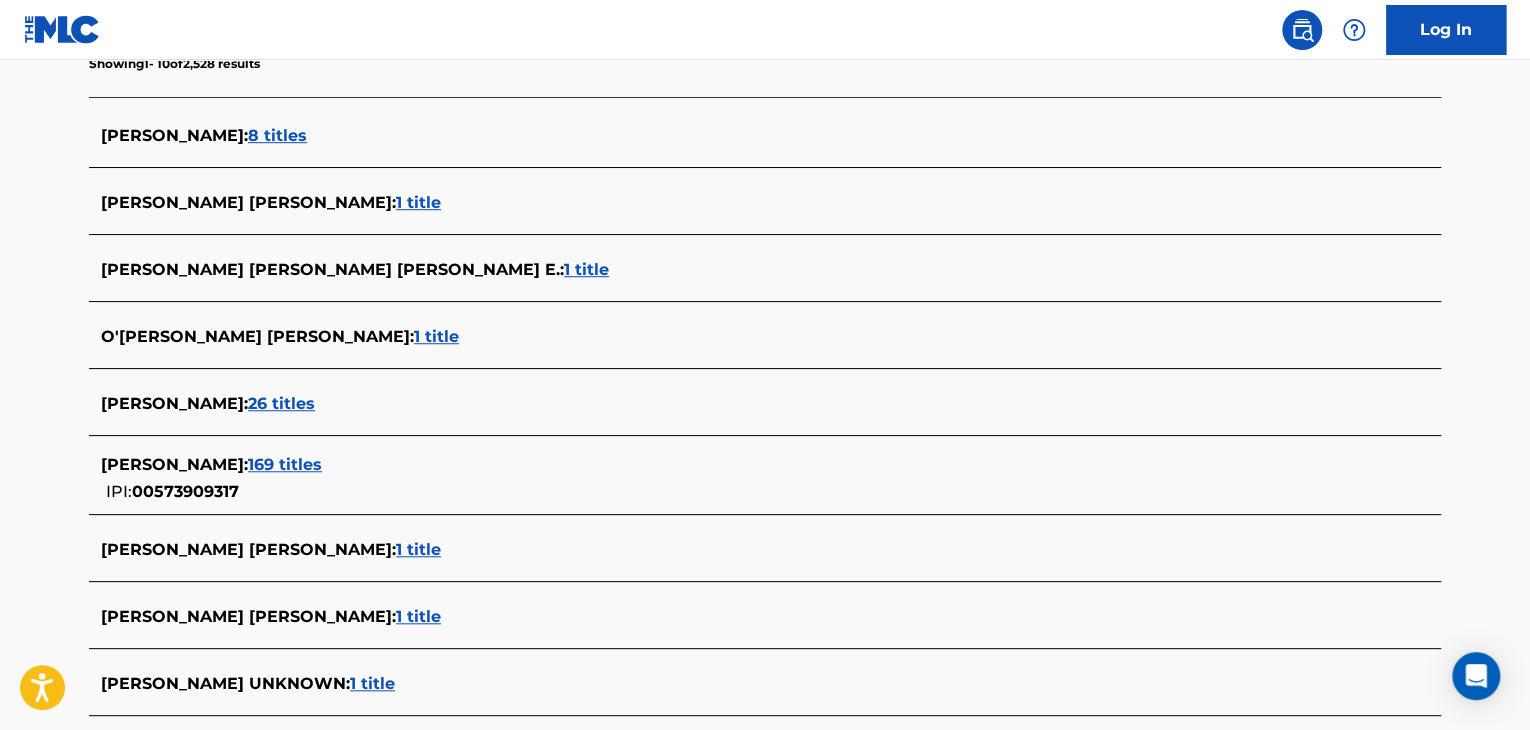 scroll, scrollTop: 724, scrollLeft: 0, axis: vertical 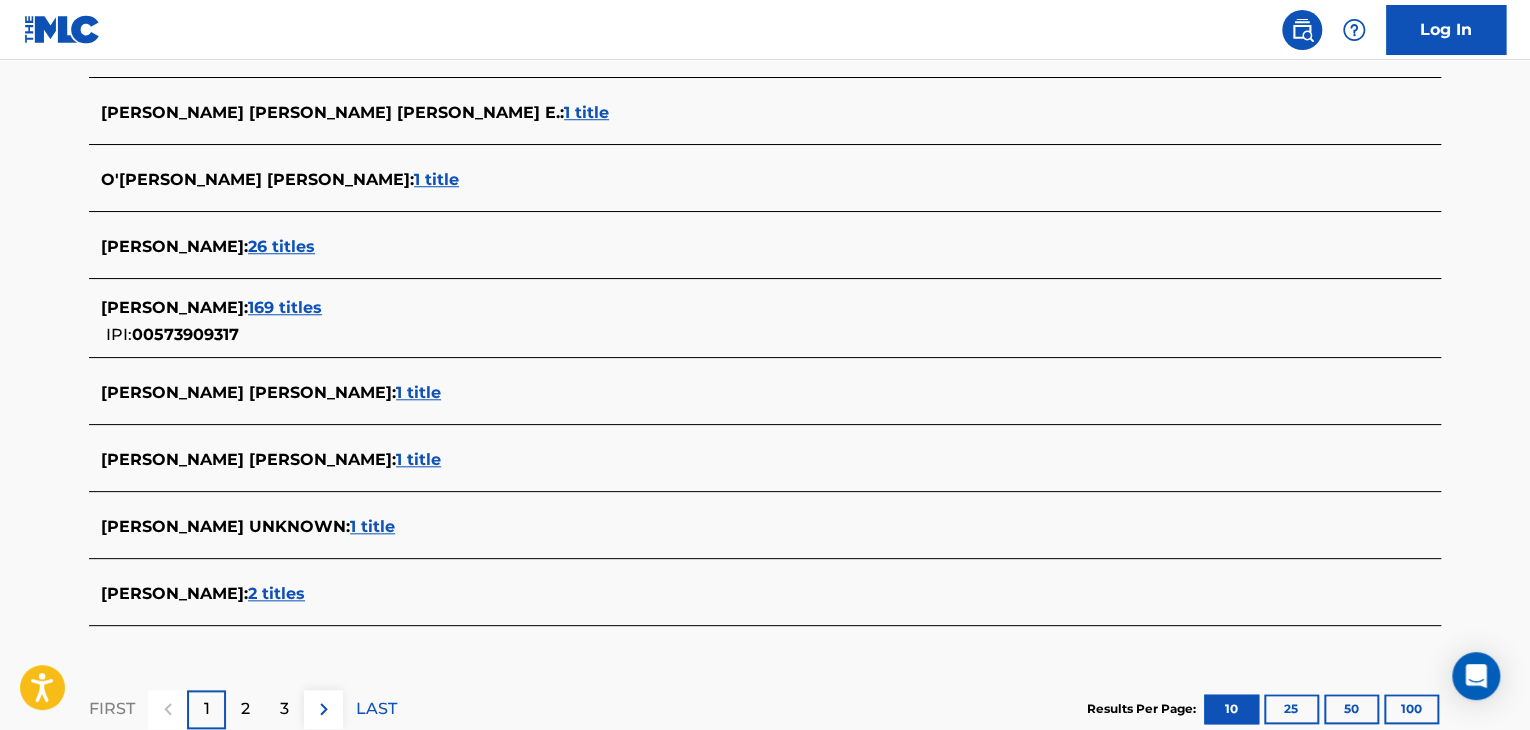 click on "169 titles" at bounding box center (285, 307) 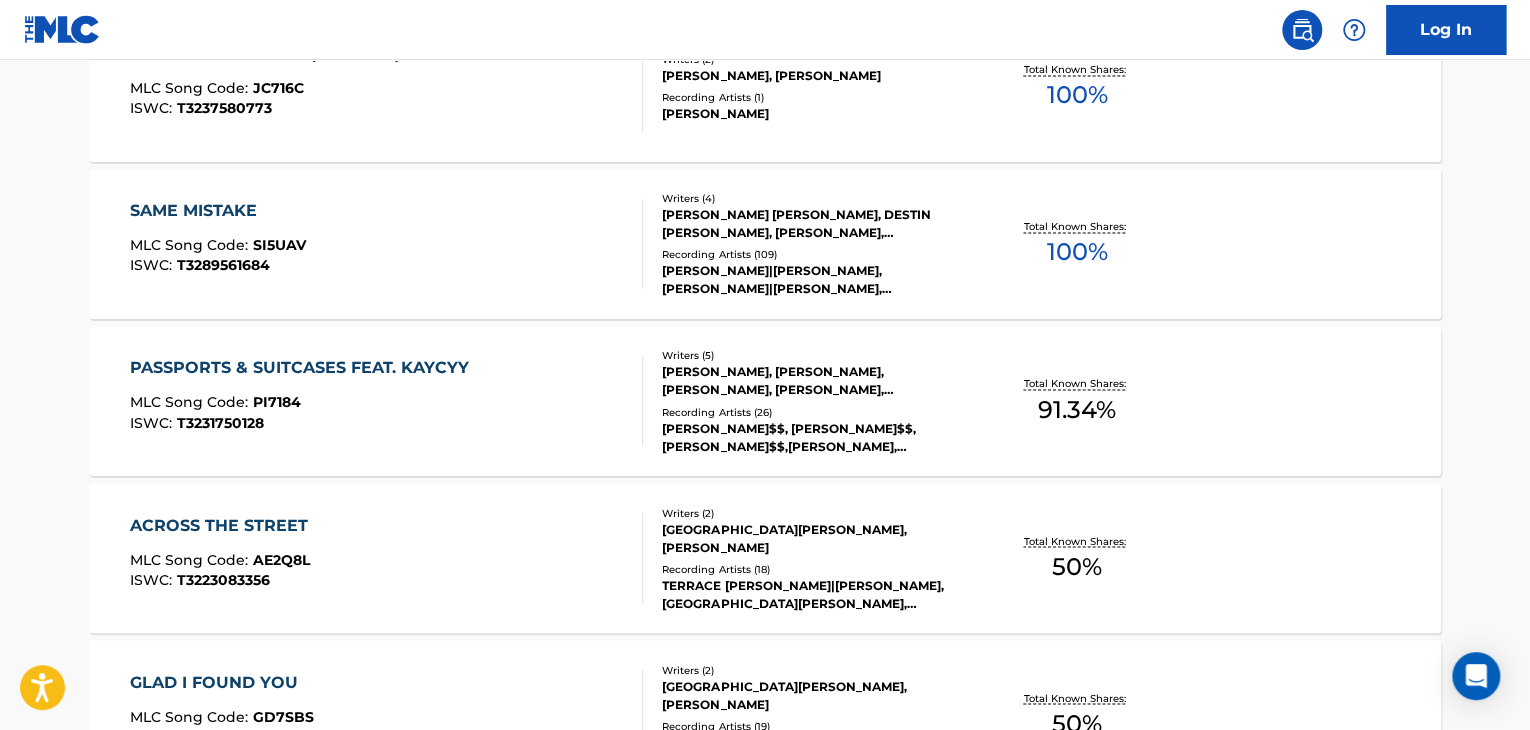 scroll, scrollTop: 1424, scrollLeft: 0, axis: vertical 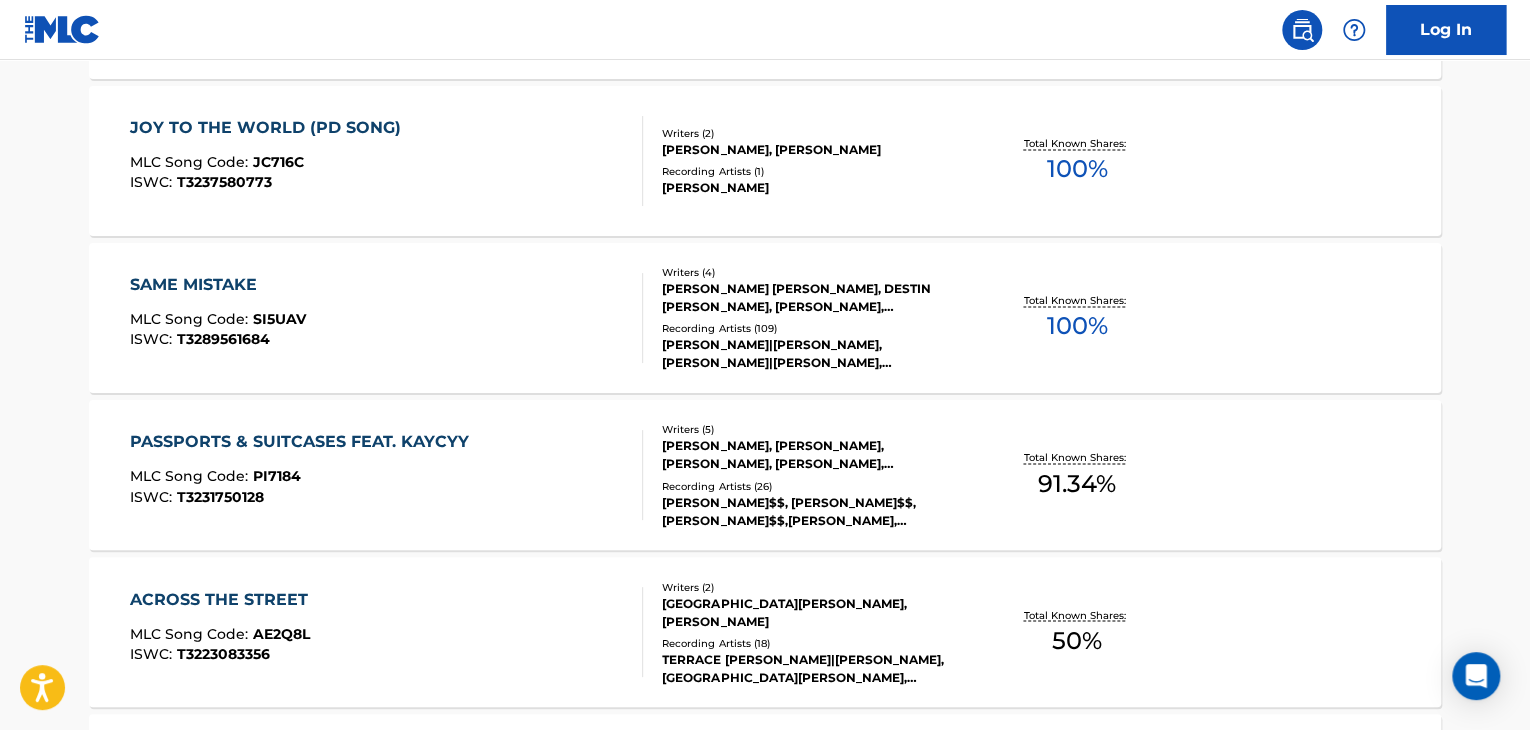 click on "JOY TO THE WORLD (PD SONG) MLC Song Code : JC716C ISWC : T3237580773" at bounding box center [387, 161] 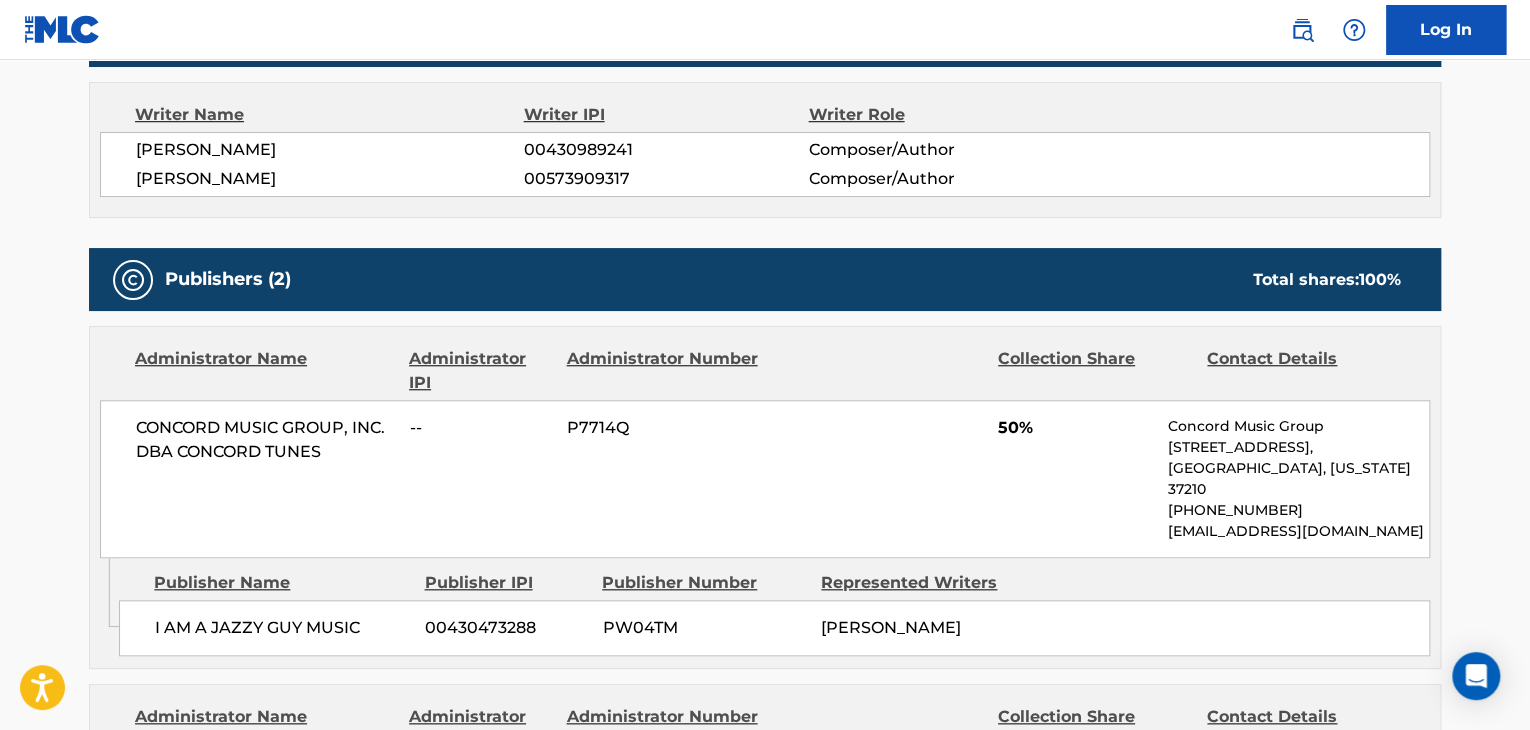 scroll, scrollTop: 500, scrollLeft: 0, axis: vertical 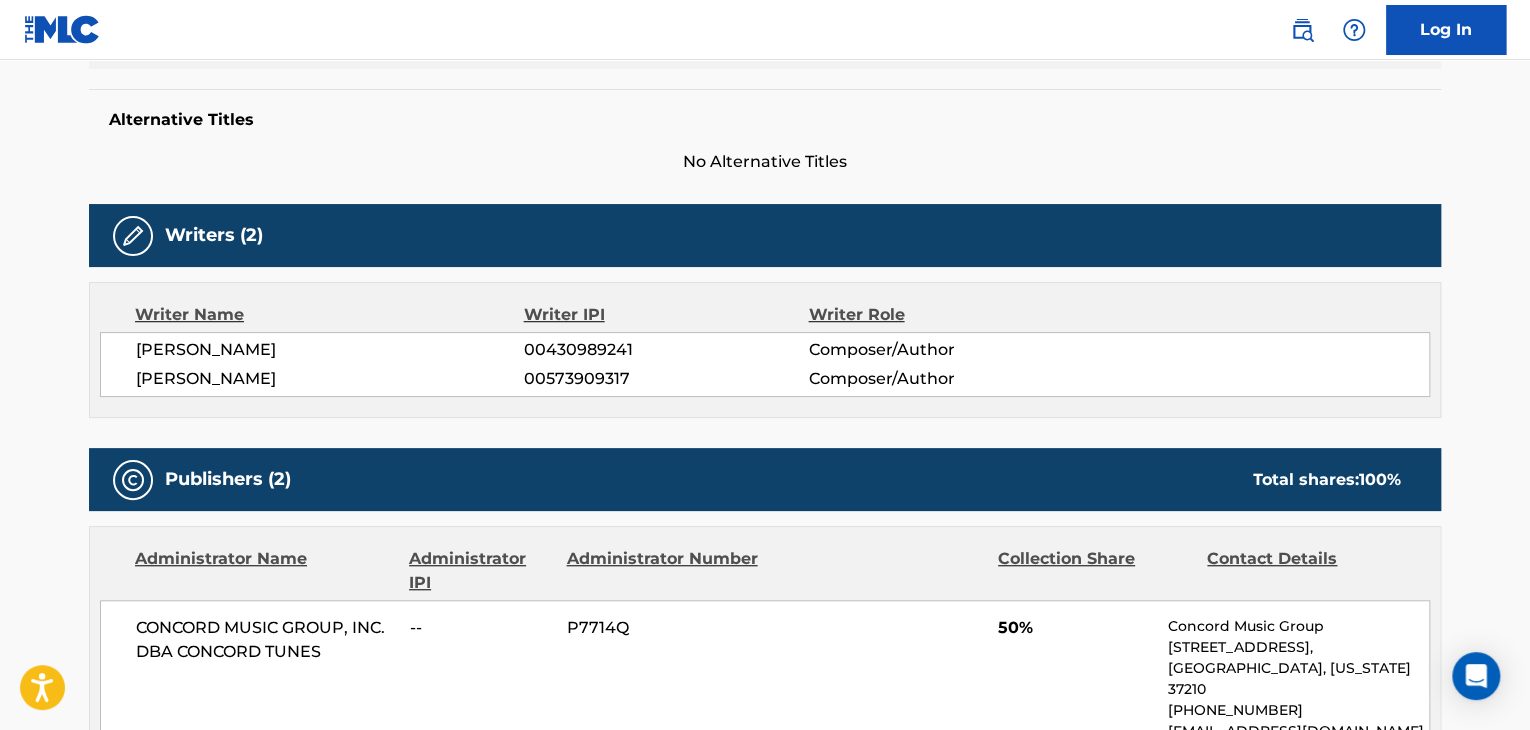 click on "00573909317" at bounding box center [666, 379] 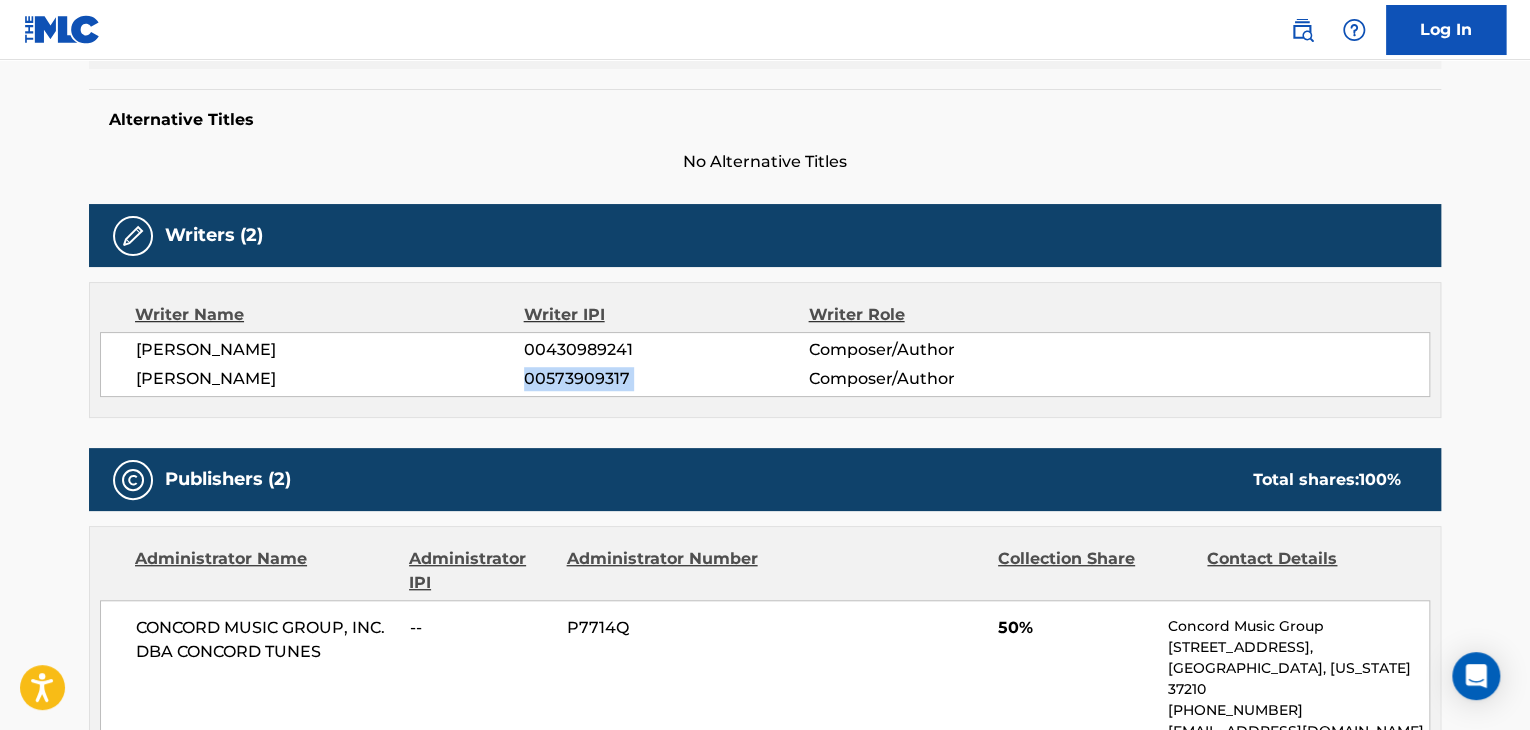 click on "00573909317" at bounding box center [666, 379] 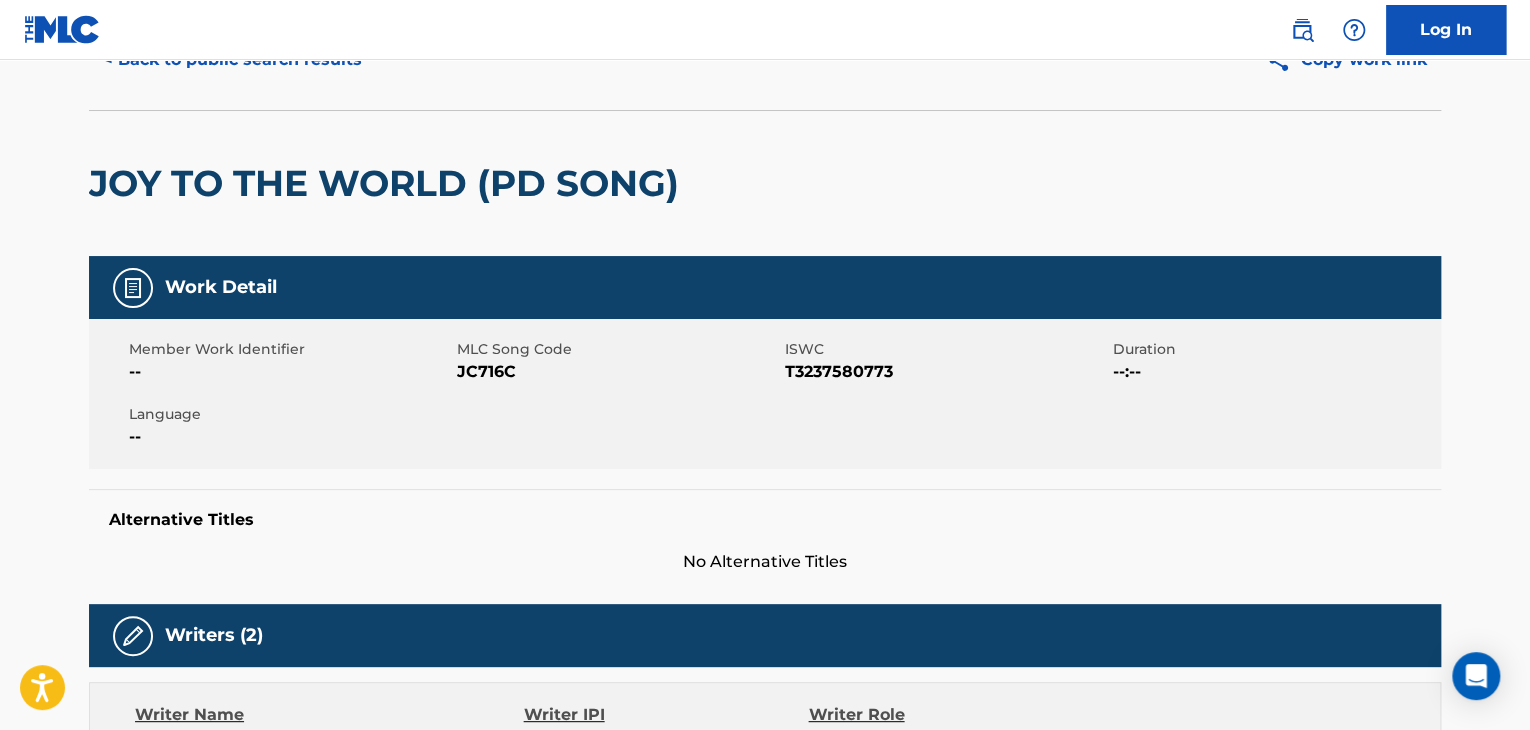 click on "JC716C" at bounding box center (618, 372) 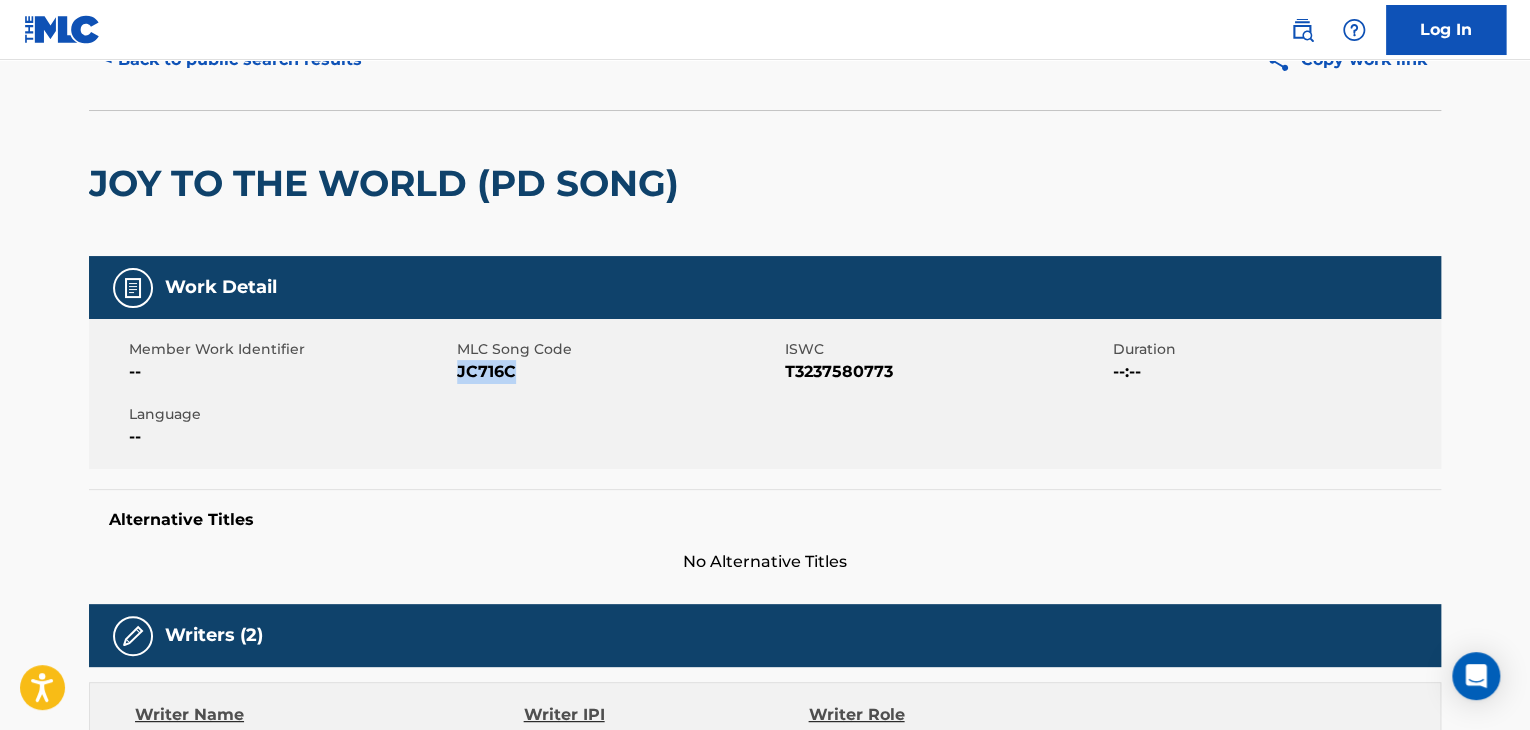 click on "JC716C" at bounding box center (618, 372) 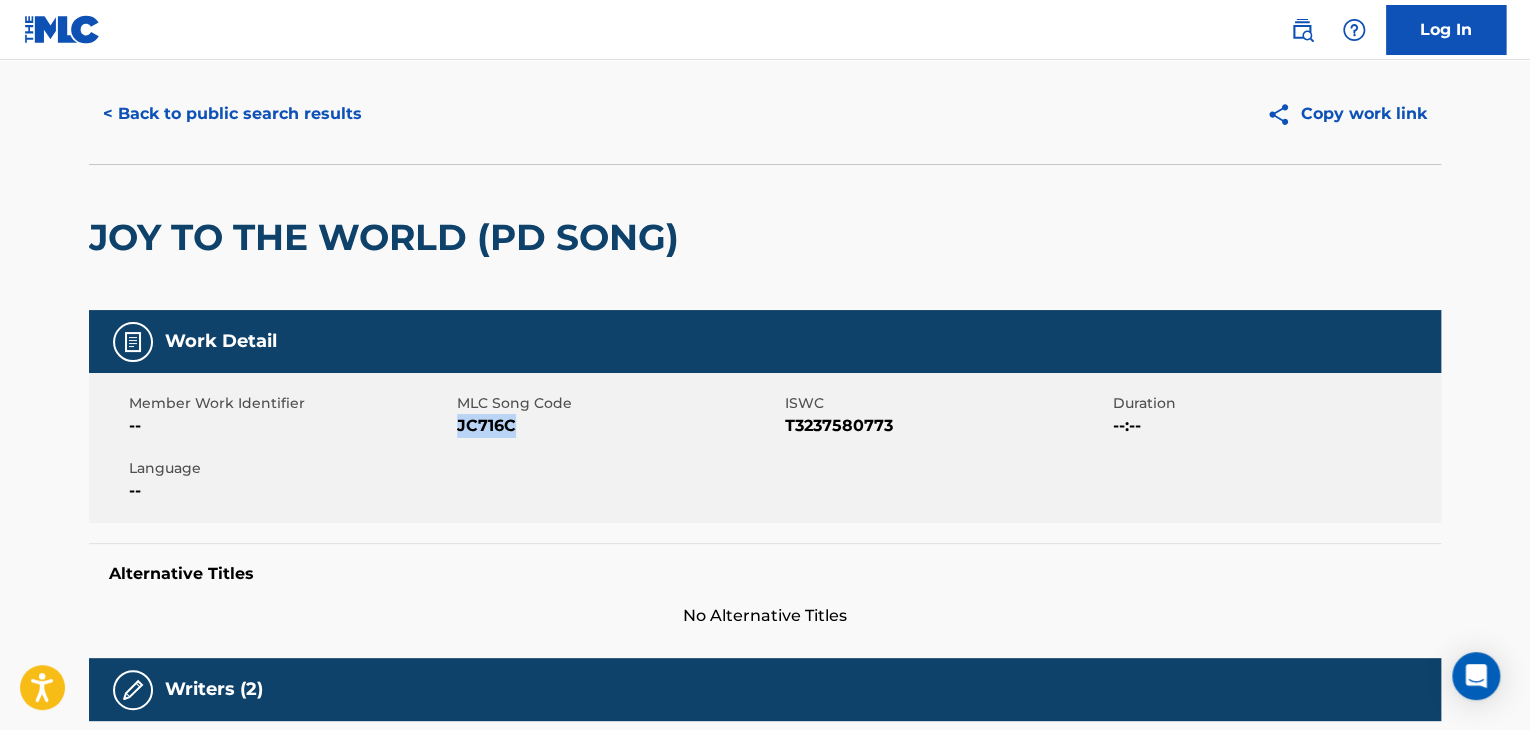 scroll, scrollTop: 0, scrollLeft: 0, axis: both 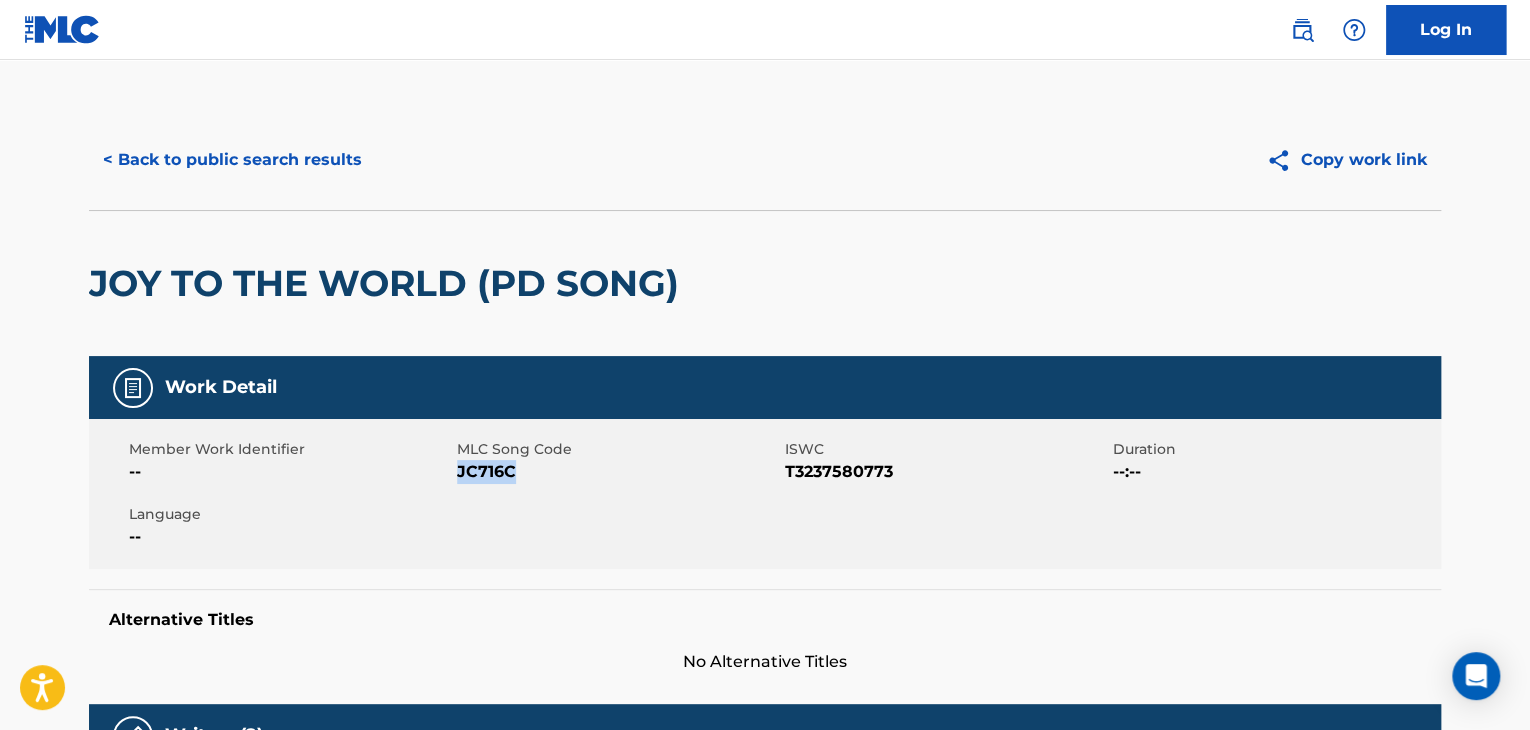 click on "< Back to public search results" at bounding box center (232, 160) 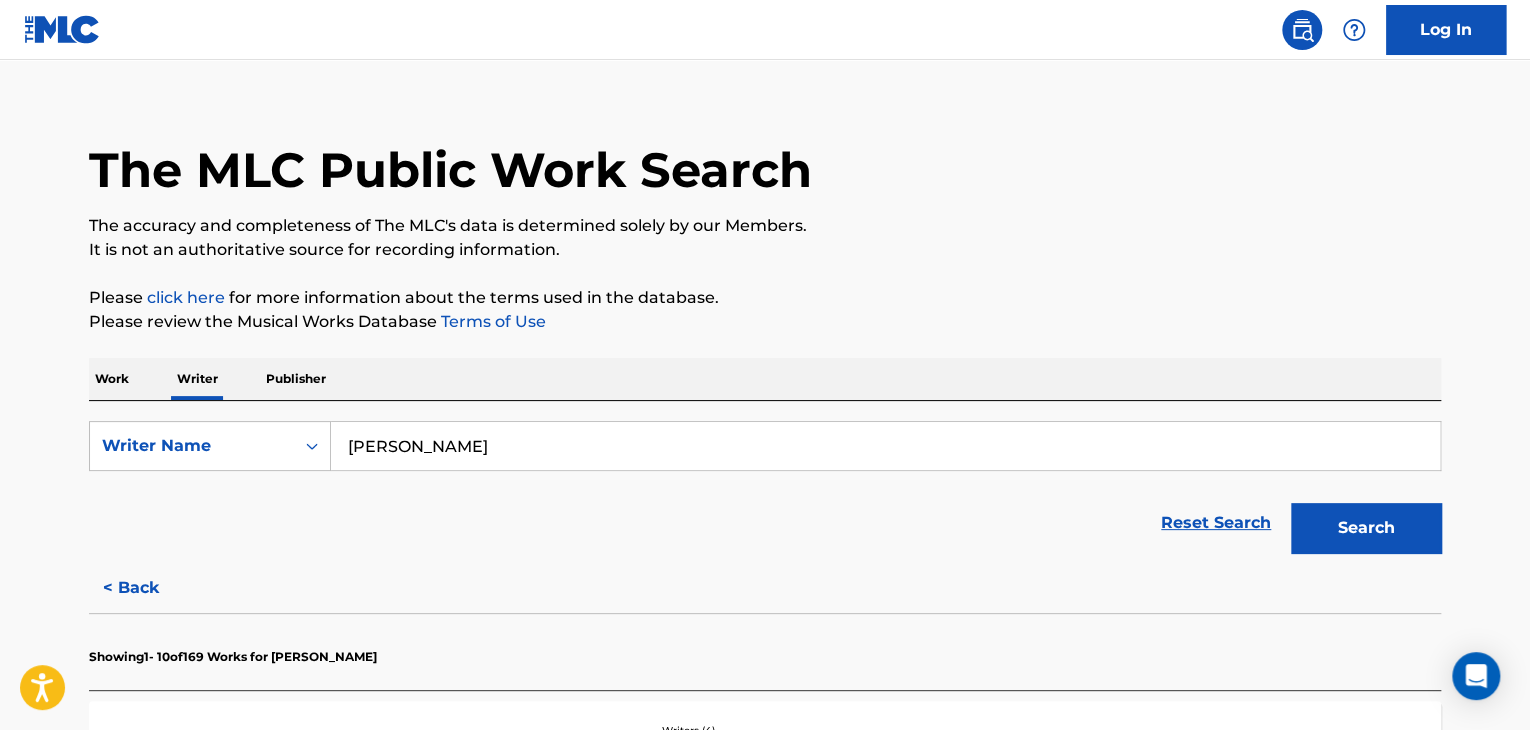 click on "Work" at bounding box center (112, 379) 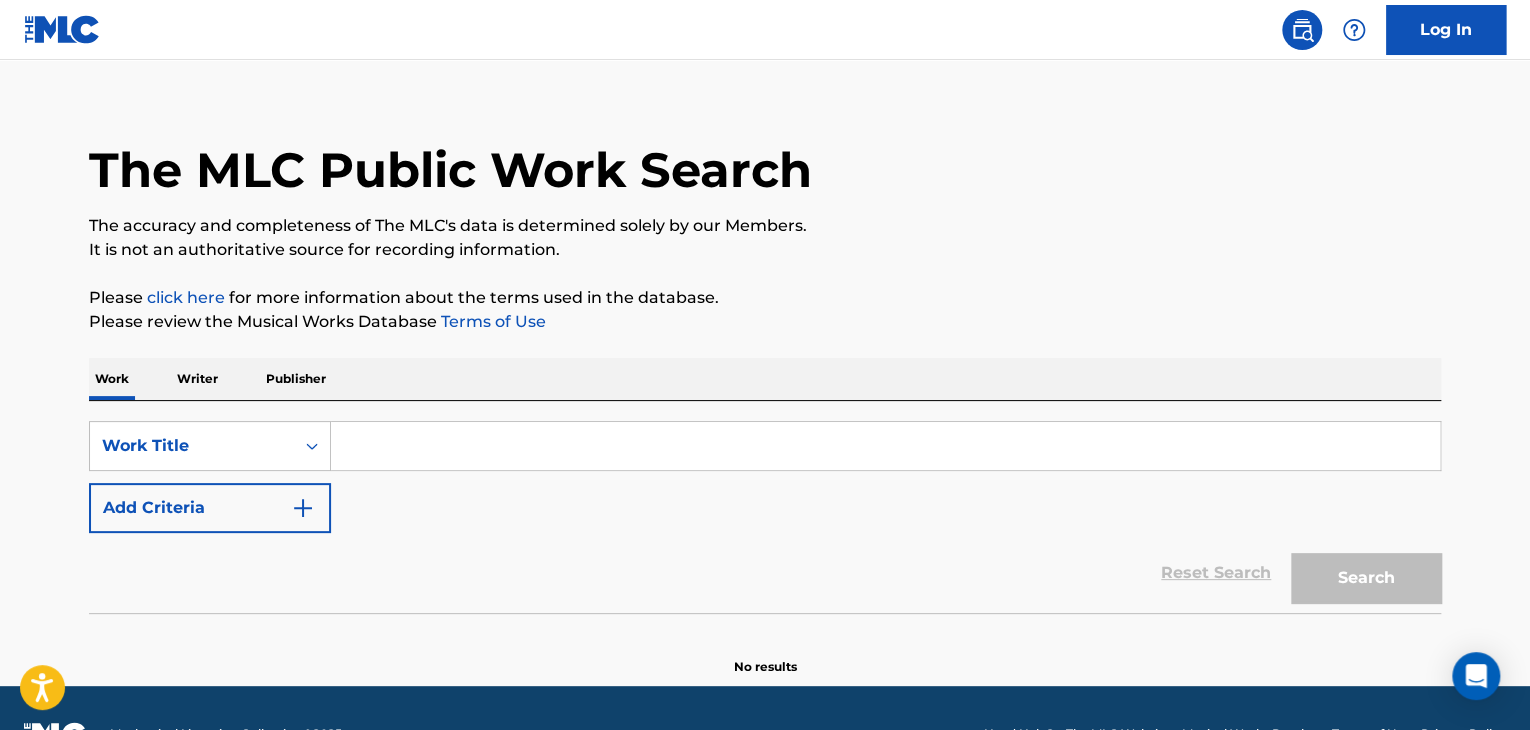 scroll, scrollTop: 0, scrollLeft: 0, axis: both 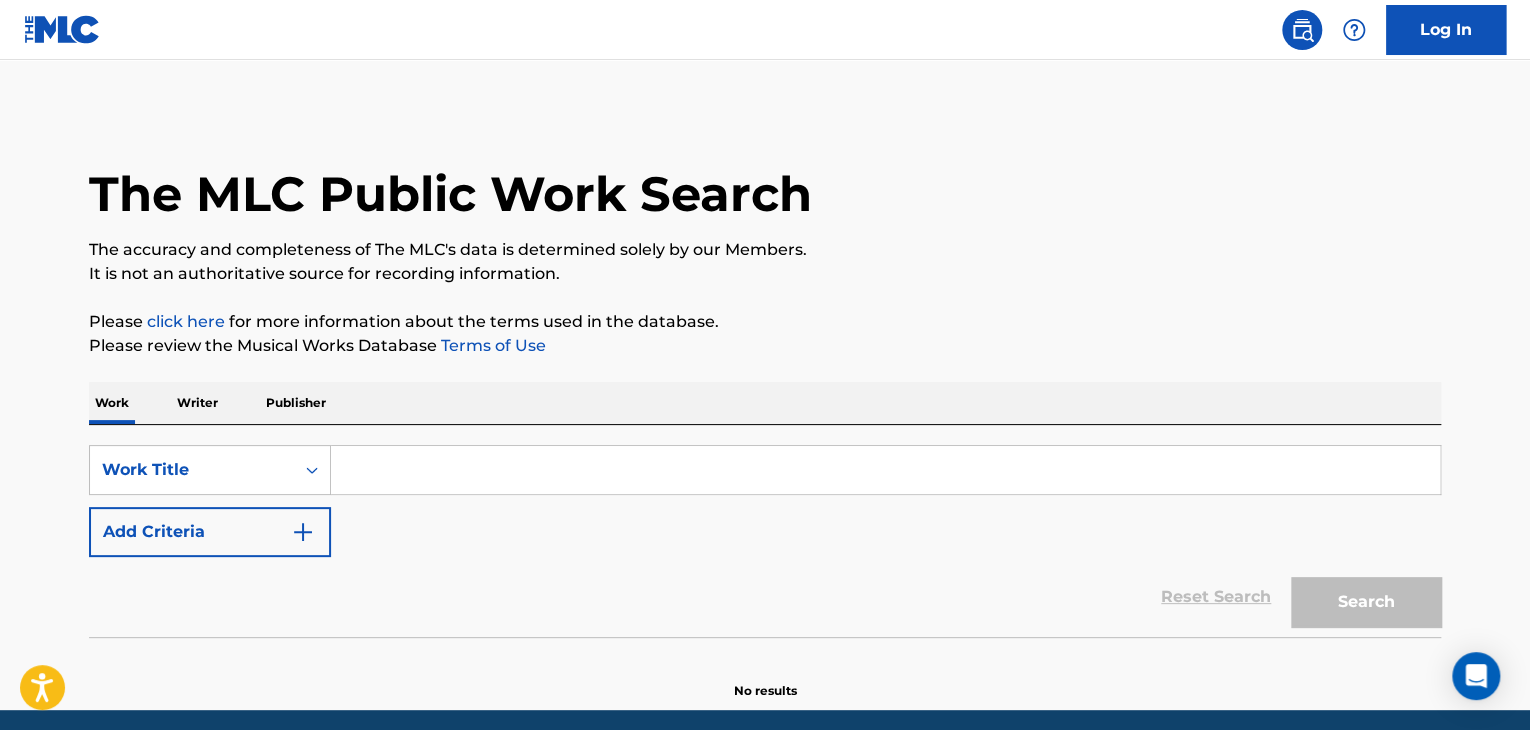 click at bounding box center (886, 470) 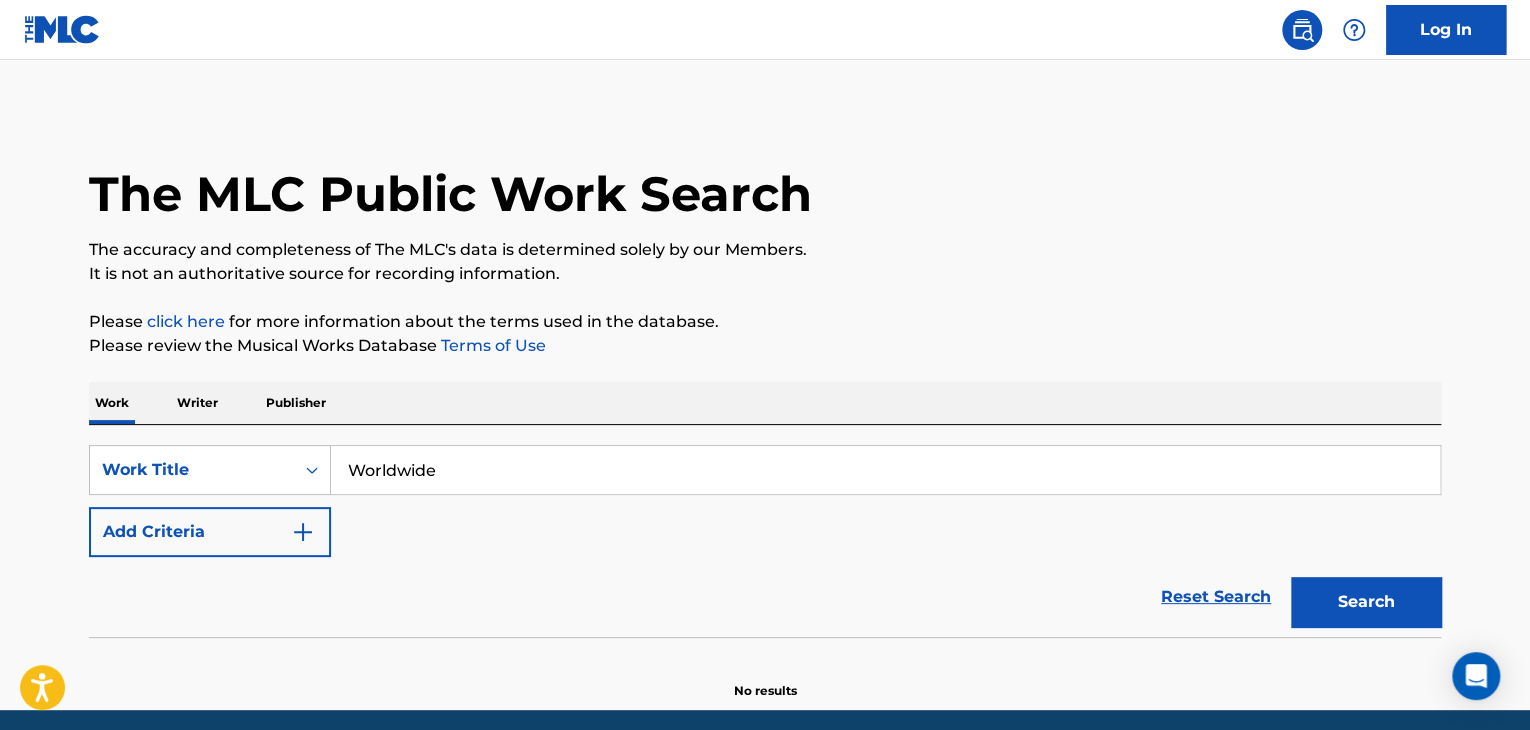 type on "Worldwide" 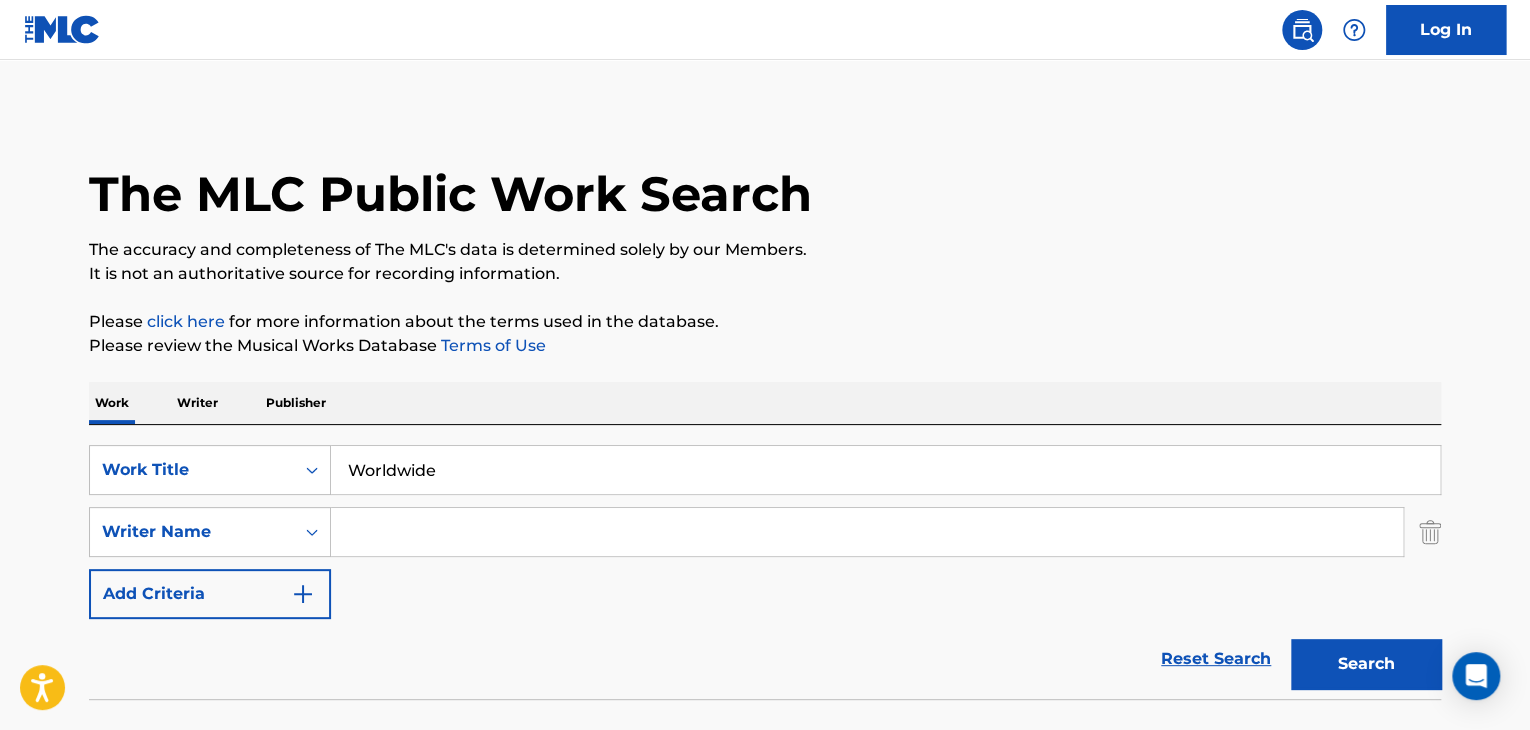 click at bounding box center [867, 532] 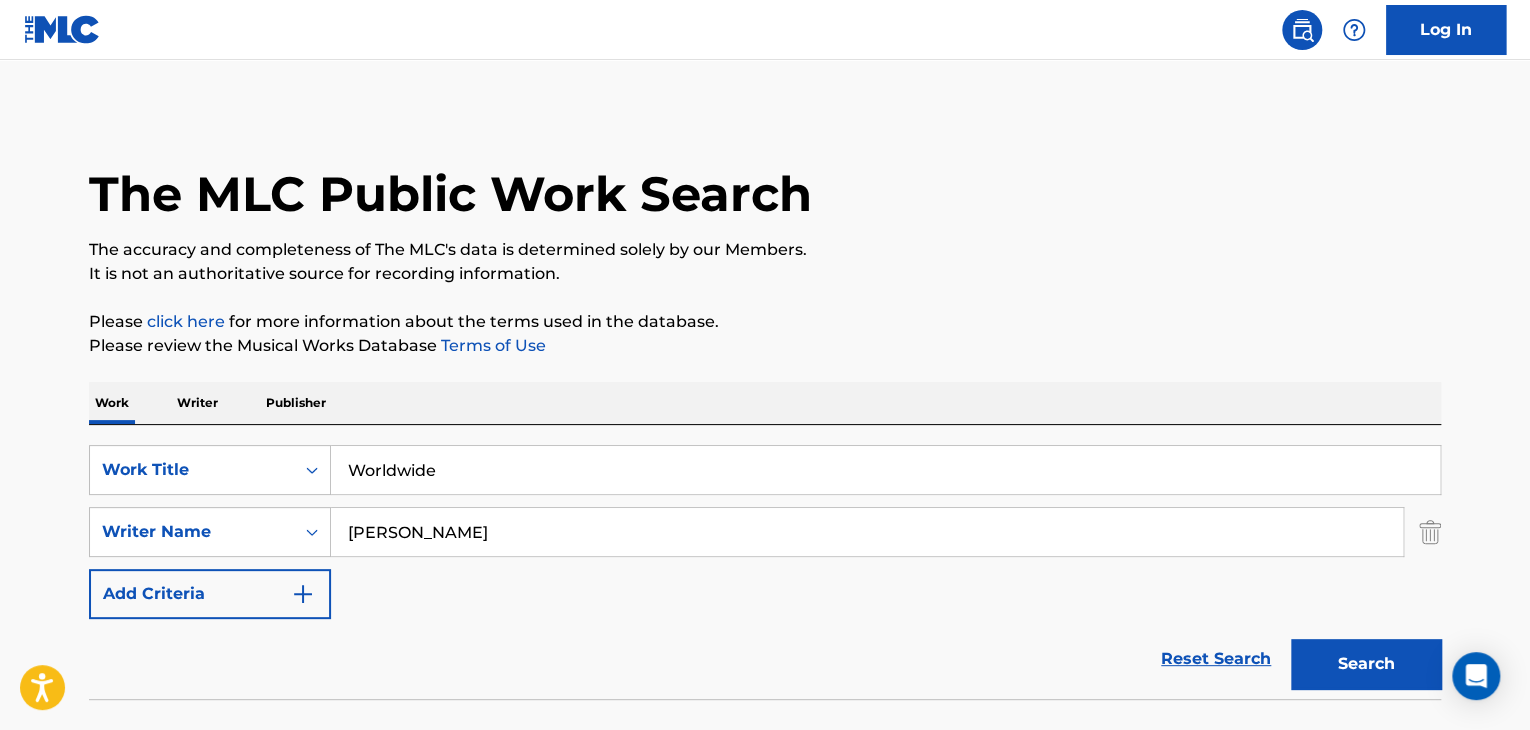 type on "[PERSON_NAME]" 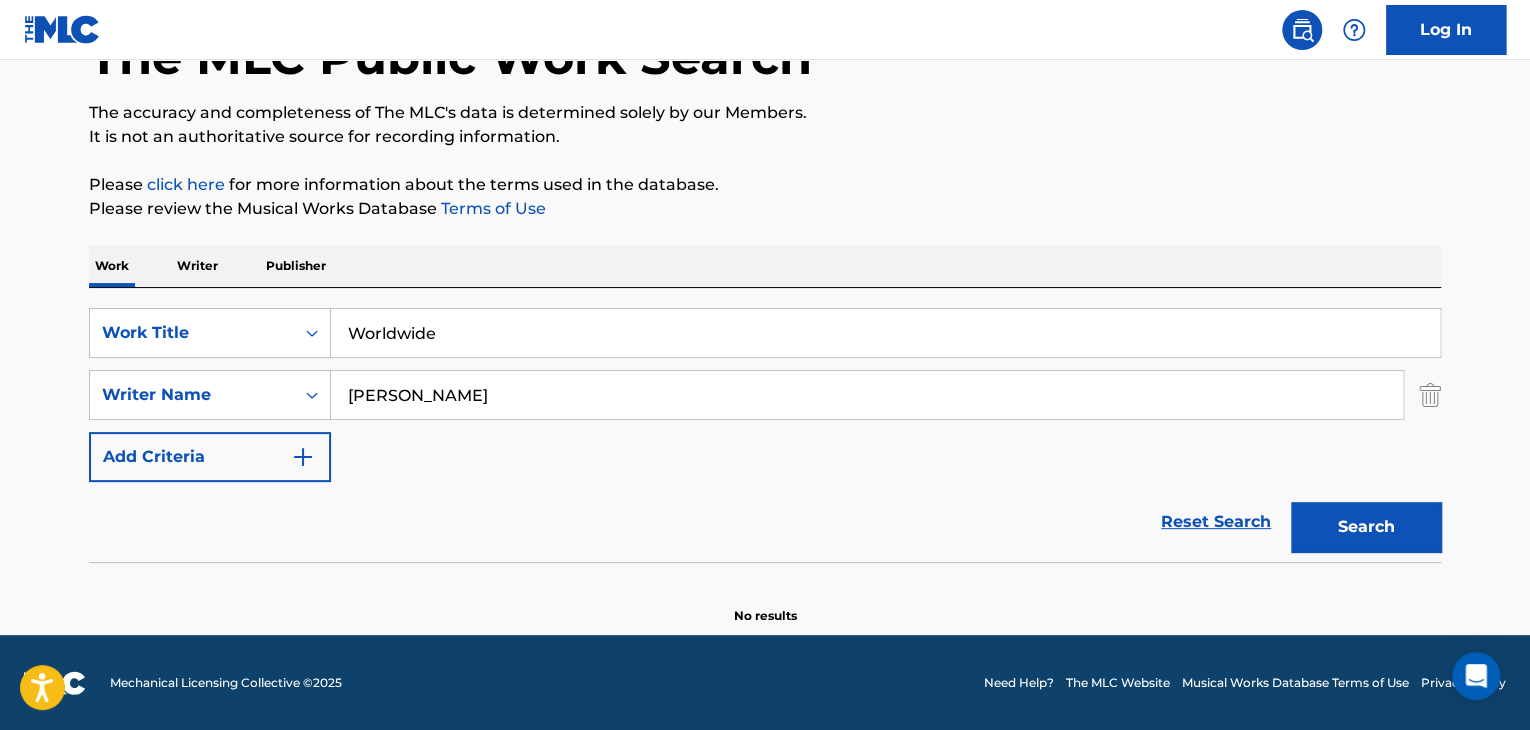 scroll, scrollTop: 138, scrollLeft: 0, axis: vertical 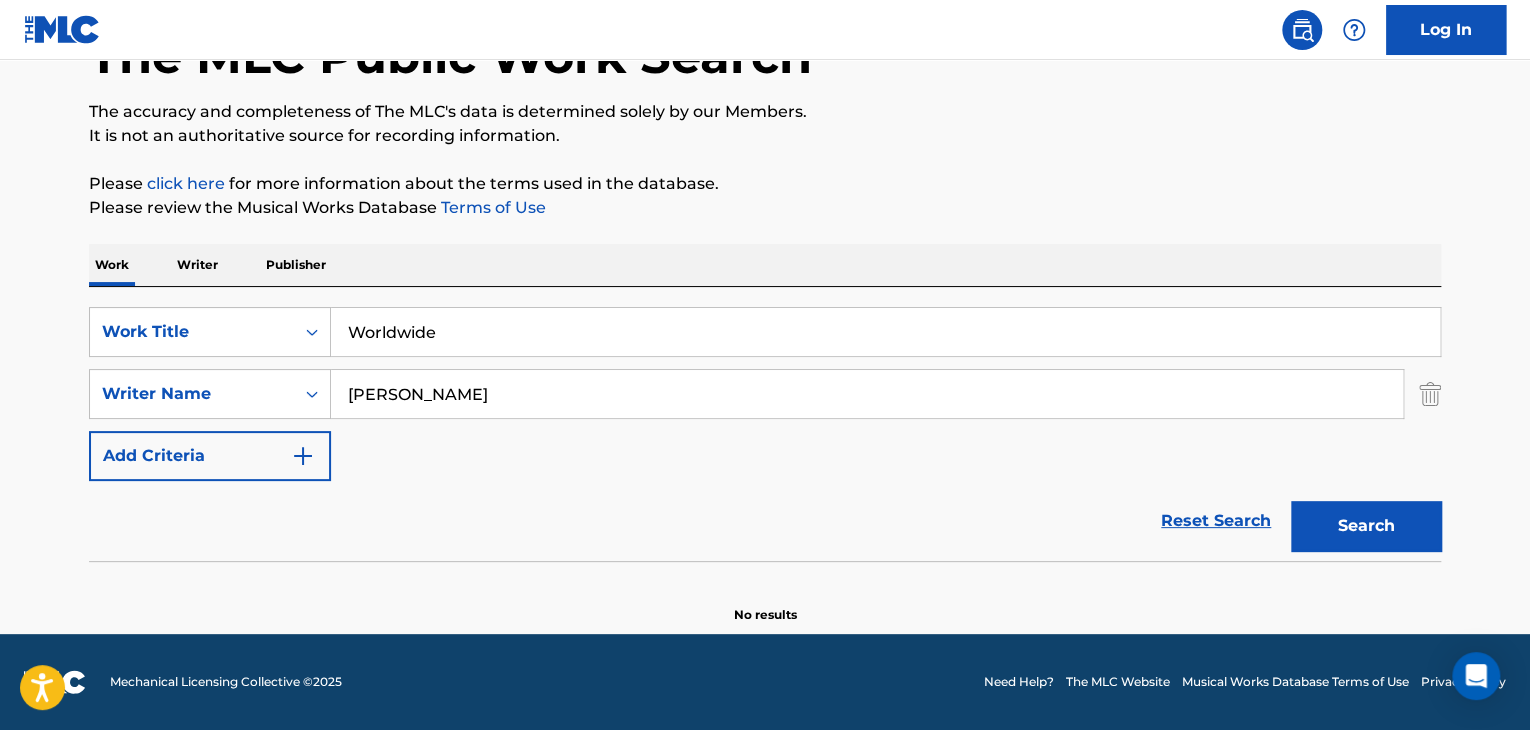 click on "Writer" at bounding box center (197, 265) 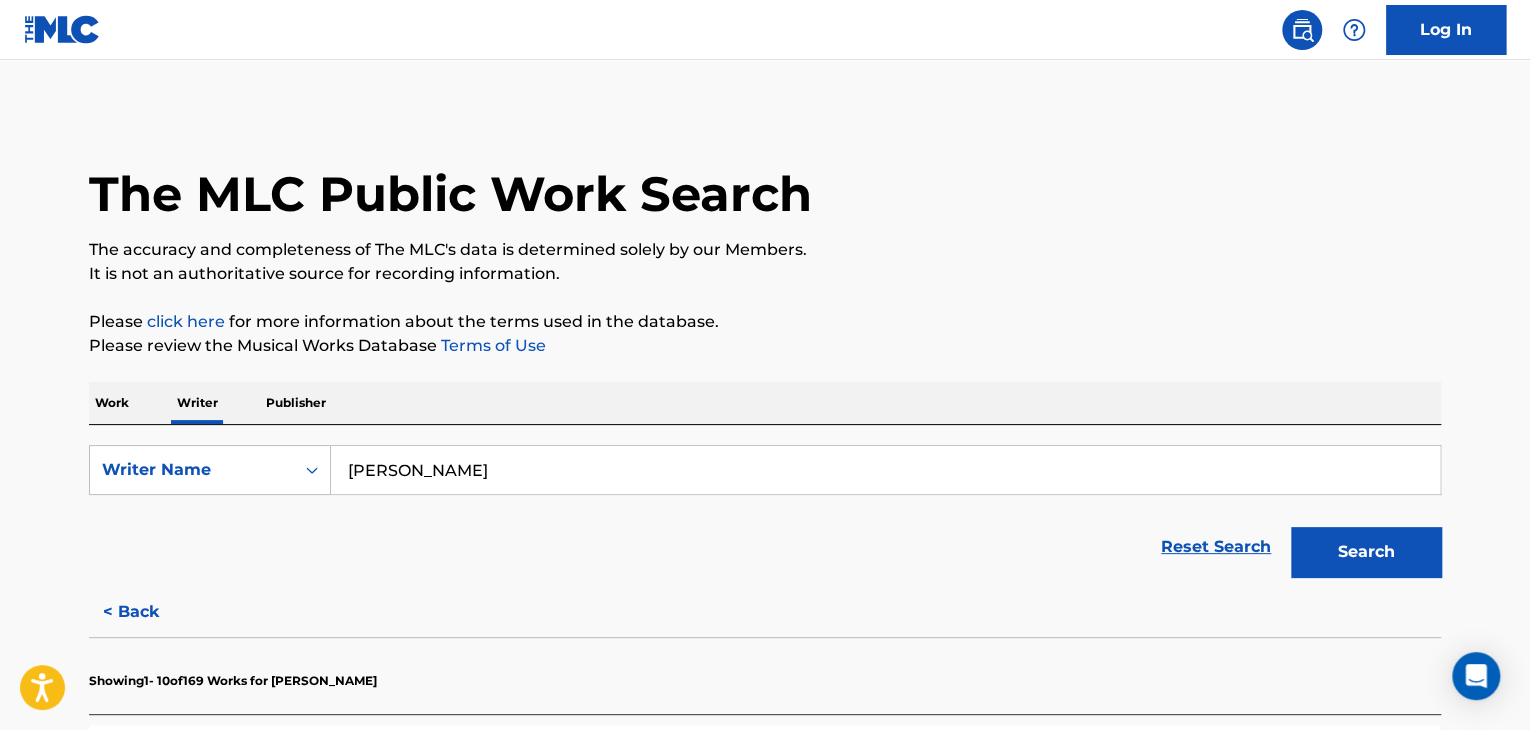click on "[PERSON_NAME]" at bounding box center (885, 470) 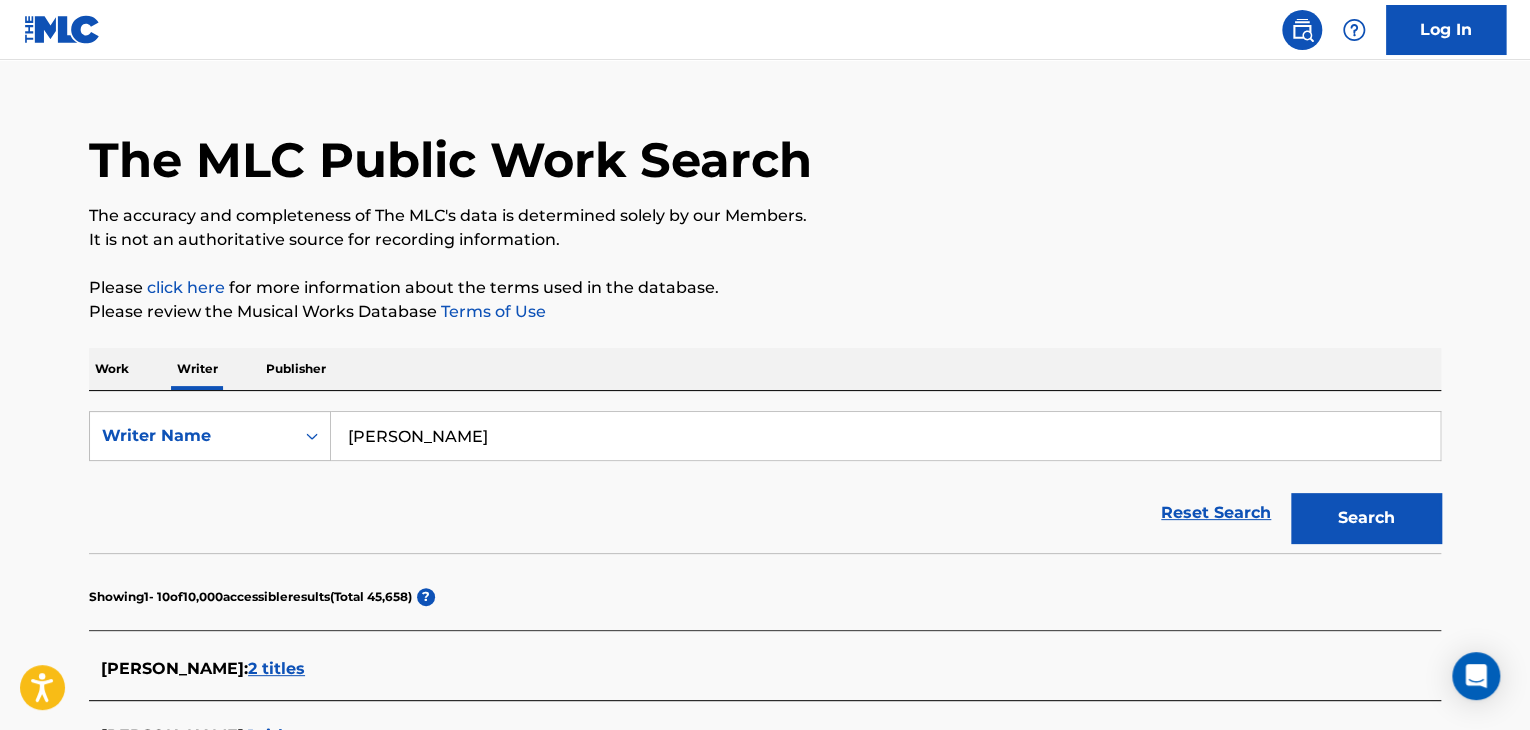 scroll, scrollTop: 0, scrollLeft: 0, axis: both 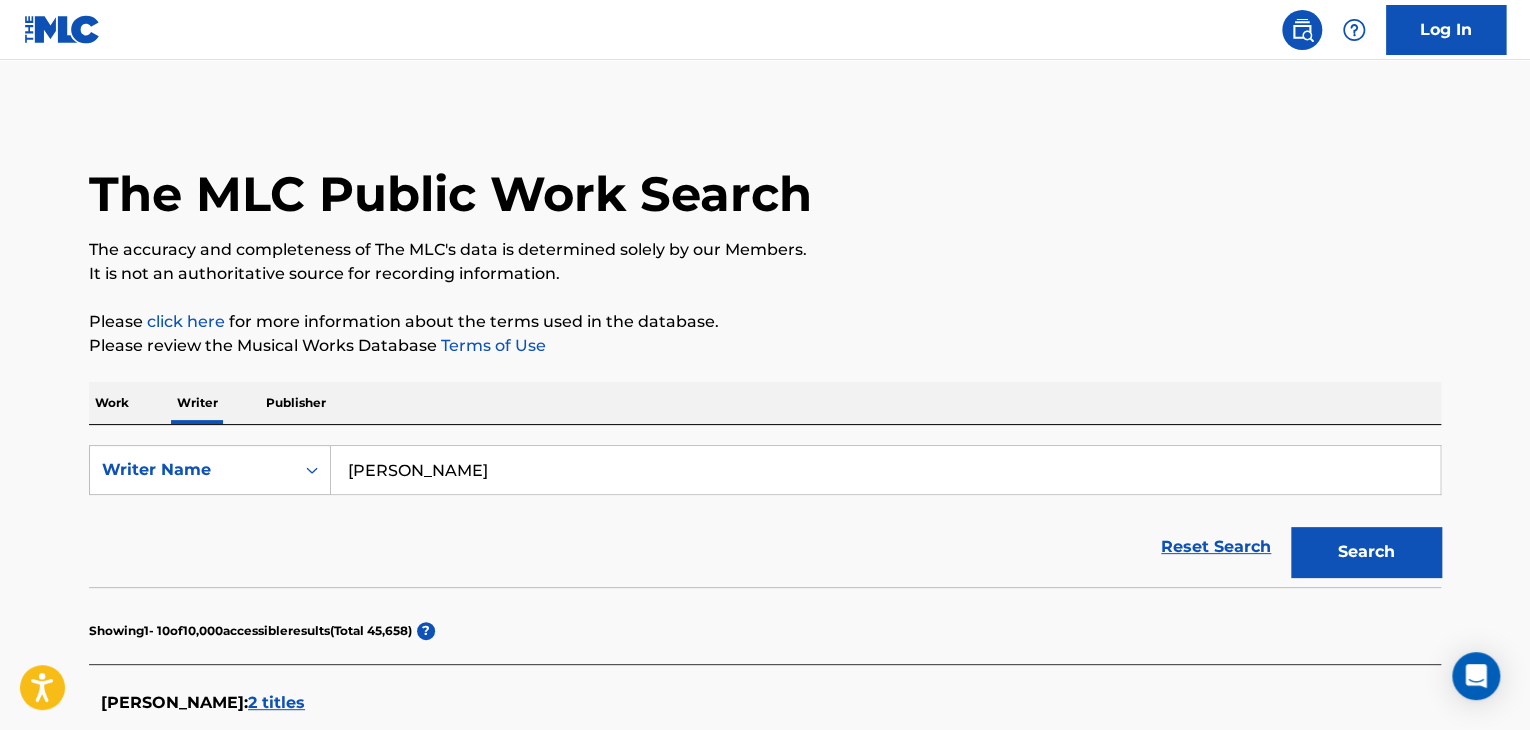 click on "[PERSON_NAME]" at bounding box center (885, 470) 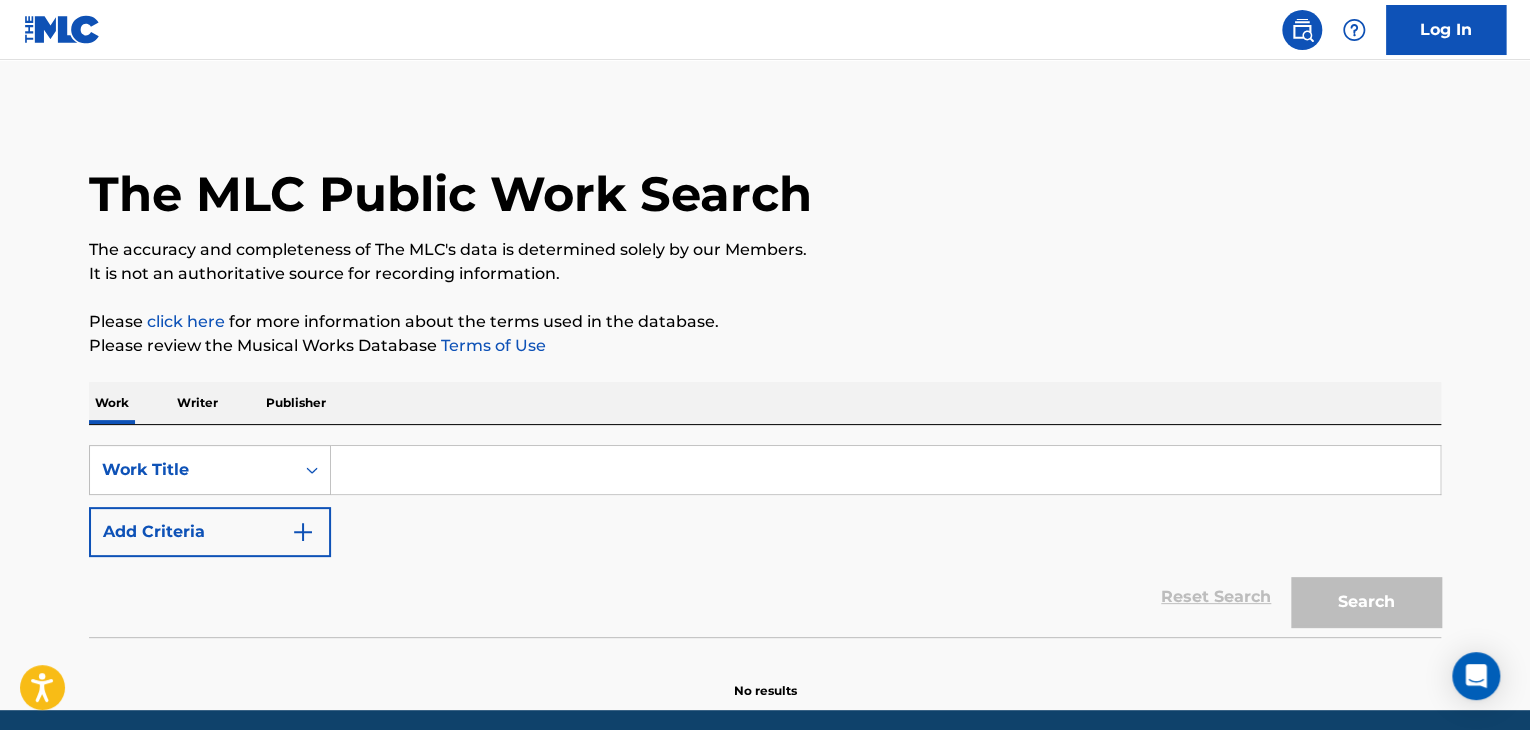 click at bounding box center [885, 470] 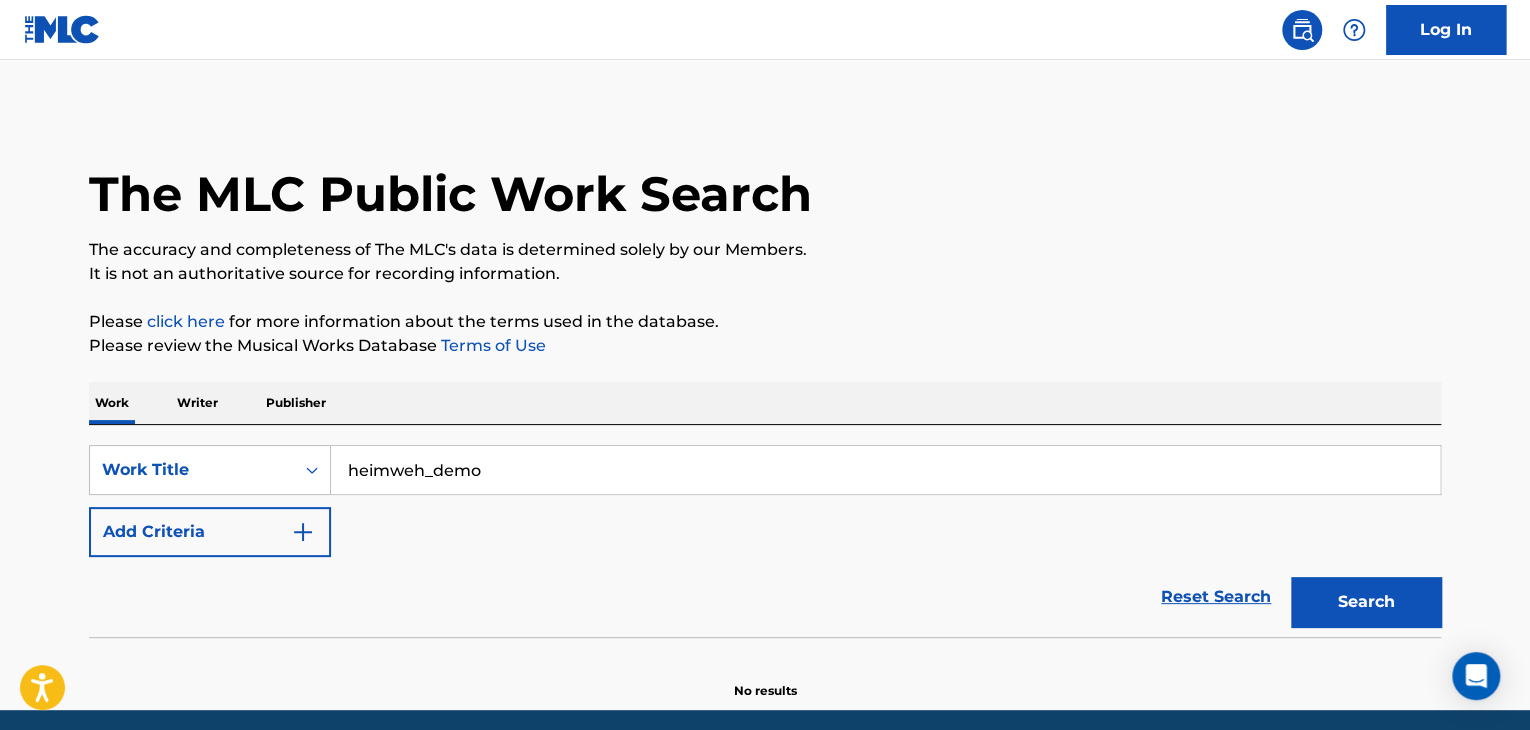 type on "heimweh_demo" 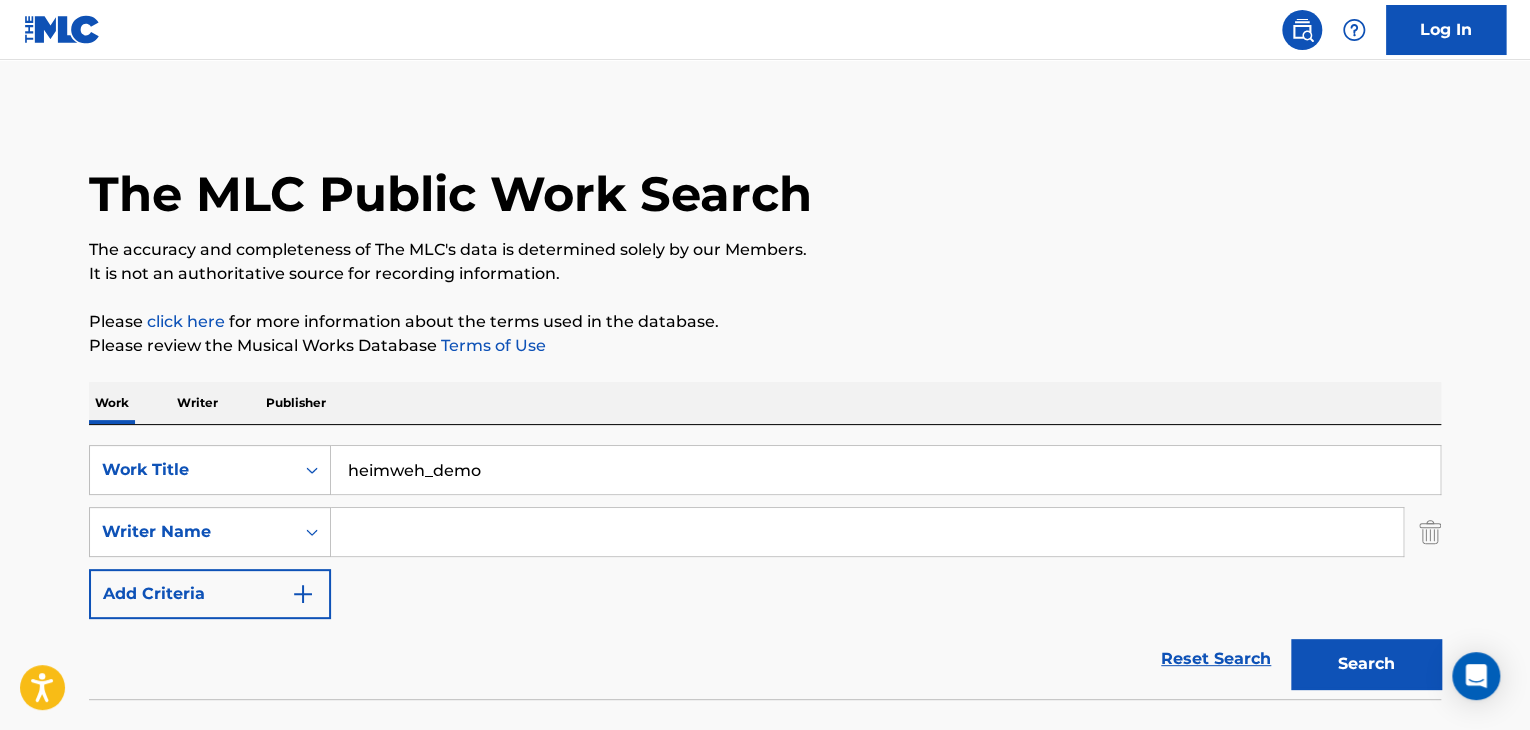 click at bounding box center (867, 532) 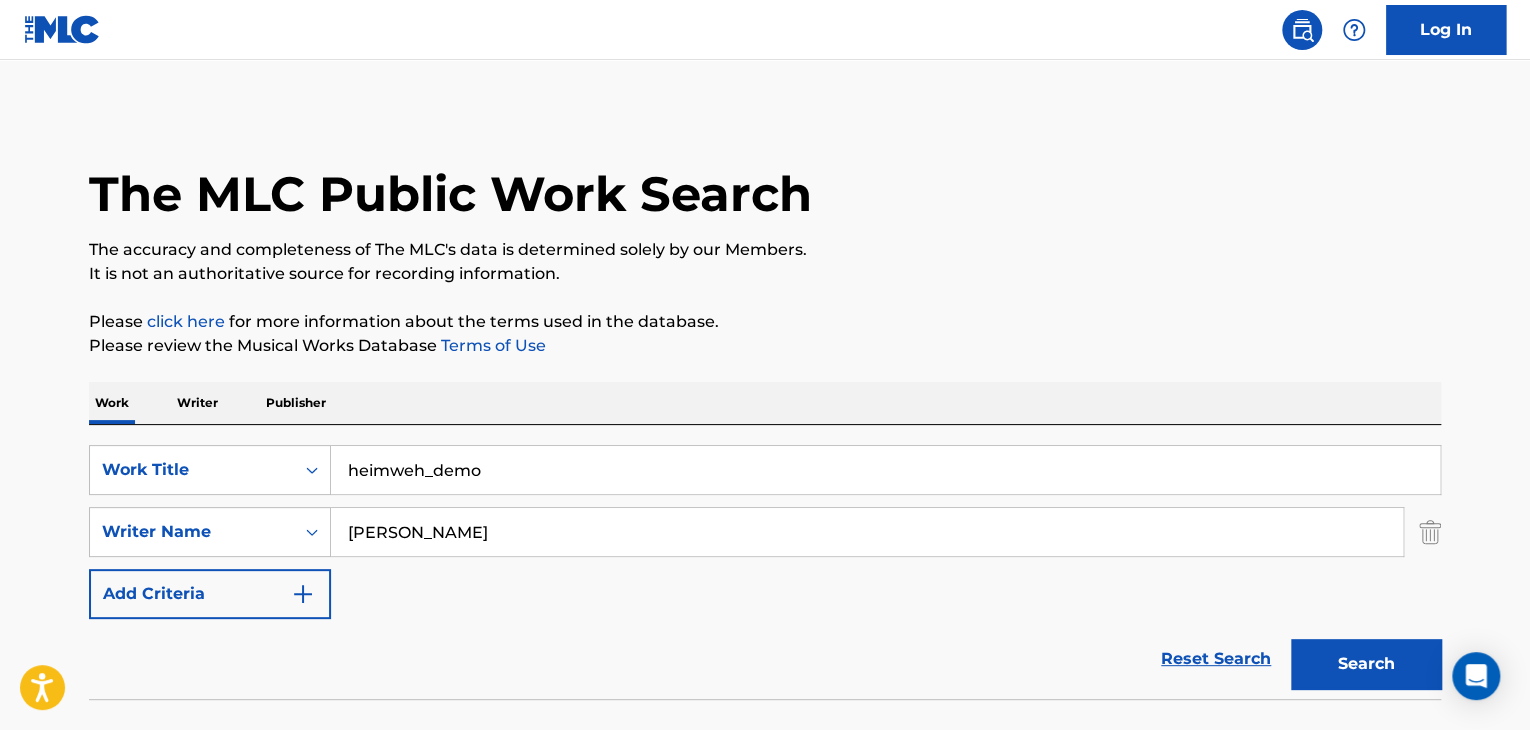 click on "Please review the Musical Works Database   Terms of Use" at bounding box center (765, 346) 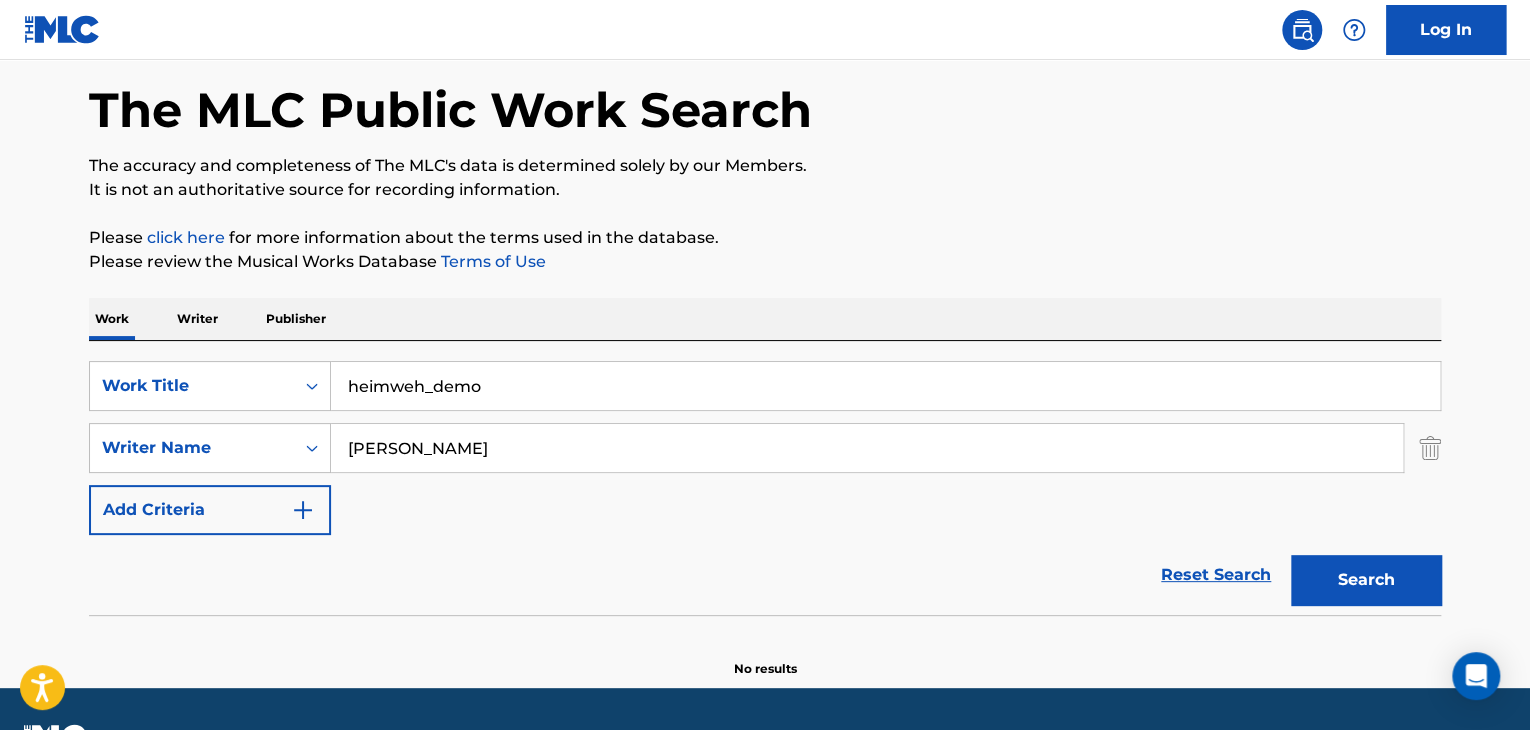 scroll, scrollTop: 138, scrollLeft: 0, axis: vertical 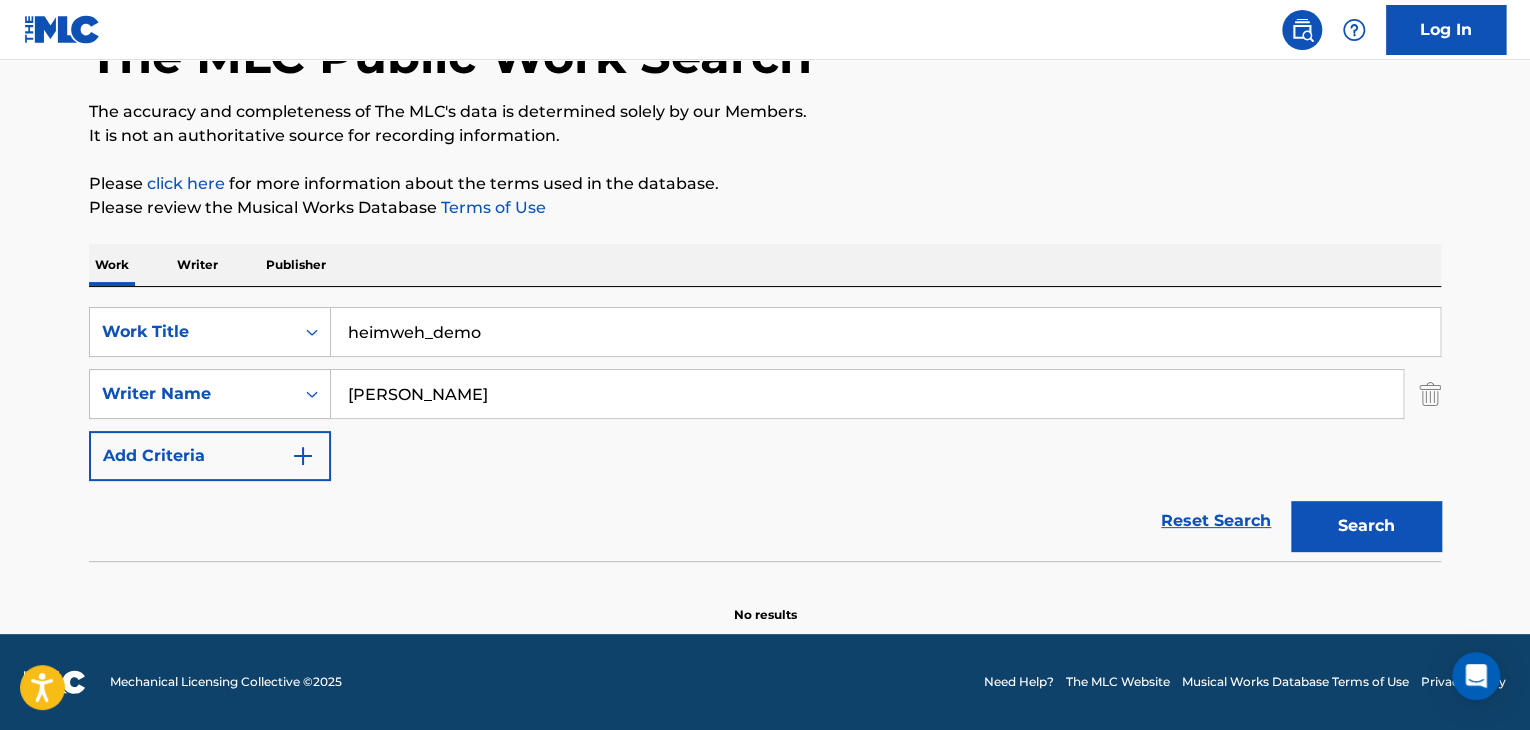 click on "[PERSON_NAME]" at bounding box center (867, 394) 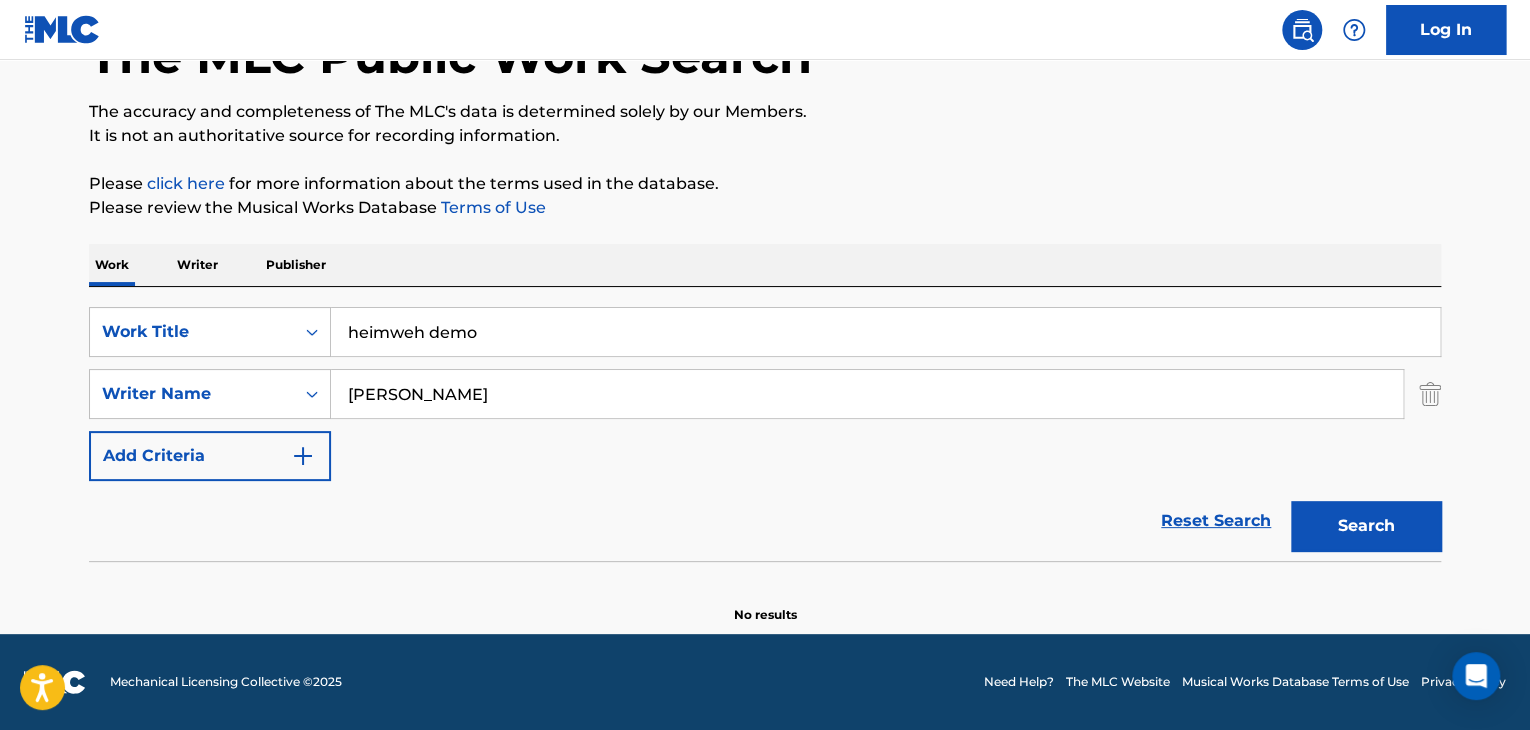 type on "heimweh demo" 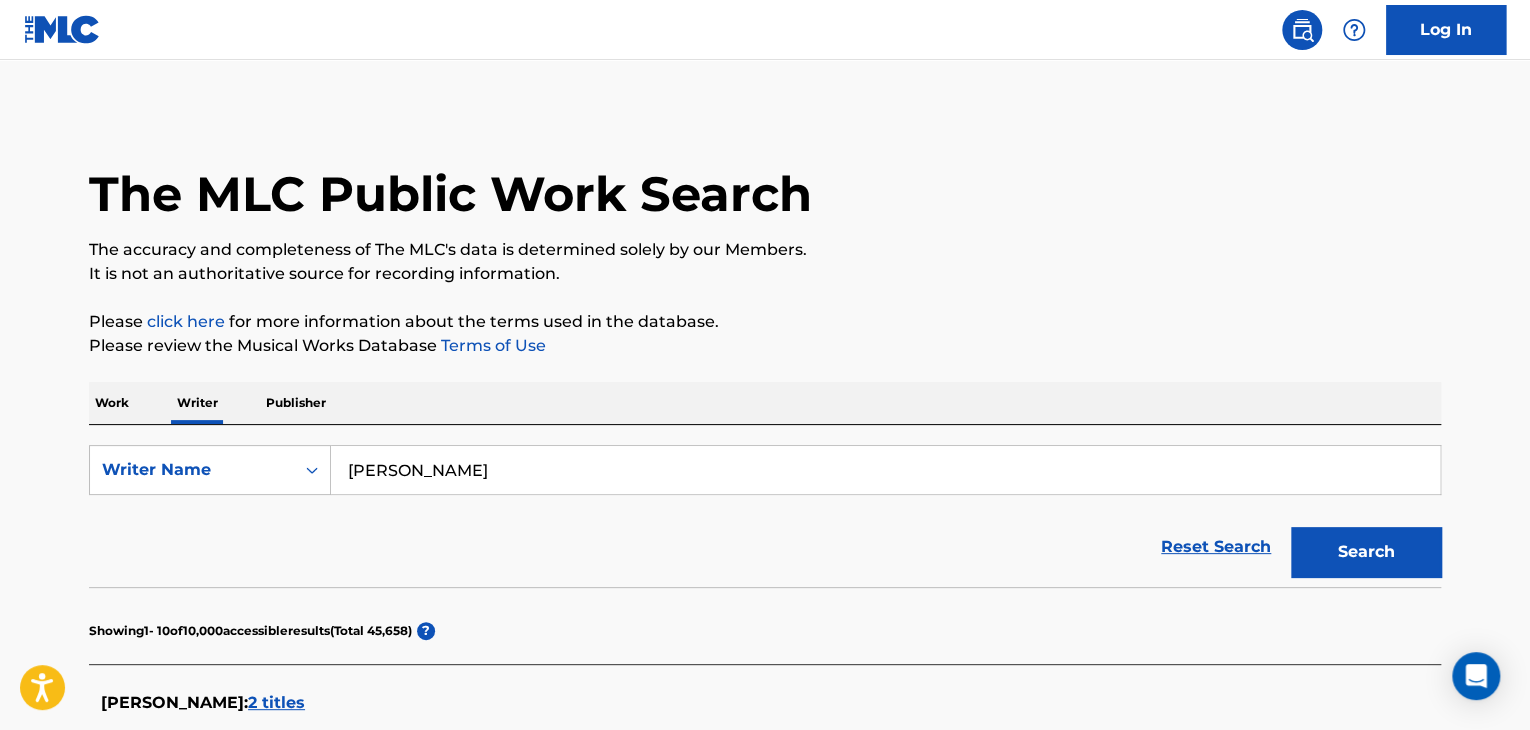 click on "[PERSON_NAME]" at bounding box center [885, 470] 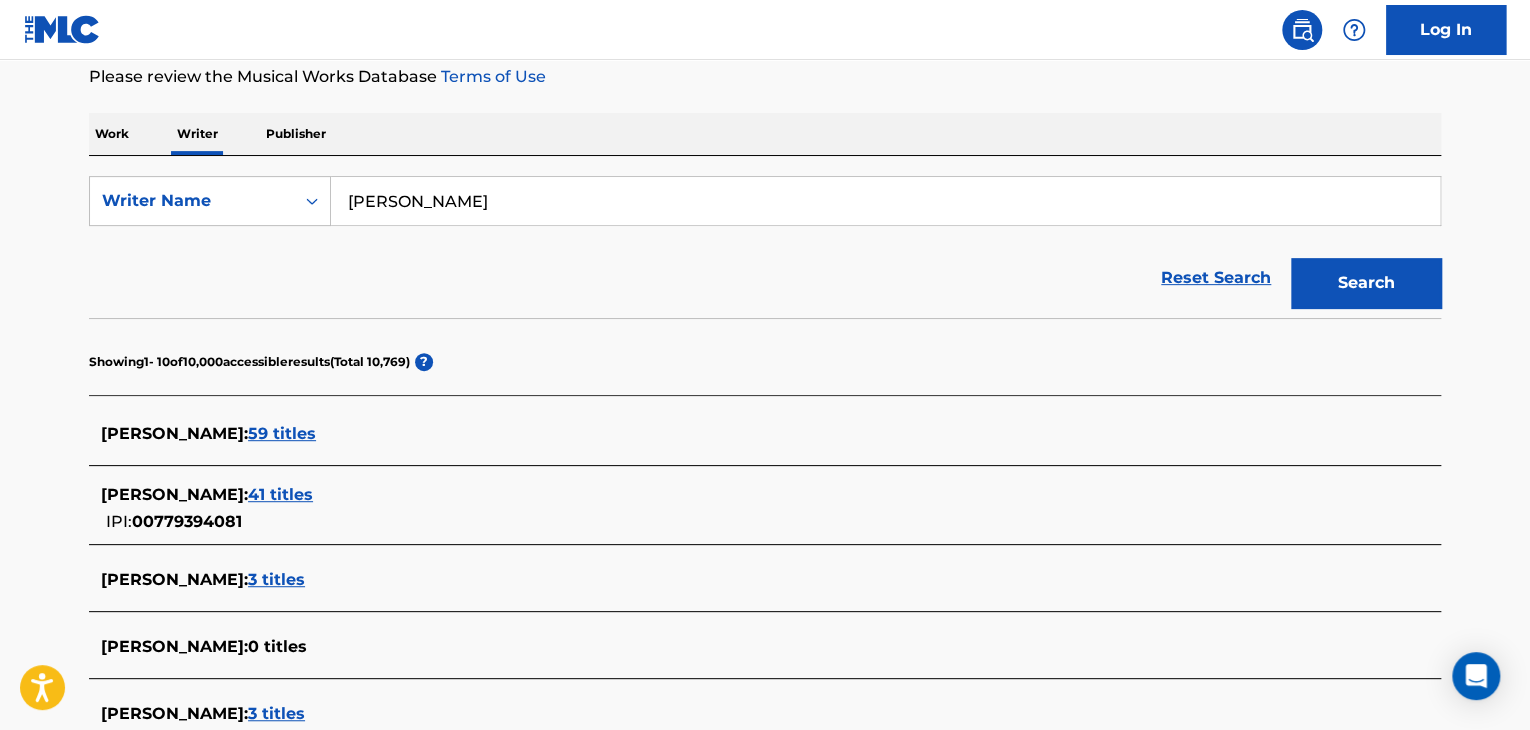 scroll, scrollTop: 291, scrollLeft: 0, axis: vertical 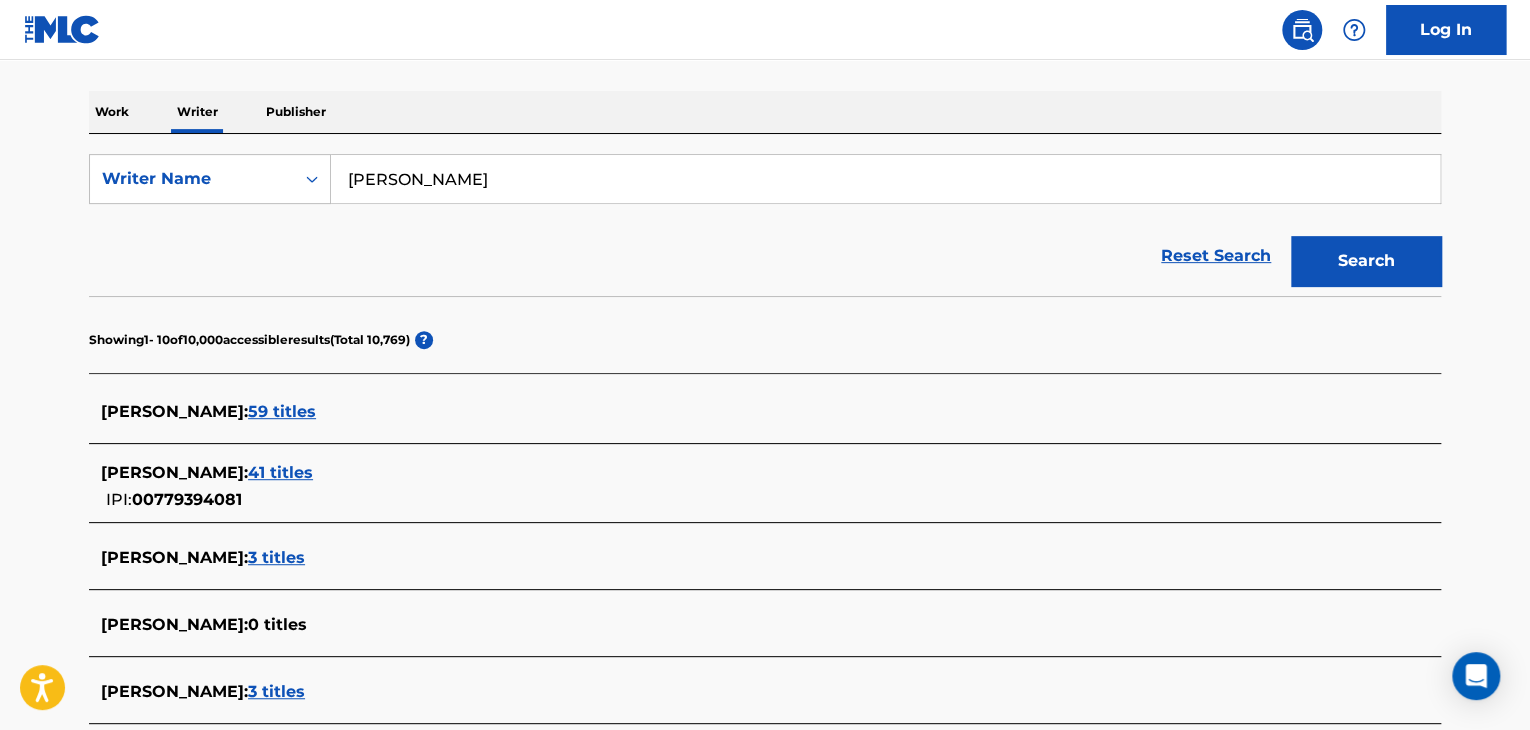 click on "41 titles" at bounding box center [280, 472] 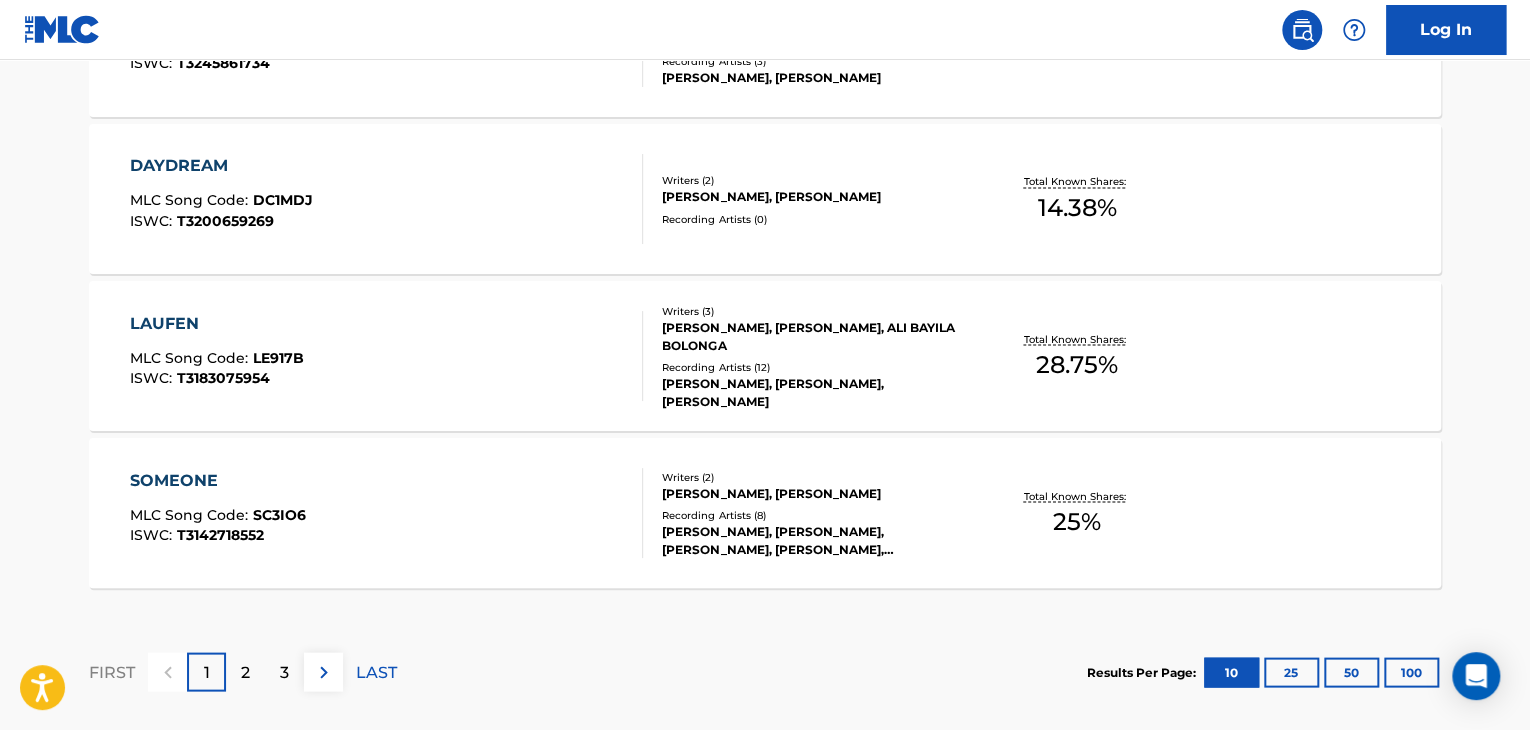 scroll, scrollTop: 1799, scrollLeft: 0, axis: vertical 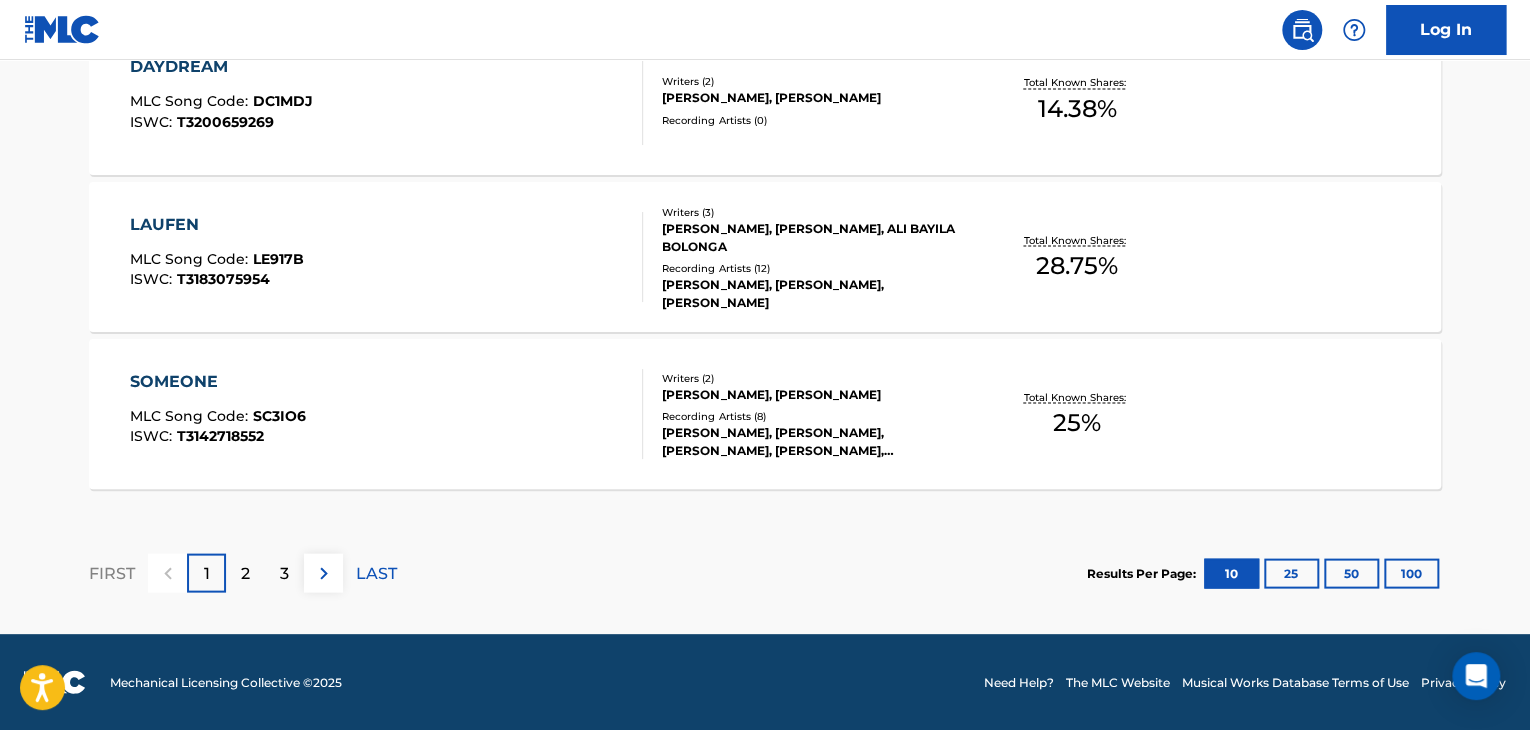 click on "LAST" at bounding box center [376, 573] 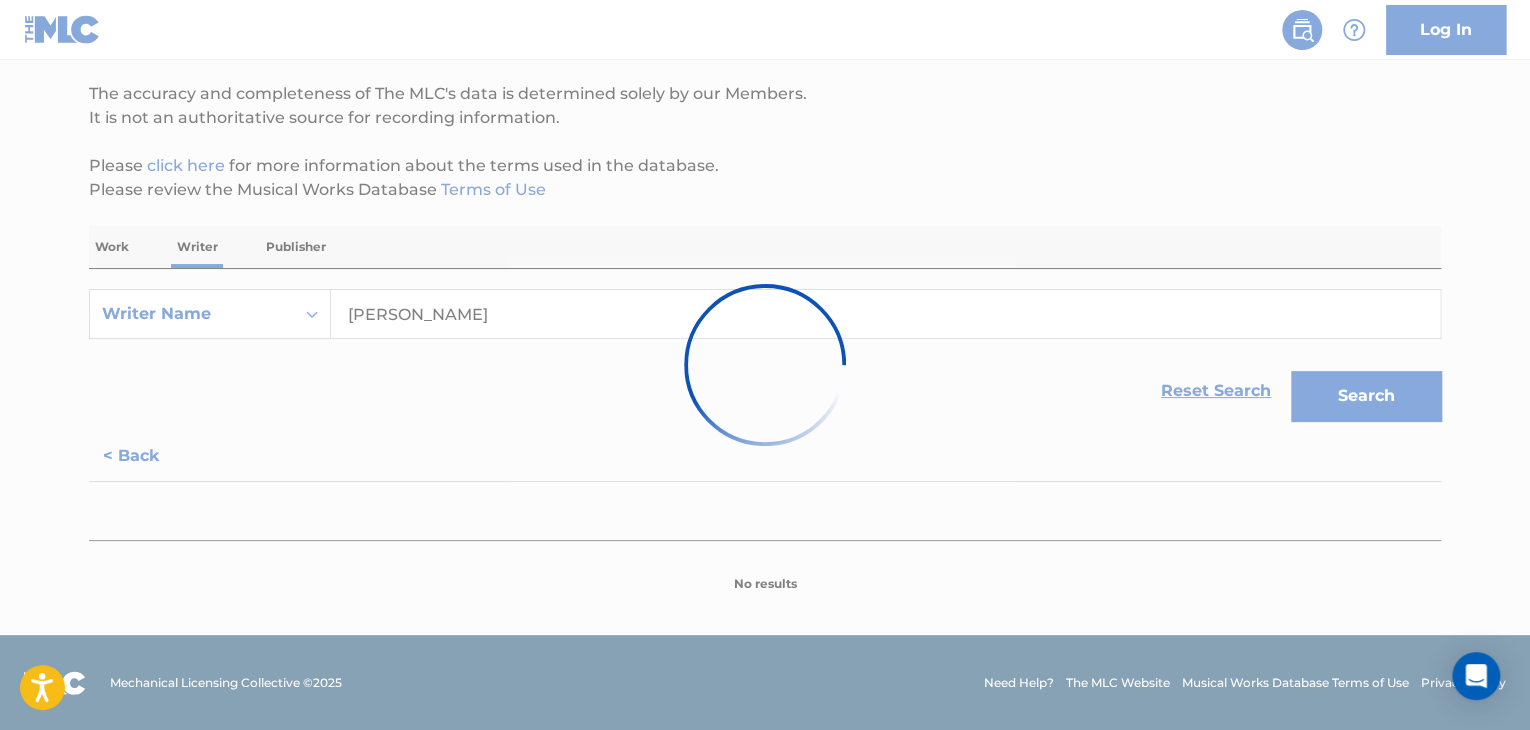 scroll, scrollTop: 385, scrollLeft: 0, axis: vertical 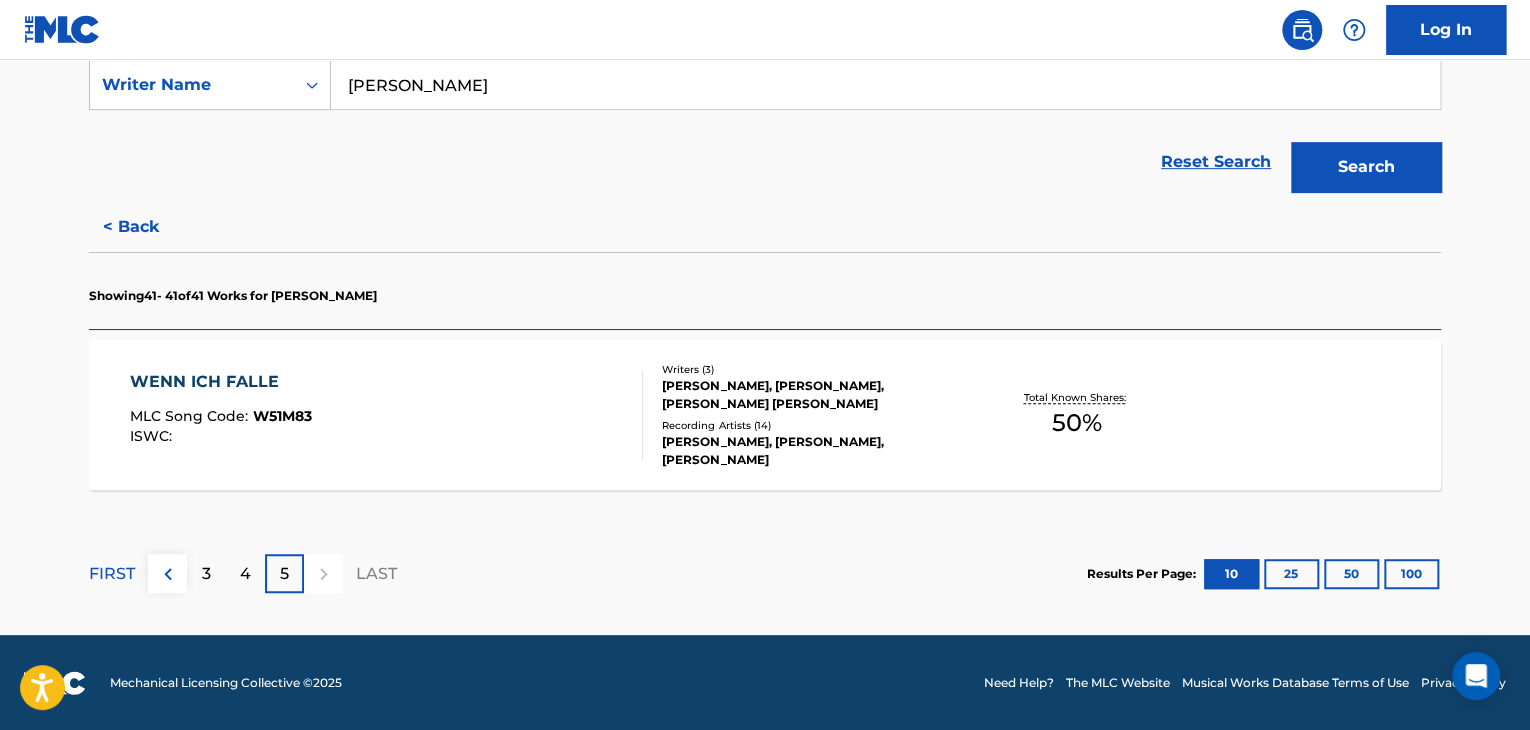 click on "WENN ICH FALLE MLC Song Code : W51M83 ISWC :" at bounding box center [387, 415] 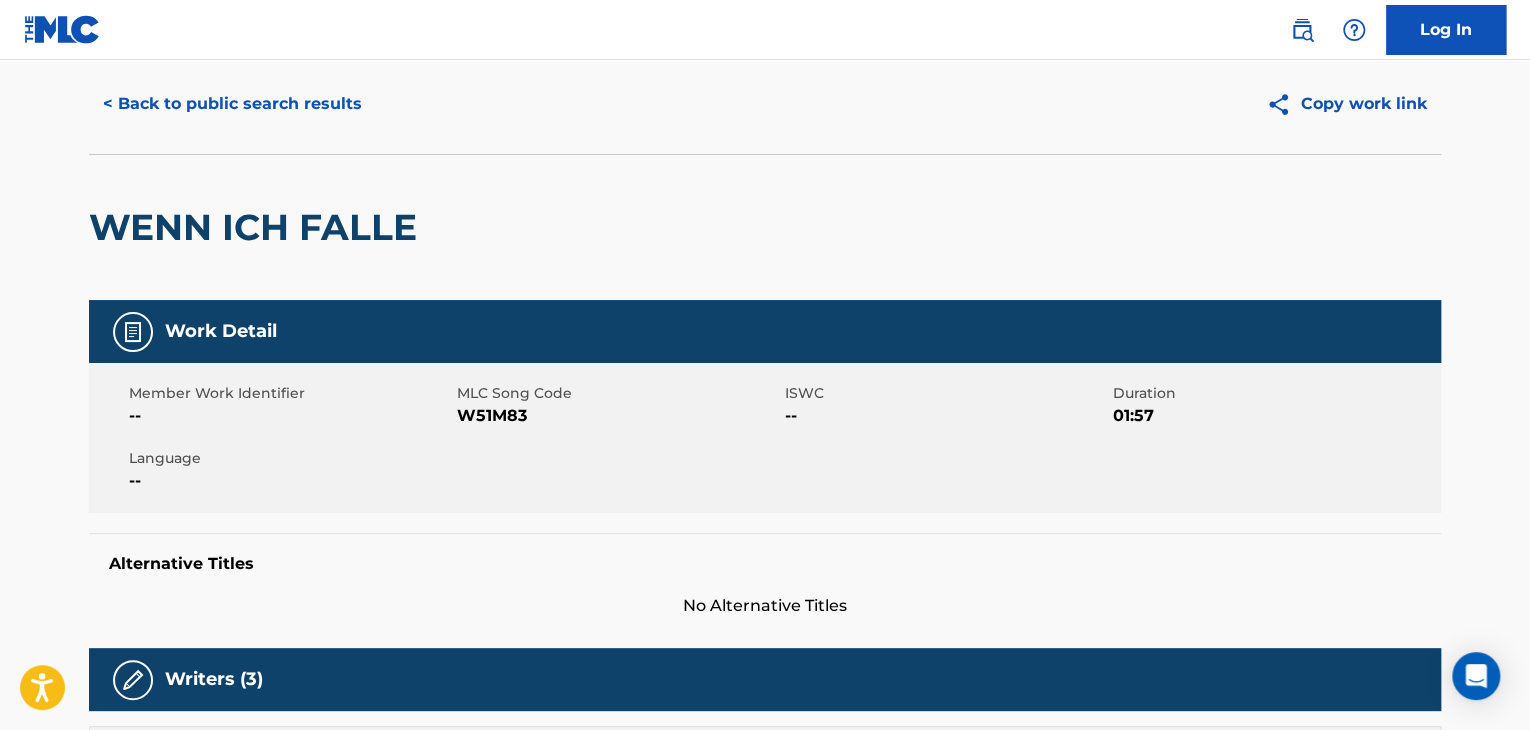 scroll, scrollTop: 0, scrollLeft: 0, axis: both 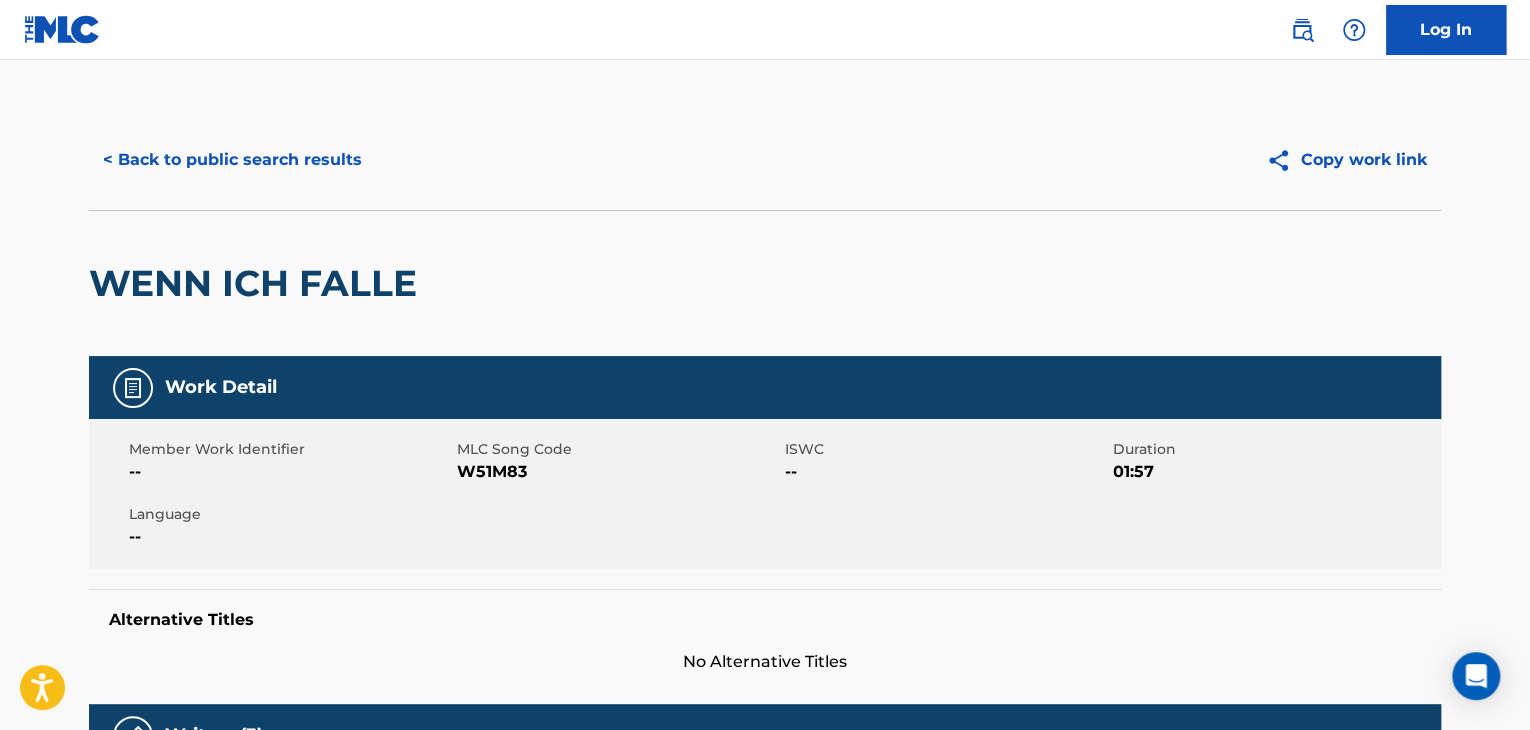 click on "< Back to public search results" at bounding box center [232, 160] 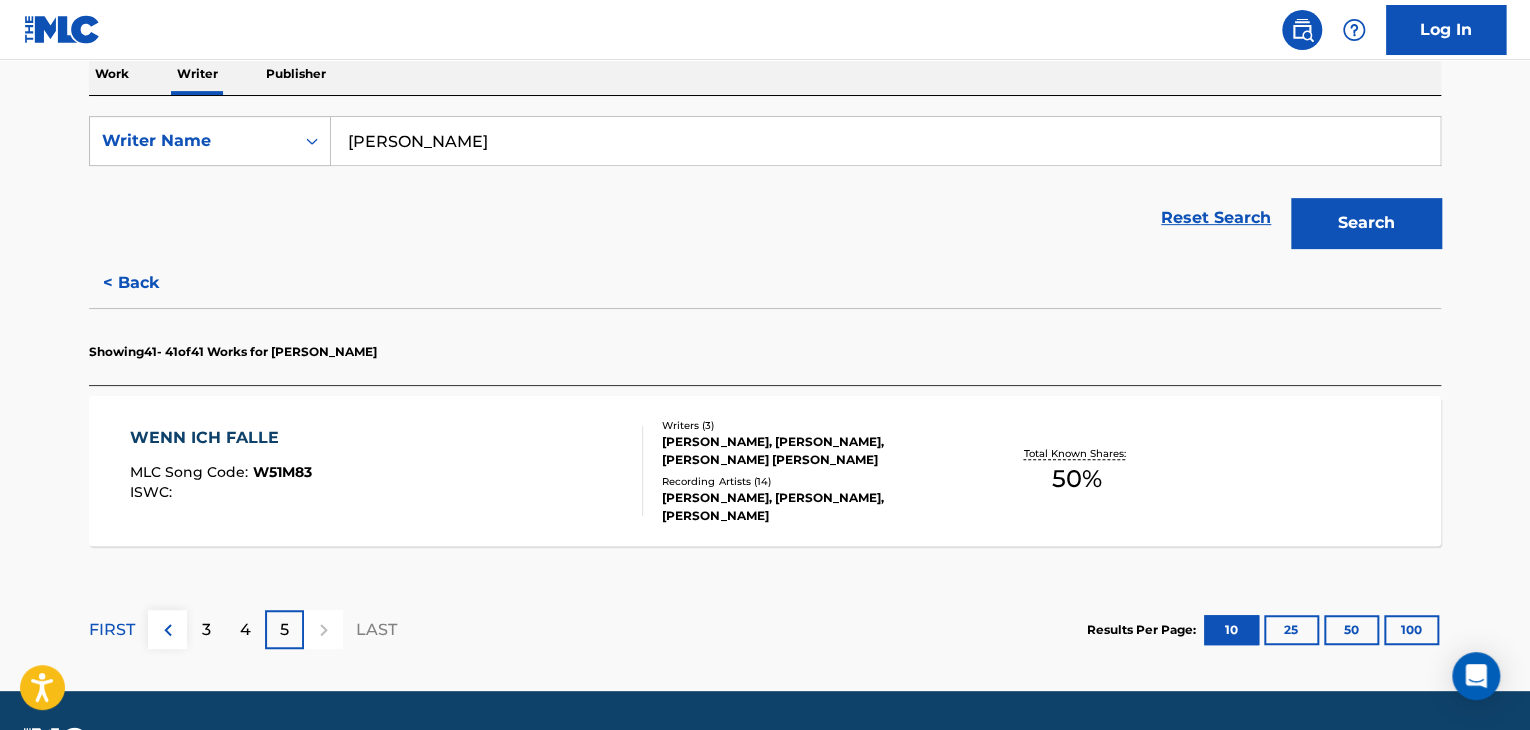 scroll, scrollTop: 385, scrollLeft: 0, axis: vertical 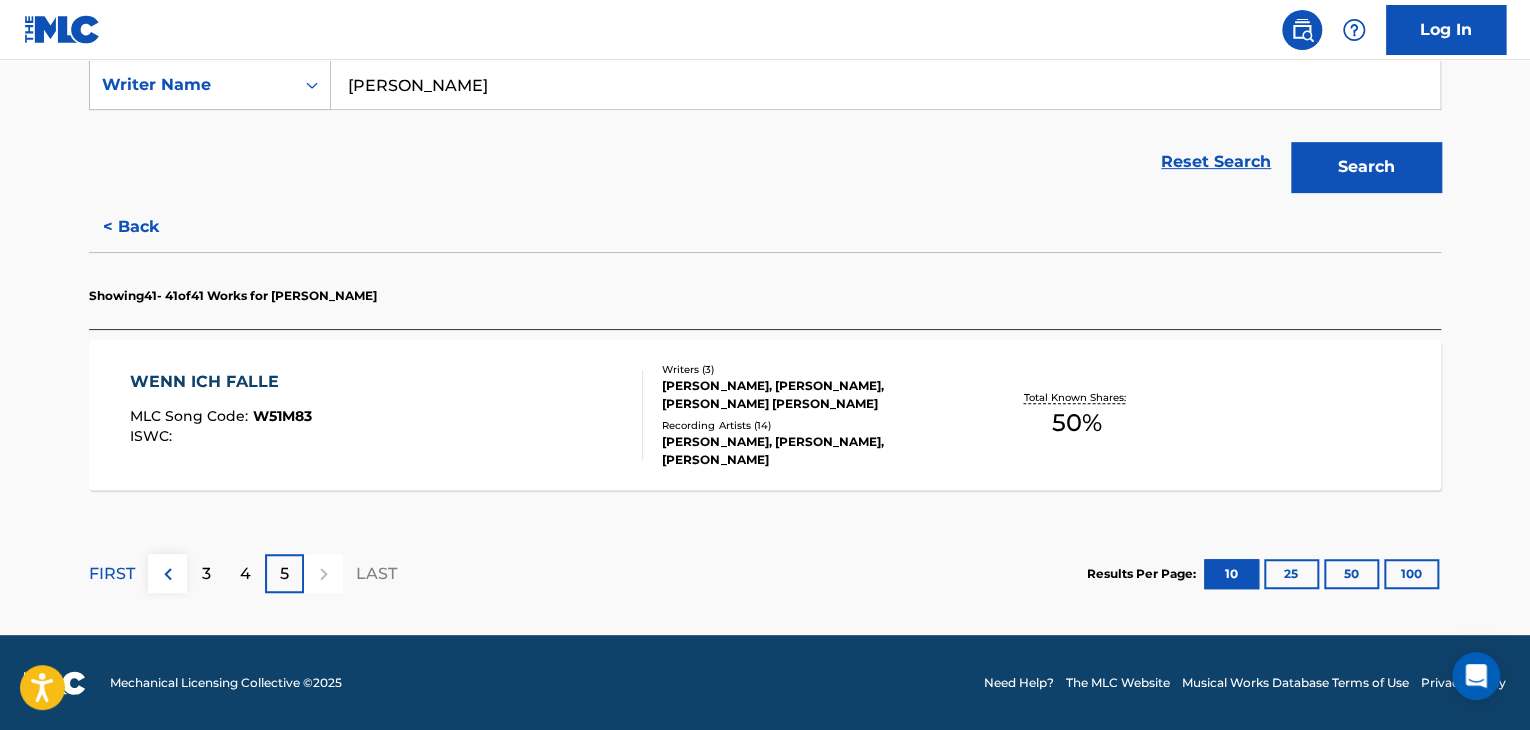 click on "4" at bounding box center (245, 573) 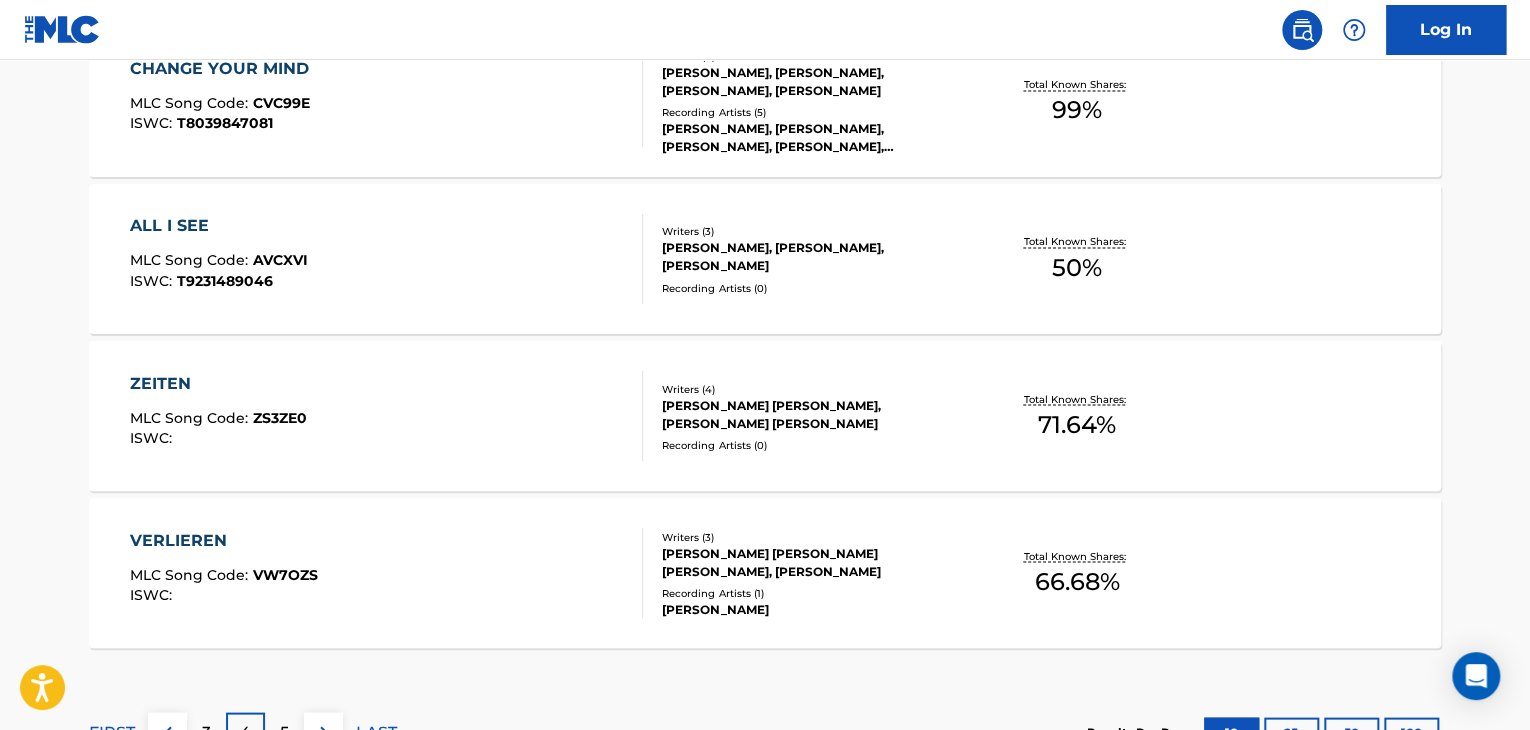 scroll, scrollTop: 1785, scrollLeft: 0, axis: vertical 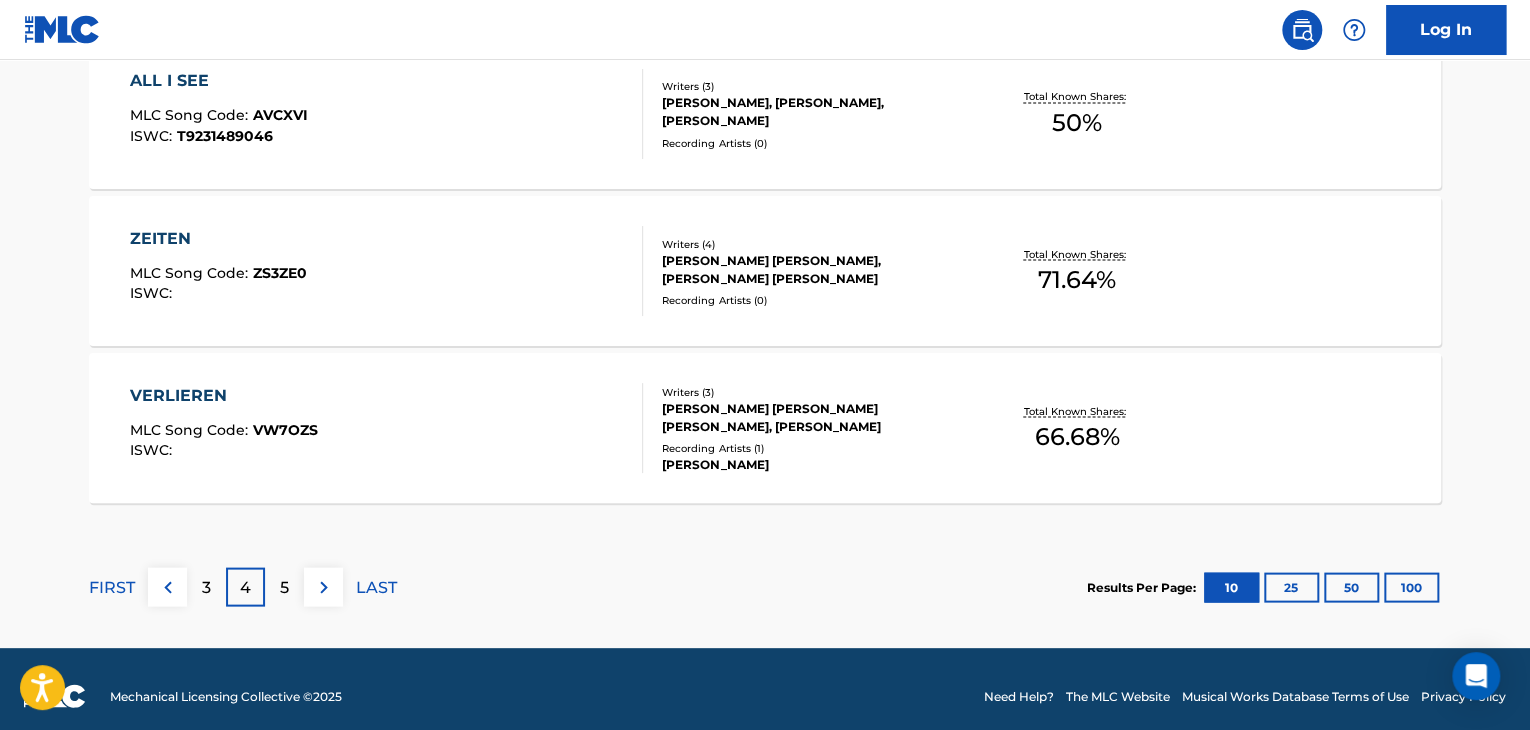 click on "Writers ( 4 ) [PERSON_NAME] [PERSON_NAME], [PERSON_NAME] [PERSON_NAME] Recording Artists ( 0 )" at bounding box center (803, 271) 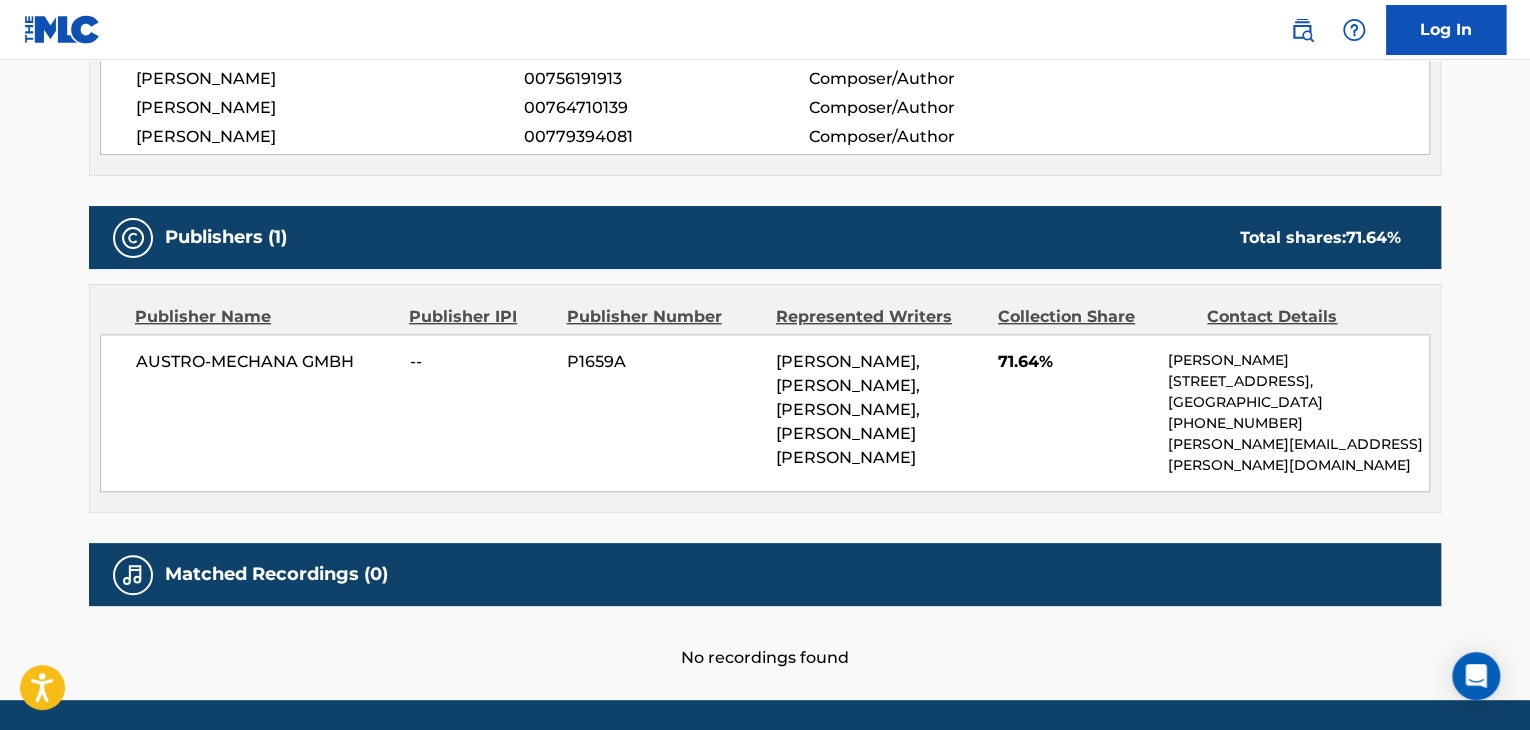 scroll, scrollTop: 600, scrollLeft: 0, axis: vertical 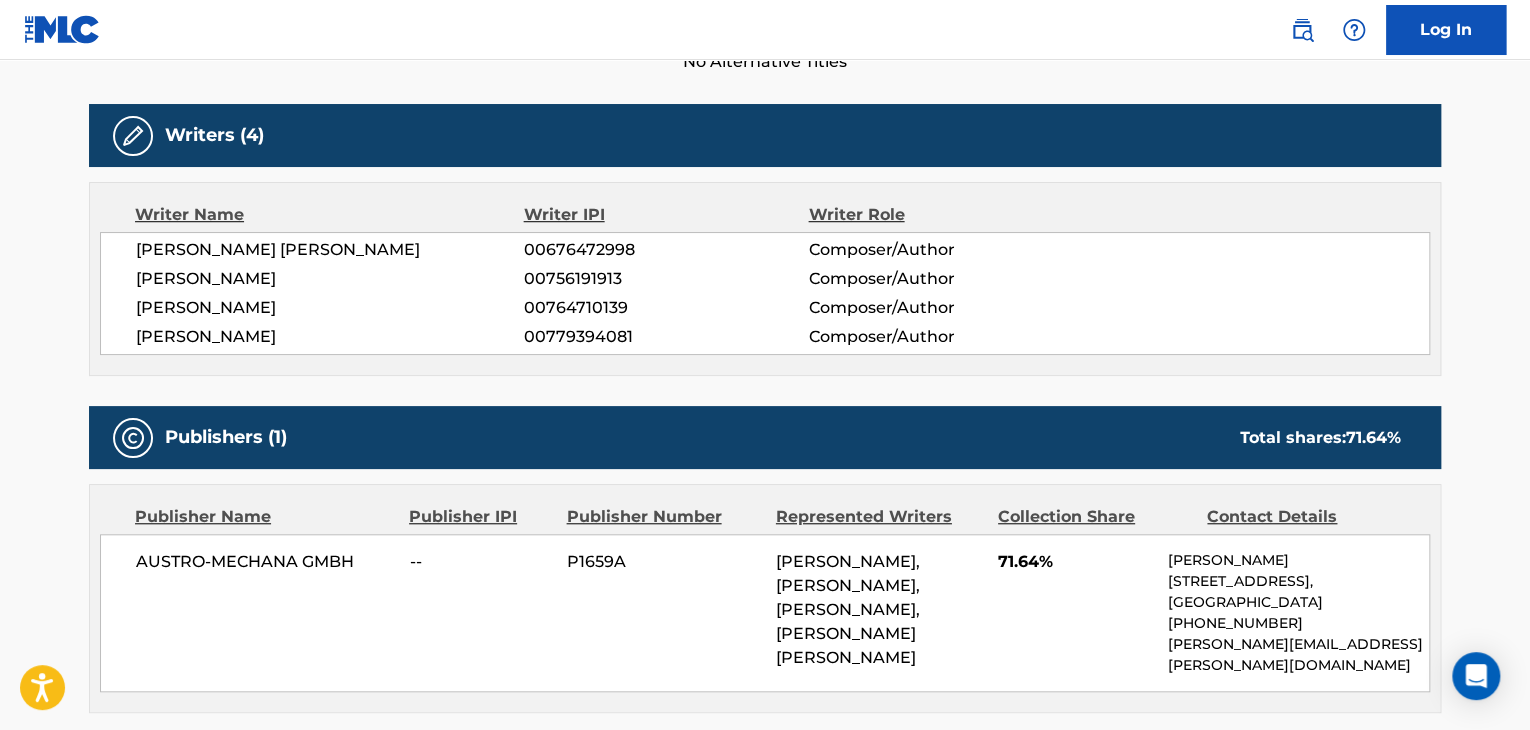 click on "[PERSON_NAME]" at bounding box center (330, 337) 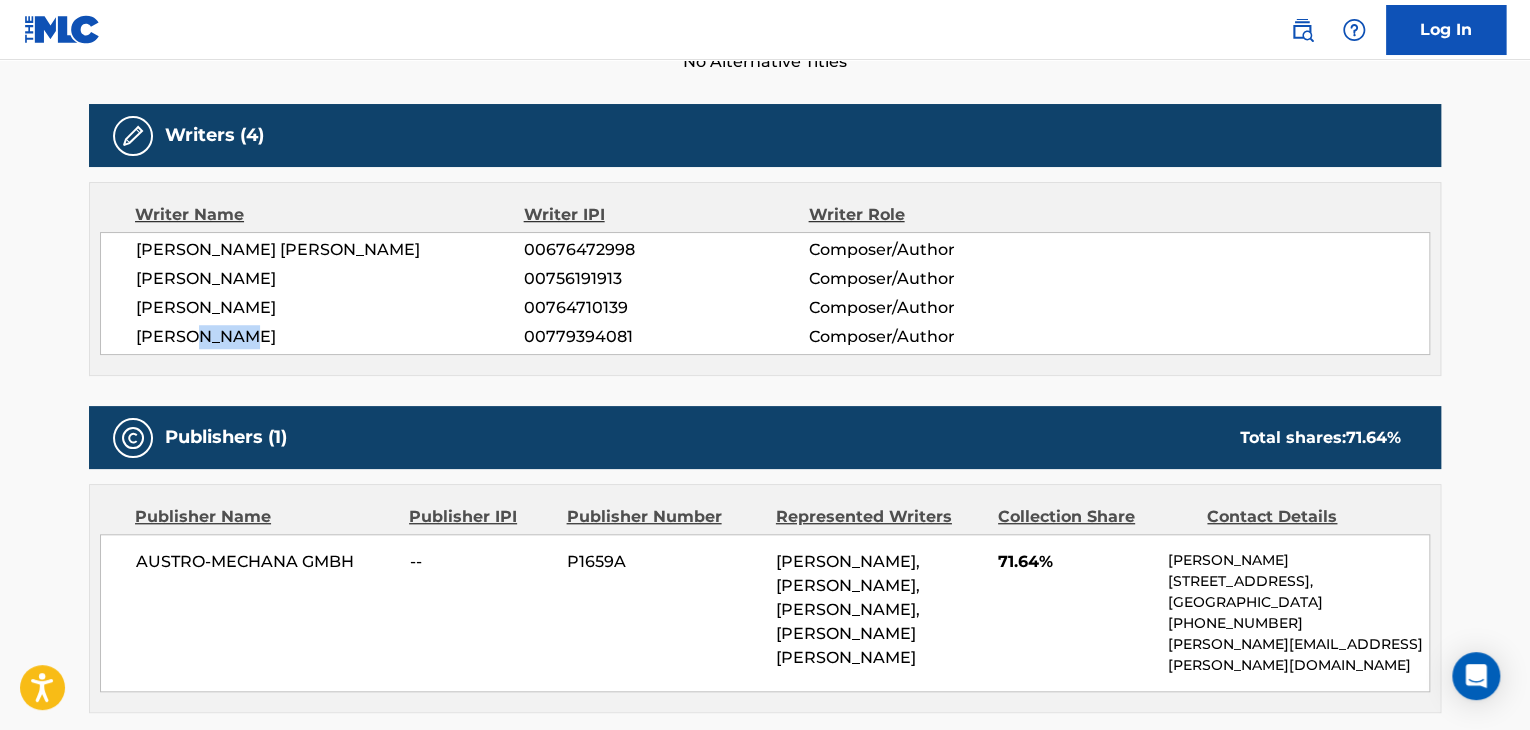 click on "[PERSON_NAME]" at bounding box center [330, 337] 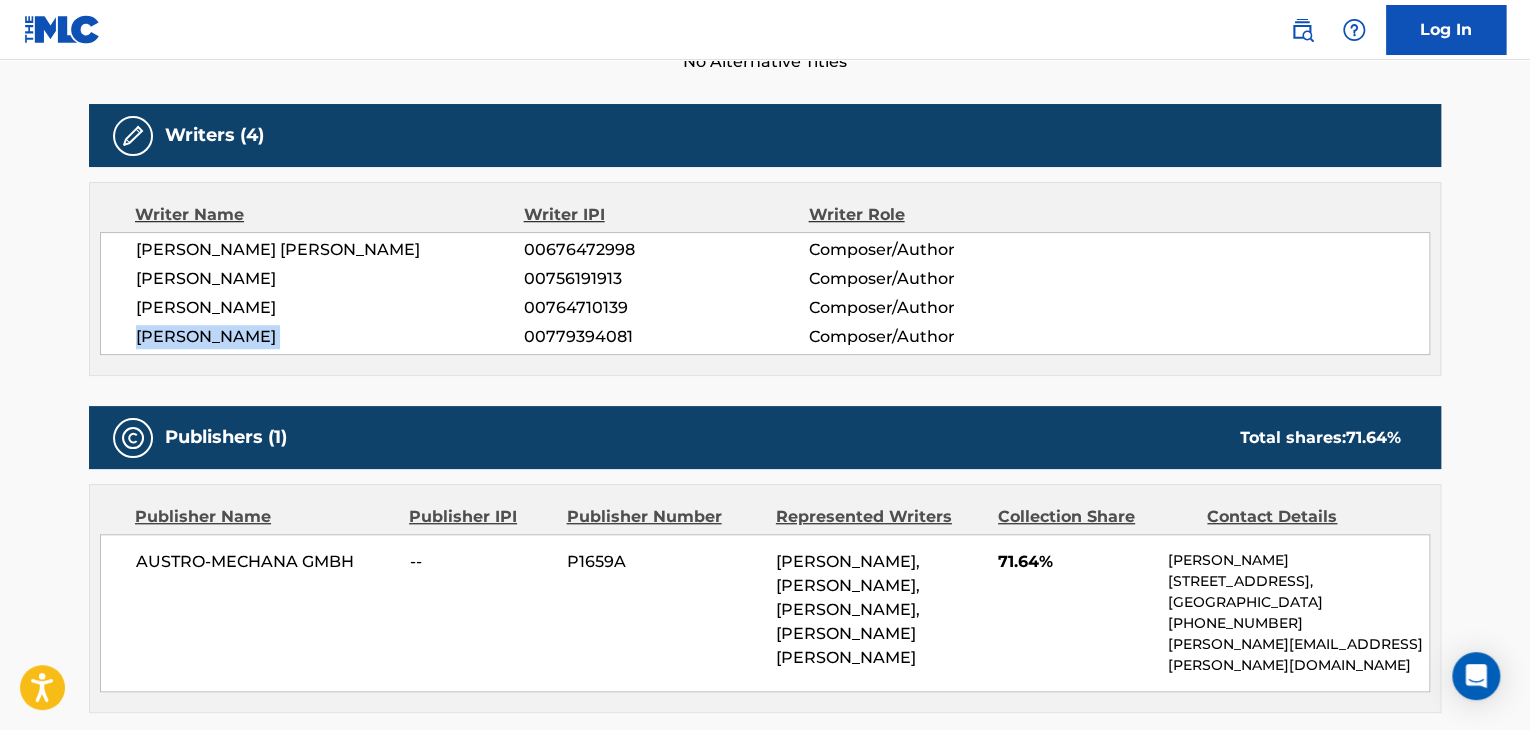click on "[PERSON_NAME]" at bounding box center (330, 337) 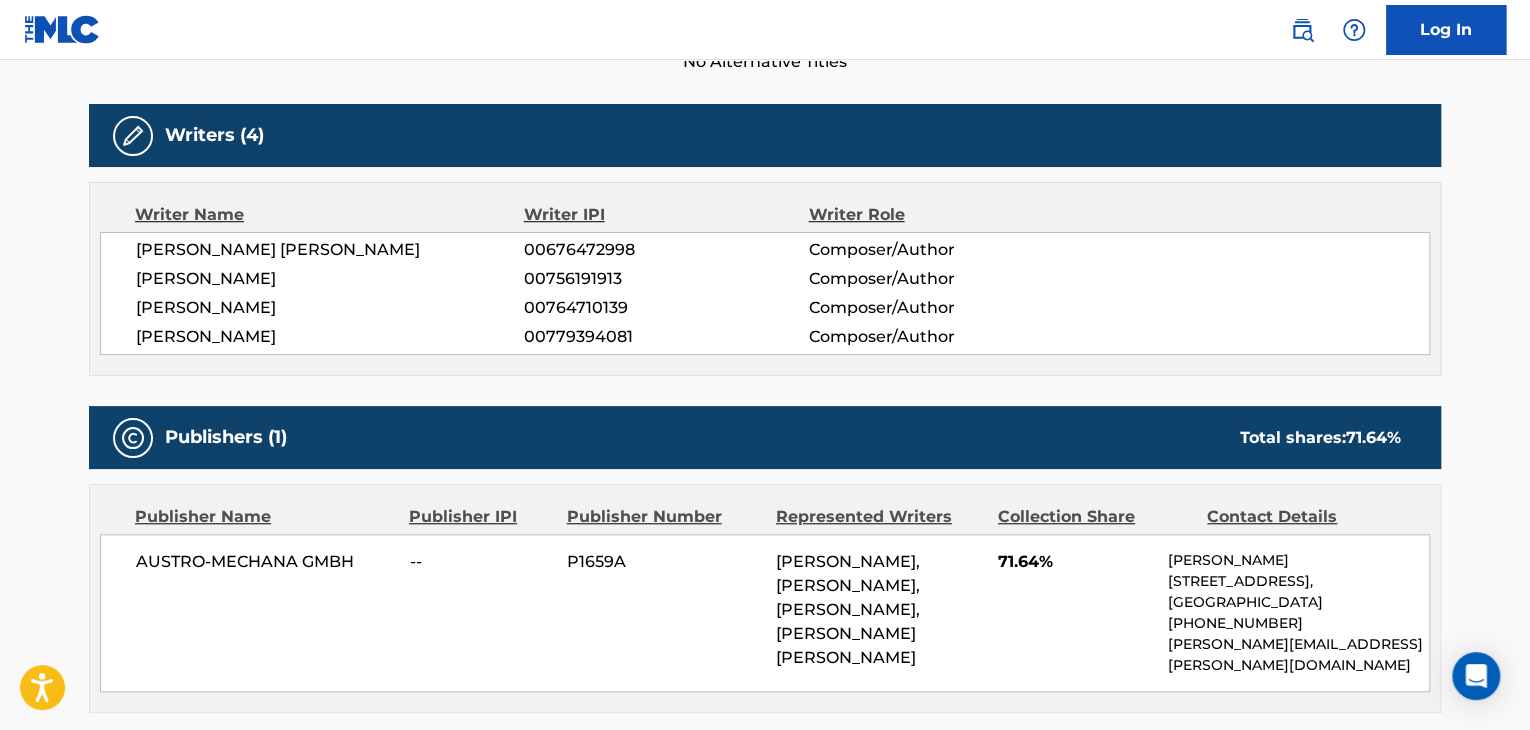 click on "[PERSON_NAME] [PERSON_NAME] 00676472998 Composer/Author [PERSON_NAME] 00756191913 Composer/Author [PERSON_NAME] 00764710139 Composer/Author [PERSON_NAME] 00779394081 Composer/Author" at bounding box center (765, 293) 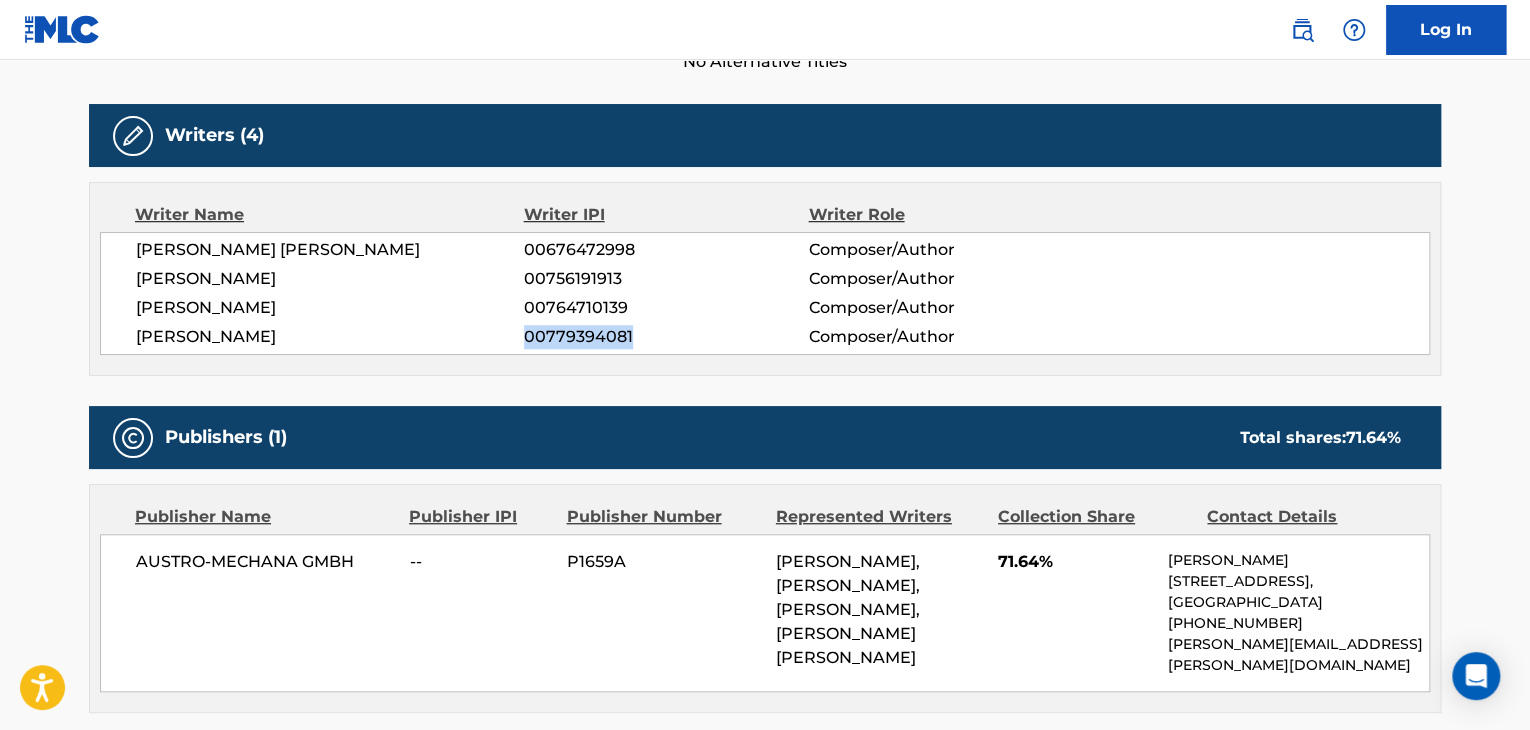 click on "[PERSON_NAME] [PERSON_NAME] 00676472998 Composer/Author [PERSON_NAME] 00756191913 Composer/Author [PERSON_NAME] 00764710139 Composer/Author [PERSON_NAME] 00779394081 Composer/Author" at bounding box center (765, 293) 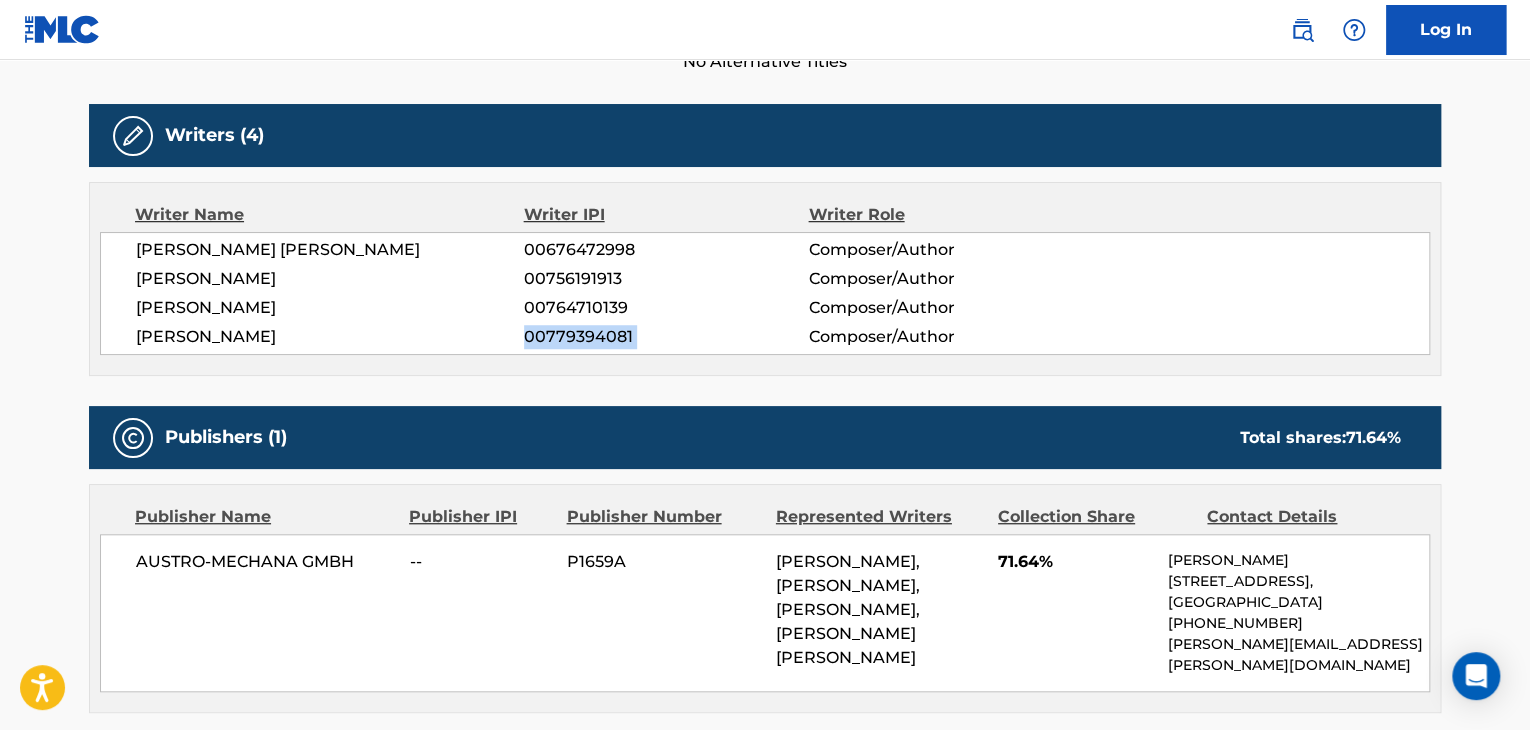 click on "00779394081" at bounding box center (666, 337) 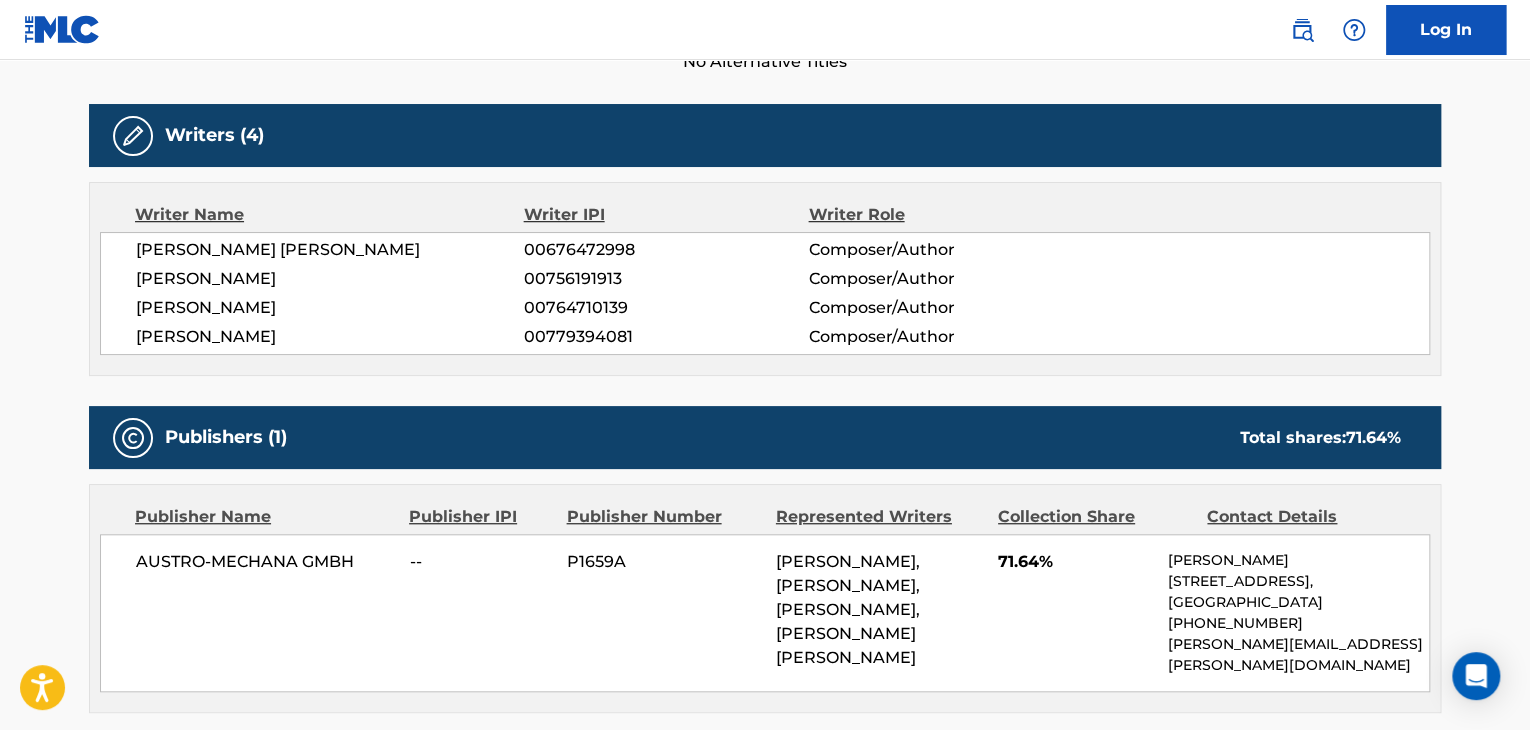 click on "AUSTRO-MECHANA GMBH" at bounding box center [265, 562] 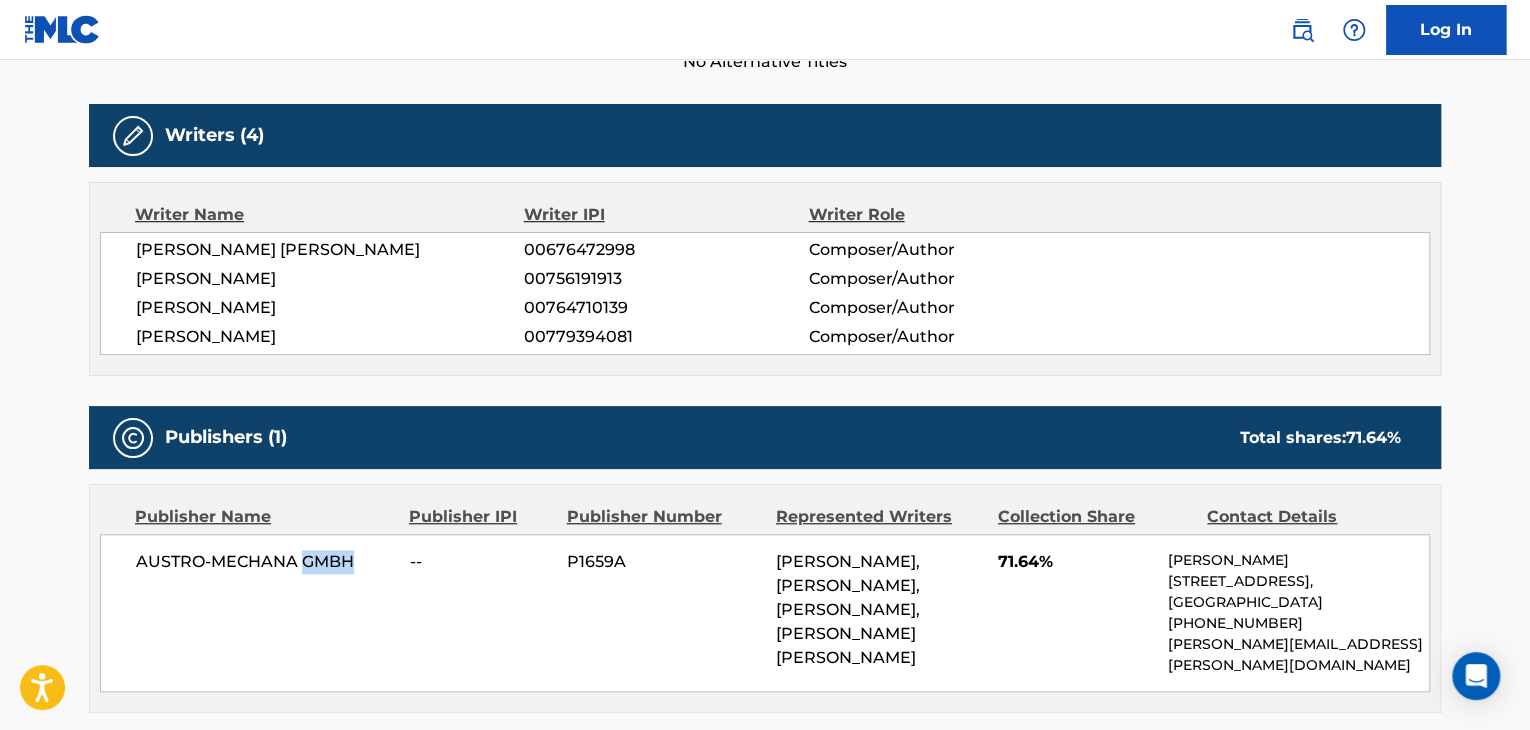 click on "AUSTRO-MECHANA GMBH" at bounding box center [265, 562] 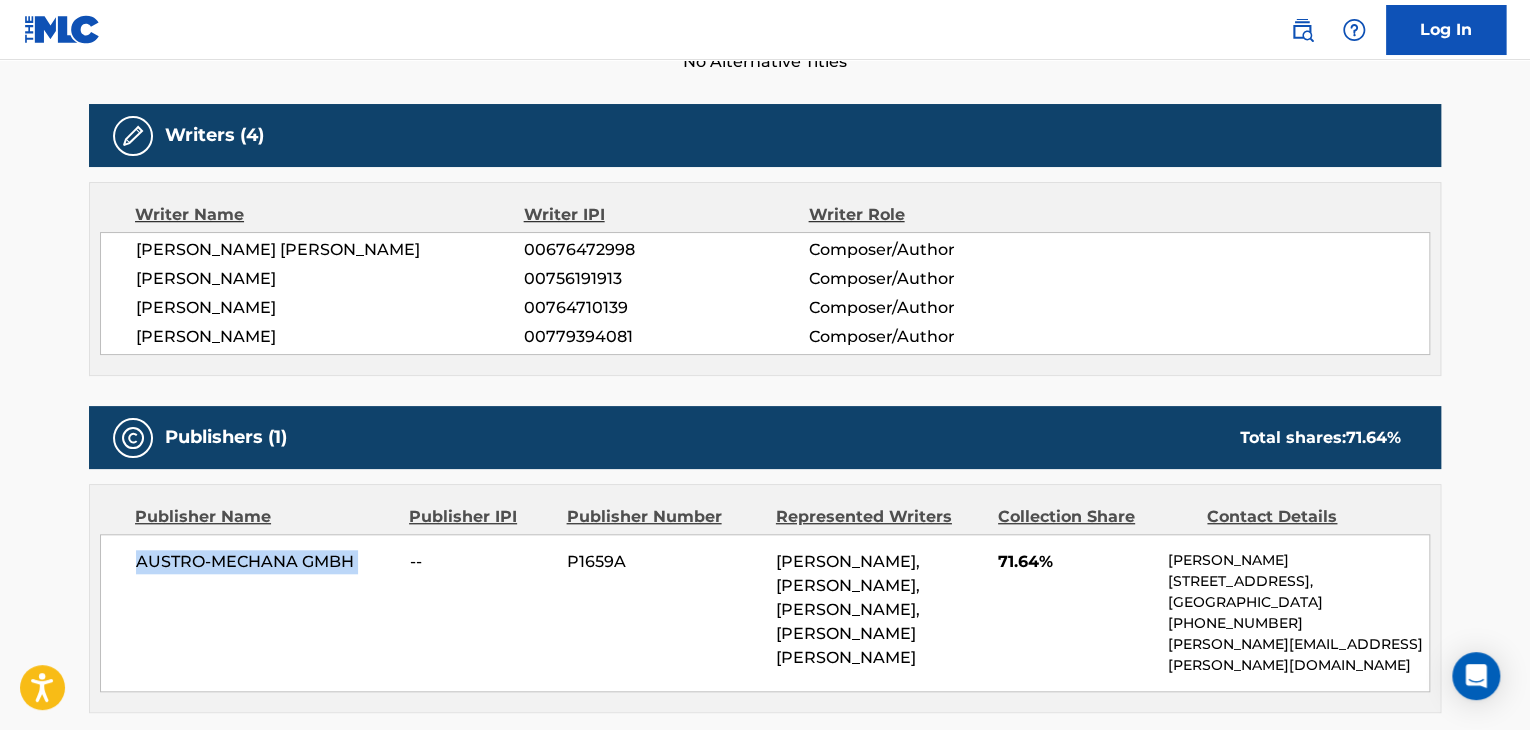 click on "AUSTRO-MECHANA GMBH" at bounding box center (265, 562) 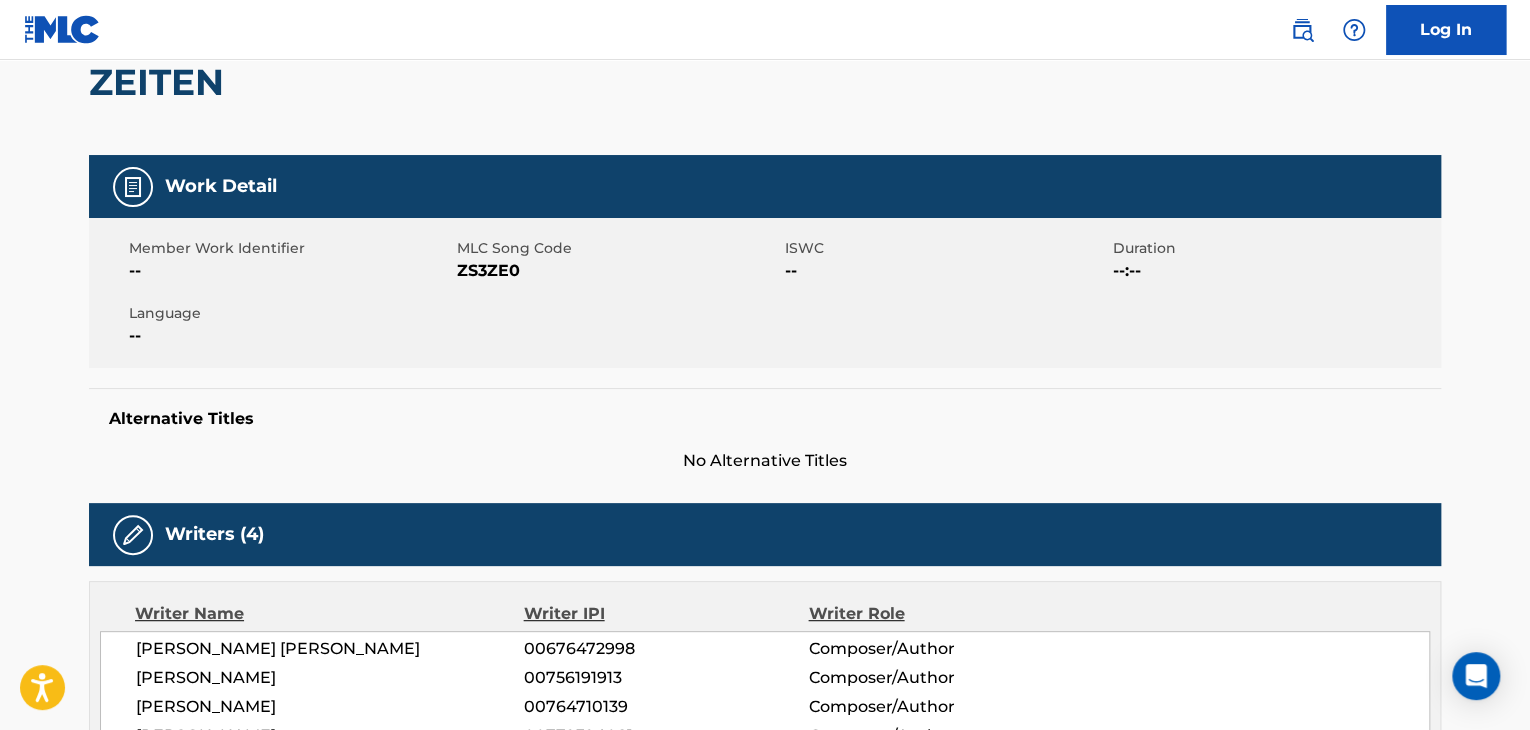 scroll, scrollTop: 200, scrollLeft: 0, axis: vertical 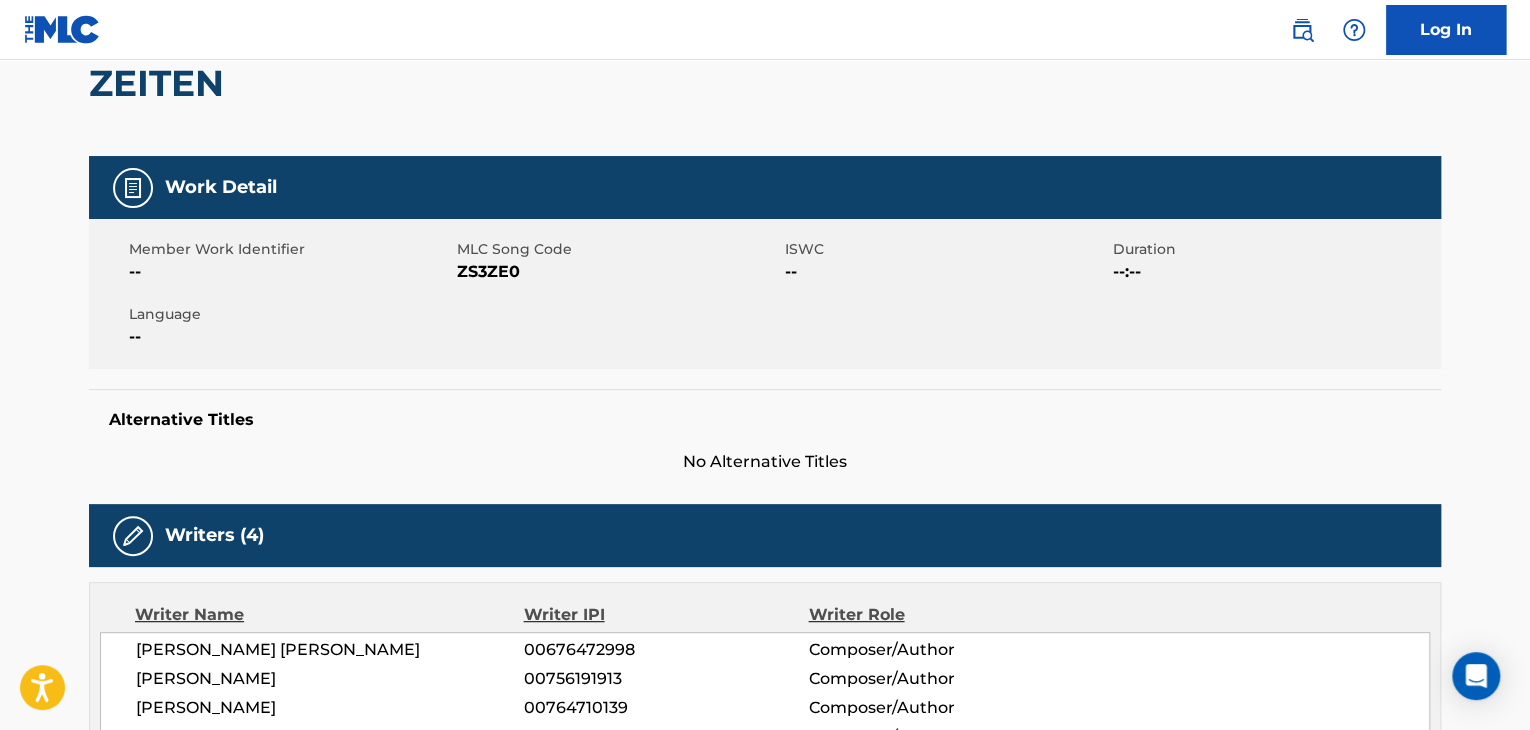 click on "ZS3ZE0" at bounding box center [618, 272] 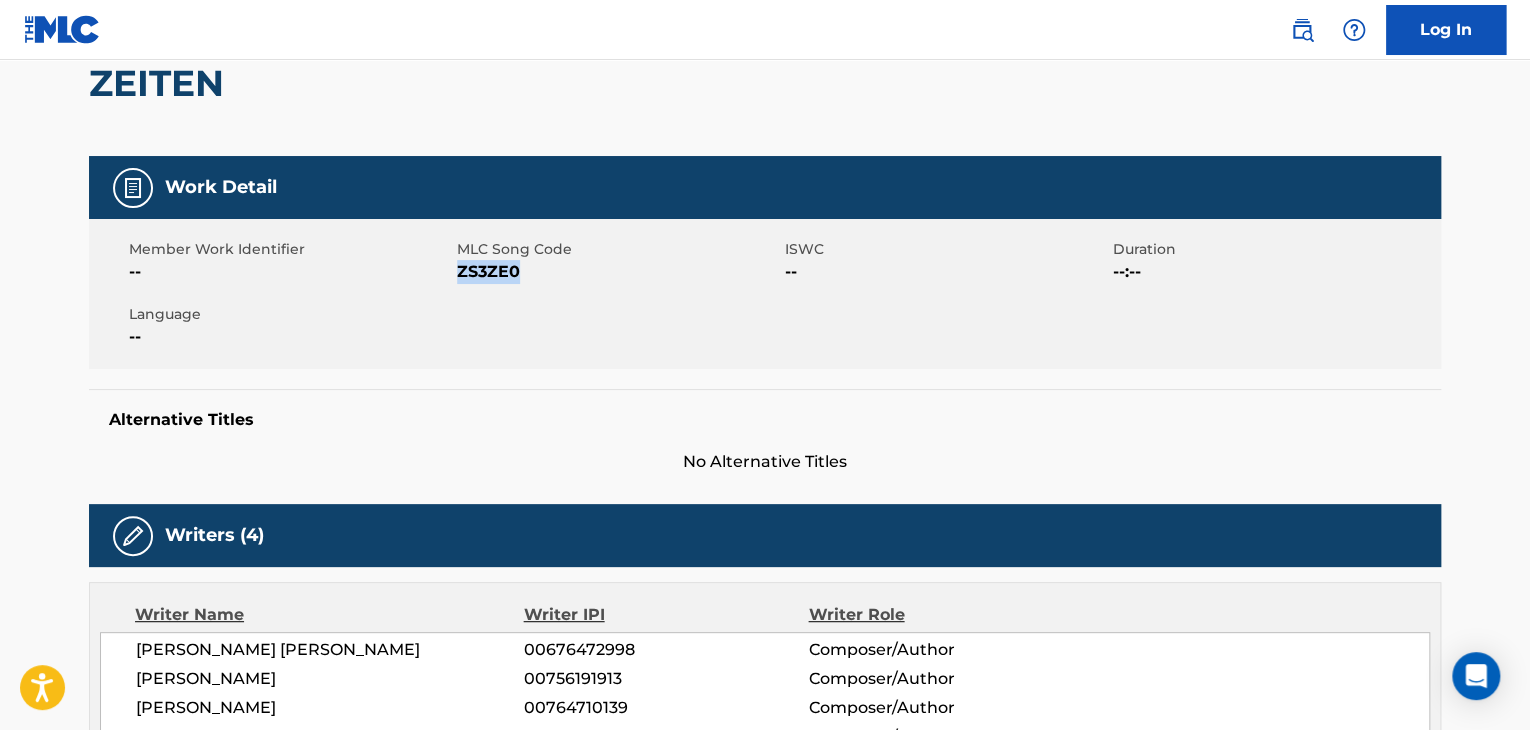 click on "ZS3ZE0" at bounding box center [618, 272] 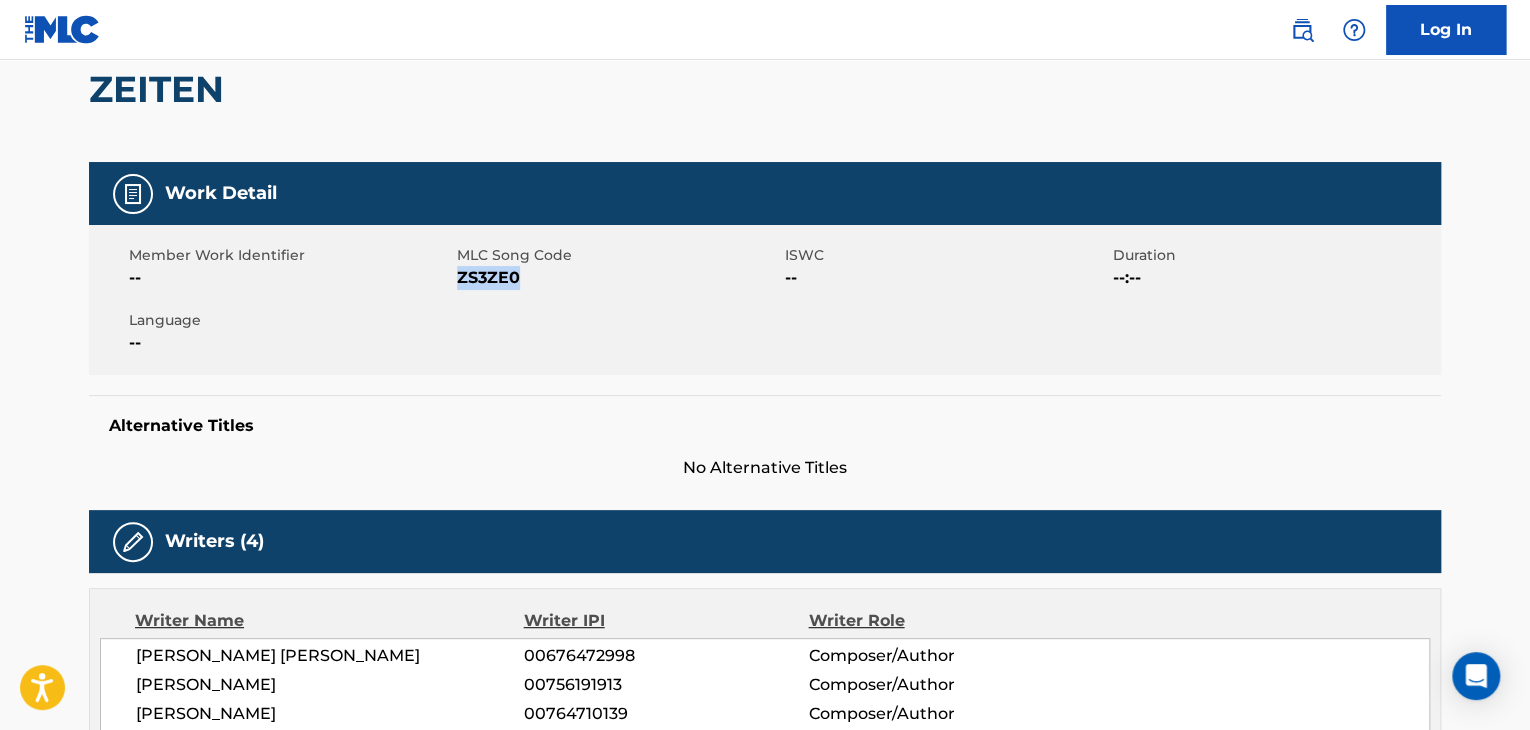 scroll, scrollTop: 0, scrollLeft: 0, axis: both 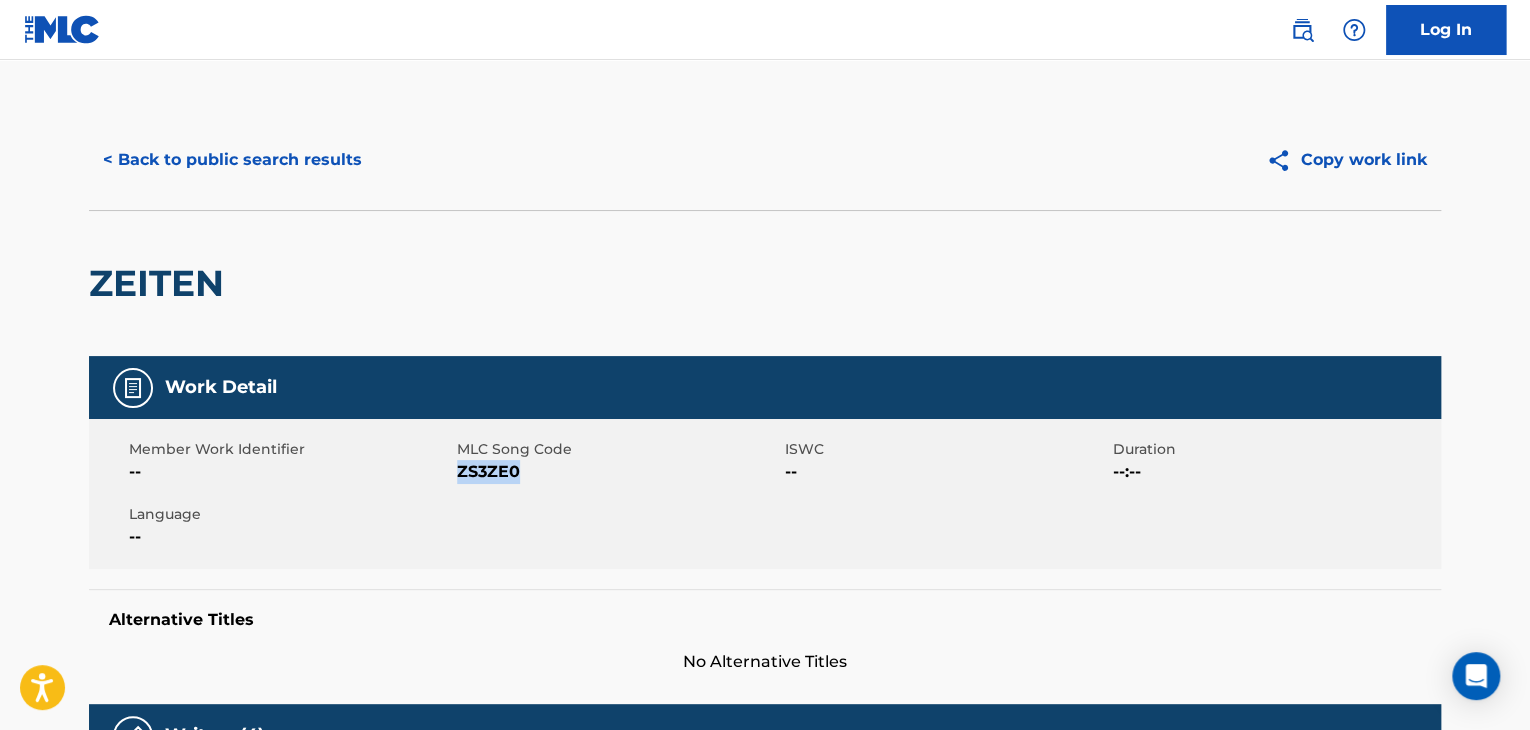 click on "< Back to public search results" at bounding box center (232, 160) 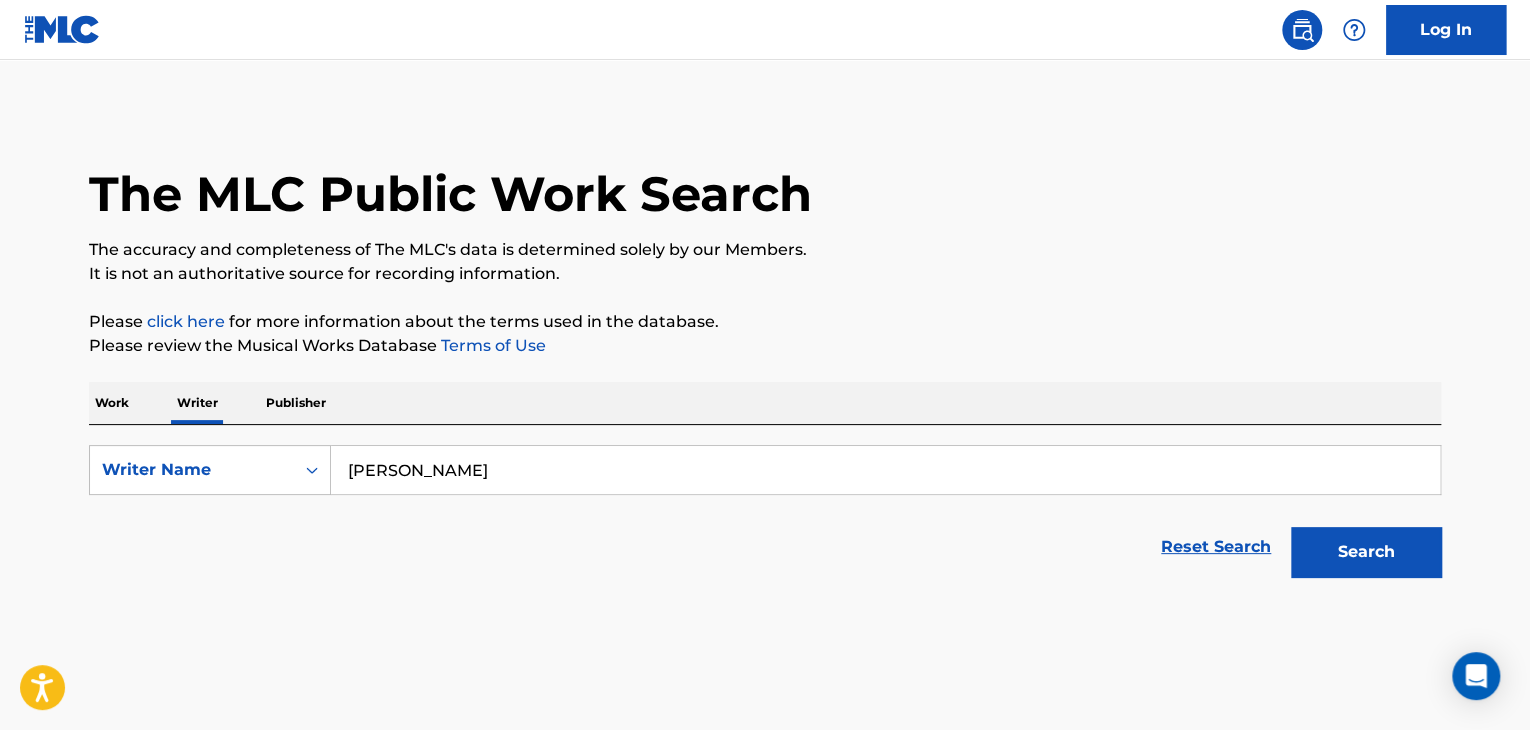 scroll, scrollTop: 24, scrollLeft: 0, axis: vertical 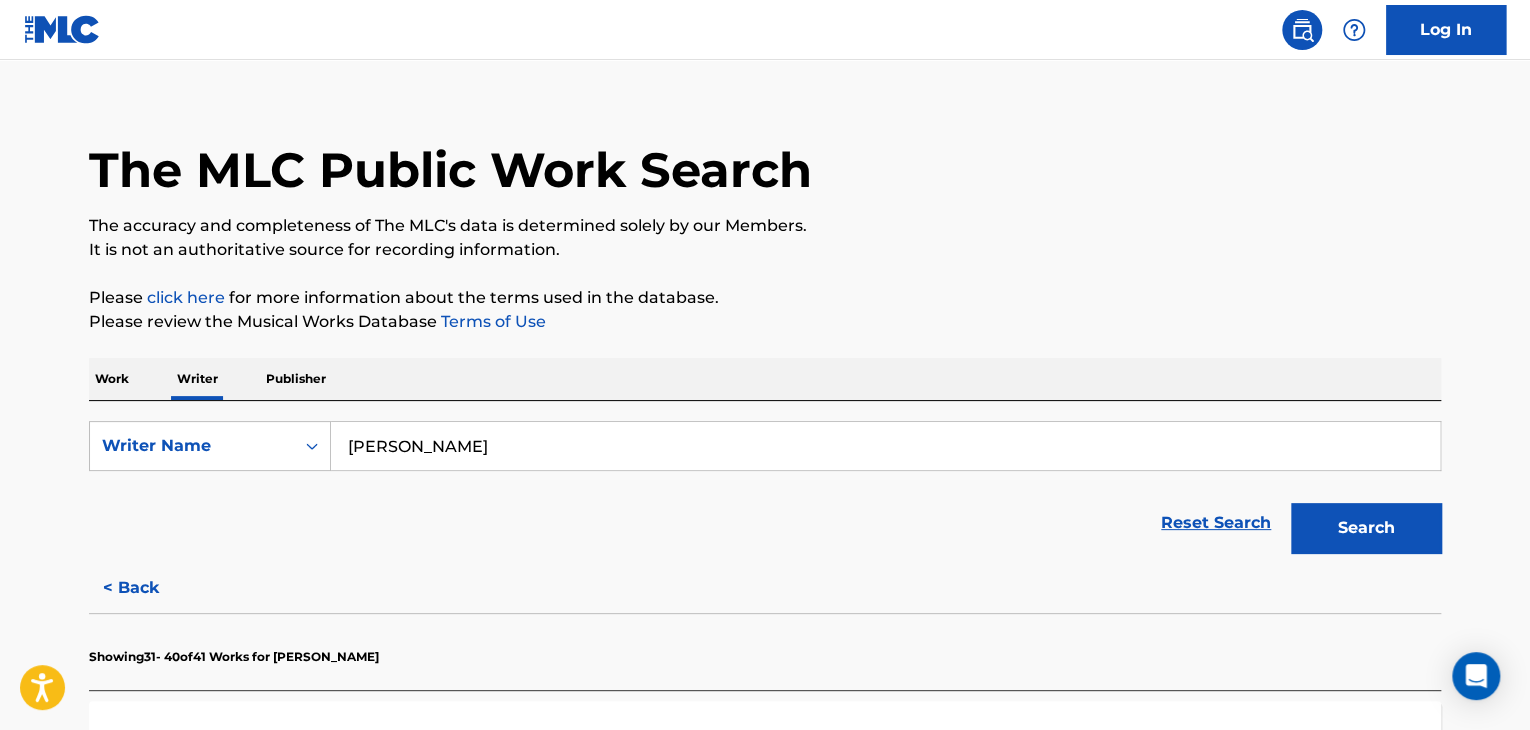 click on "[PERSON_NAME]" at bounding box center [885, 446] 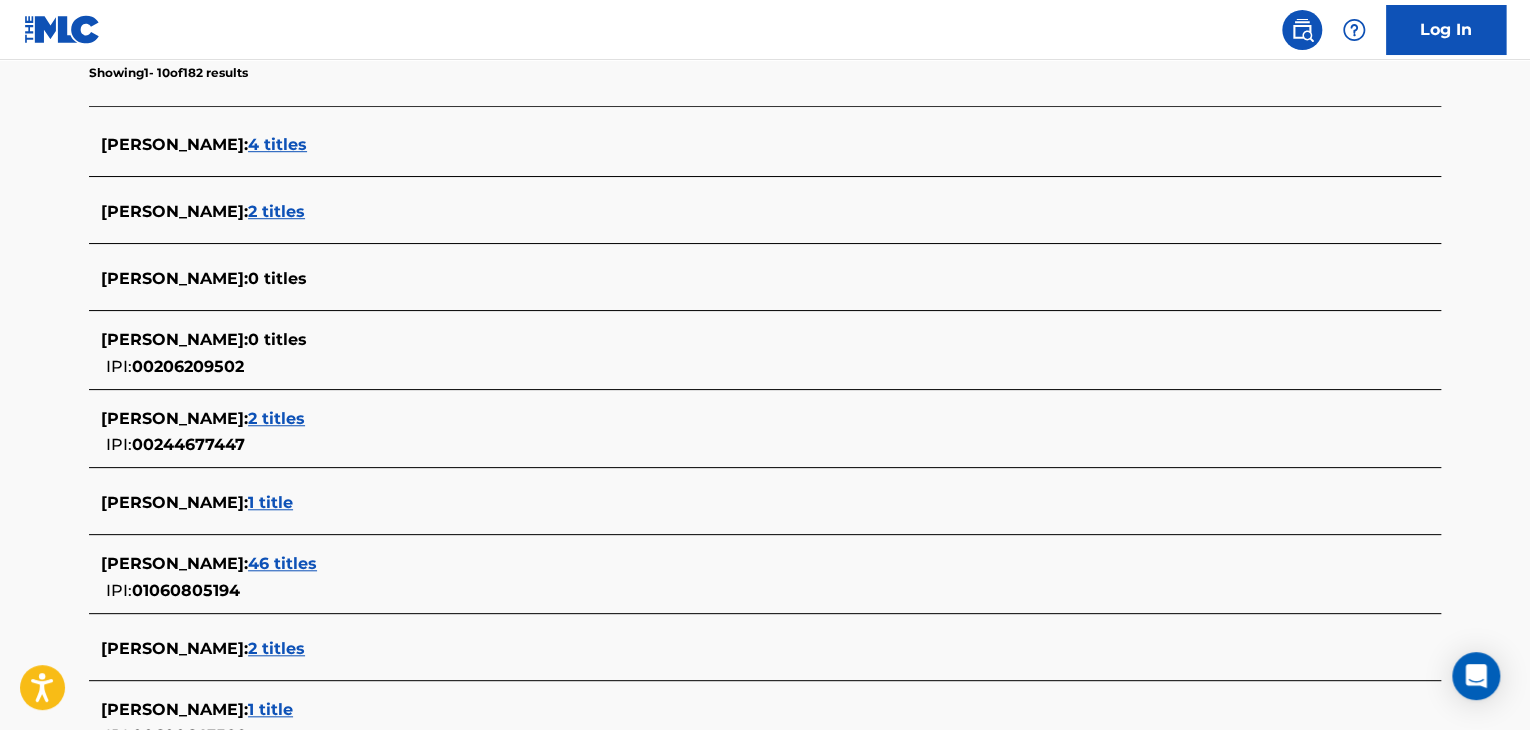 scroll, scrollTop: 691, scrollLeft: 0, axis: vertical 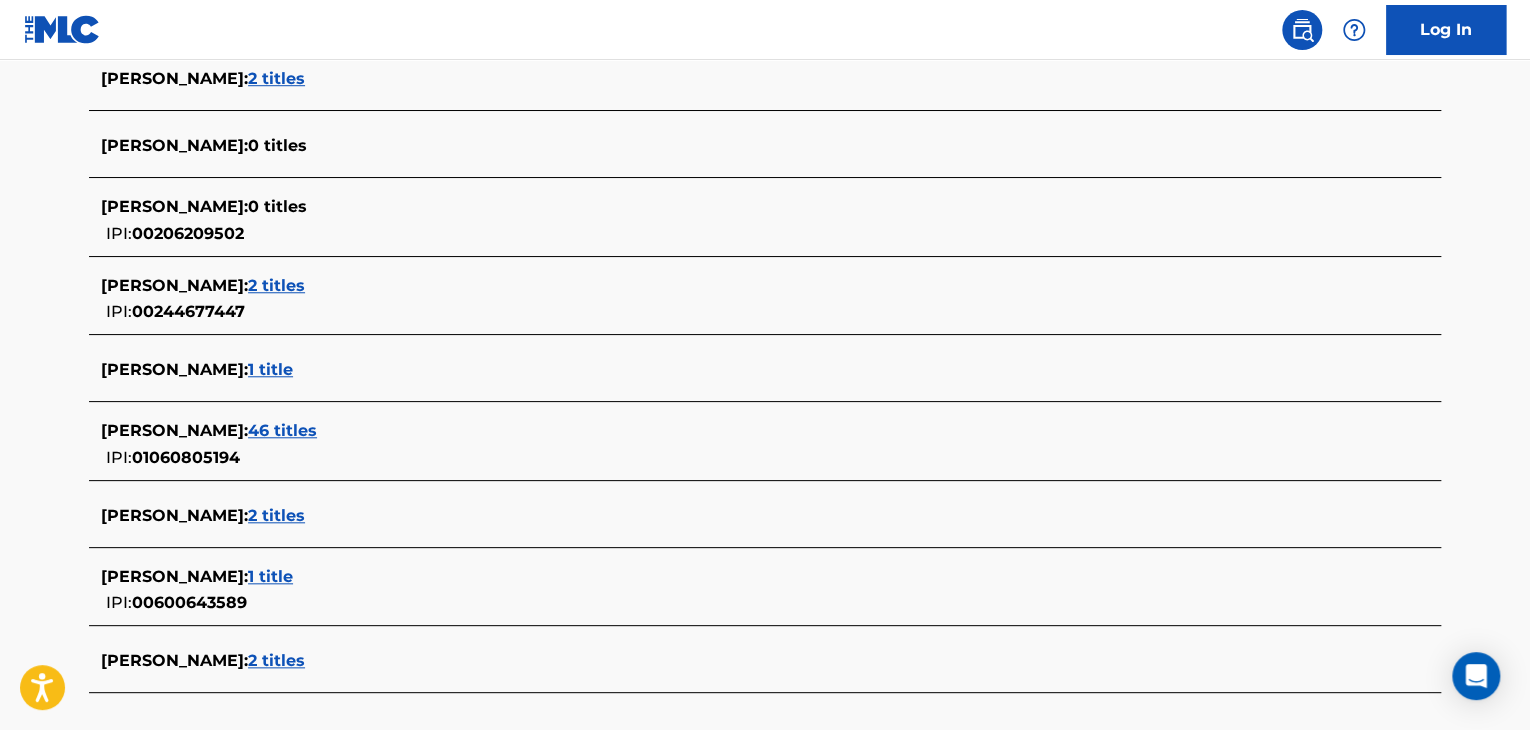 click on "46 titles" at bounding box center (282, 430) 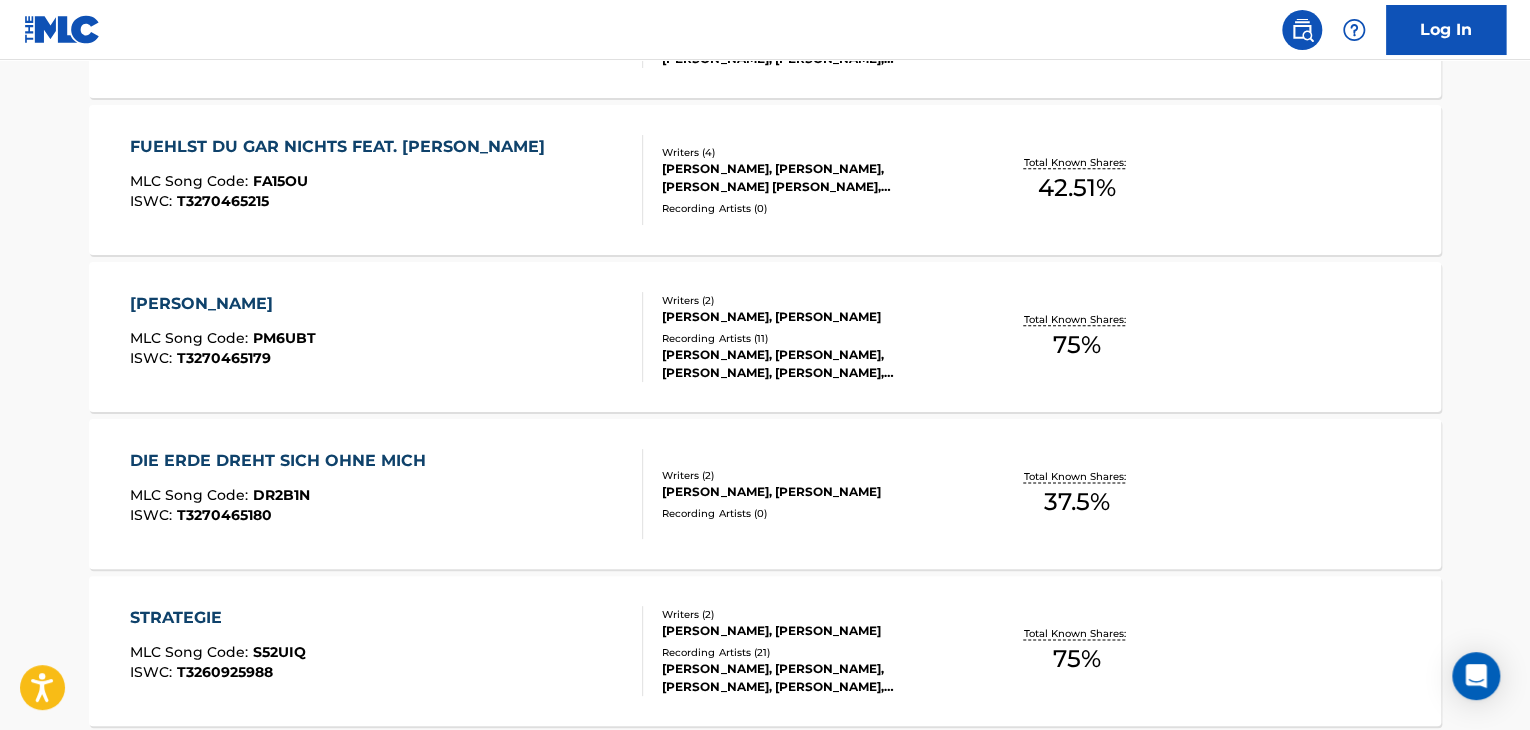 scroll, scrollTop: 1591, scrollLeft: 0, axis: vertical 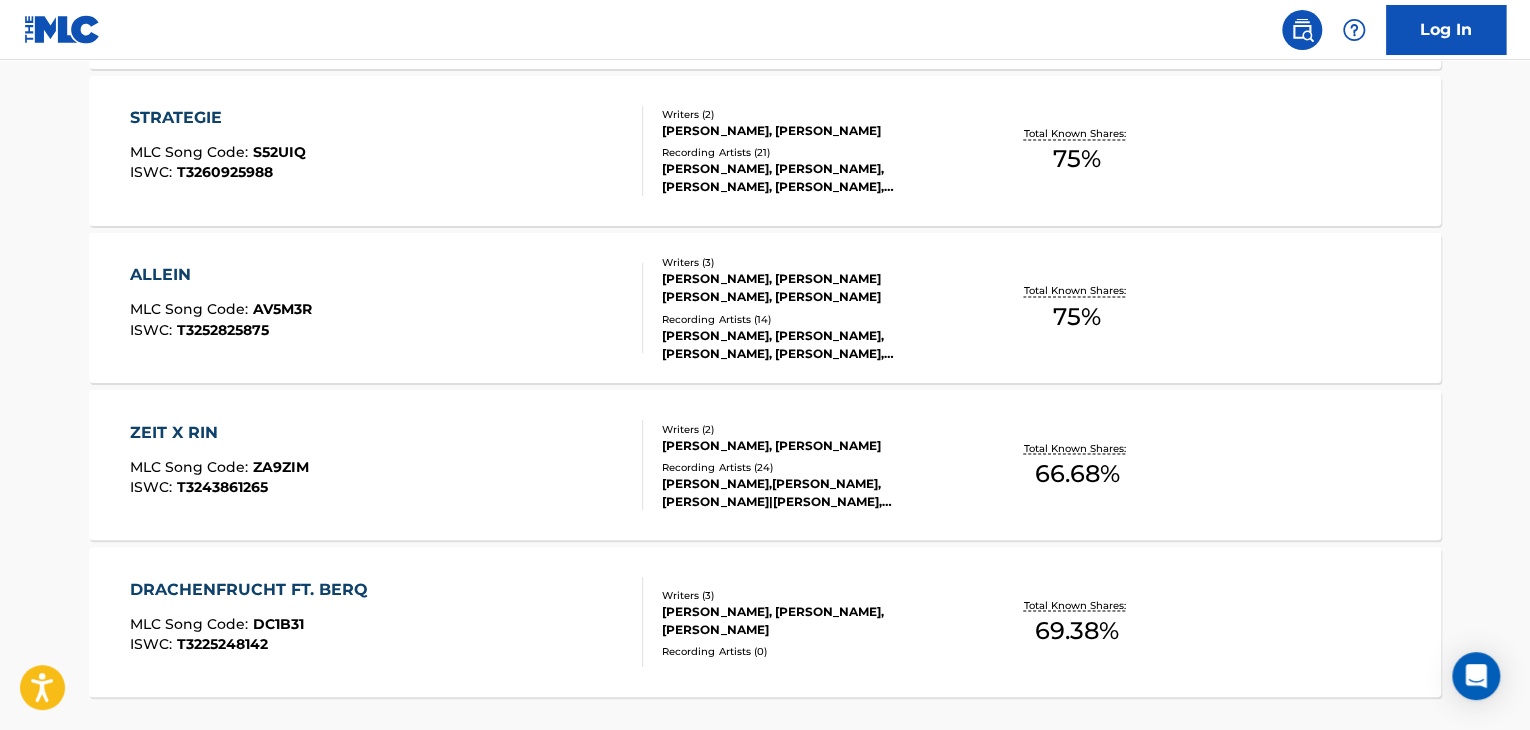 click on "ALLEIN MLC Song Code : AV5M3R ISWC : T3252825875" at bounding box center (387, 308) 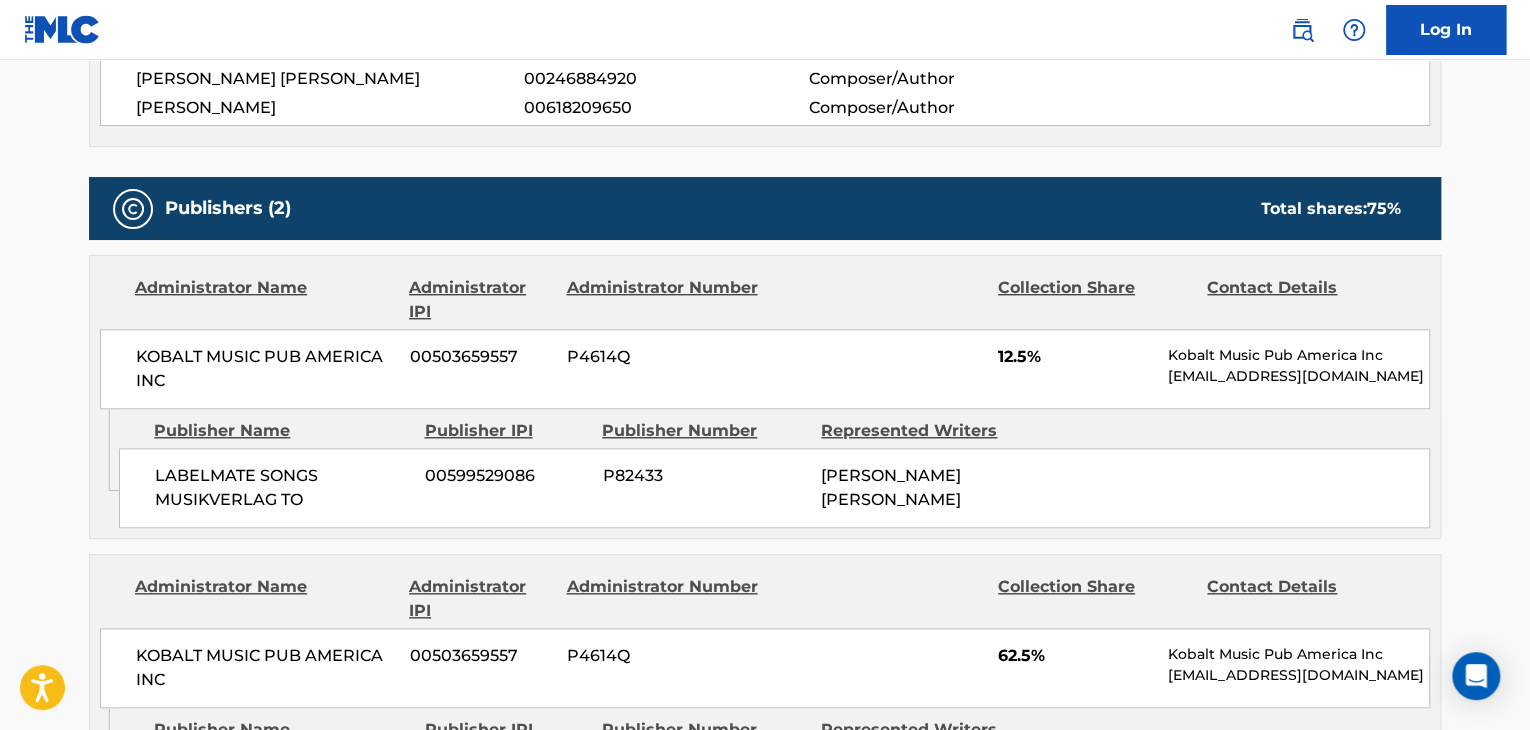 scroll, scrollTop: 500, scrollLeft: 0, axis: vertical 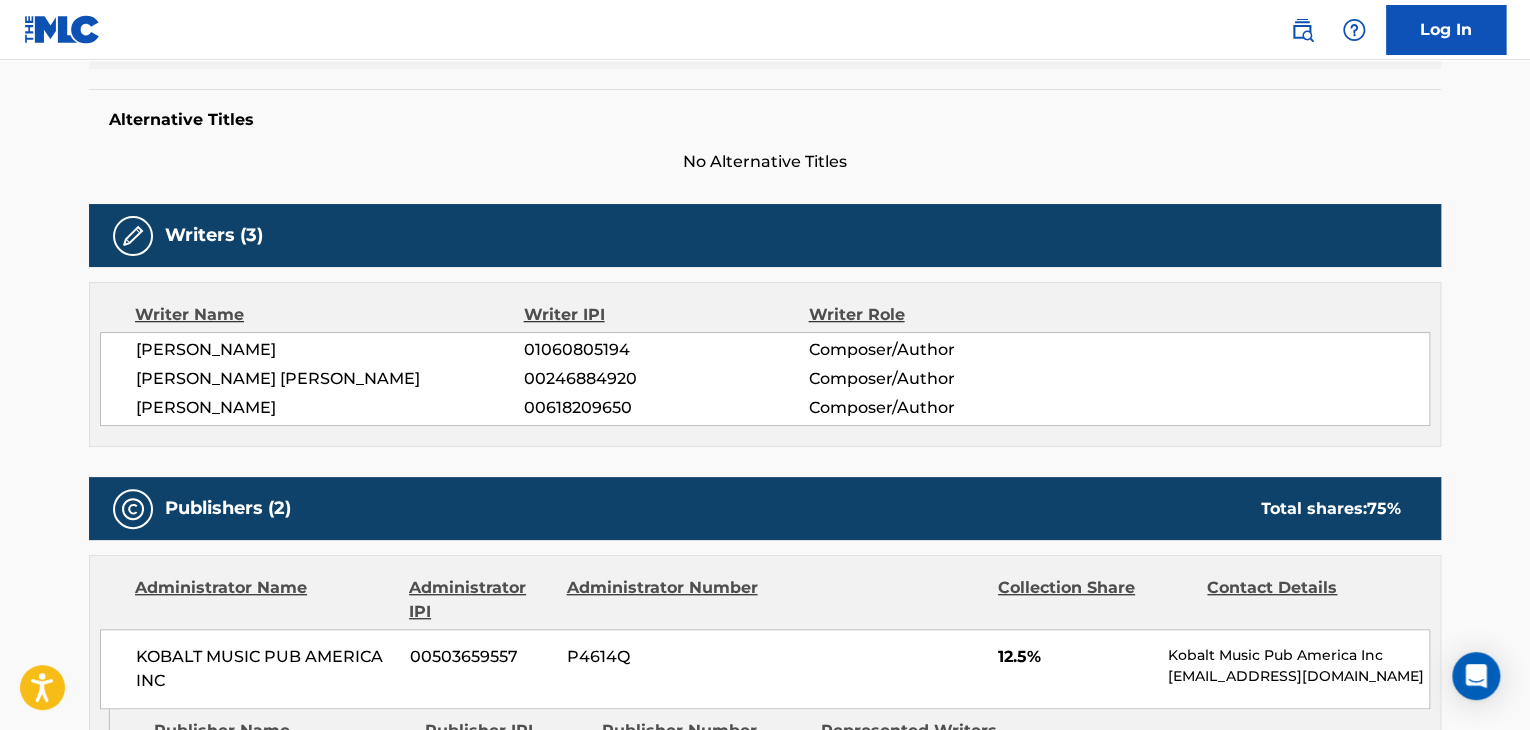 click on "[PERSON_NAME]" at bounding box center (330, 350) 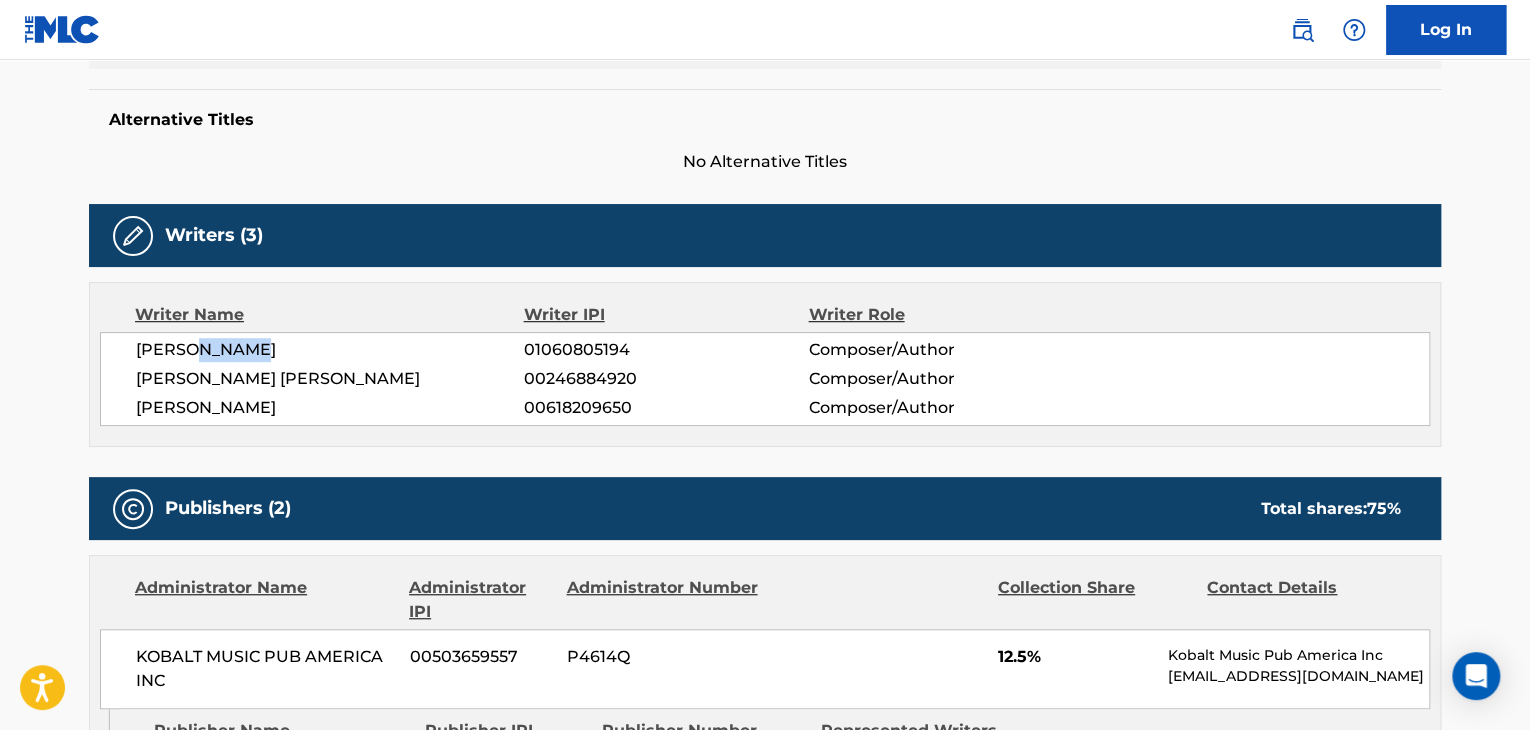 click on "[PERSON_NAME]" at bounding box center (330, 350) 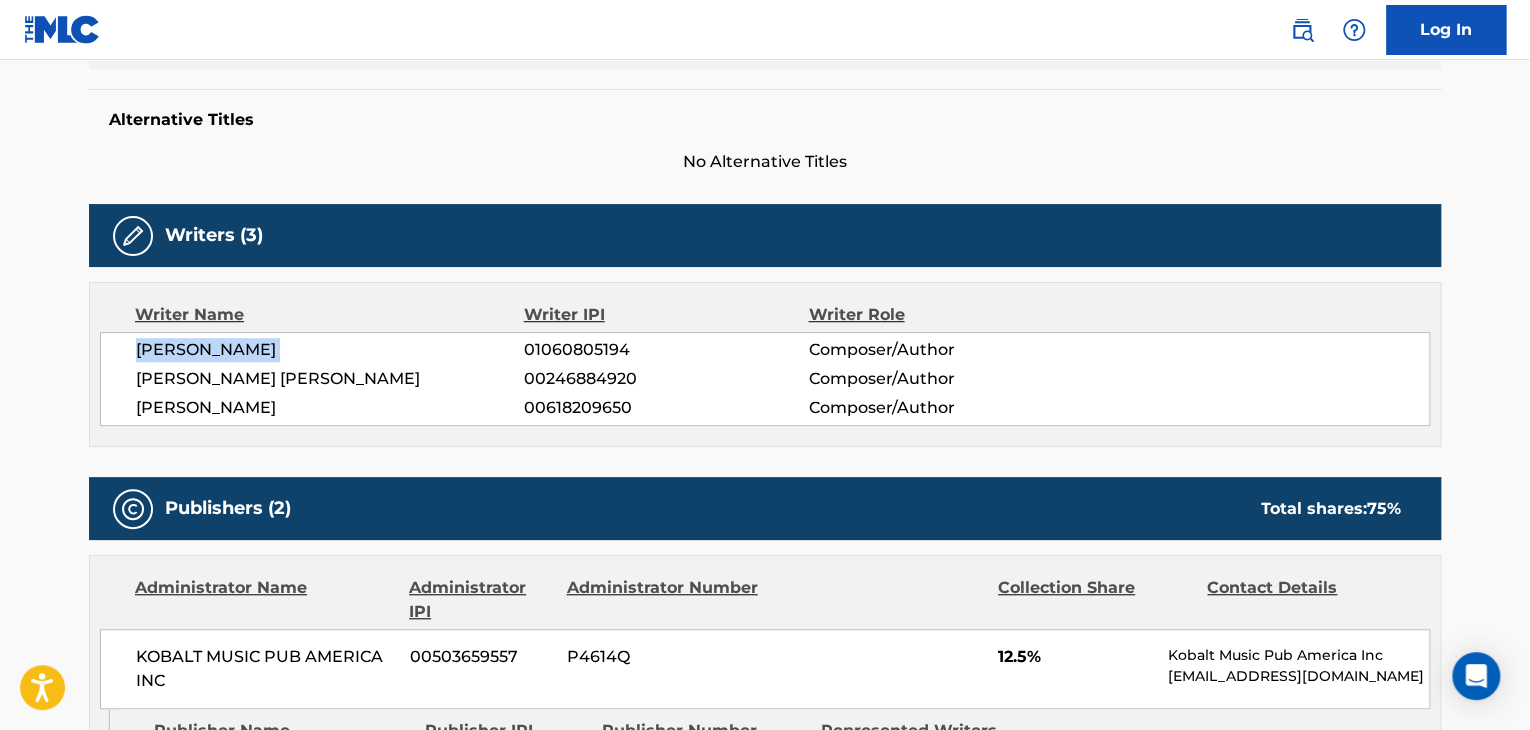 click on "[PERSON_NAME]" at bounding box center (330, 350) 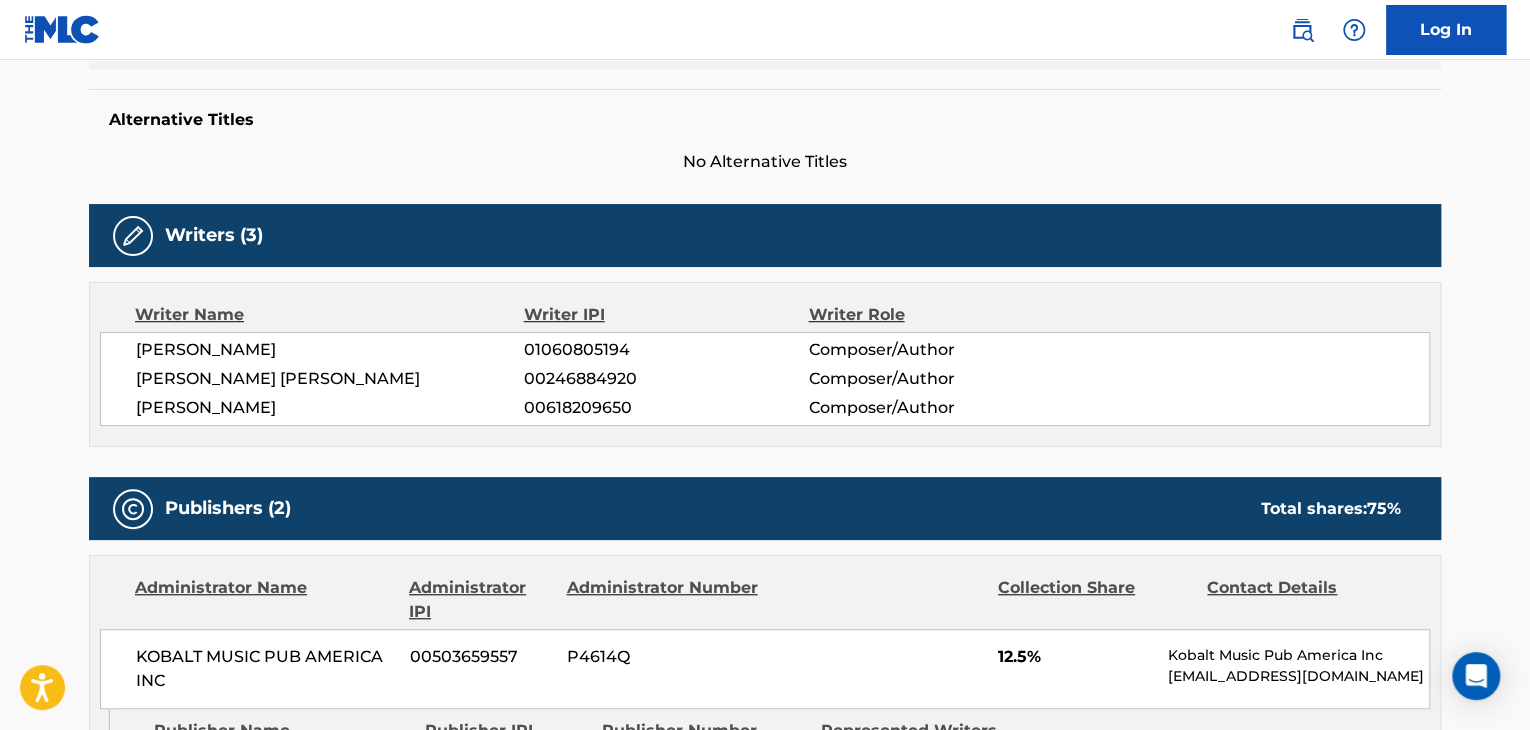 click on "01060805194" at bounding box center [666, 350] 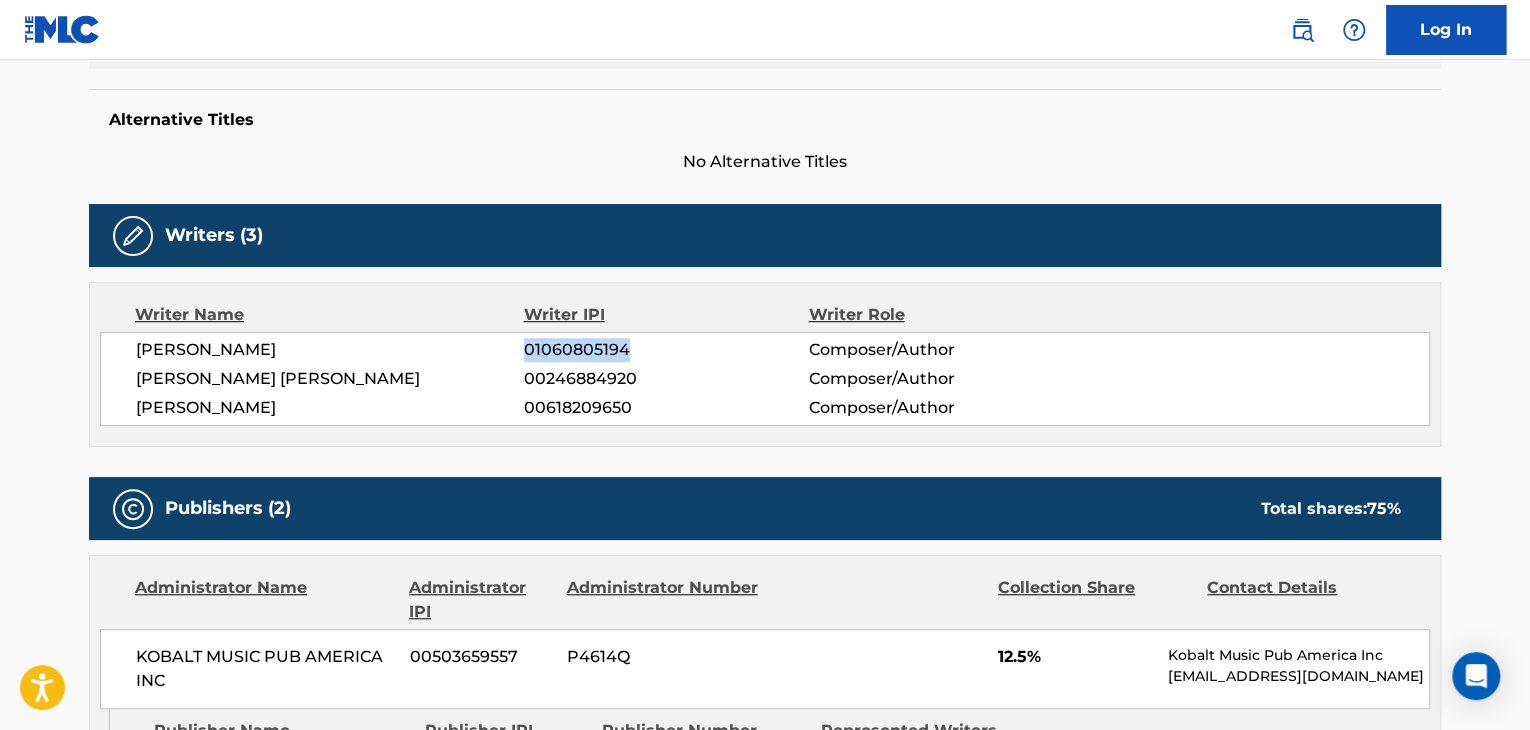 click on "01060805194" at bounding box center (666, 350) 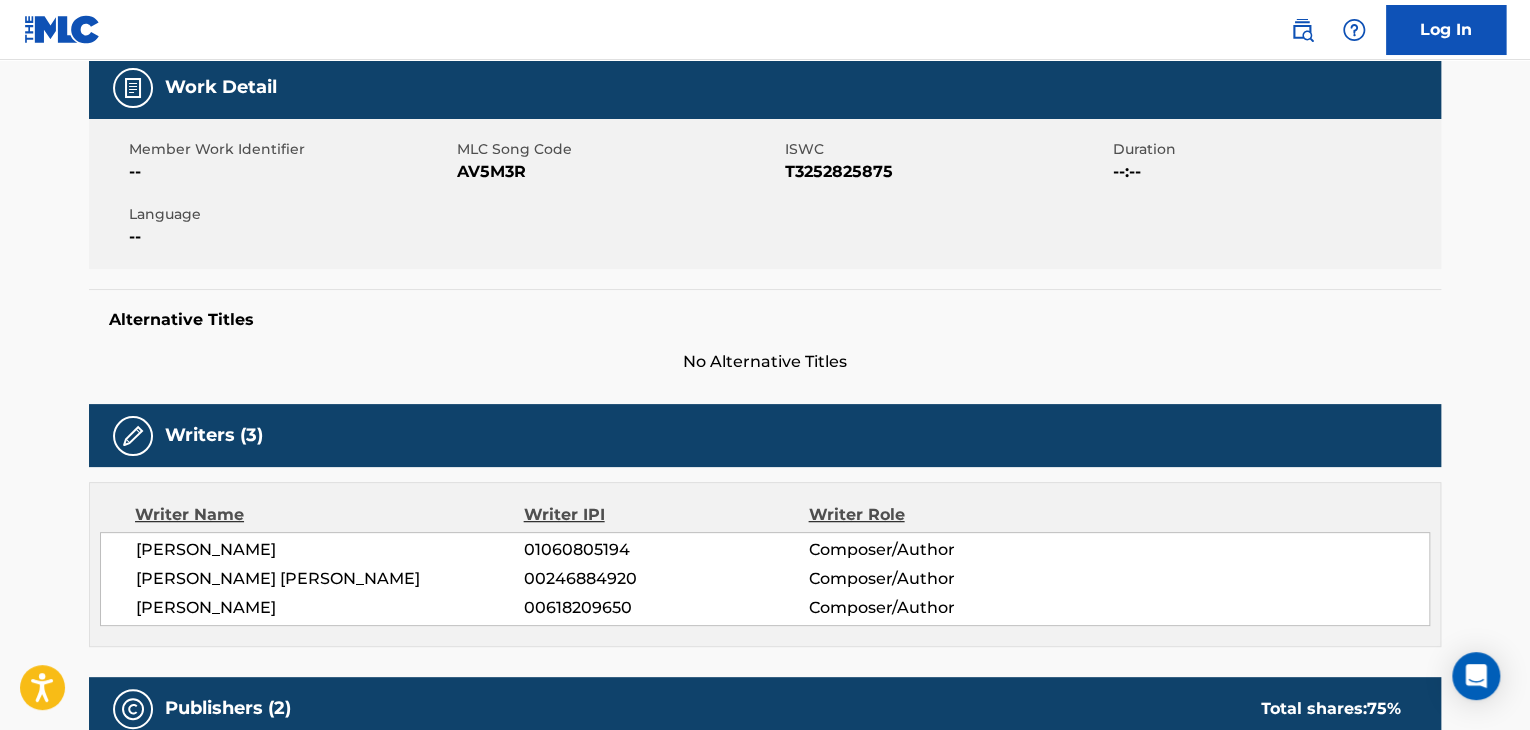 scroll, scrollTop: 178, scrollLeft: 0, axis: vertical 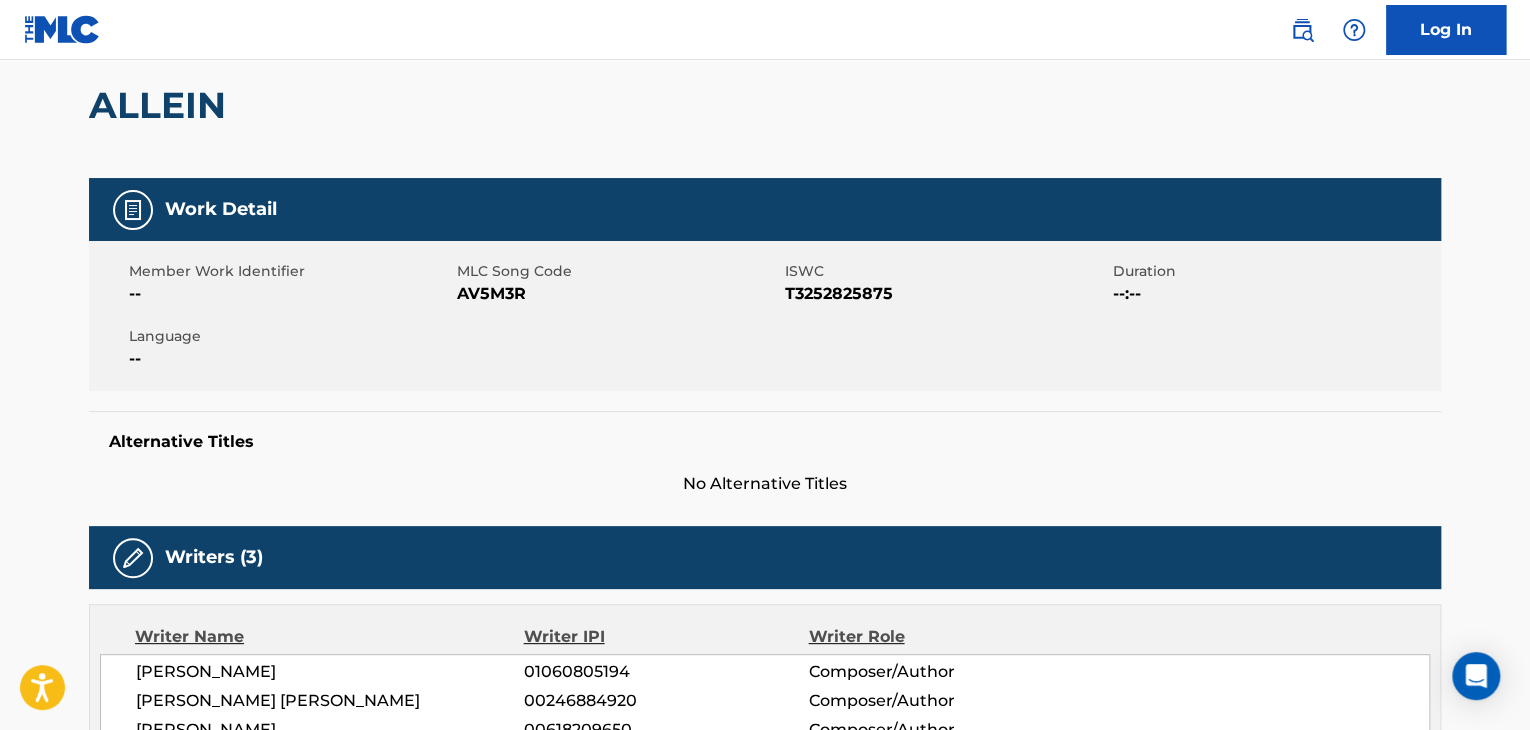 click on "AV5M3R" at bounding box center (618, 294) 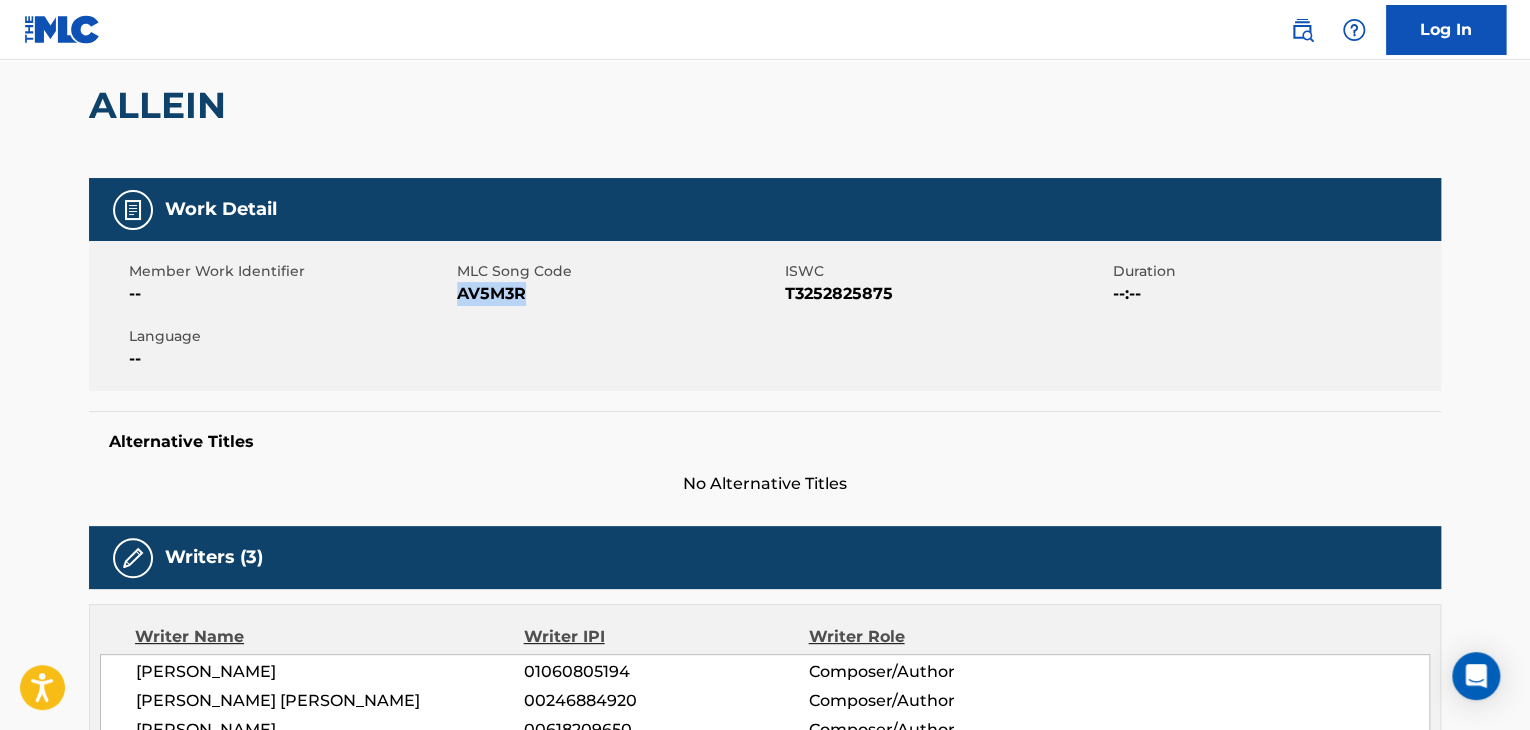 click on "AV5M3R" at bounding box center [618, 294] 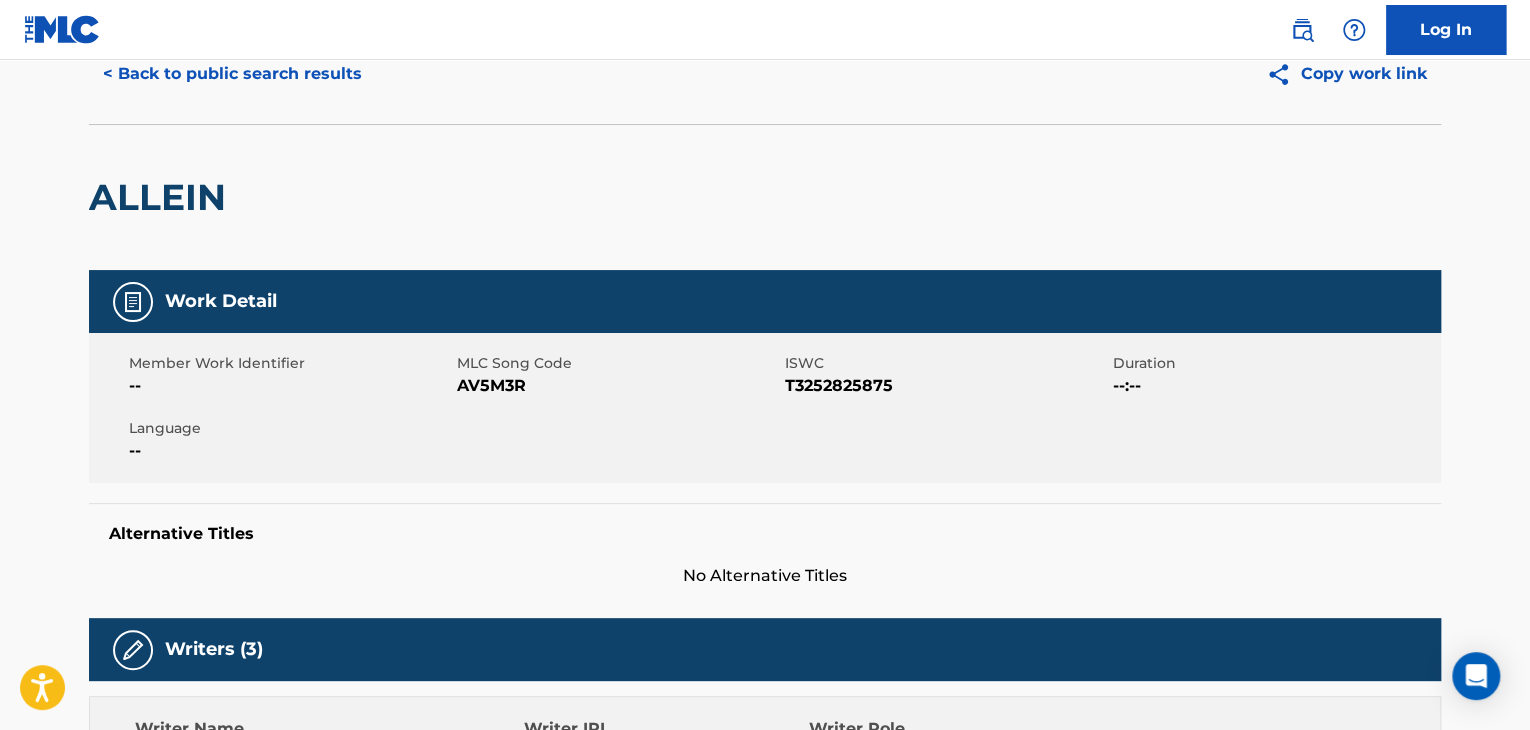 scroll, scrollTop: 0, scrollLeft: 0, axis: both 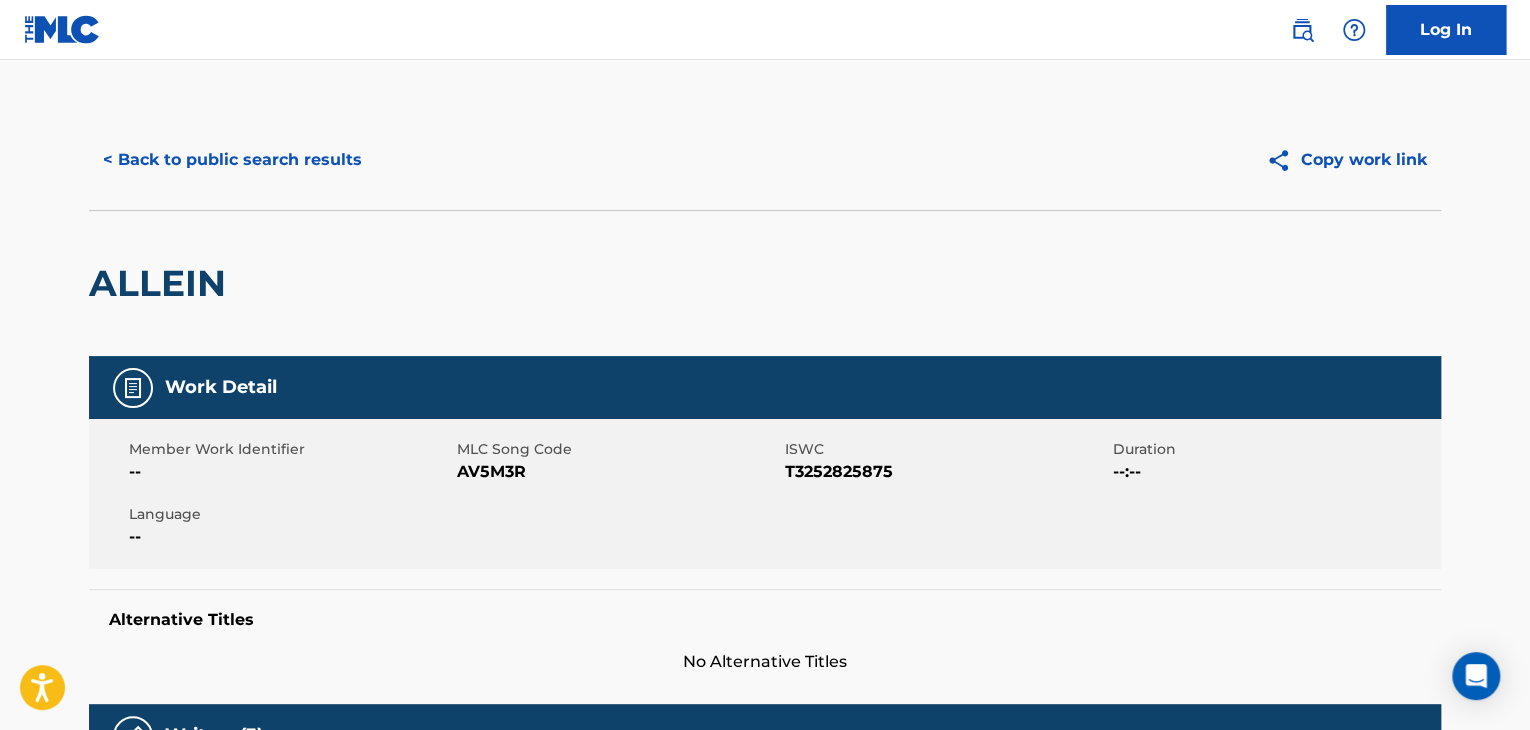 click on "< Back to public search results" at bounding box center (232, 160) 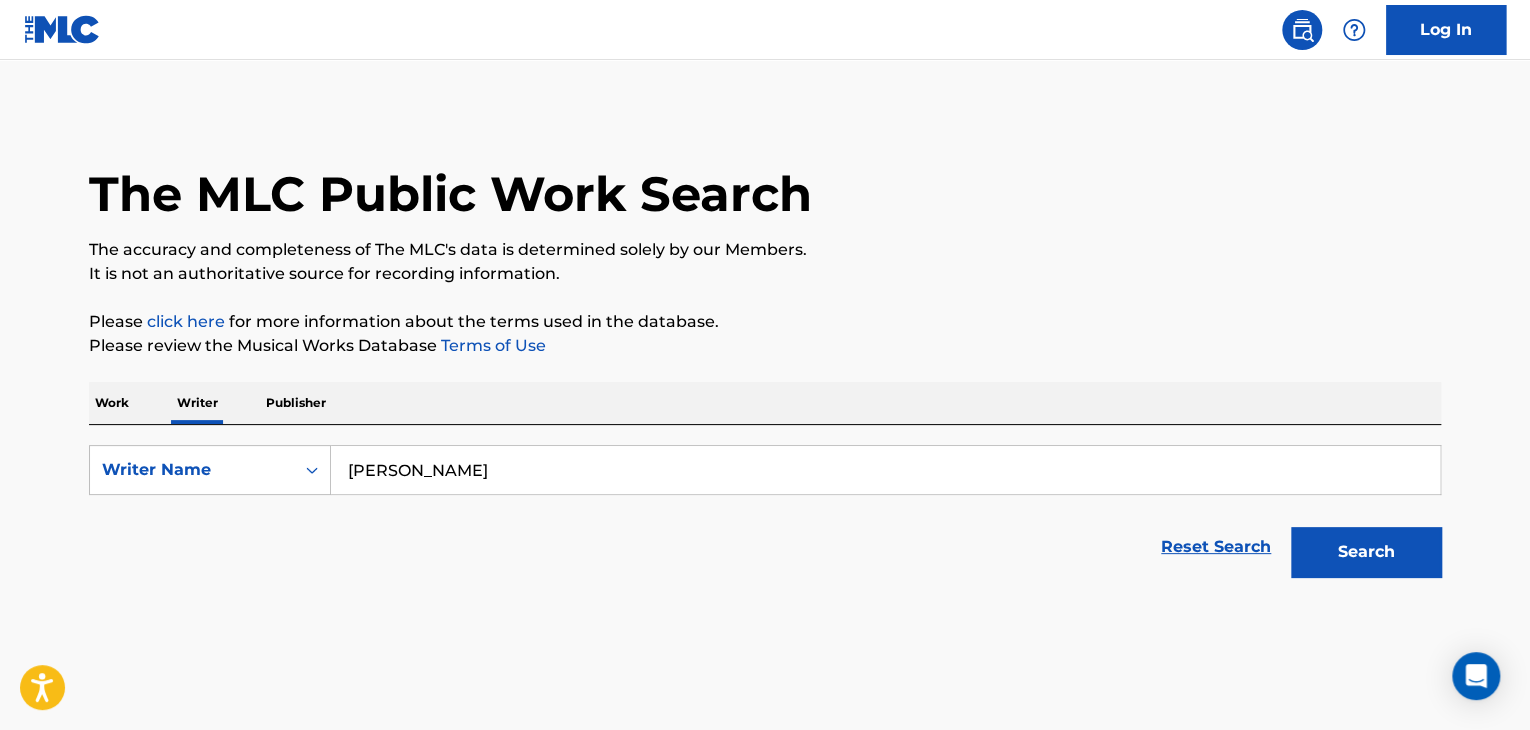 scroll, scrollTop: 24, scrollLeft: 0, axis: vertical 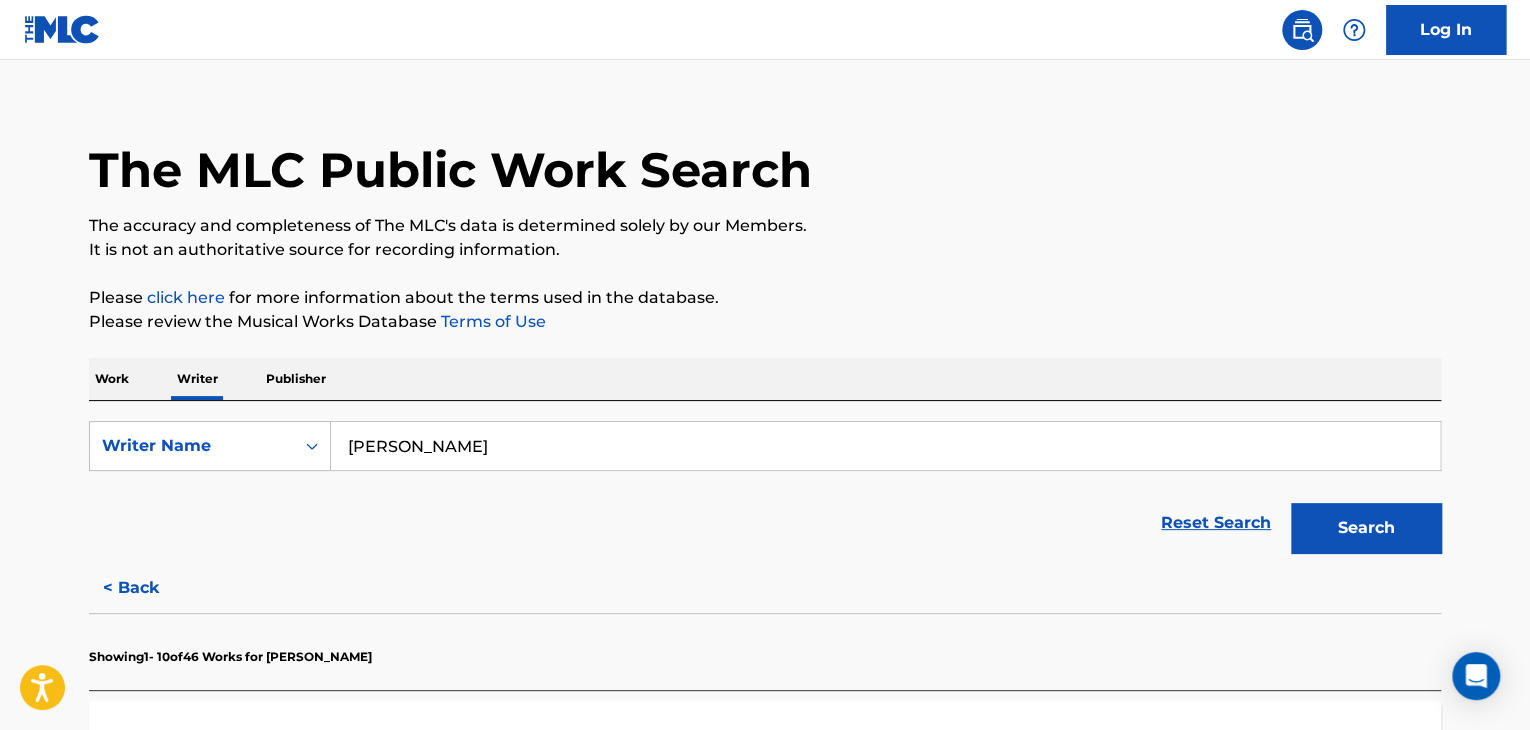 click on "[PERSON_NAME]" at bounding box center [885, 446] 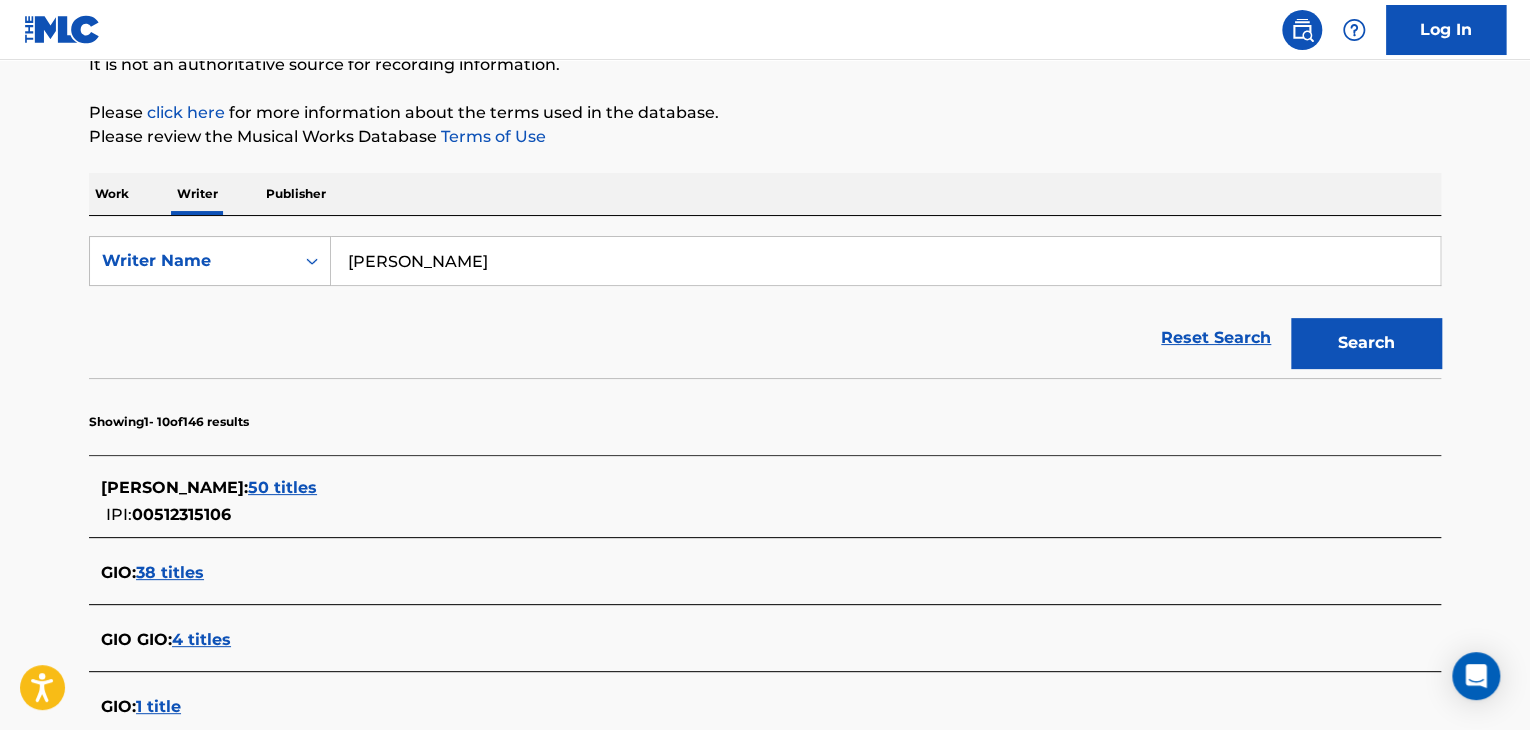 scroll, scrollTop: 124, scrollLeft: 0, axis: vertical 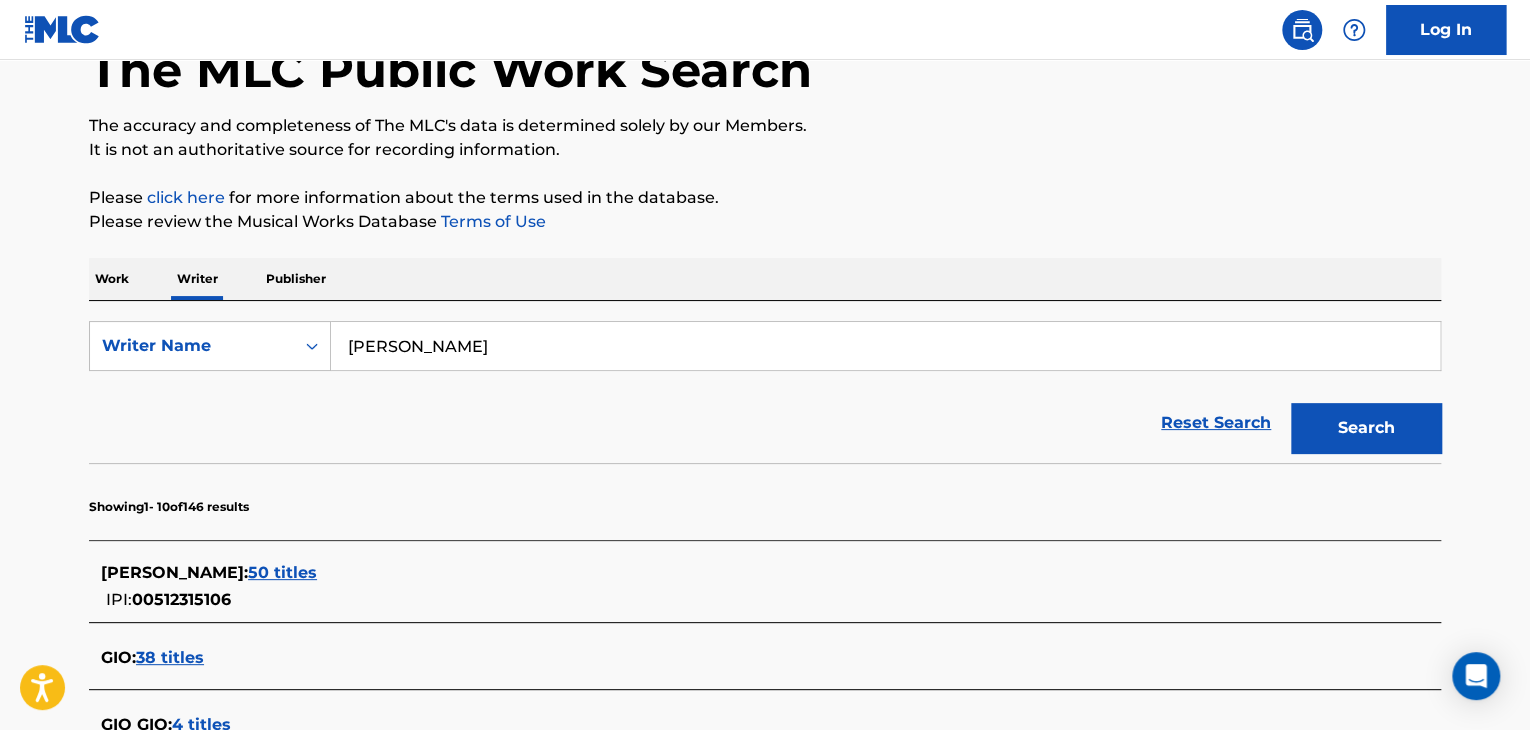 click on "Work" at bounding box center (112, 279) 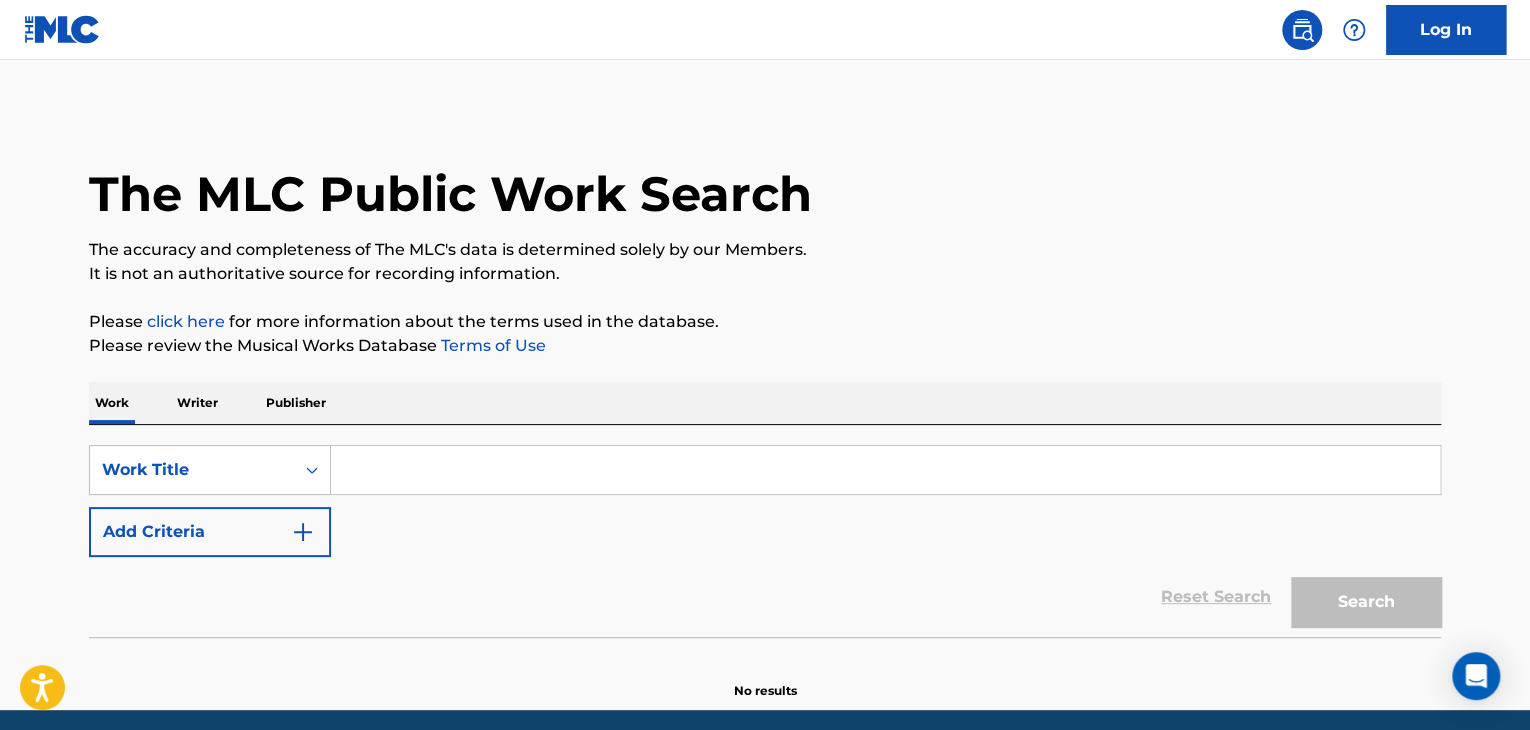 click at bounding box center (885, 470) 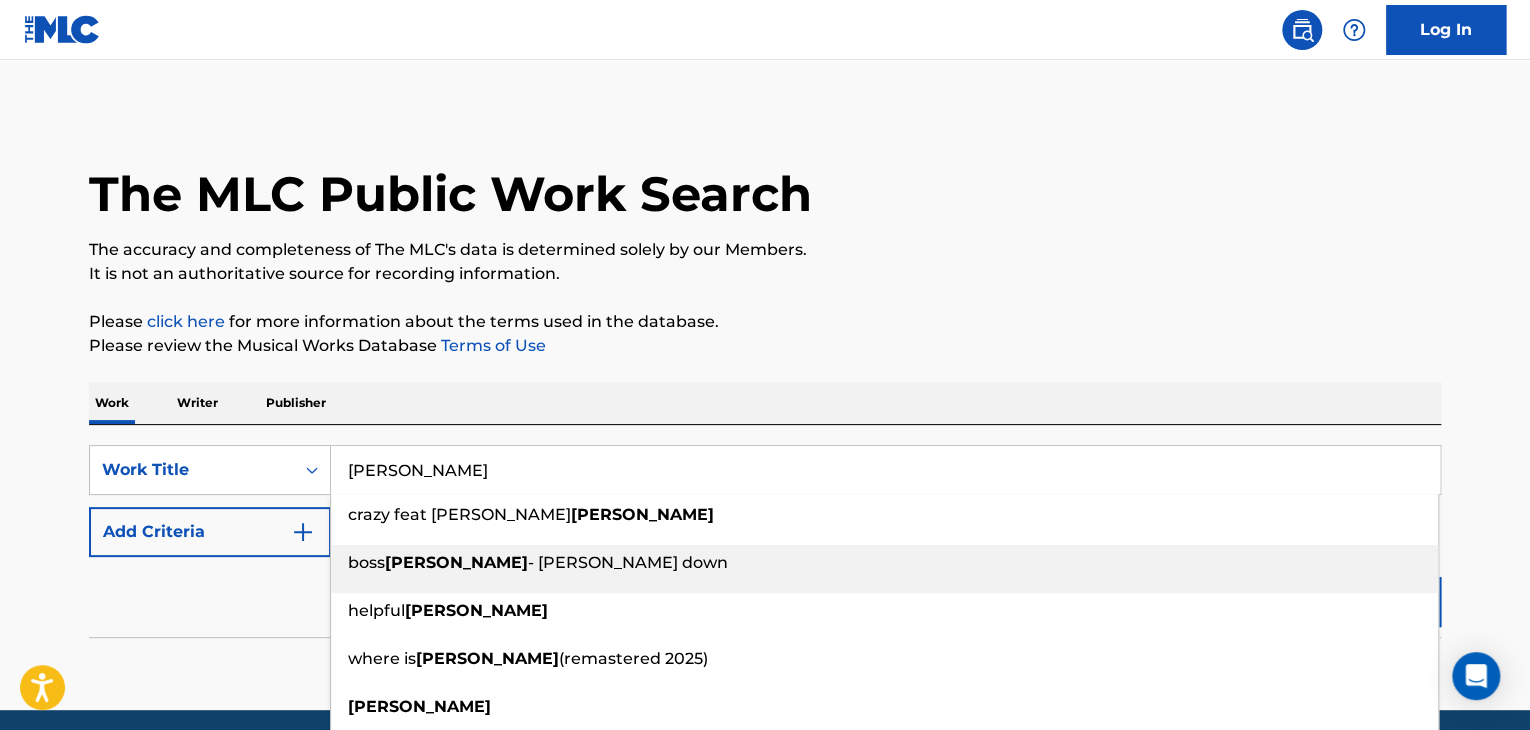 type on "[PERSON_NAME]" 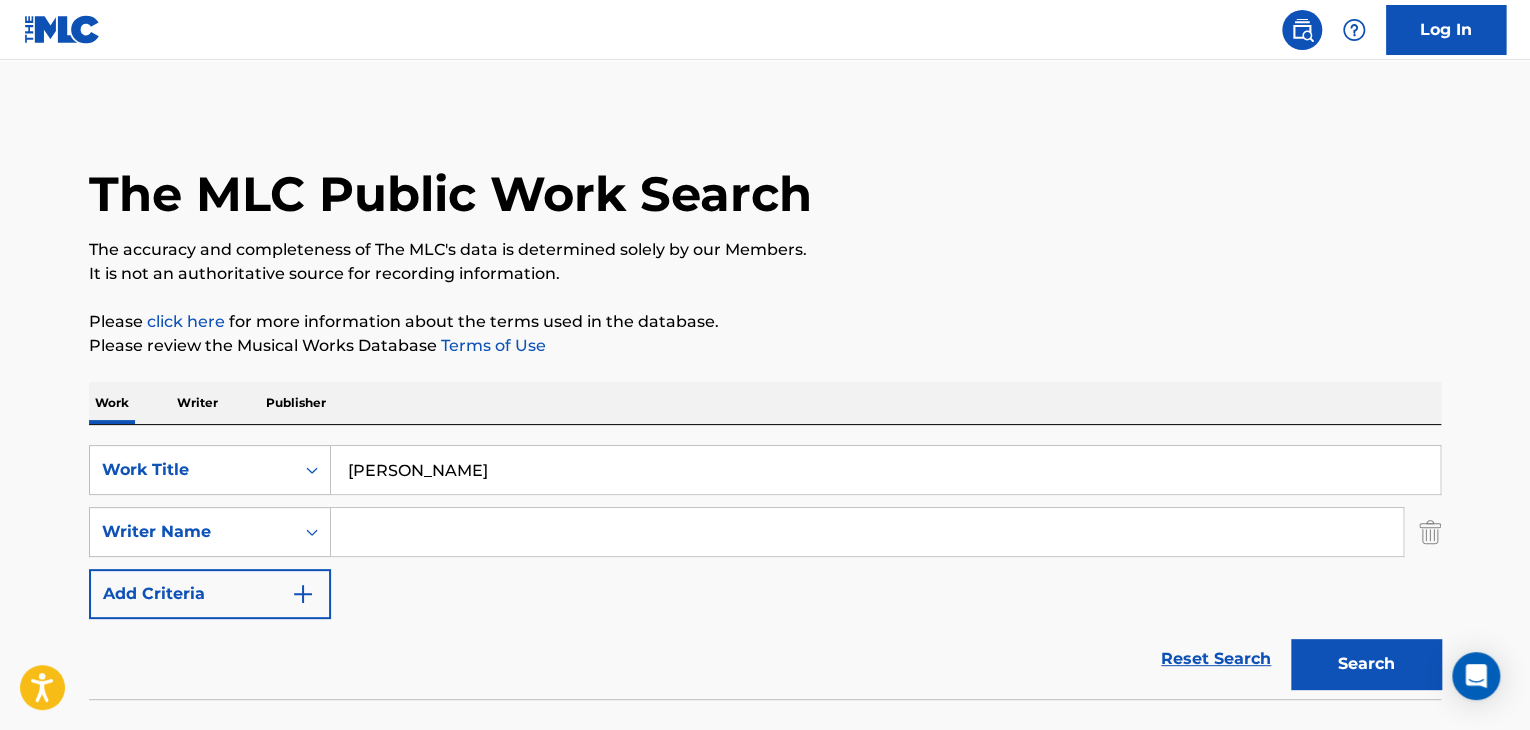 click at bounding box center [867, 532] 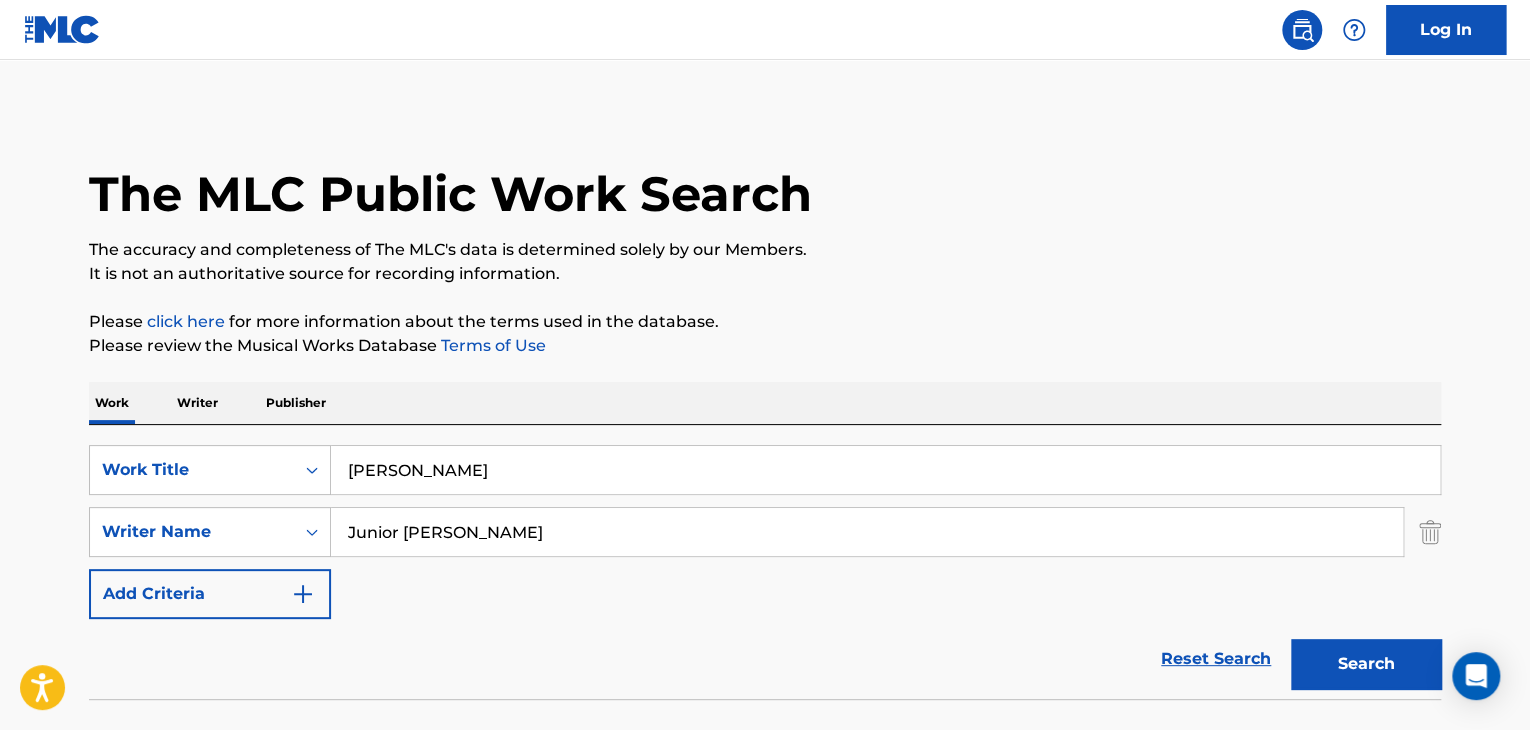 type on "Junior [PERSON_NAME]" 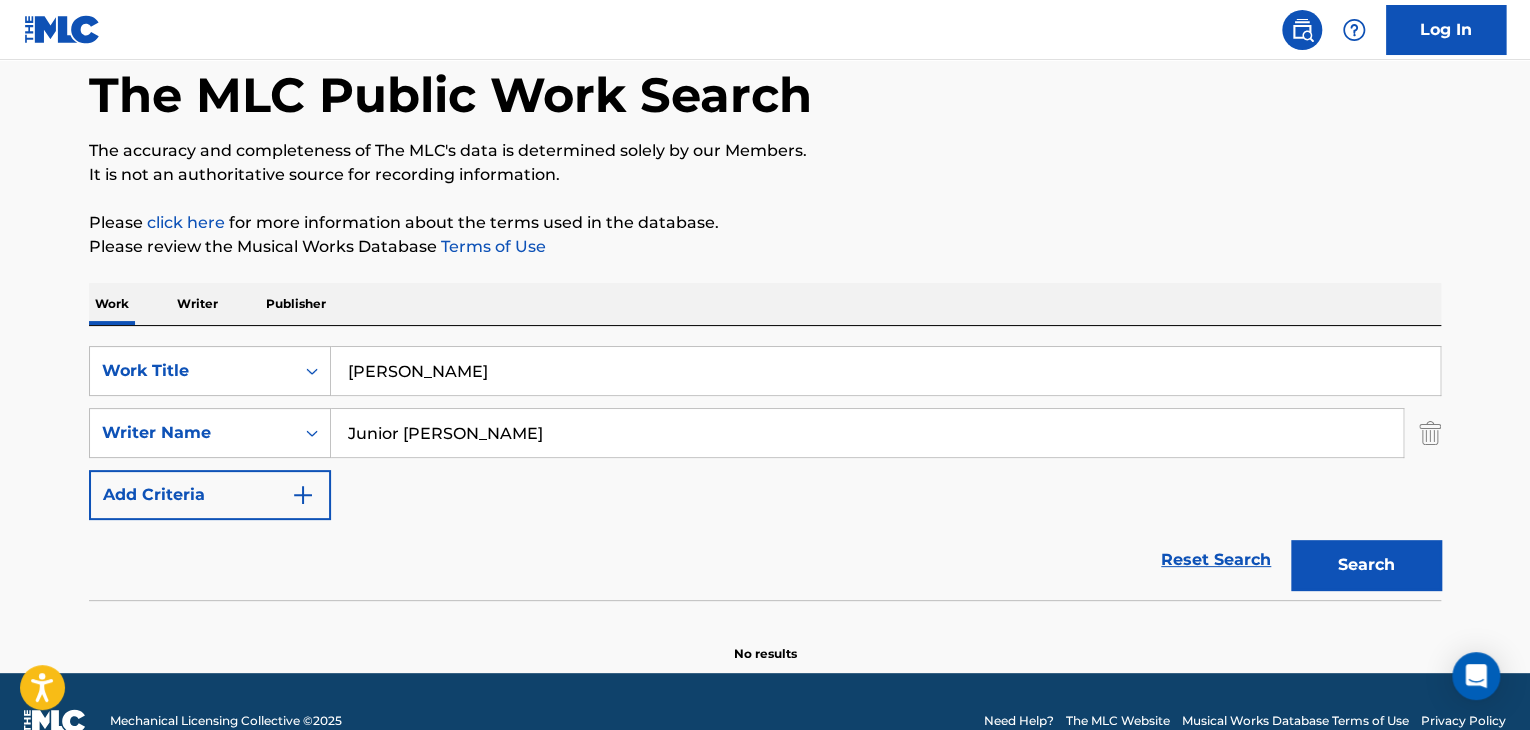 scroll, scrollTop: 138, scrollLeft: 0, axis: vertical 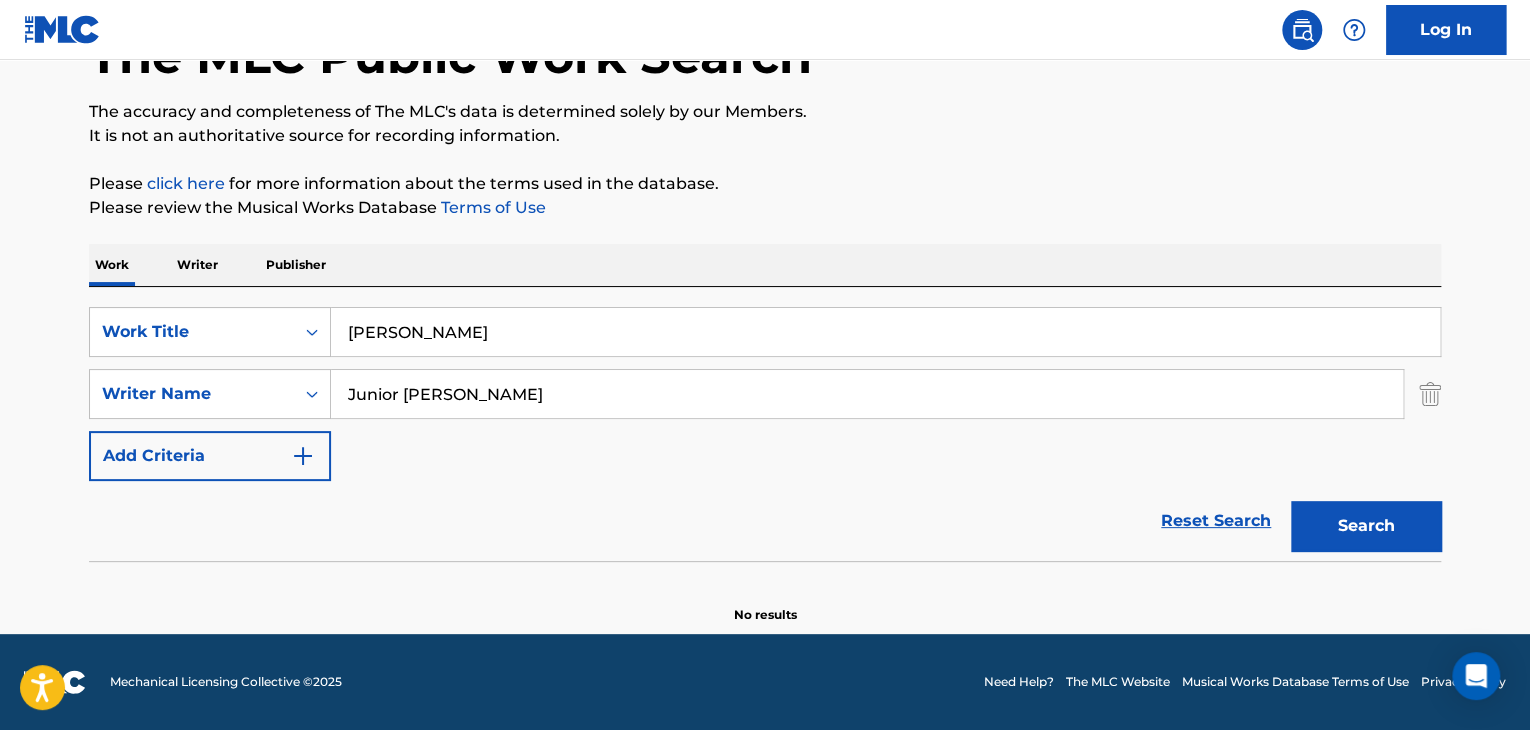 click on "Writer" at bounding box center [197, 265] 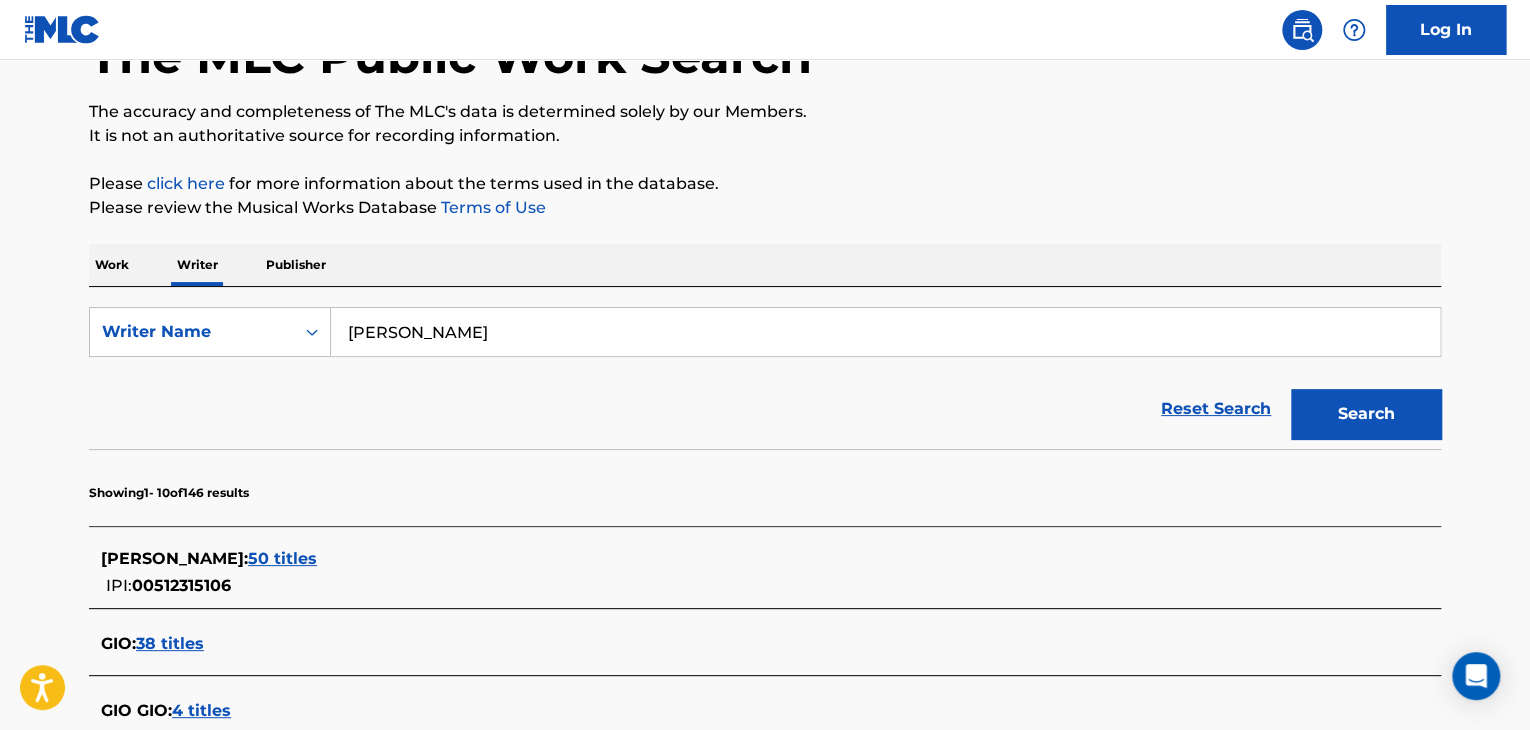 scroll, scrollTop: 0, scrollLeft: 0, axis: both 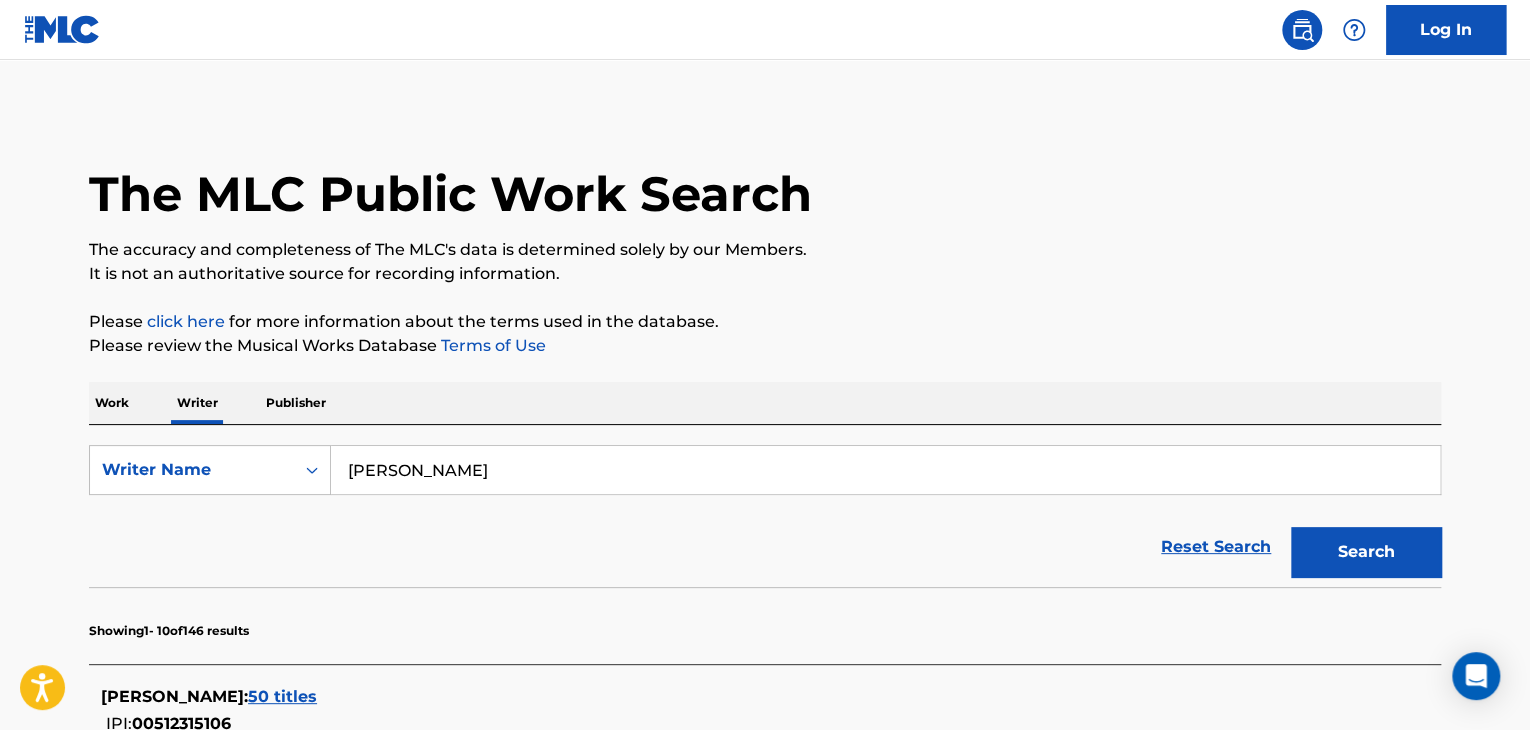 click on "[PERSON_NAME]" at bounding box center [885, 470] 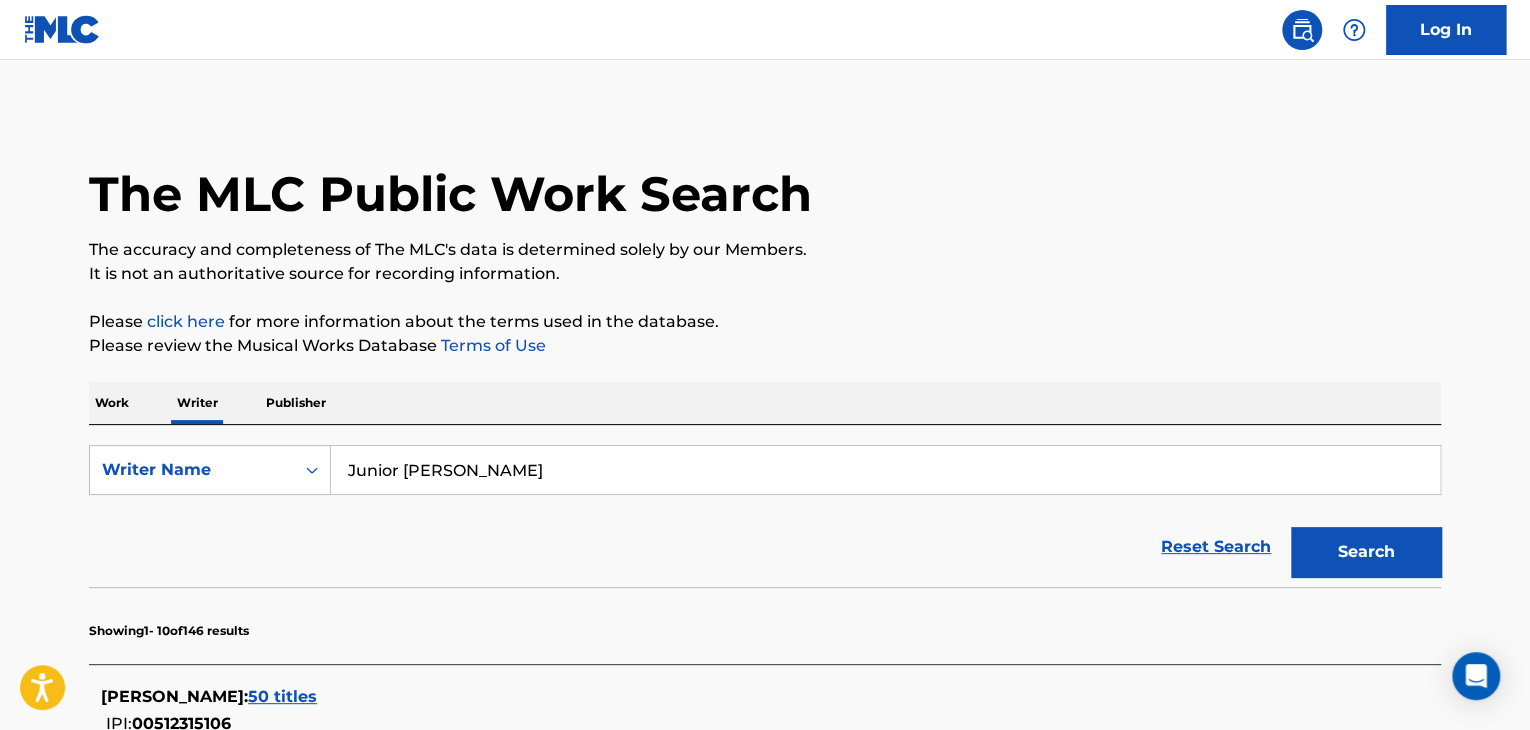 type on "Junior [PERSON_NAME]" 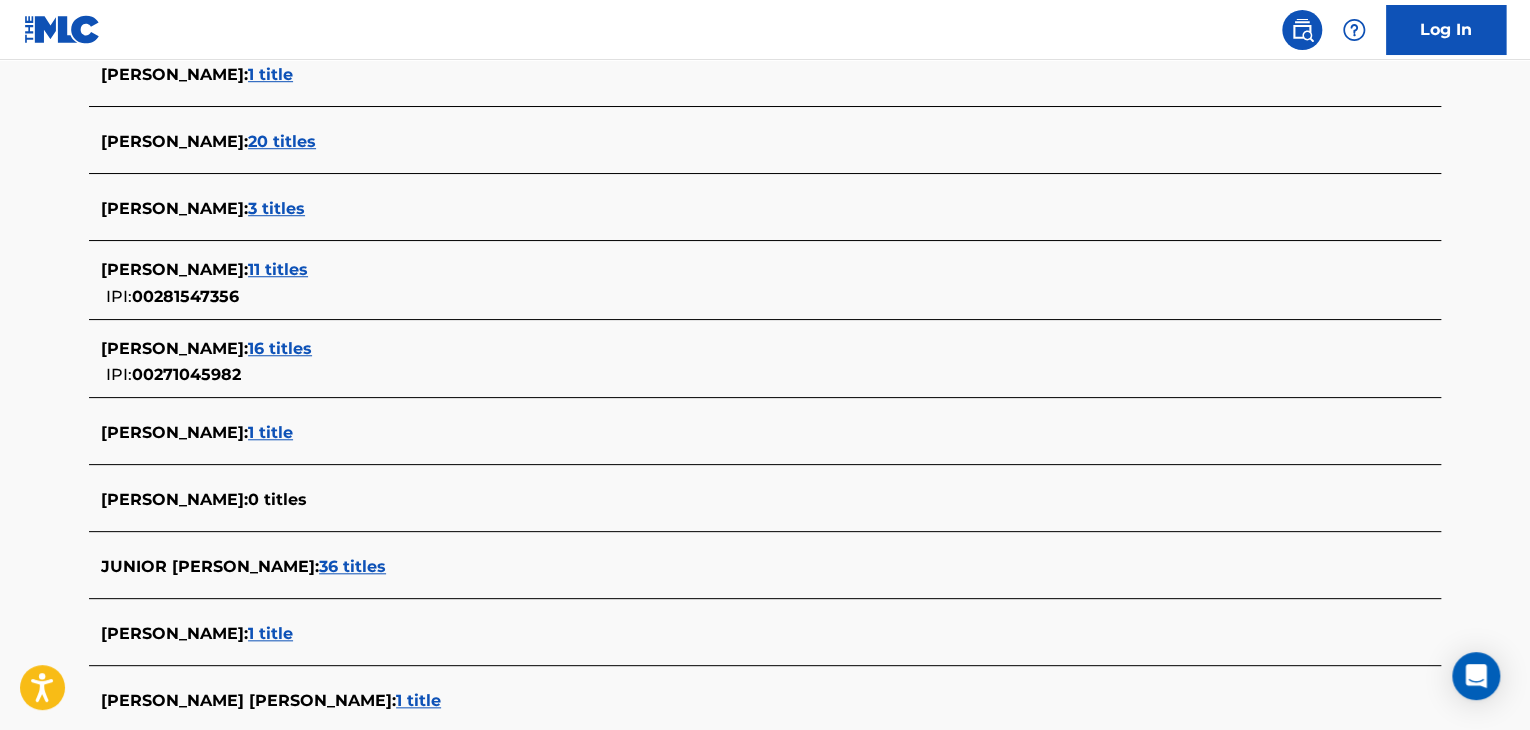 scroll, scrollTop: 691, scrollLeft: 0, axis: vertical 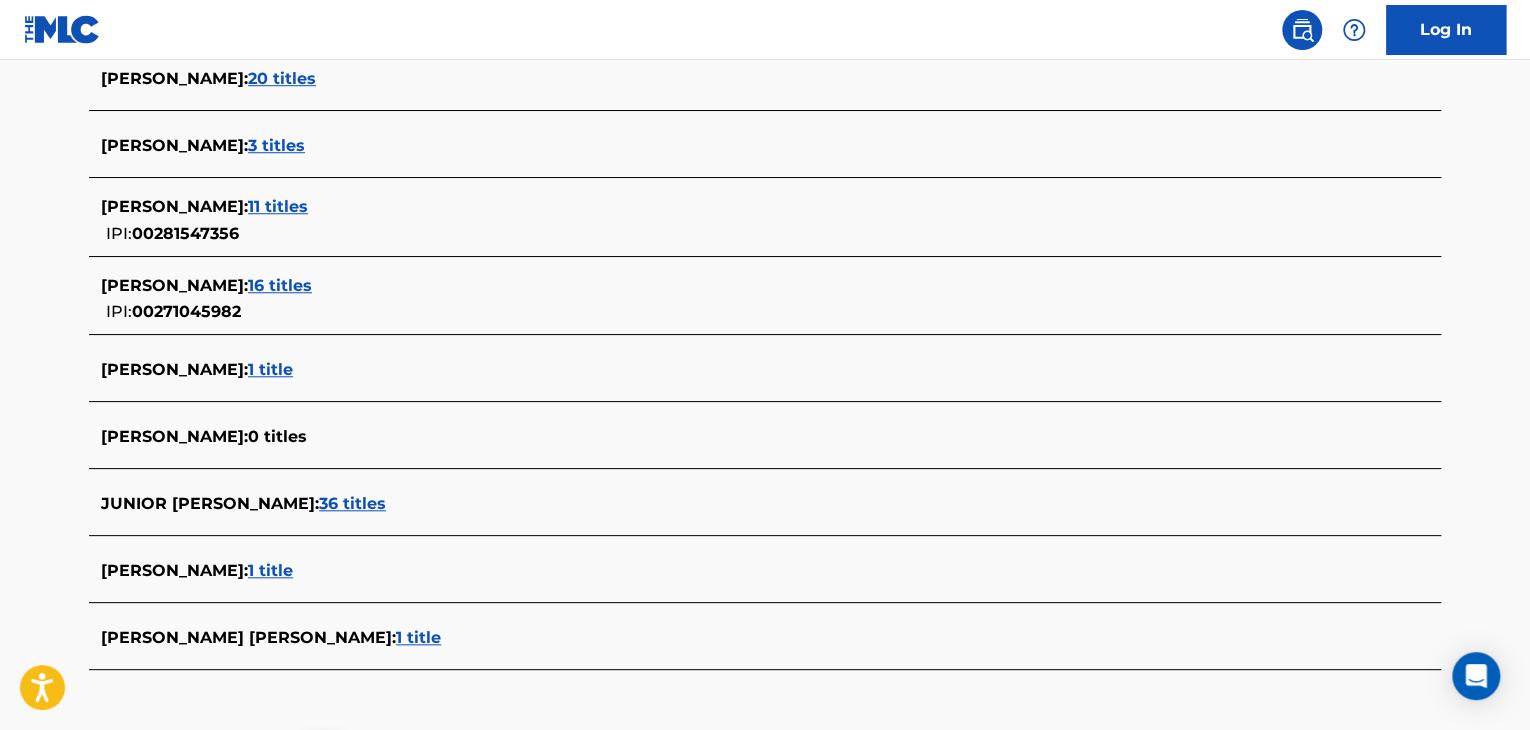 click on "36 titles" at bounding box center [352, 503] 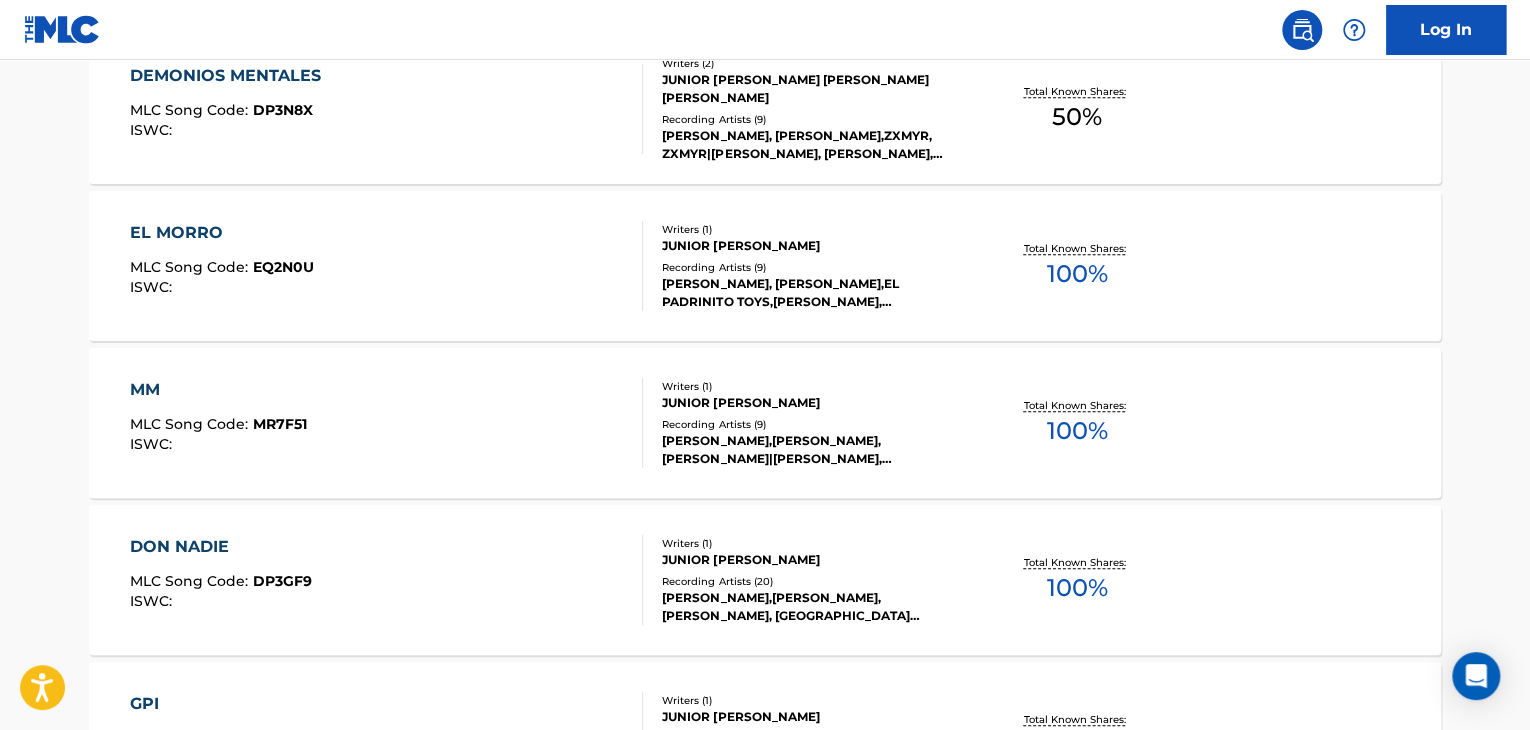 click on "MM MLC Song Code : MR7F51 ISWC :" at bounding box center (387, 423) 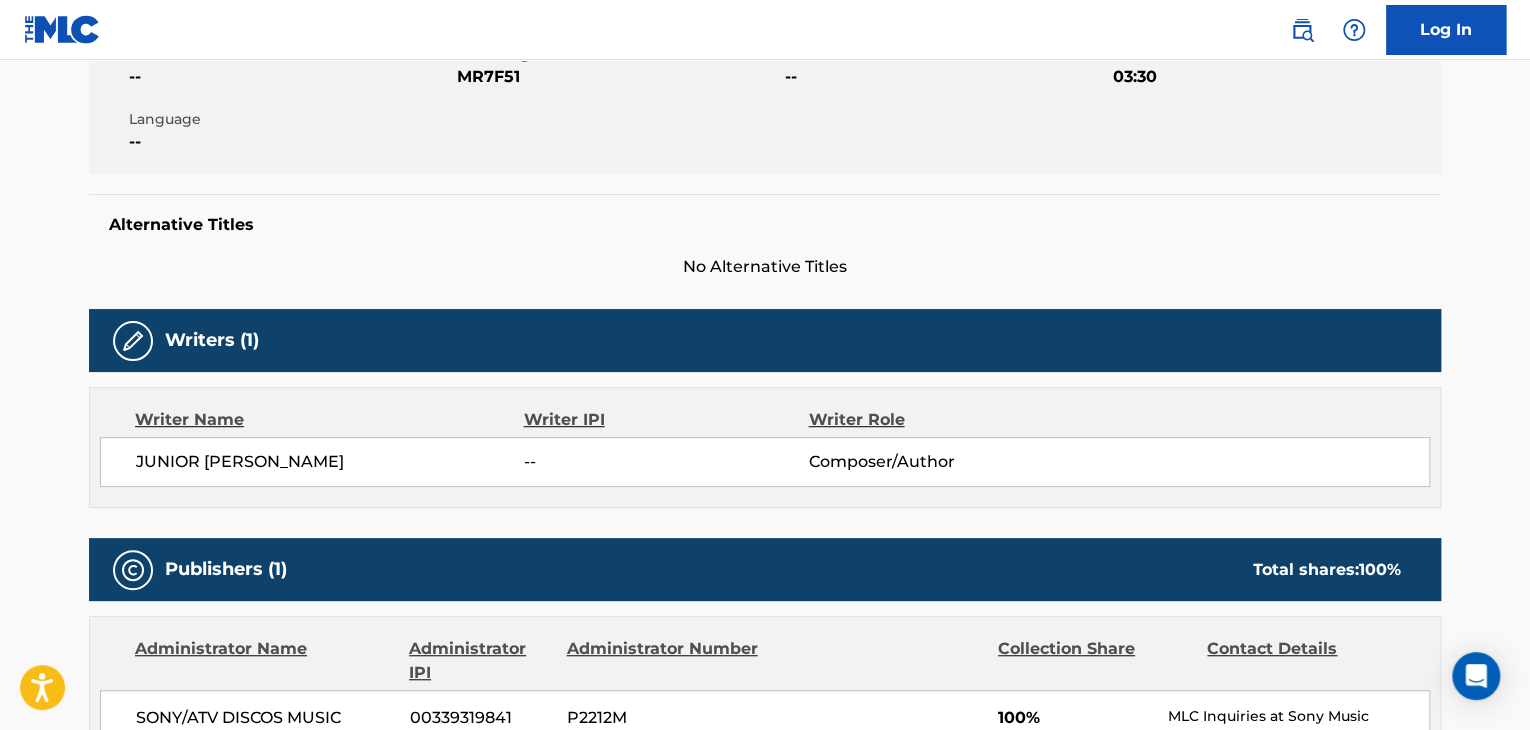 scroll, scrollTop: 300, scrollLeft: 0, axis: vertical 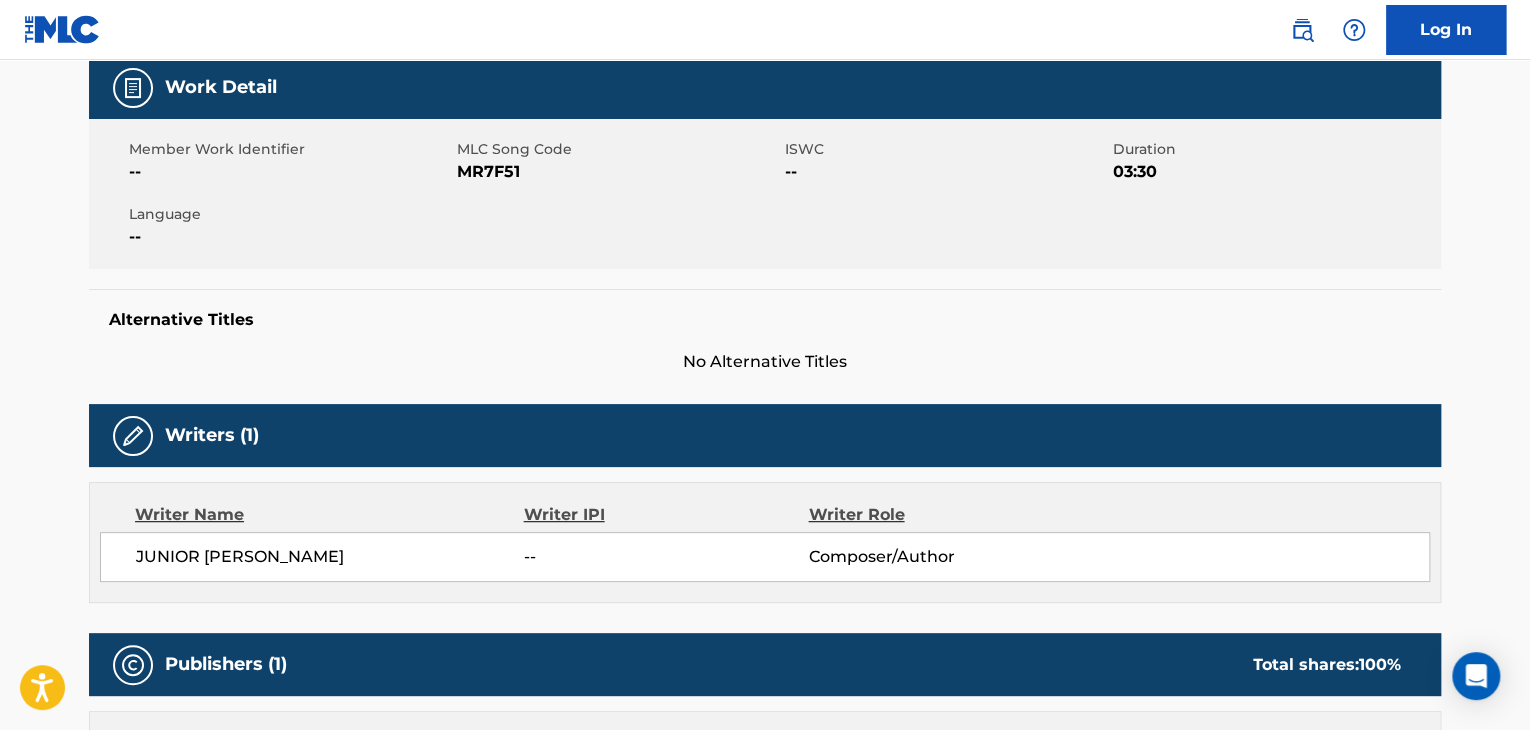 click on "MR7F51" at bounding box center [618, 172] 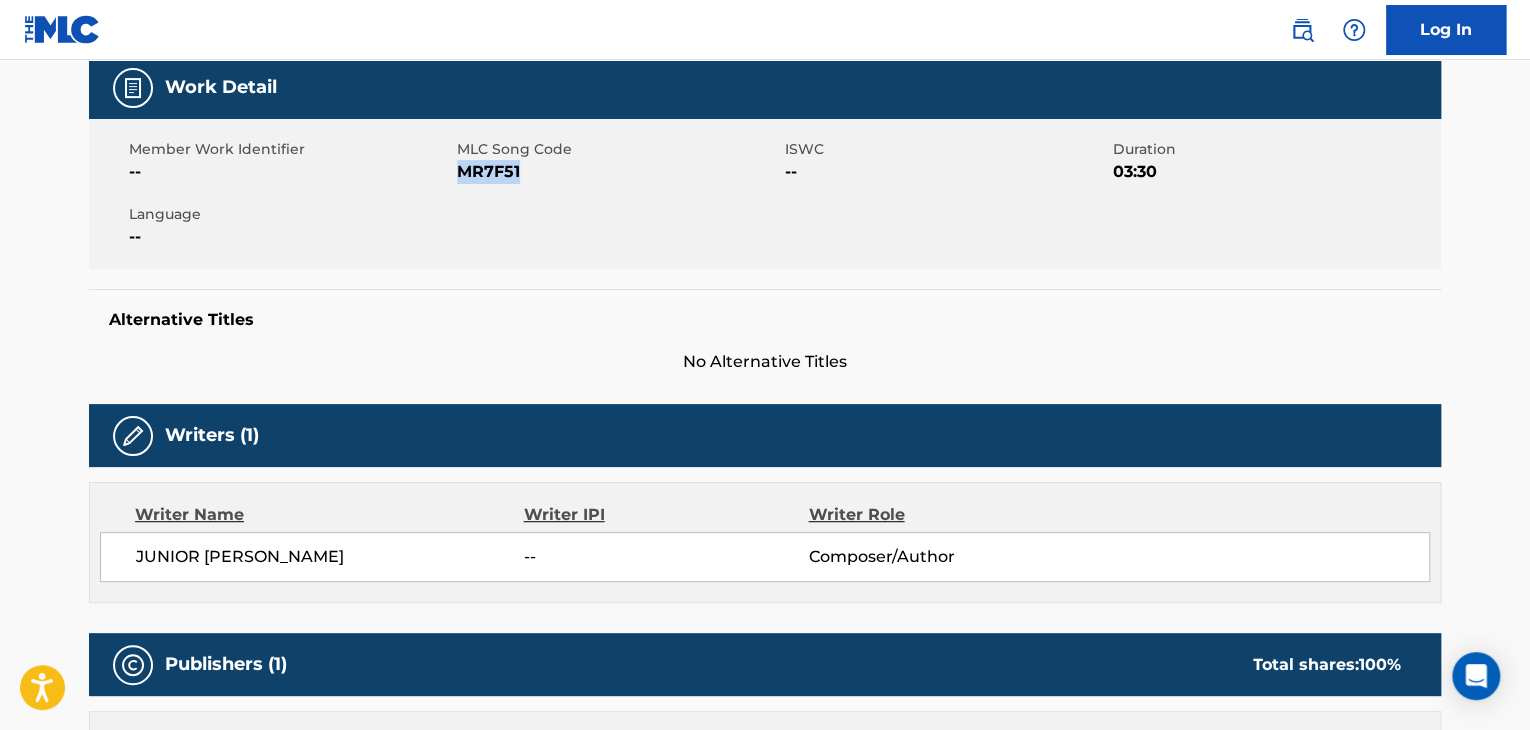 click on "MR7F51" at bounding box center (618, 172) 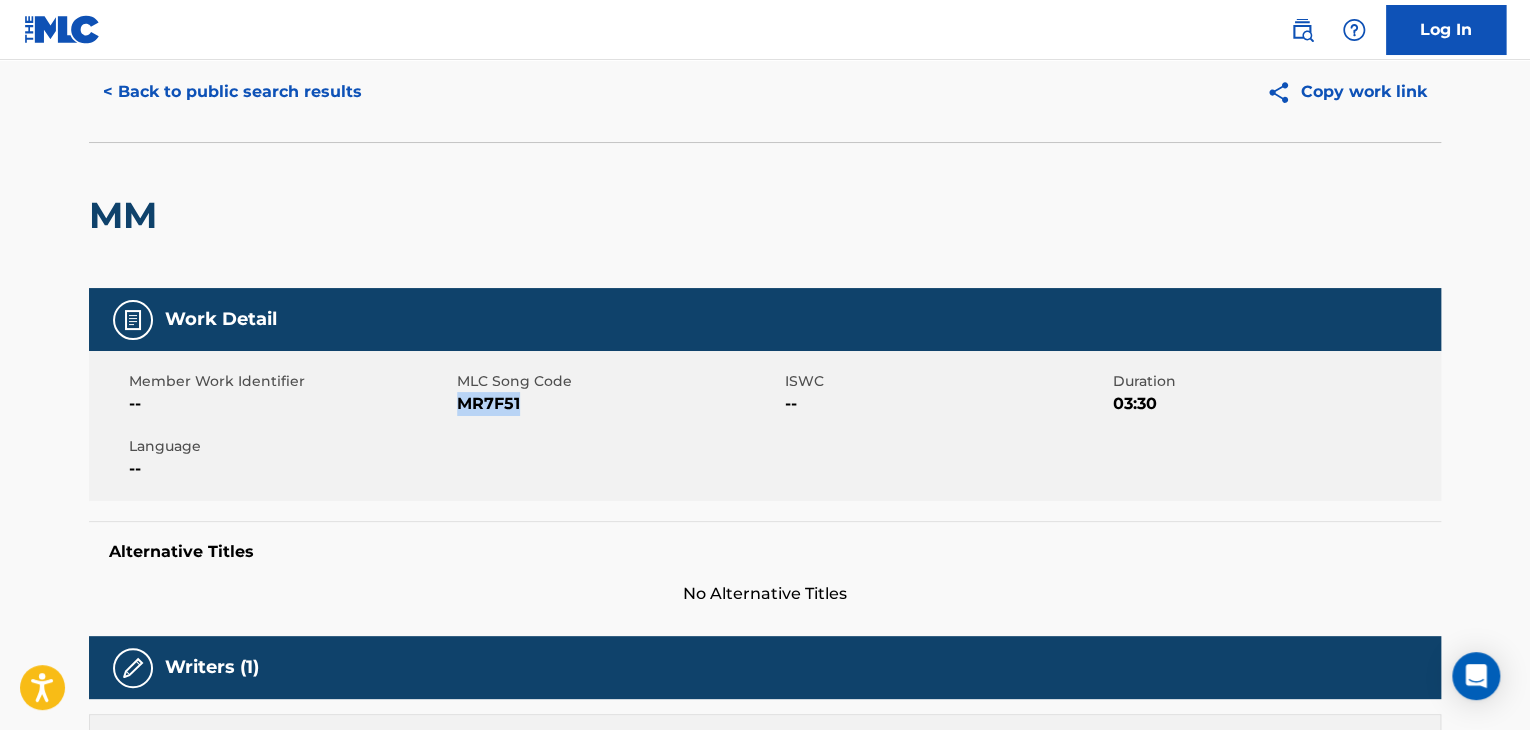 scroll, scrollTop: 0, scrollLeft: 0, axis: both 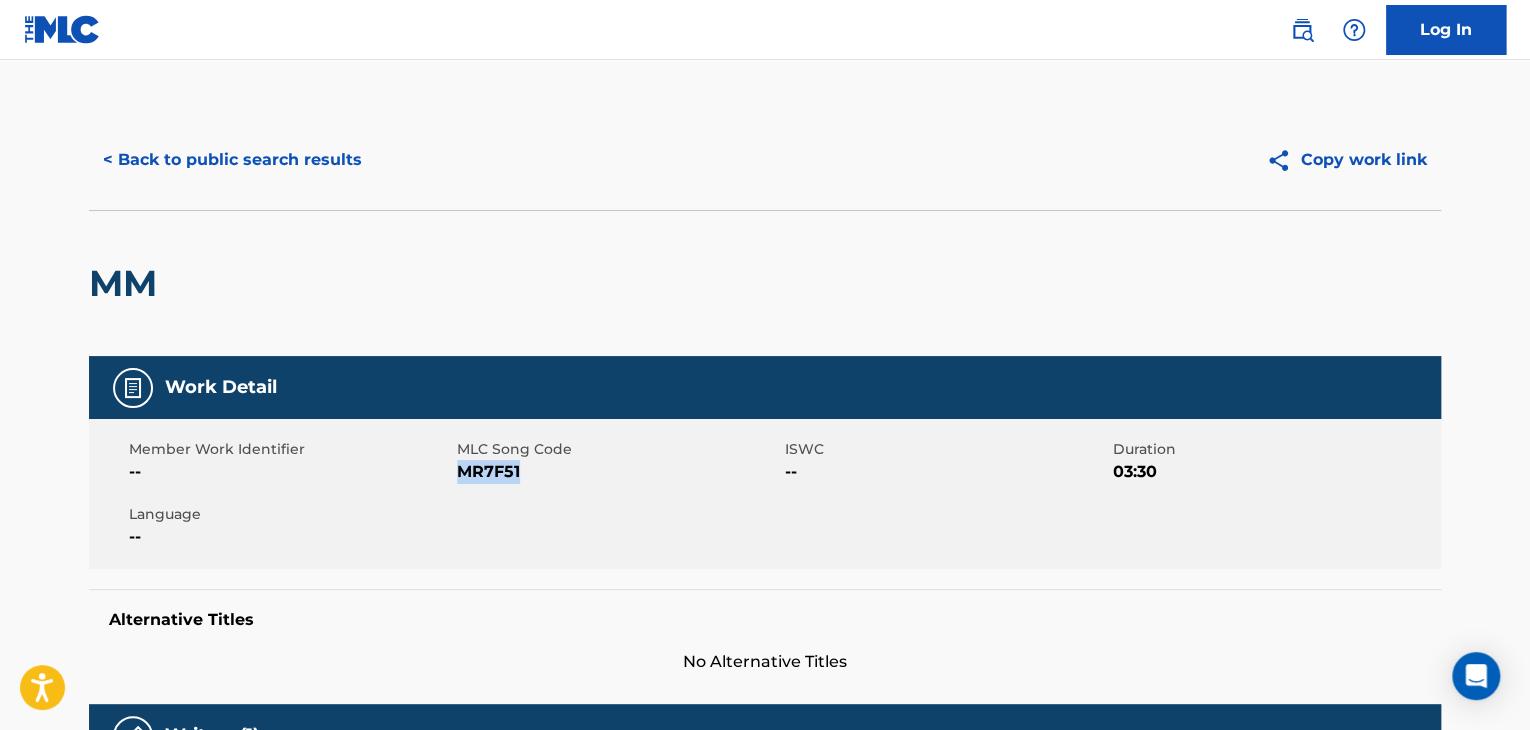 click on "< Back to public search results" at bounding box center (232, 160) 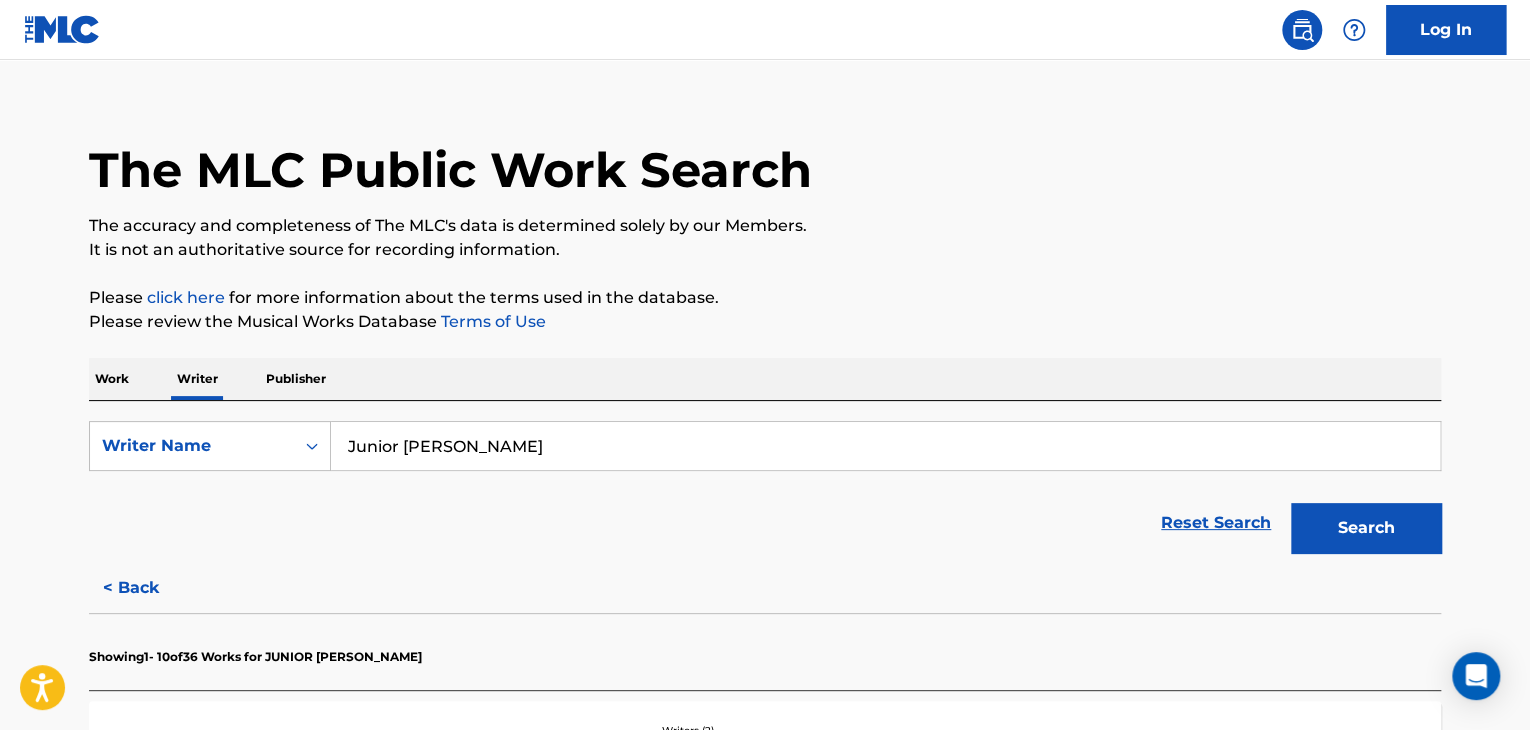 click on "Junior [PERSON_NAME]" at bounding box center (885, 446) 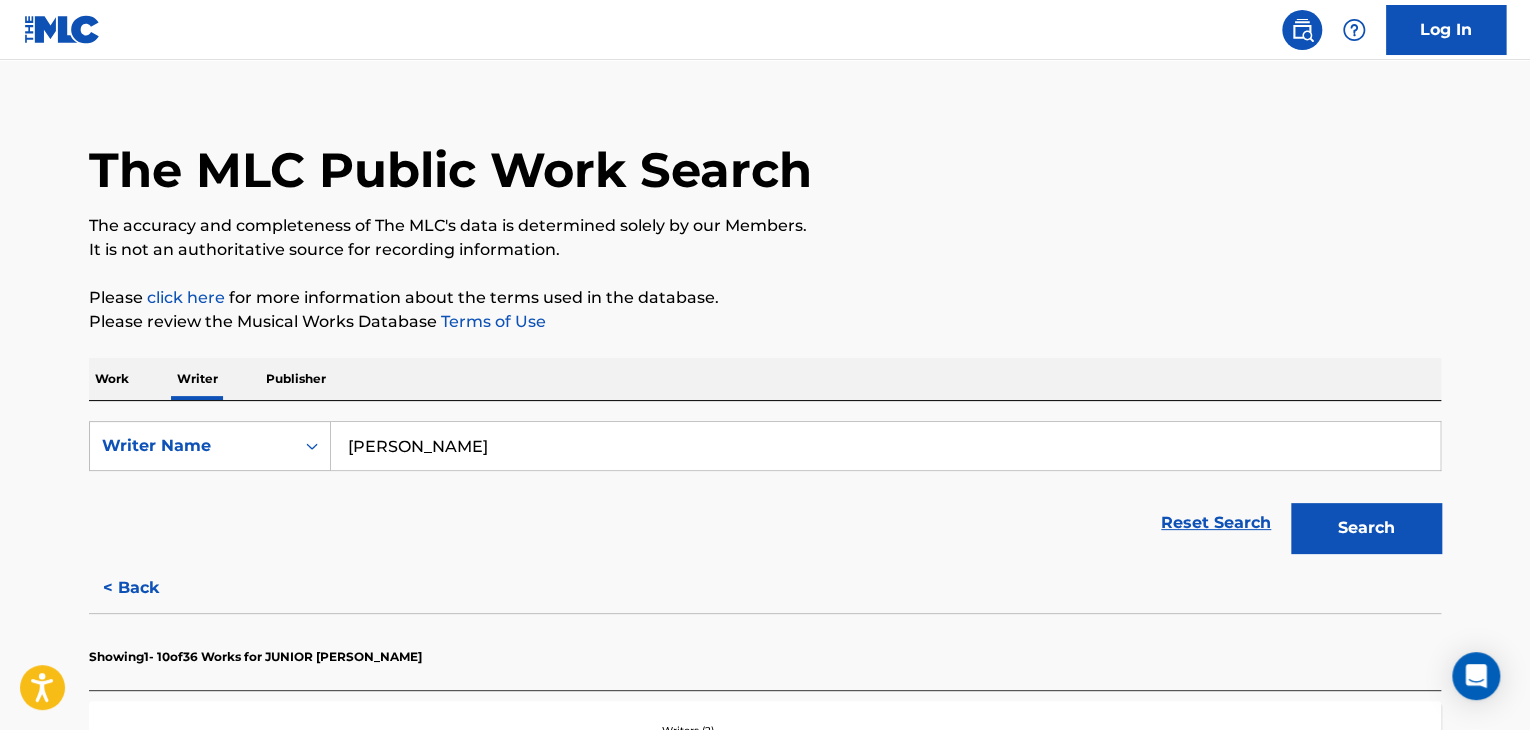 type on "[PERSON_NAME]" 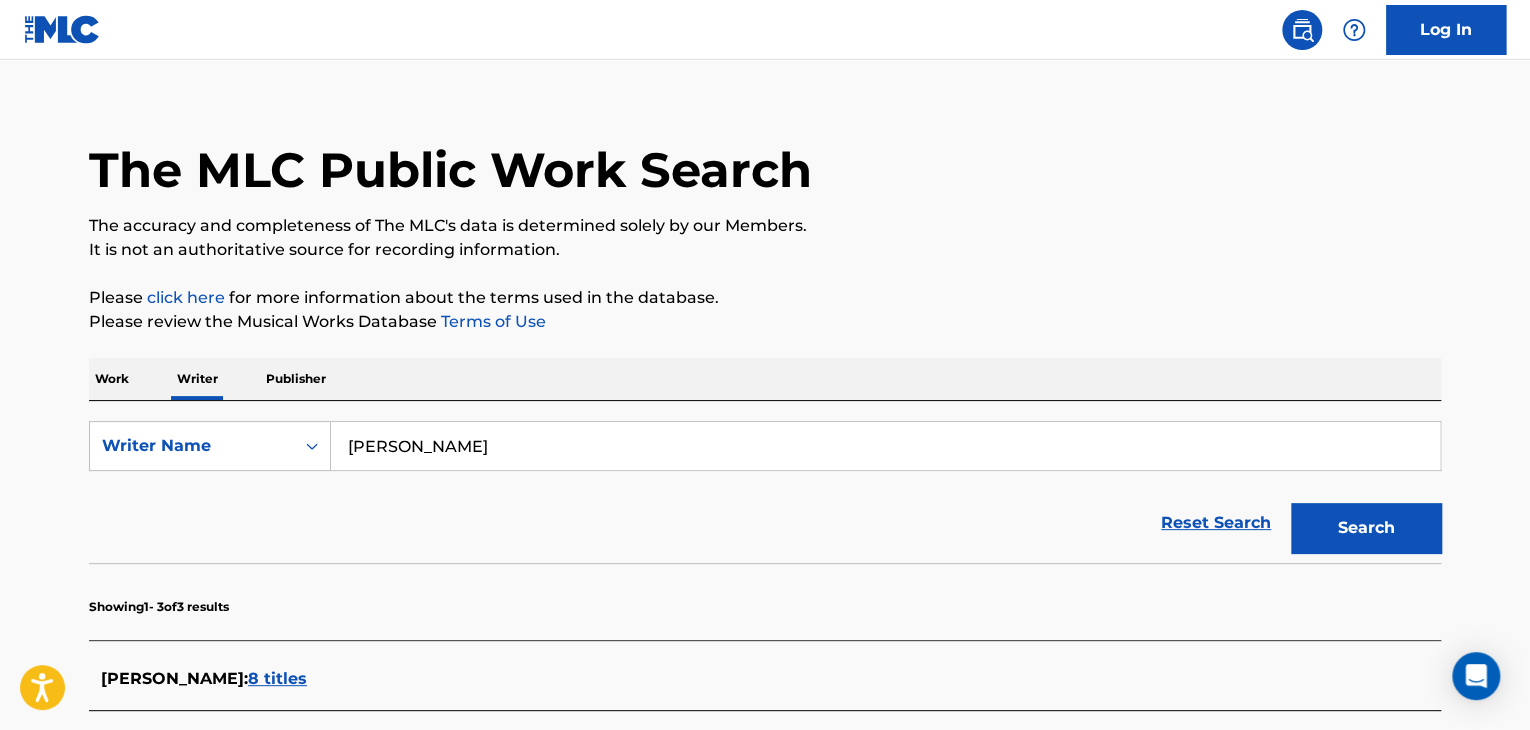 click on "8 titles" at bounding box center [277, 678] 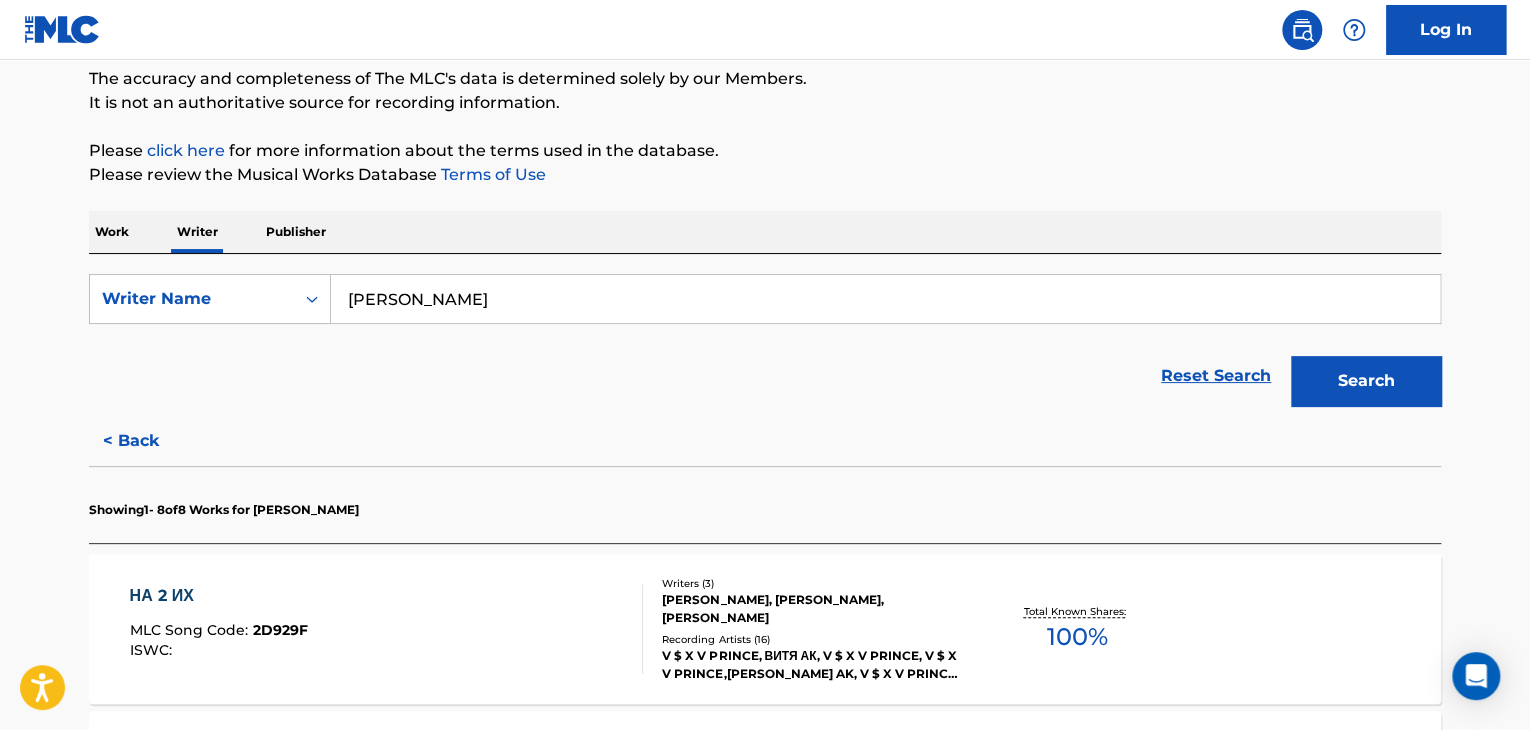 scroll, scrollTop: 424, scrollLeft: 0, axis: vertical 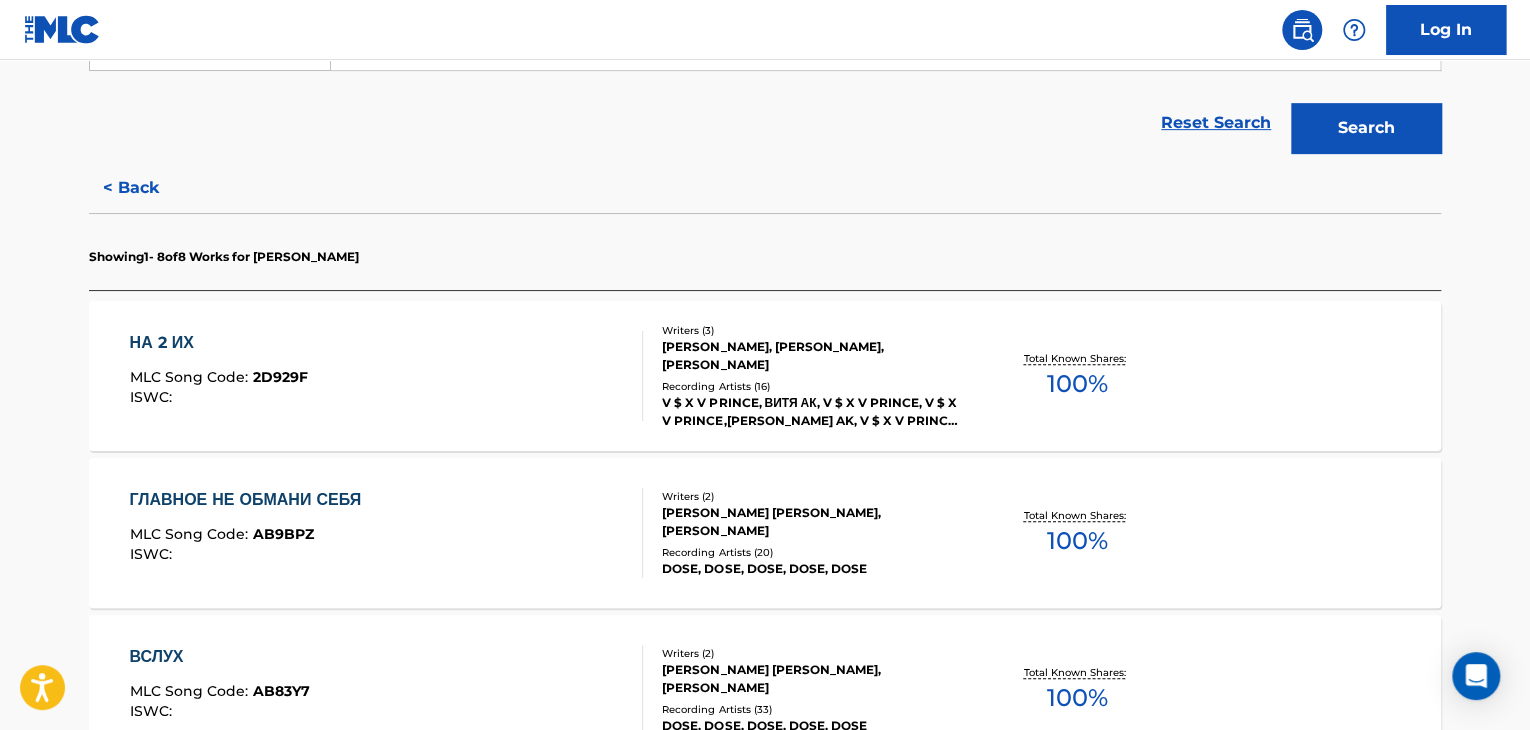 click on "НА 2 ИХ MLC Song Code : 2D929F ISWC :" at bounding box center (387, 376) 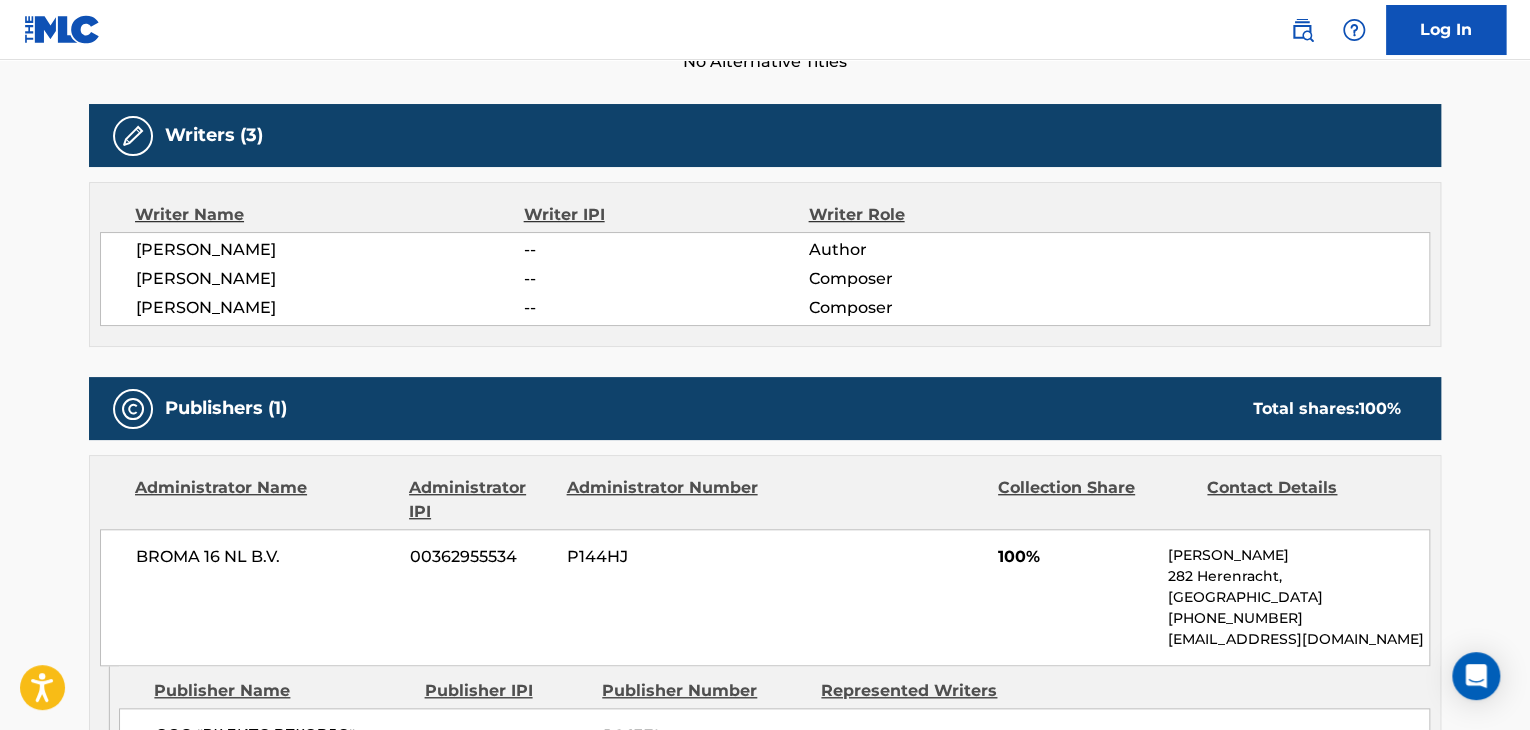 scroll, scrollTop: 700, scrollLeft: 0, axis: vertical 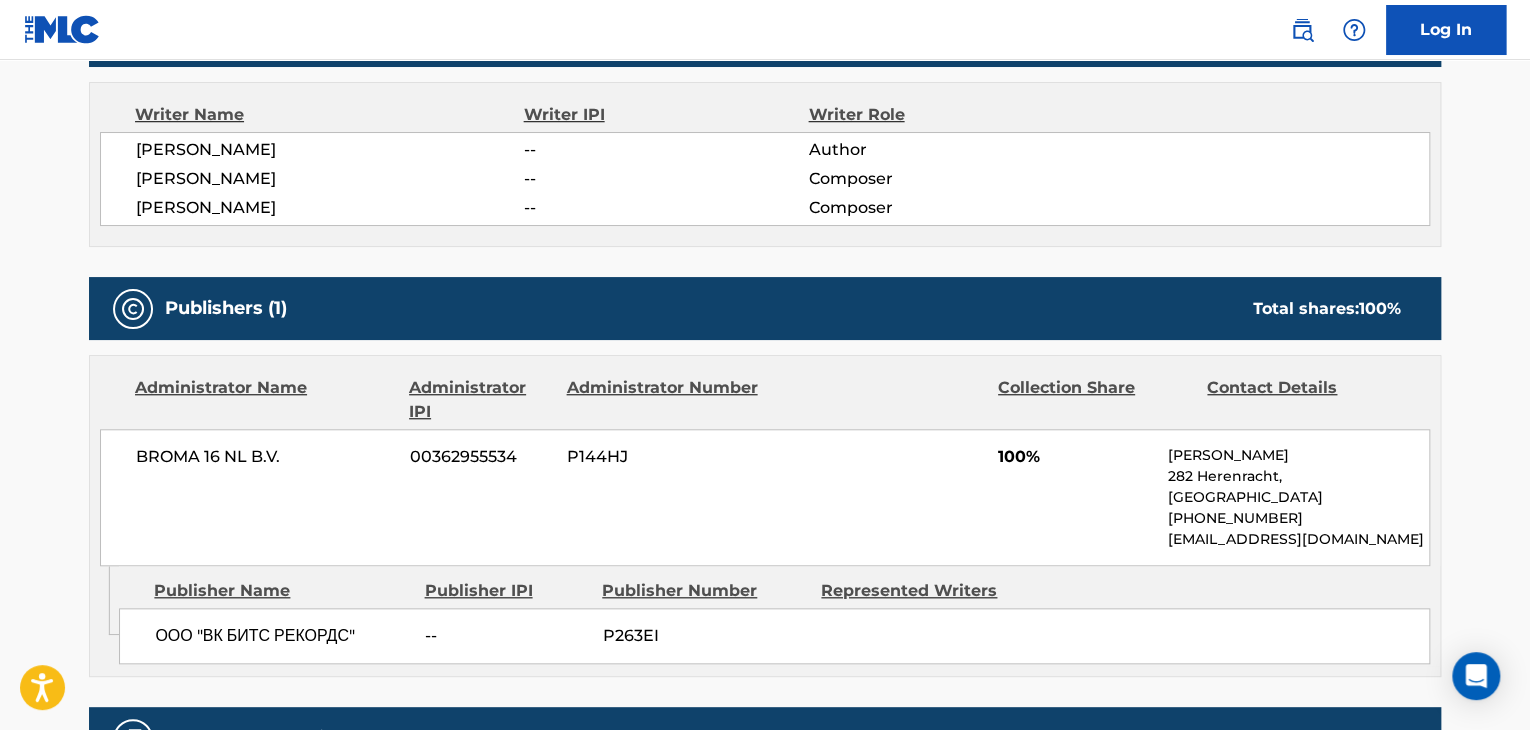 click on "BROMA 16 NL B.V." at bounding box center (265, 457) 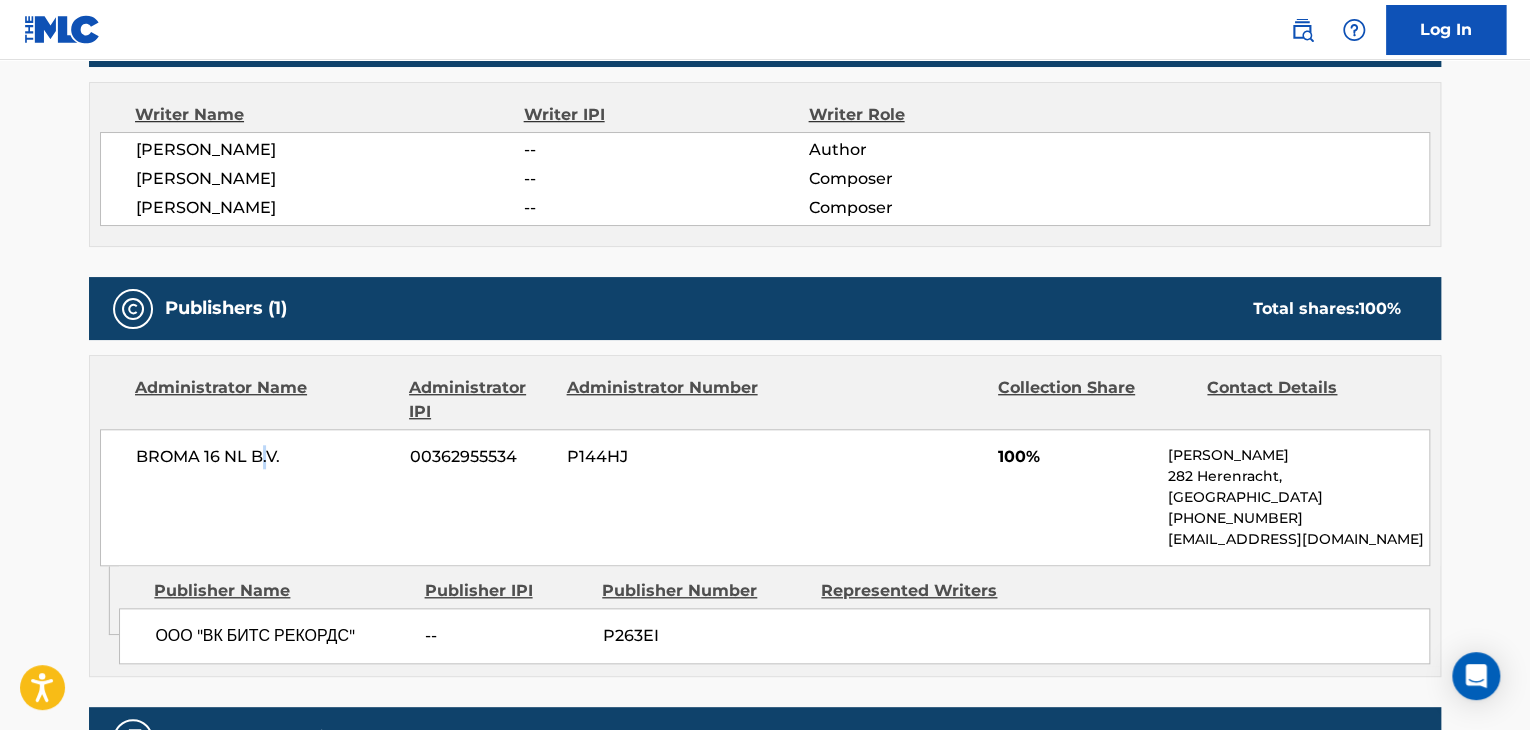 click on "BROMA 16 NL B.V." at bounding box center [265, 457] 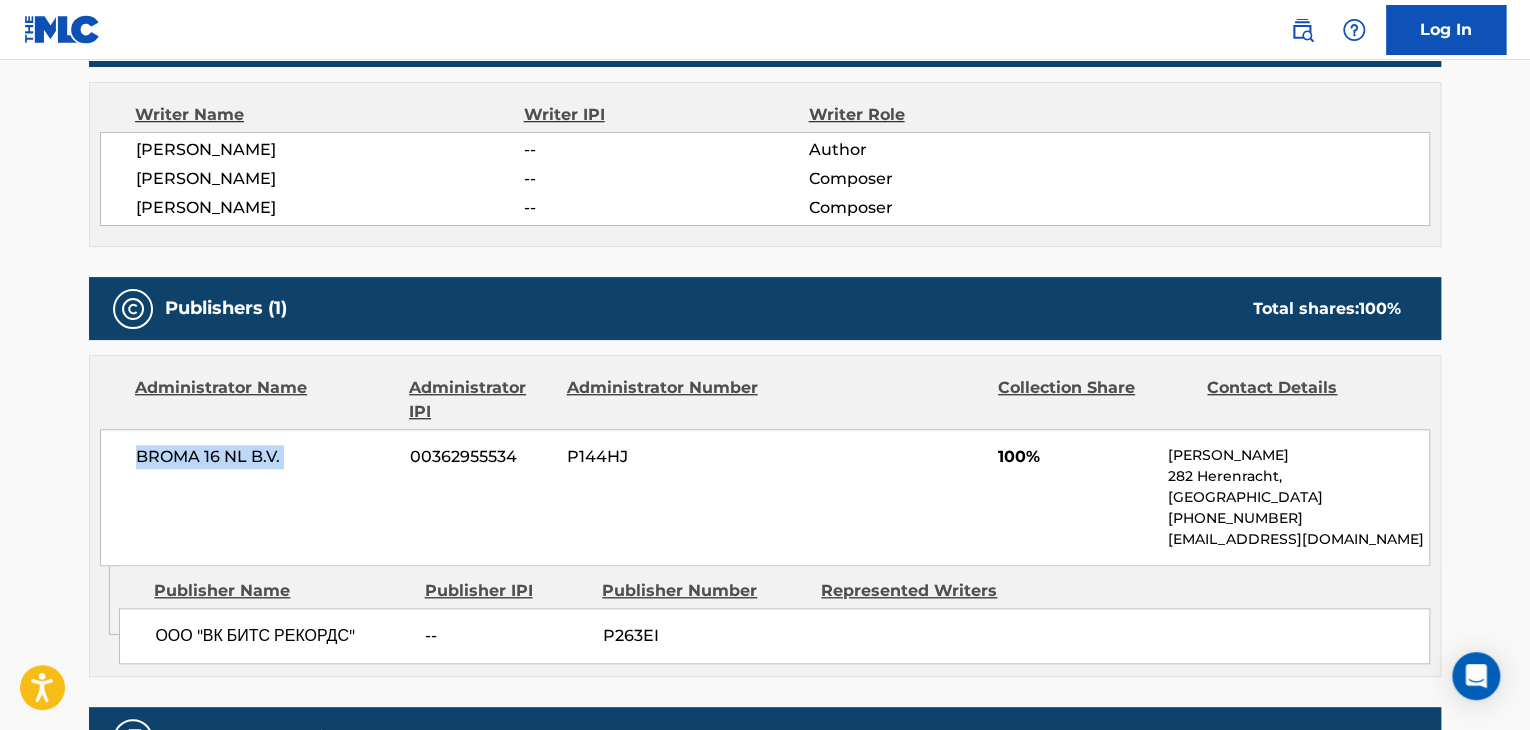 click on "BROMA 16 NL B.V." at bounding box center (265, 457) 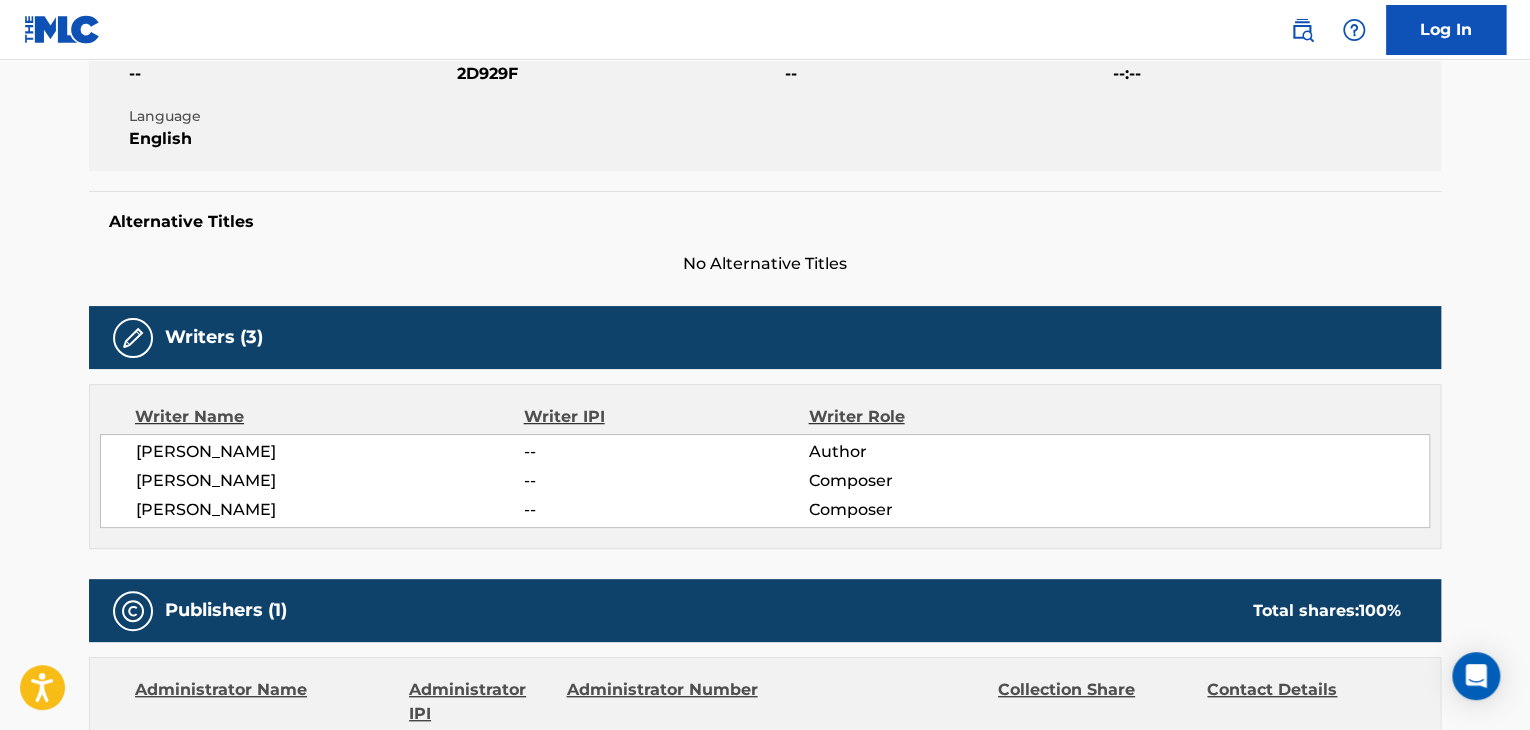 scroll, scrollTop: 200, scrollLeft: 0, axis: vertical 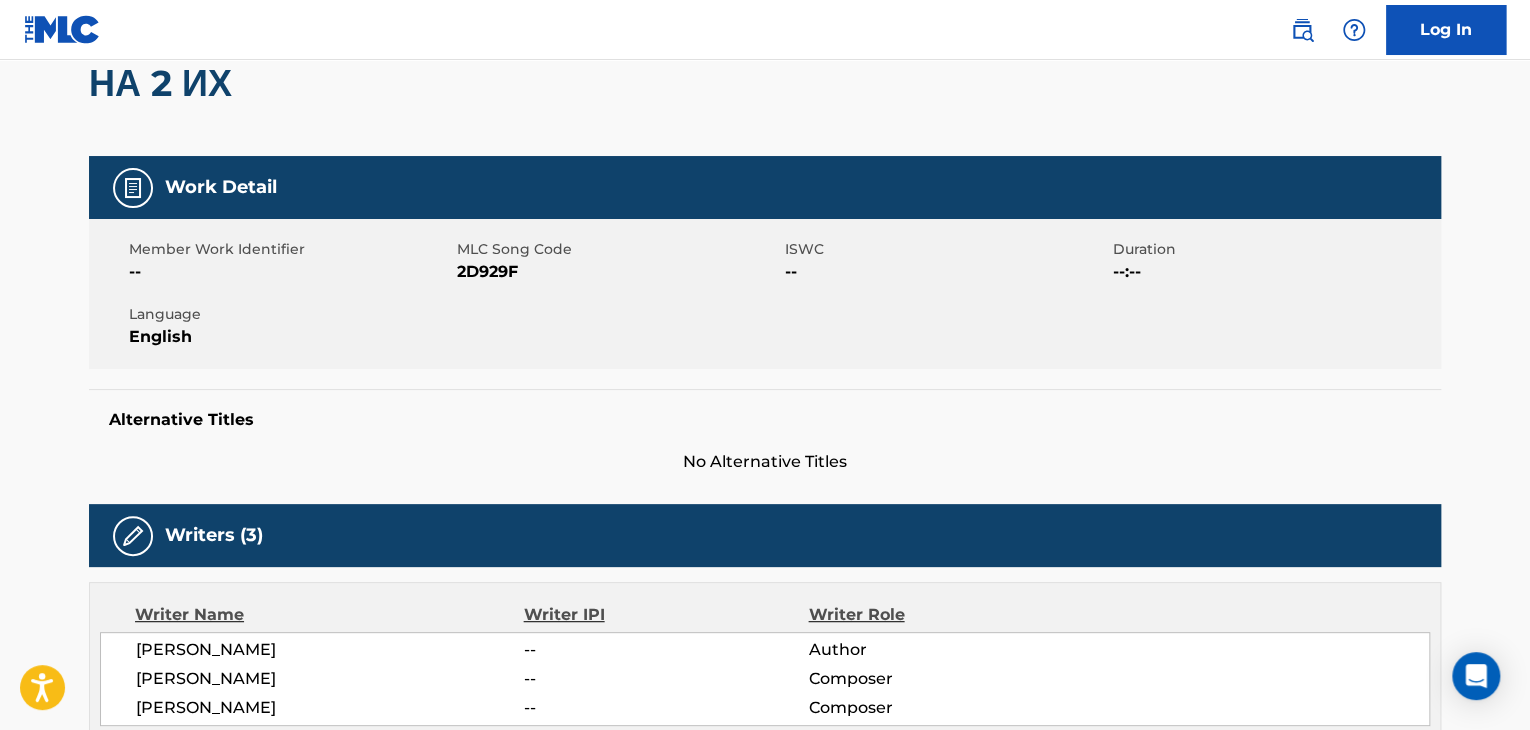 click on "2D929F" at bounding box center (618, 272) 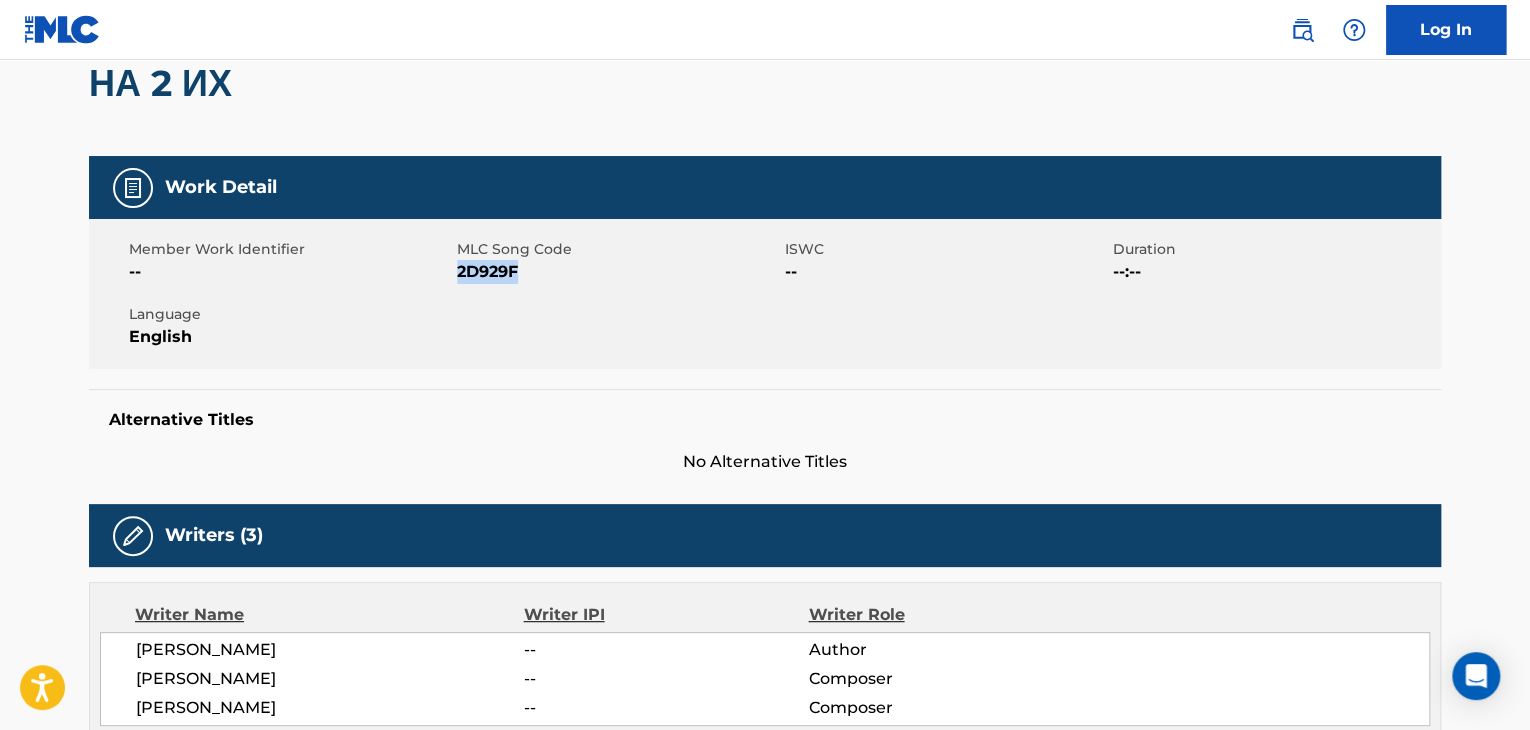click on "2D929F" at bounding box center [618, 272] 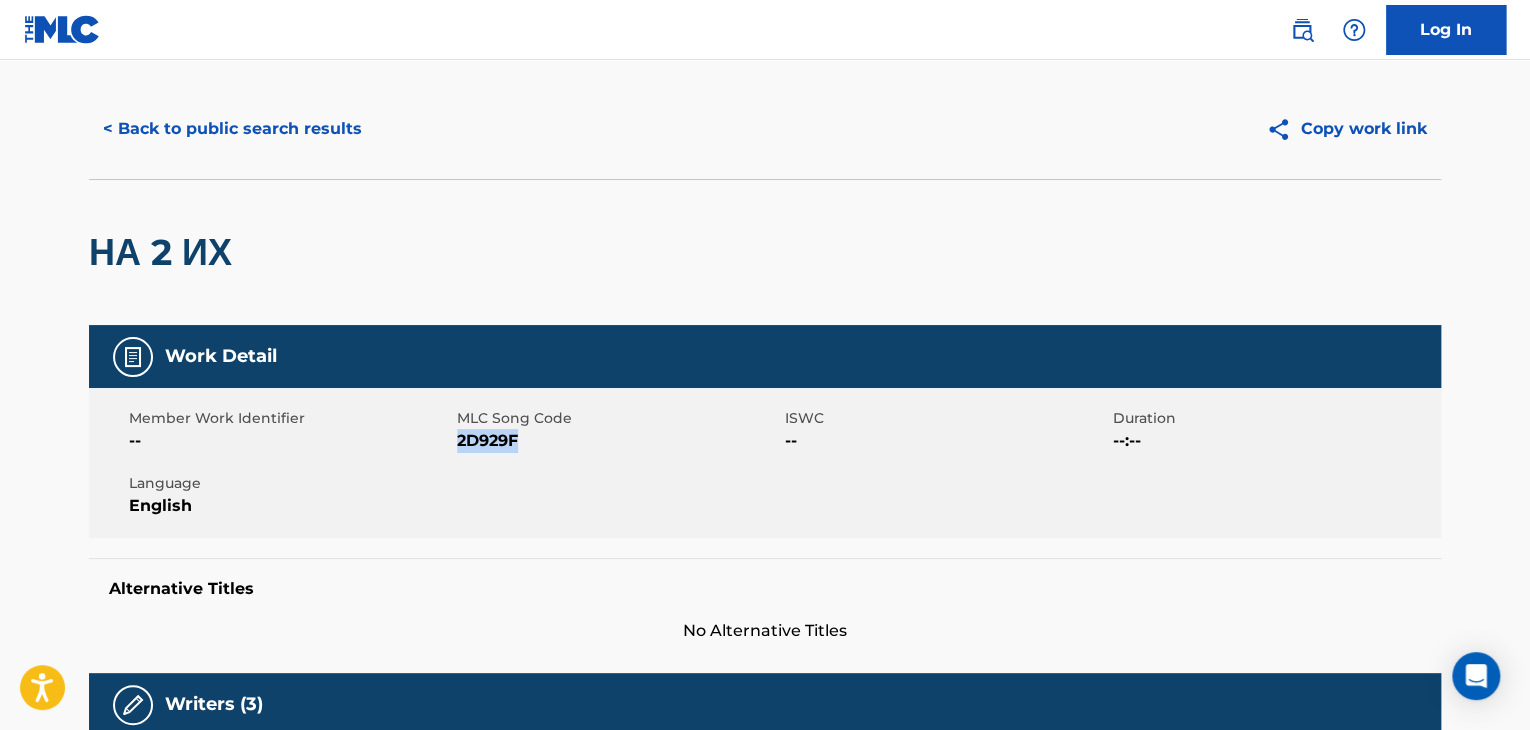 scroll, scrollTop: 0, scrollLeft: 0, axis: both 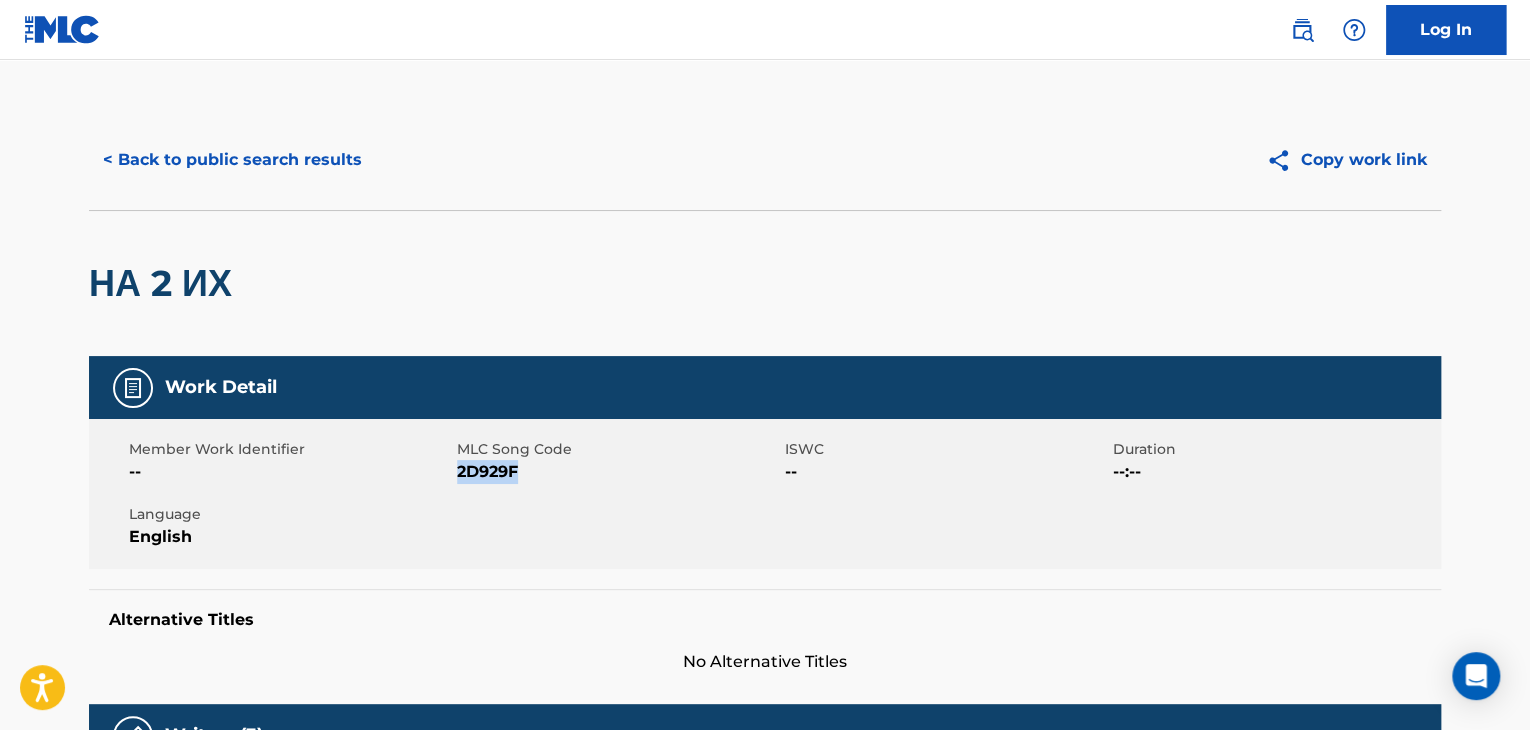 click on "< Back to public search results" at bounding box center (232, 160) 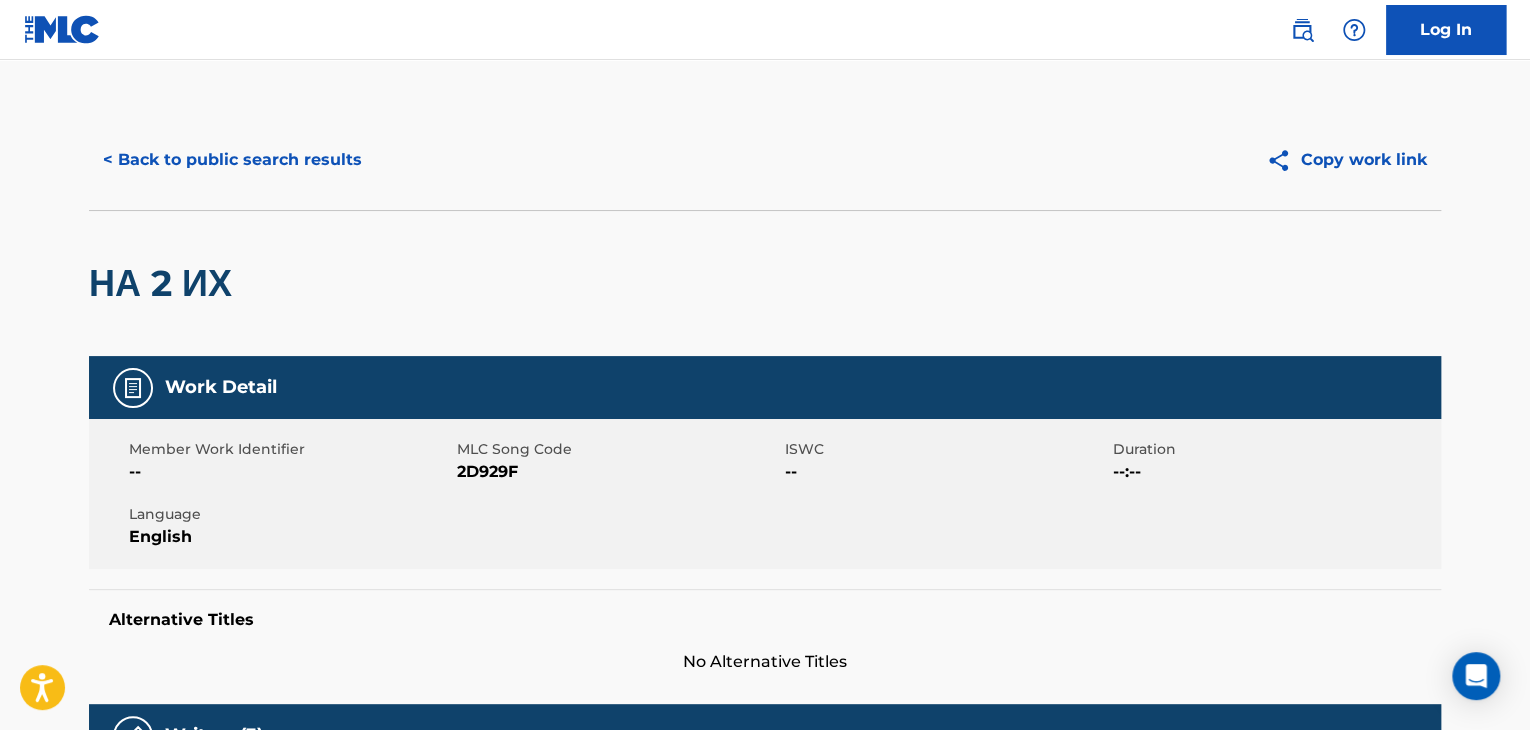 scroll, scrollTop: 24, scrollLeft: 0, axis: vertical 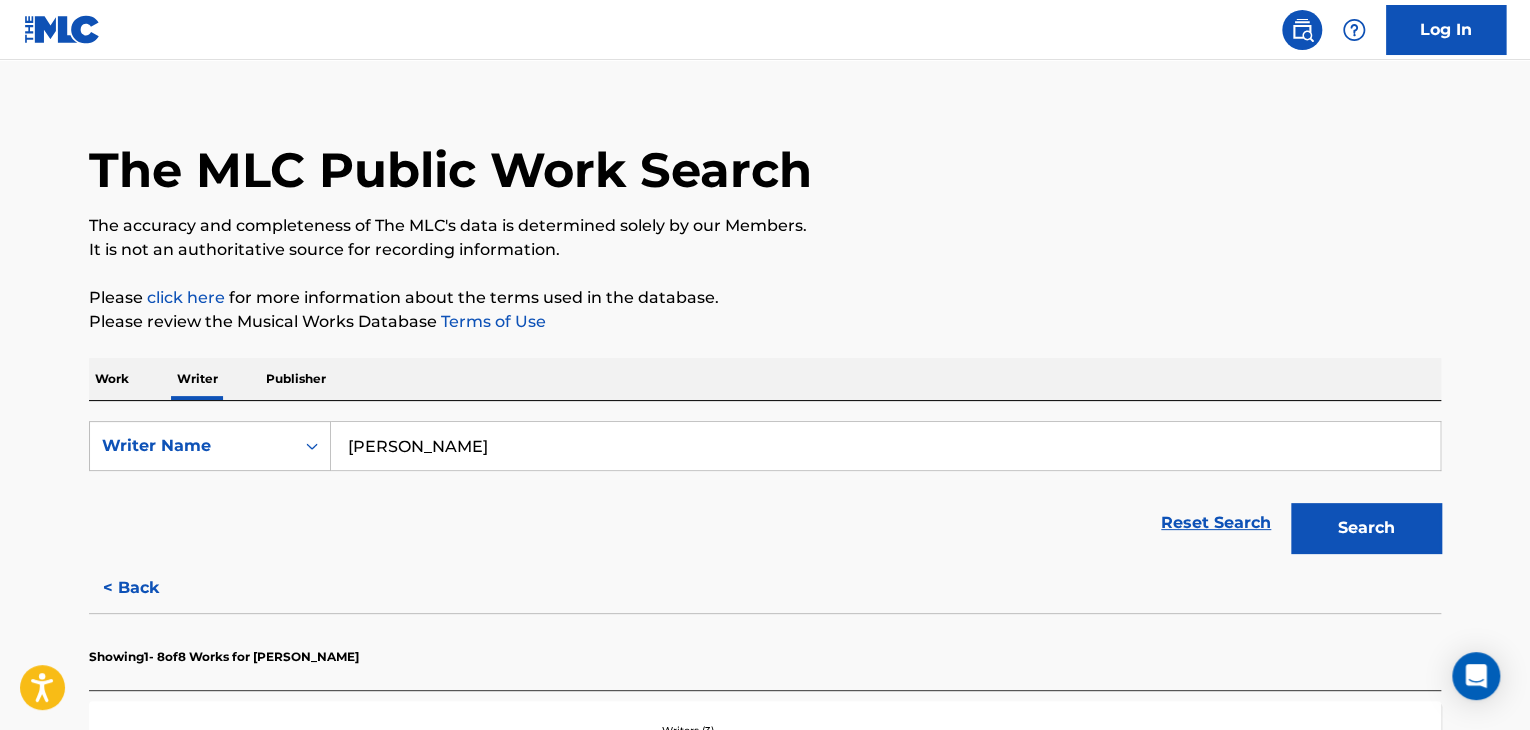 click on "[PERSON_NAME]" at bounding box center [885, 446] 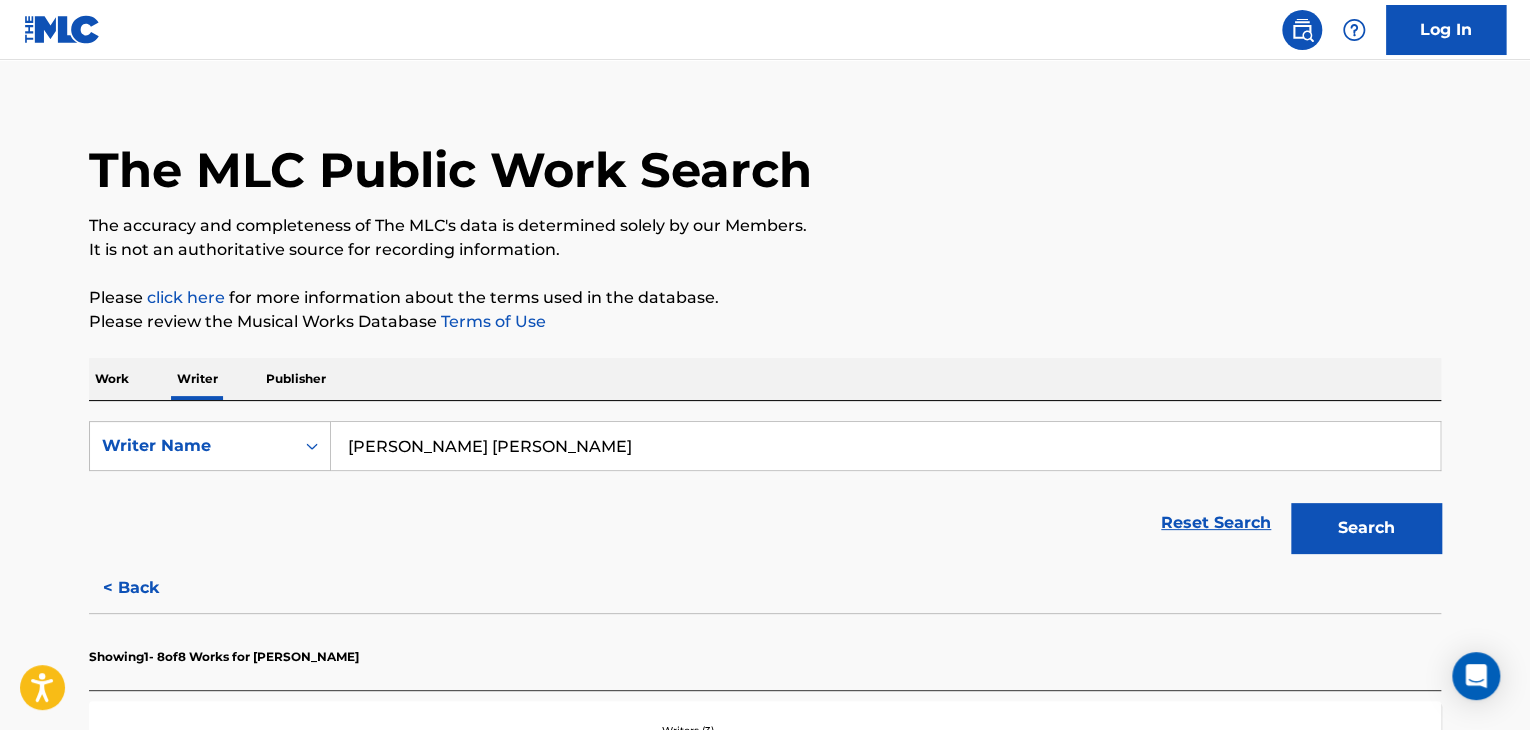 click on "Search" at bounding box center (1366, 528) 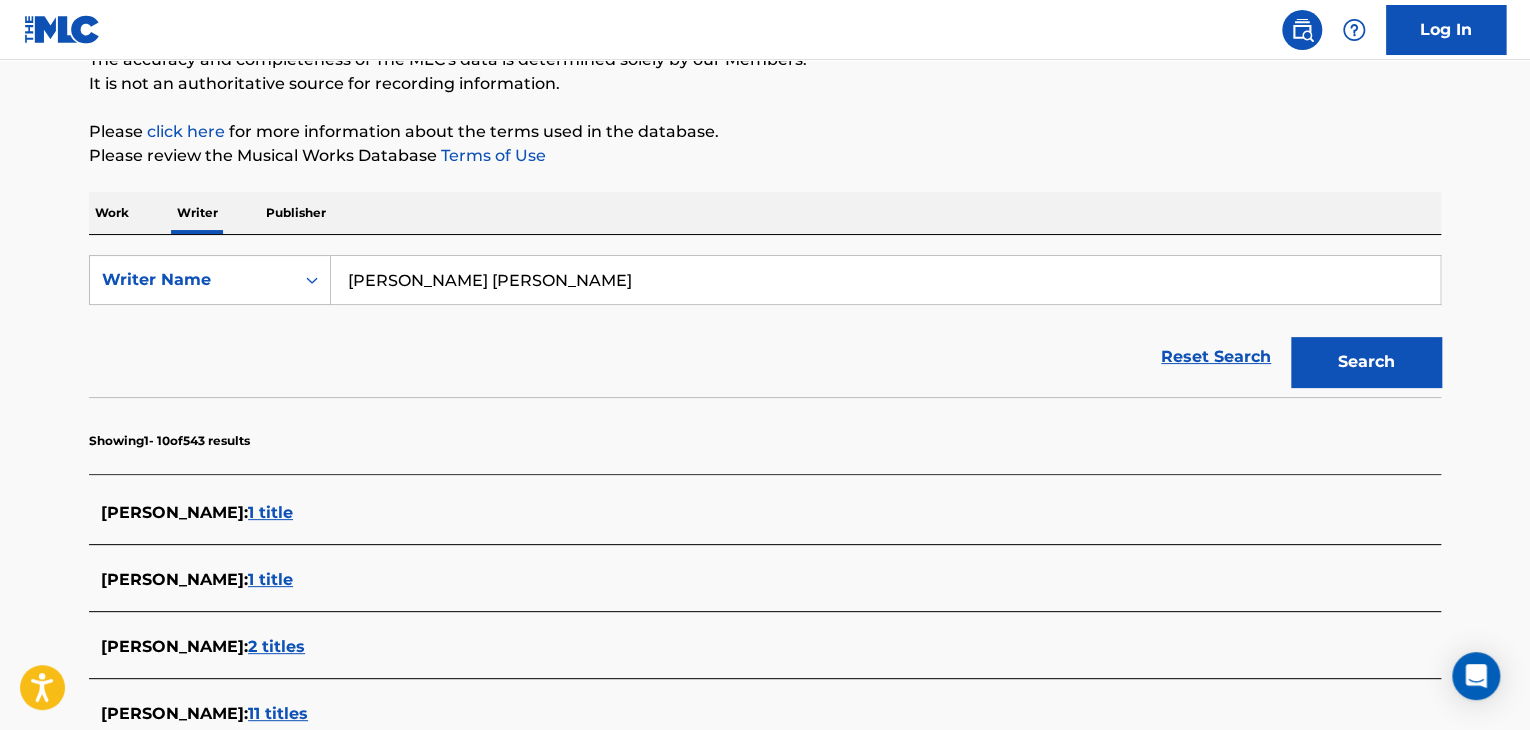 scroll, scrollTop: 124, scrollLeft: 0, axis: vertical 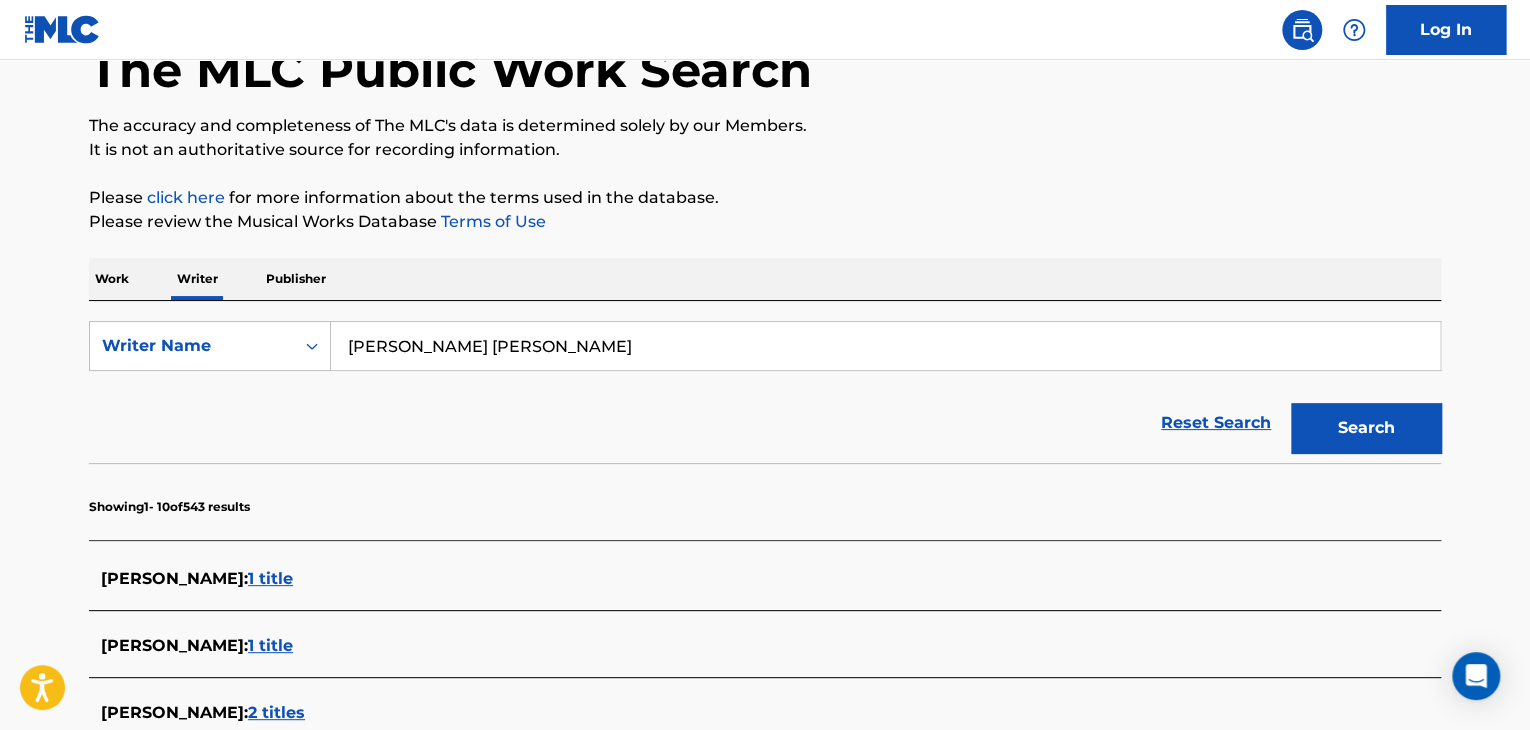 click on "[PERSON_NAME] [PERSON_NAME]" at bounding box center [885, 346] 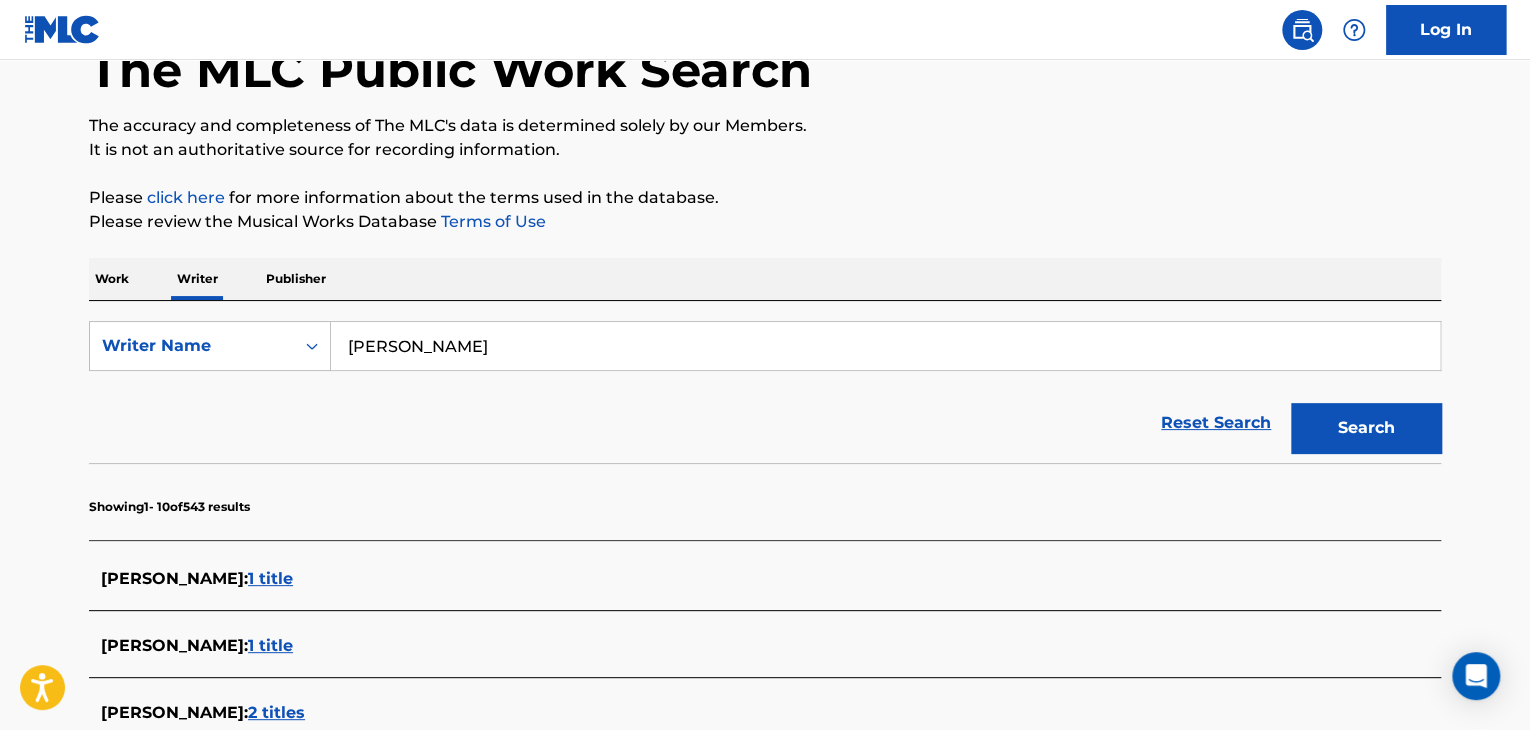 click on "Search" at bounding box center (1366, 428) 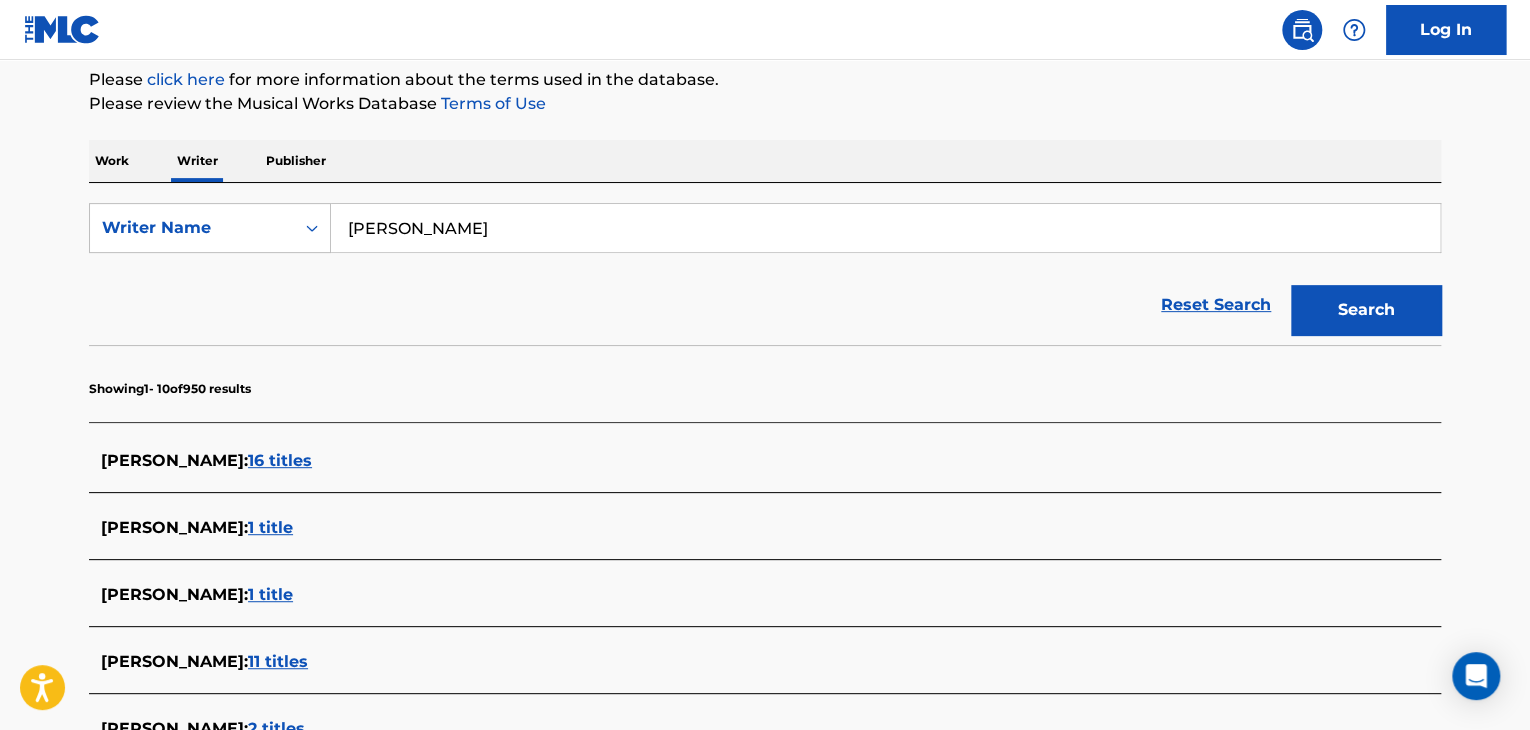 scroll, scrollTop: 224, scrollLeft: 0, axis: vertical 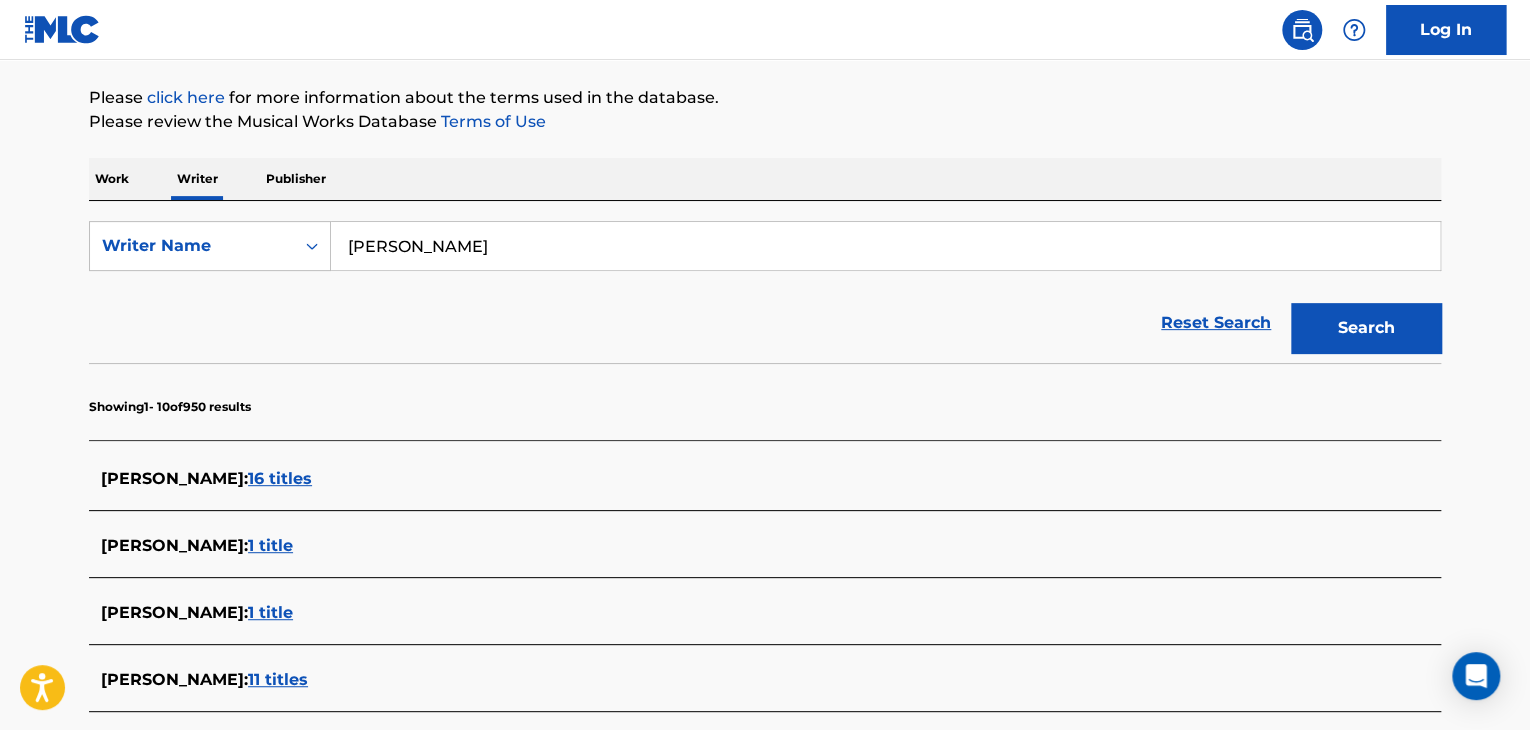 click on "[PERSON_NAME]" at bounding box center (885, 246) 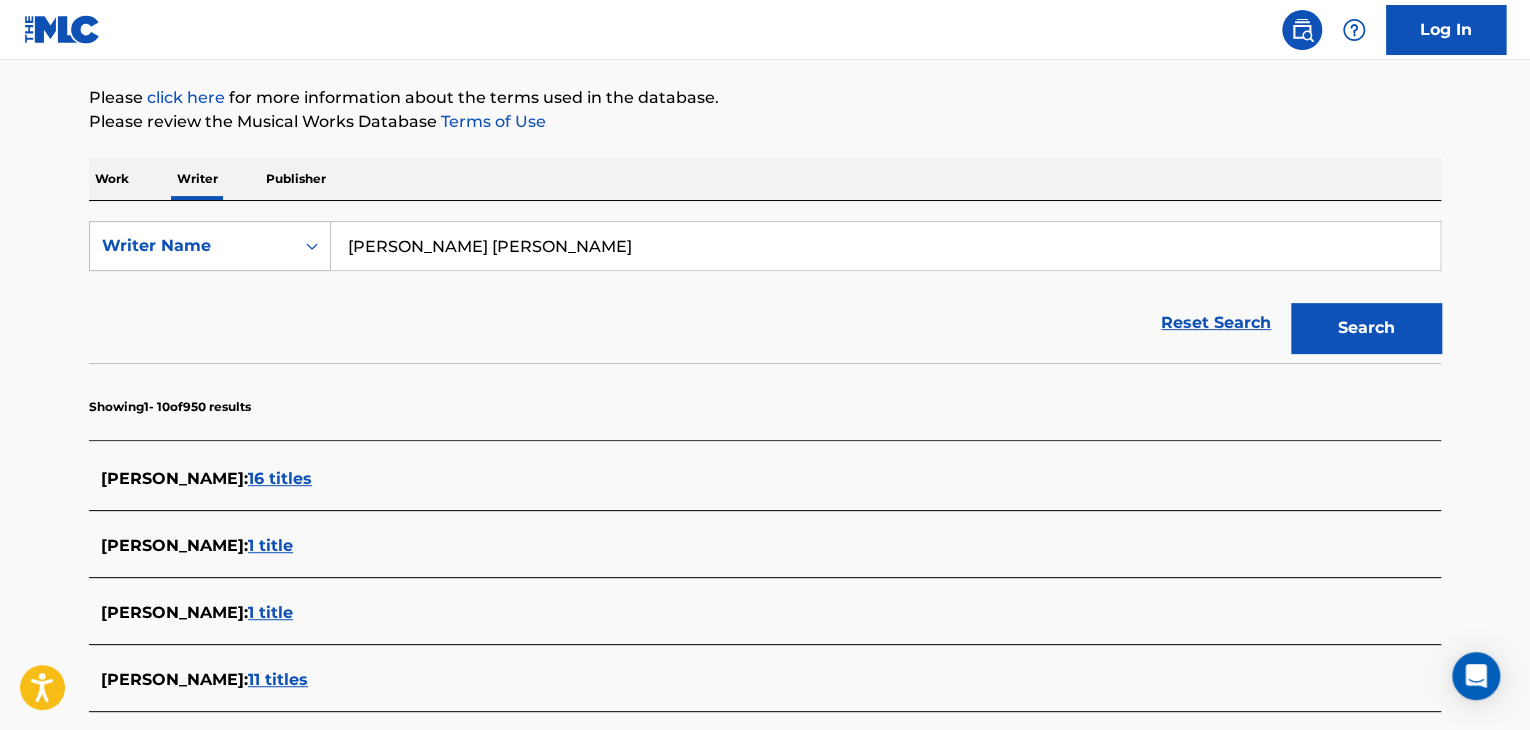 type on "[PERSON_NAME] [PERSON_NAME]" 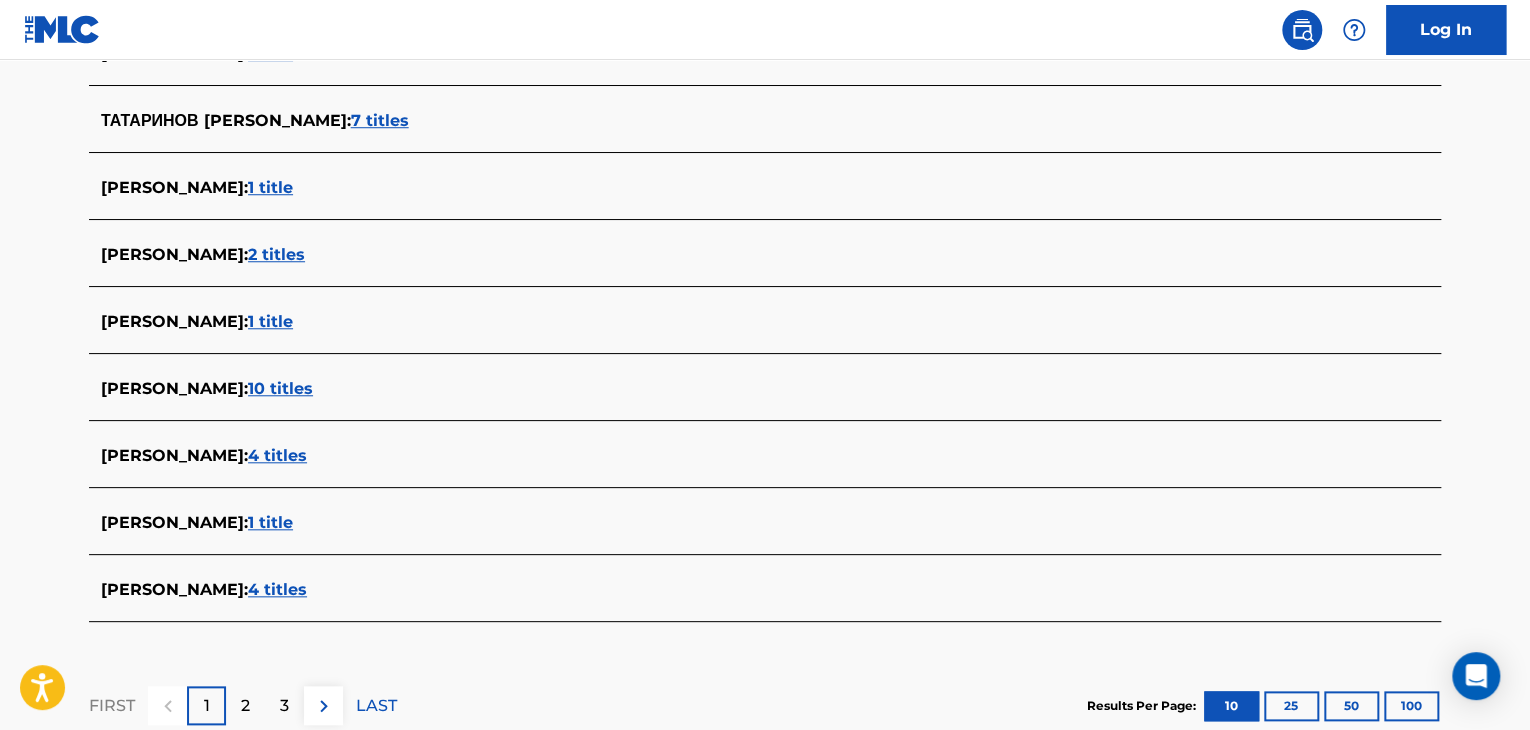 scroll, scrollTop: 724, scrollLeft: 0, axis: vertical 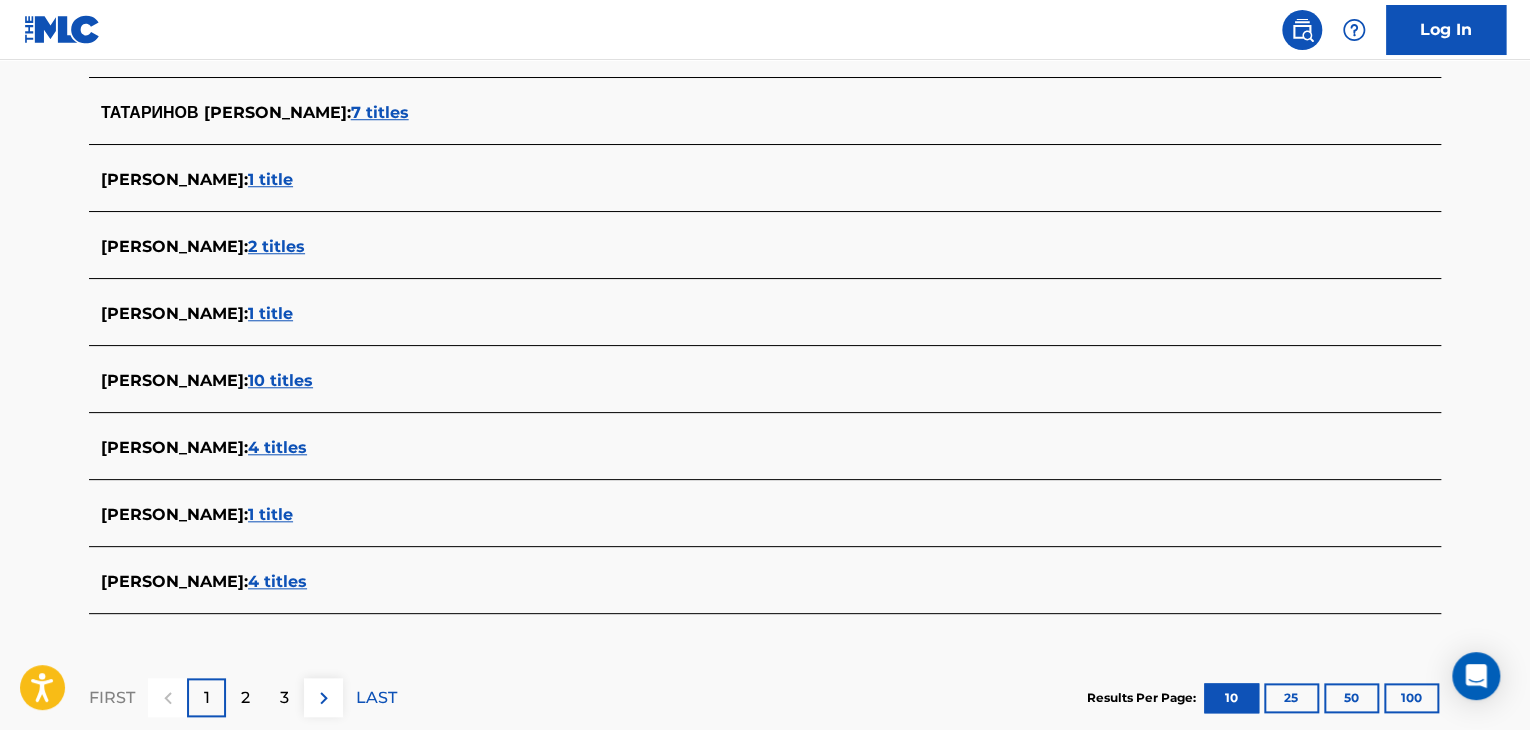 click on "1 title" at bounding box center [270, 179] 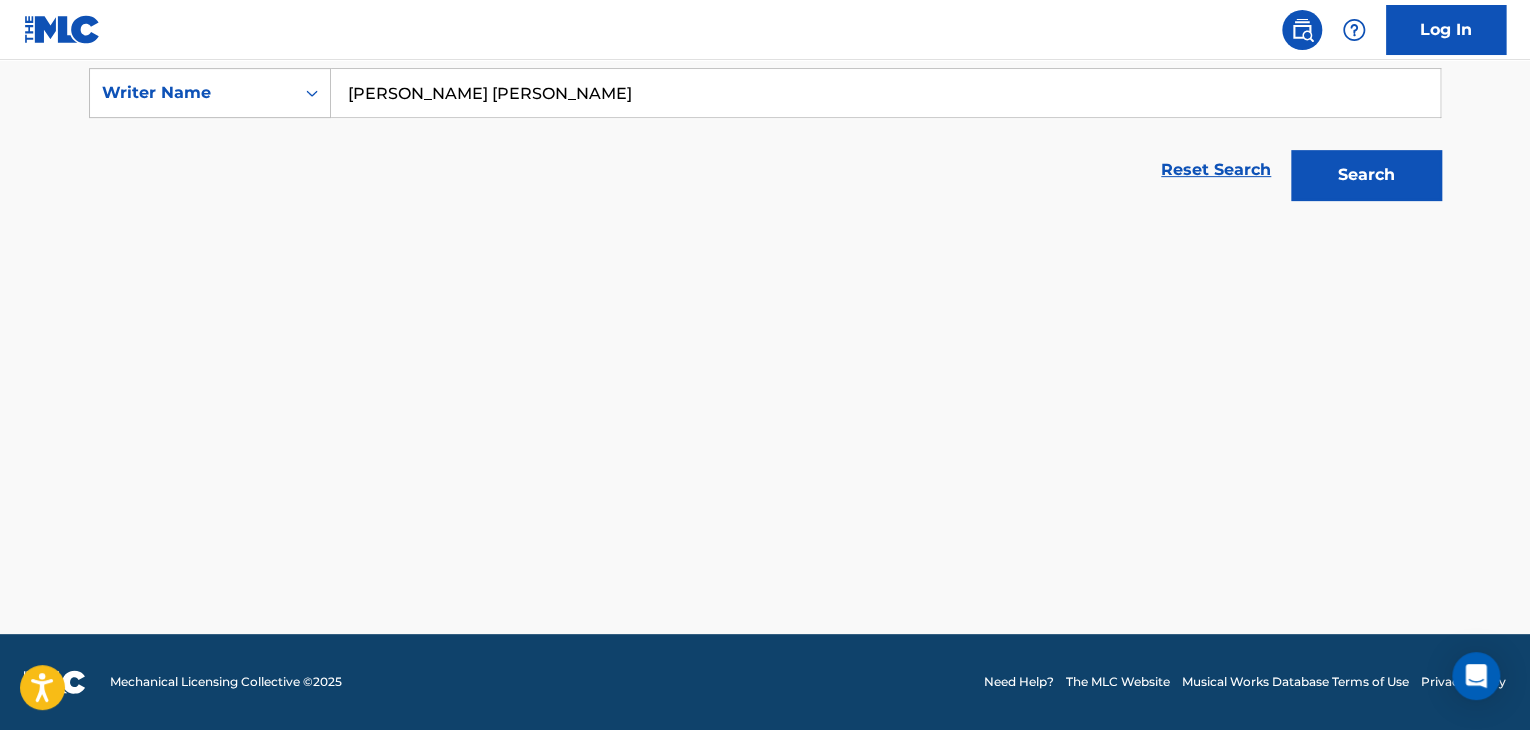 scroll, scrollTop: 376, scrollLeft: 0, axis: vertical 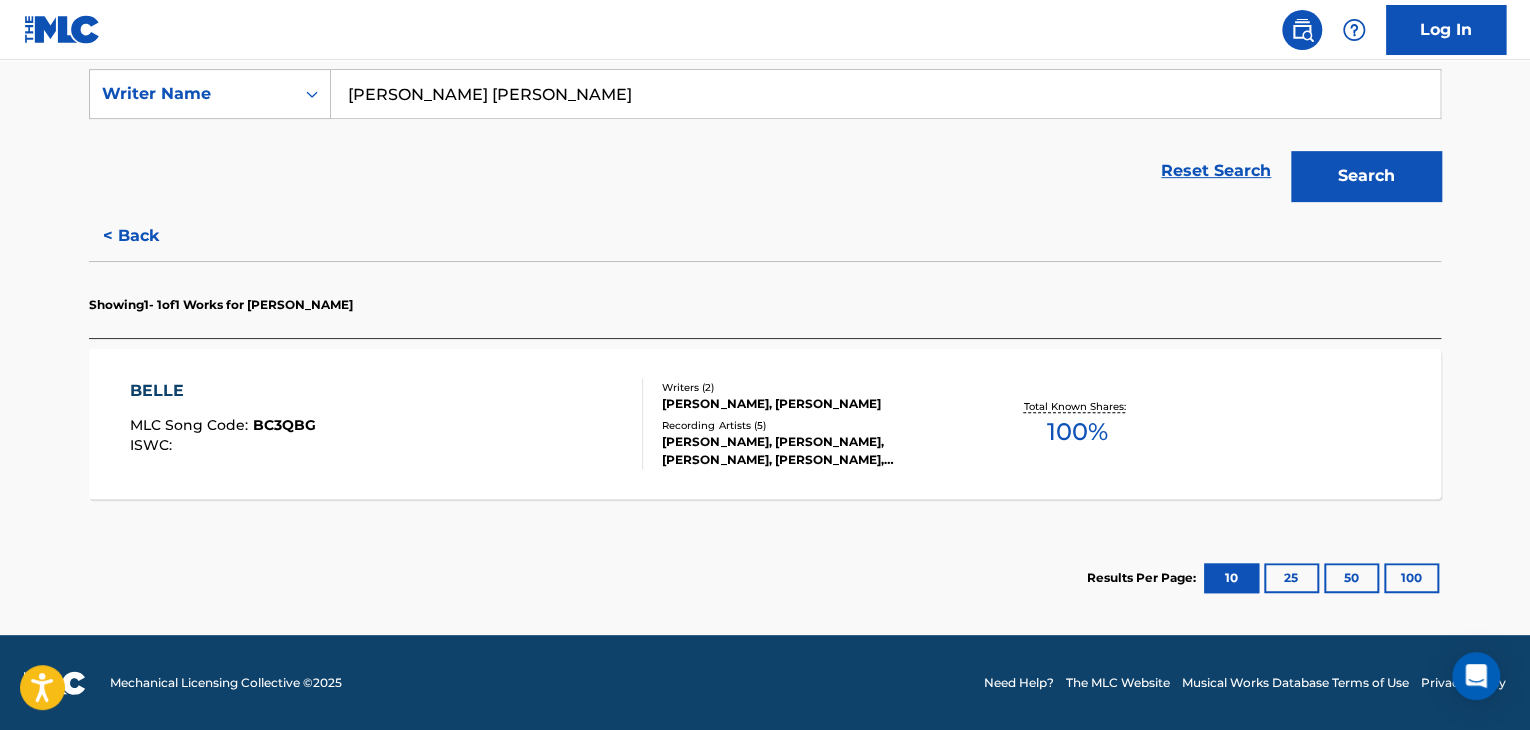 click at bounding box center (634, 424) 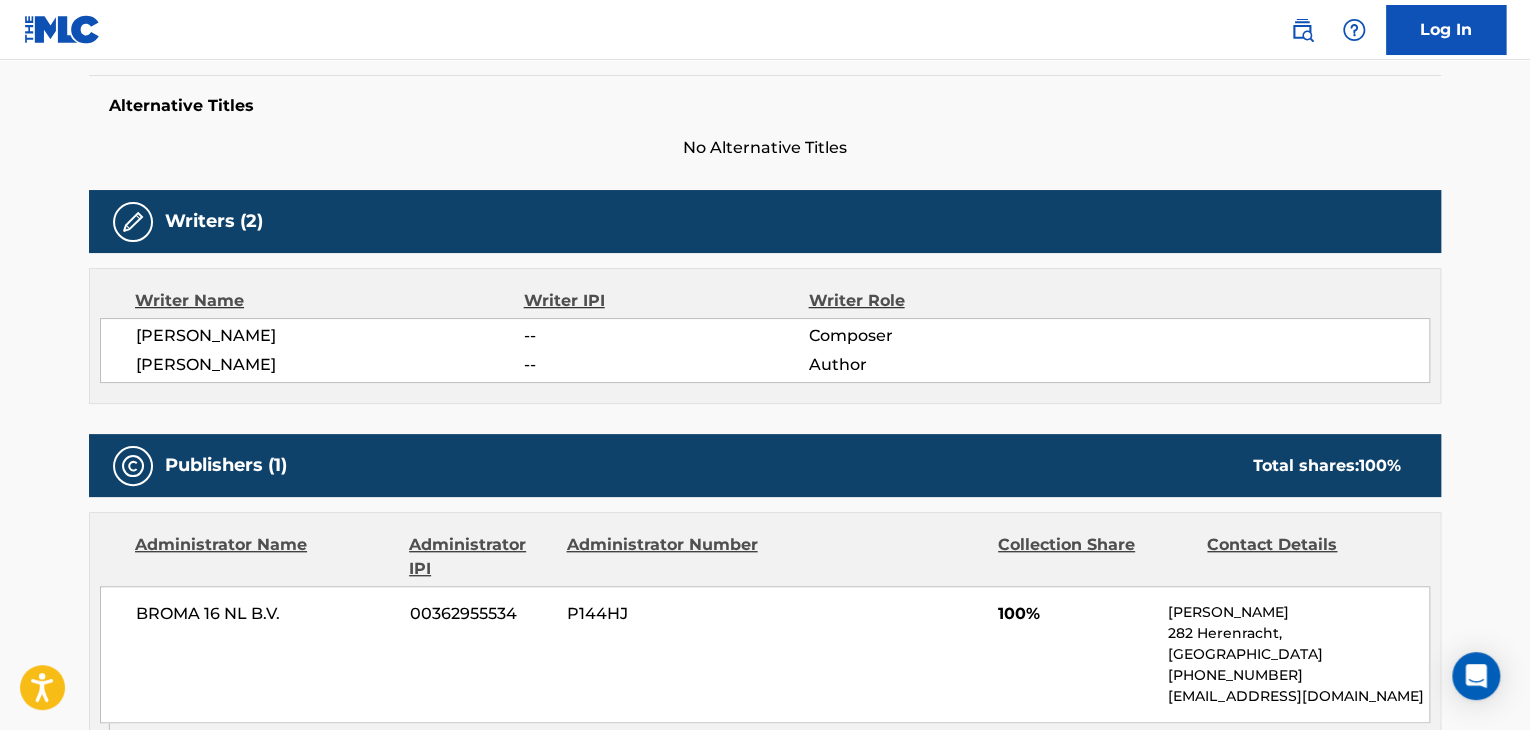 scroll, scrollTop: 600, scrollLeft: 0, axis: vertical 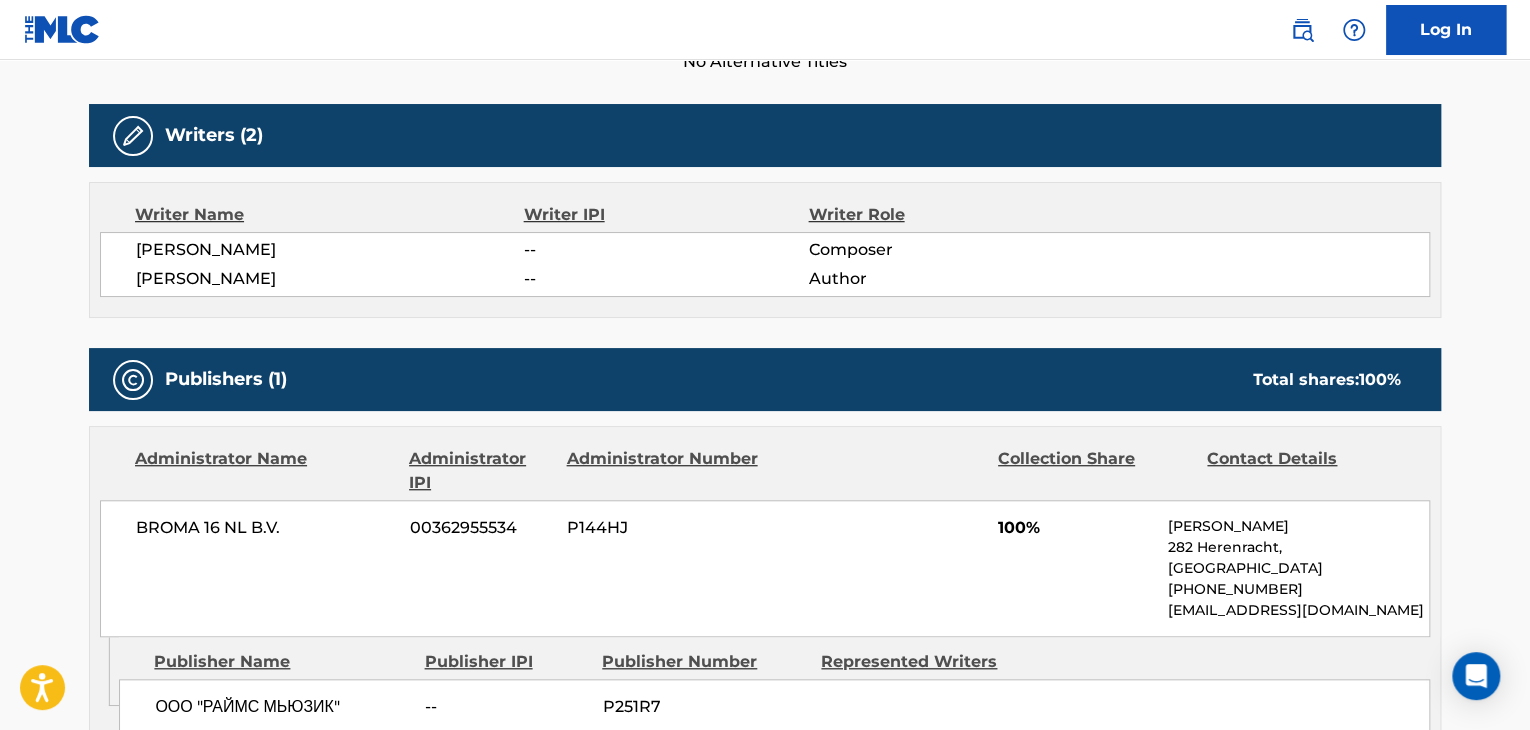 click on "BROMA 16 NL B.V." at bounding box center (265, 528) 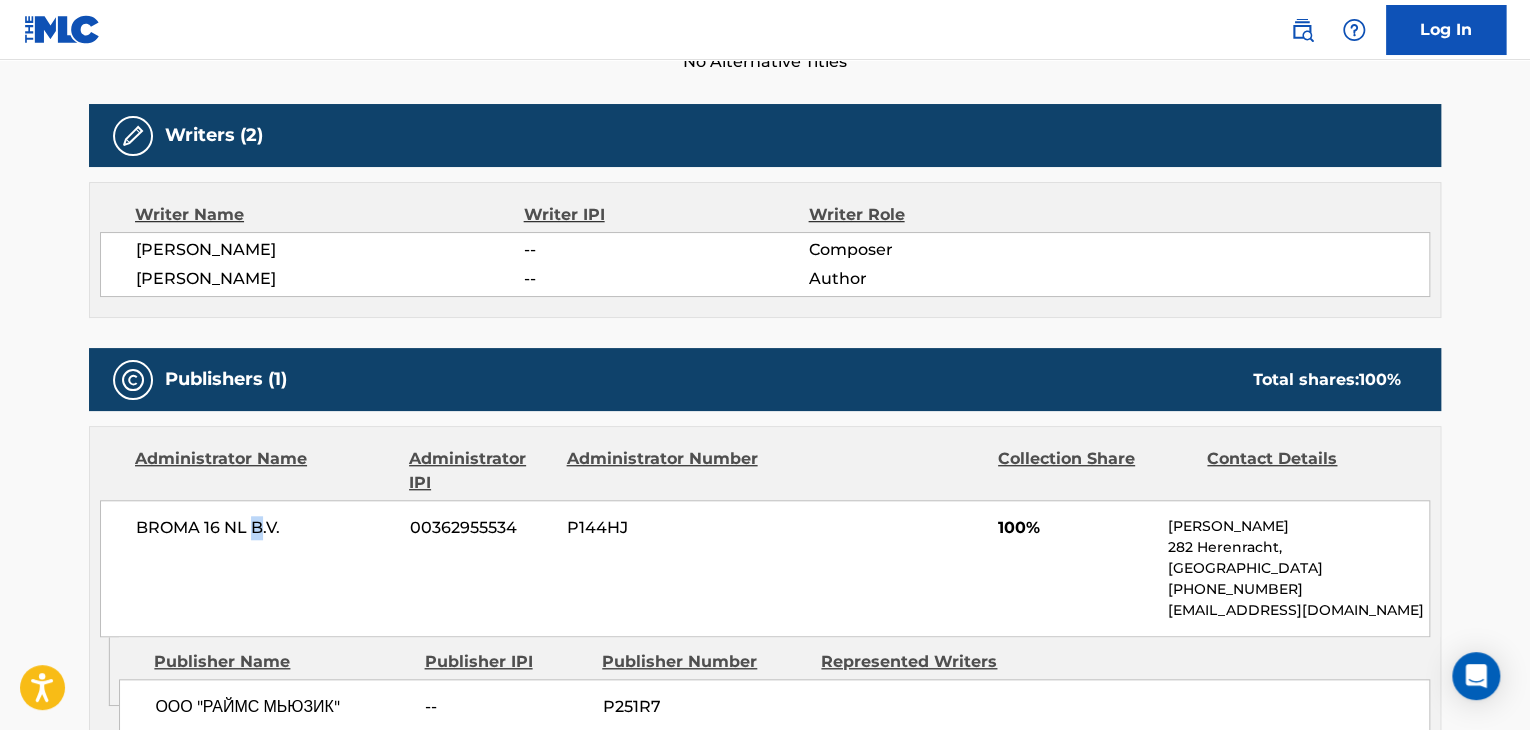click on "BROMA 16 NL B.V." at bounding box center [265, 528] 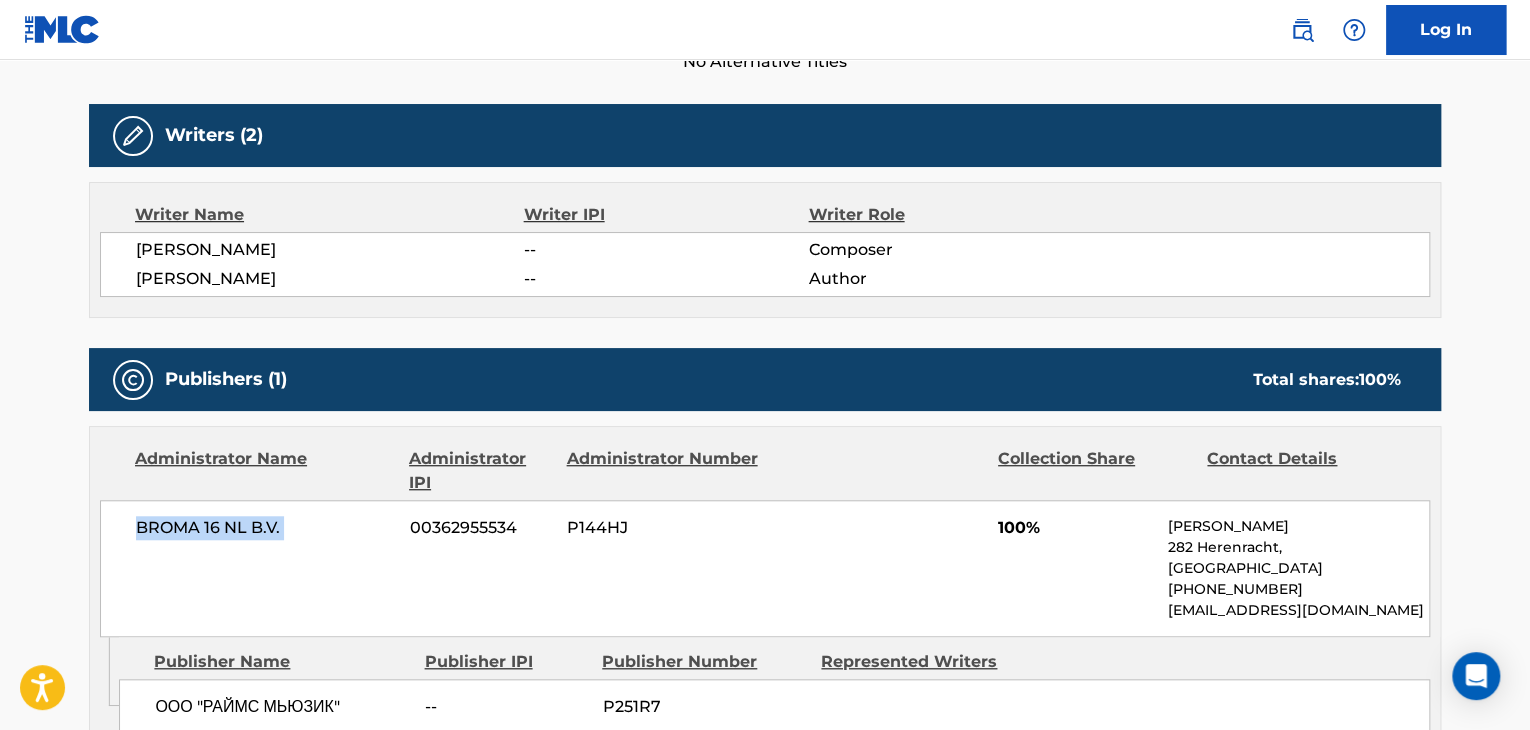 click on "BROMA 16 NL B.V." at bounding box center (265, 528) 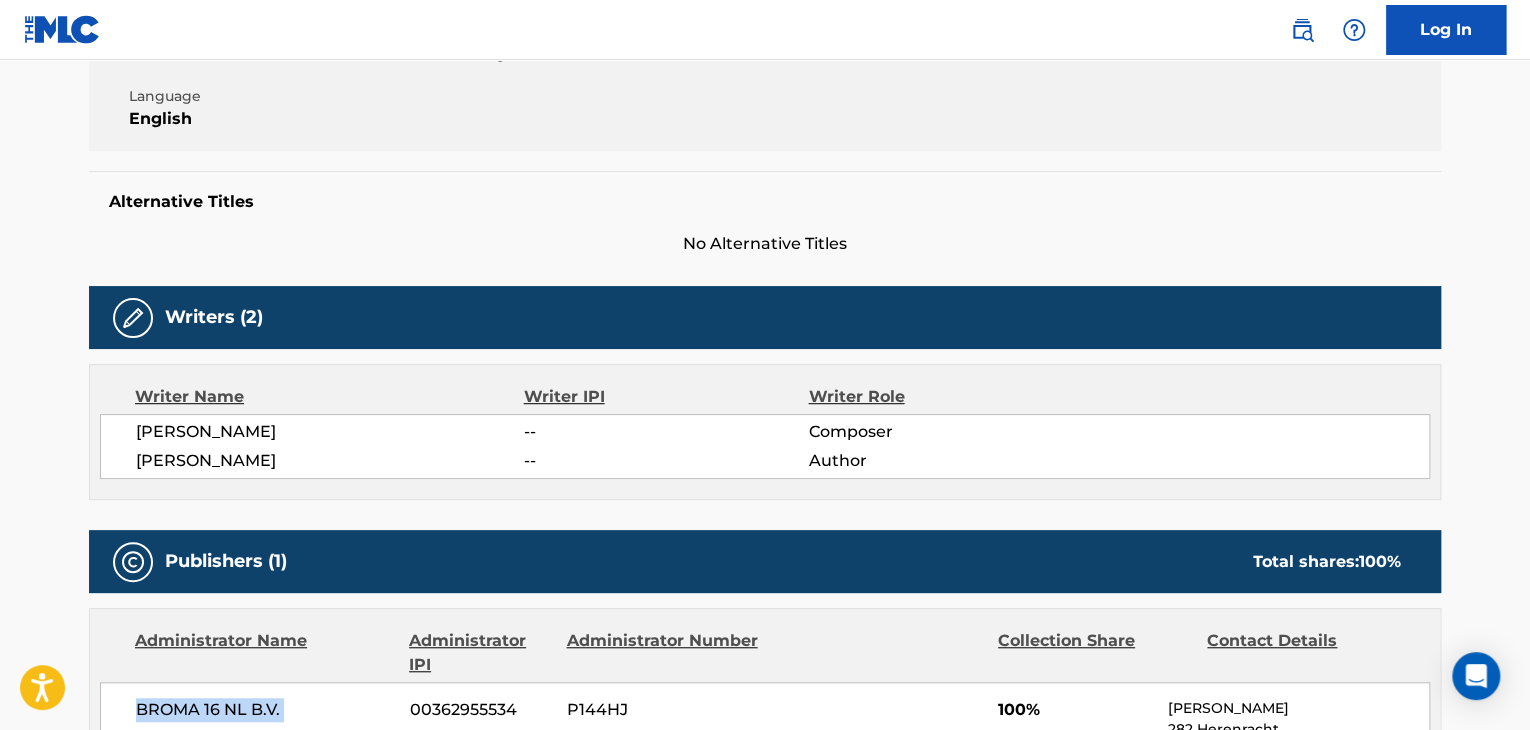 scroll, scrollTop: 300, scrollLeft: 0, axis: vertical 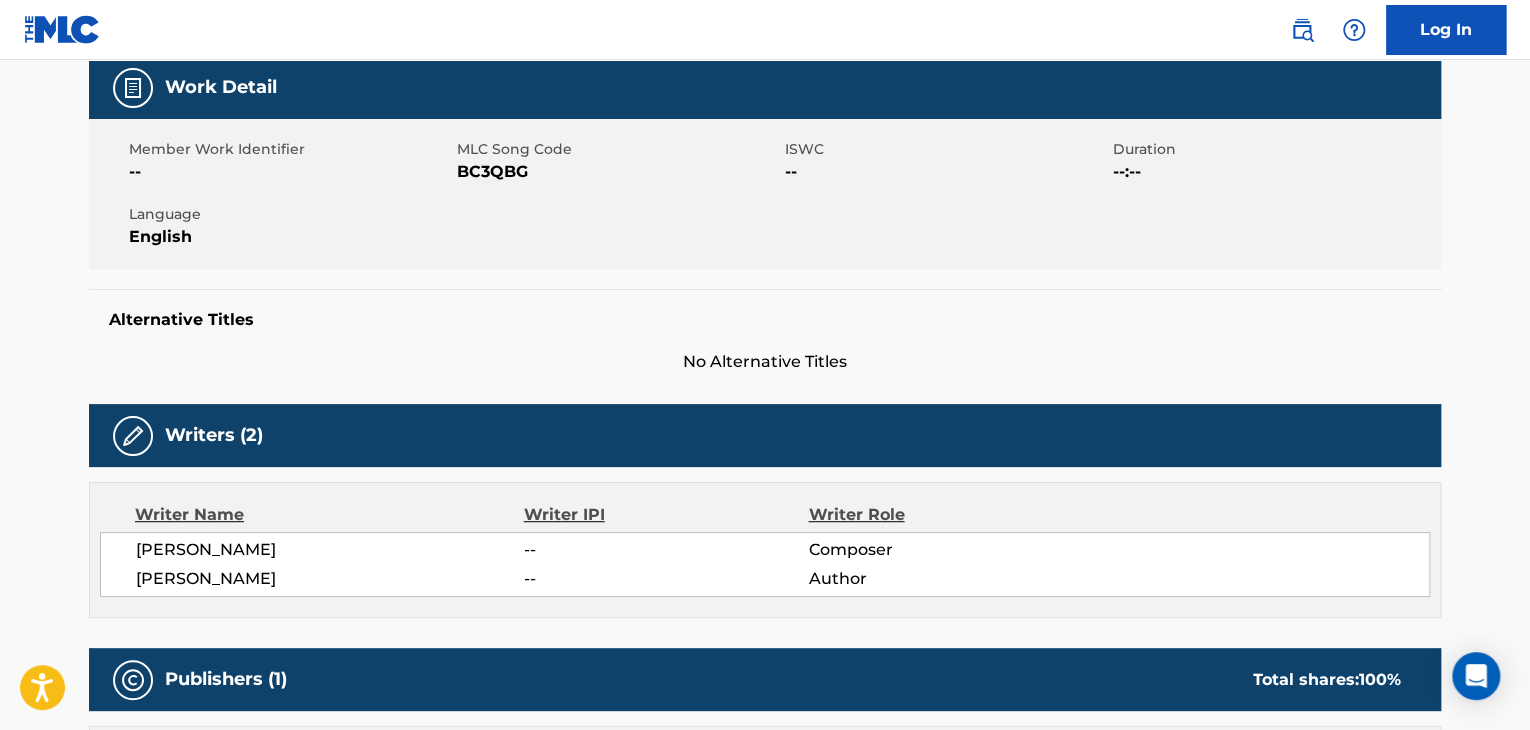 click on "BC3QBG" at bounding box center (618, 172) 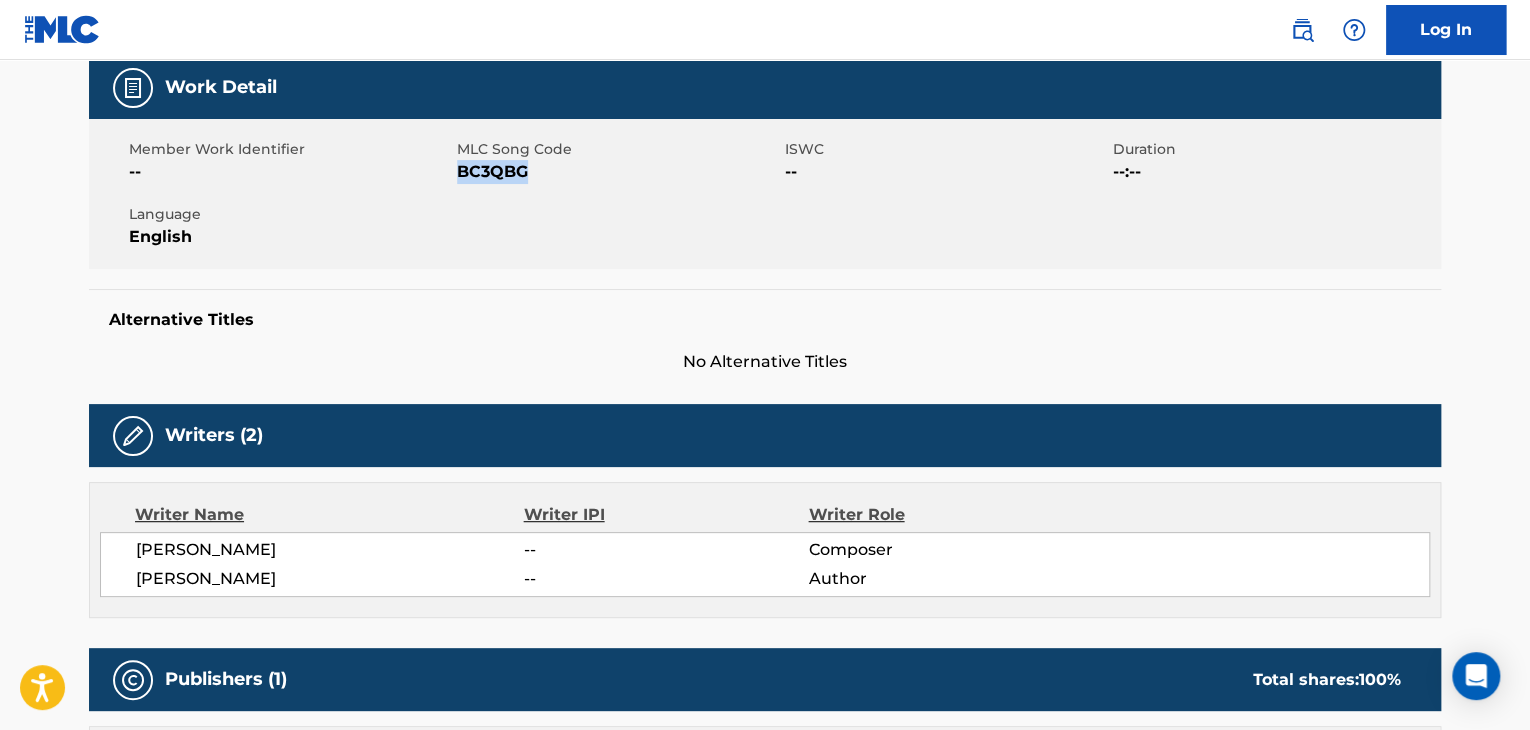 click on "BC3QBG" at bounding box center [618, 172] 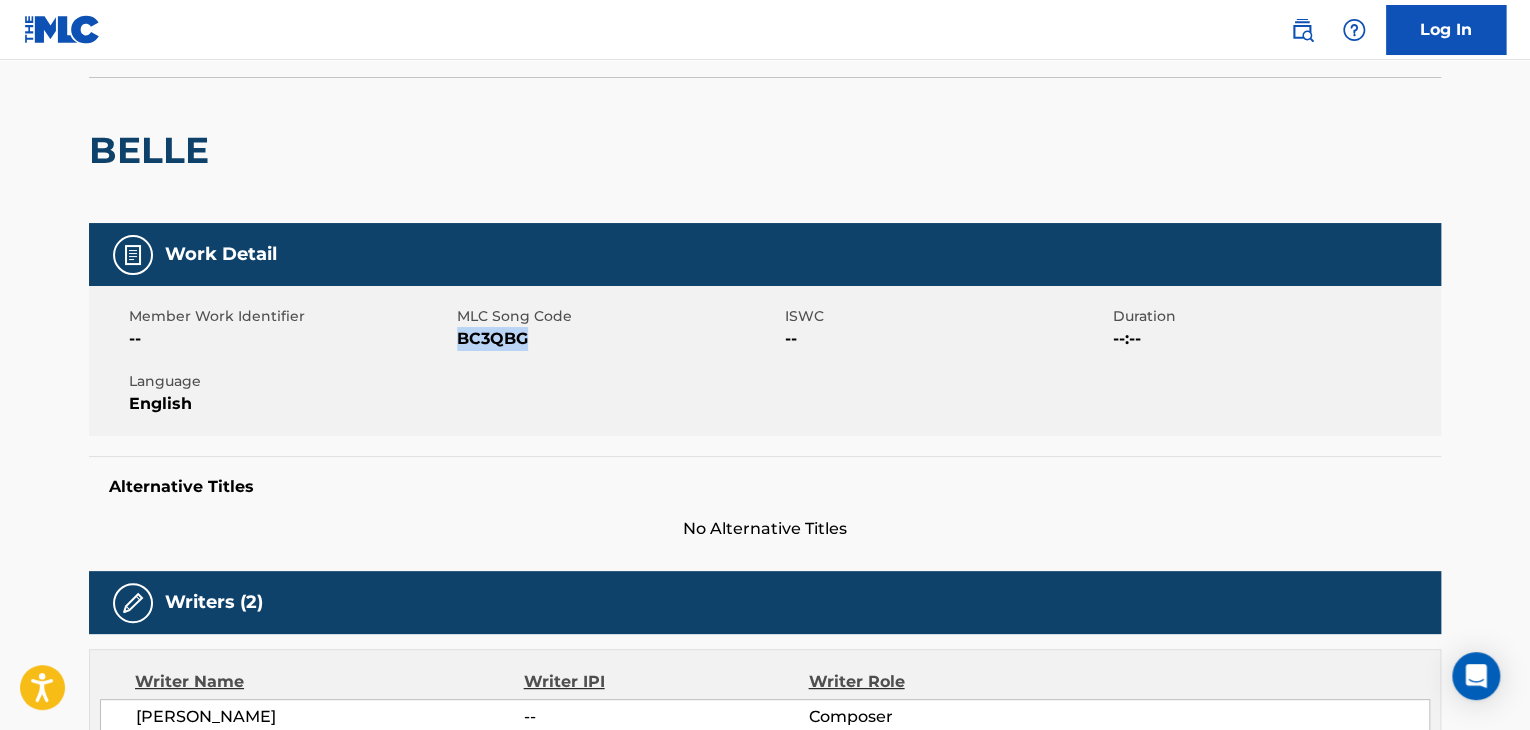 scroll, scrollTop: 0, scrollLeft: 0, axis: both 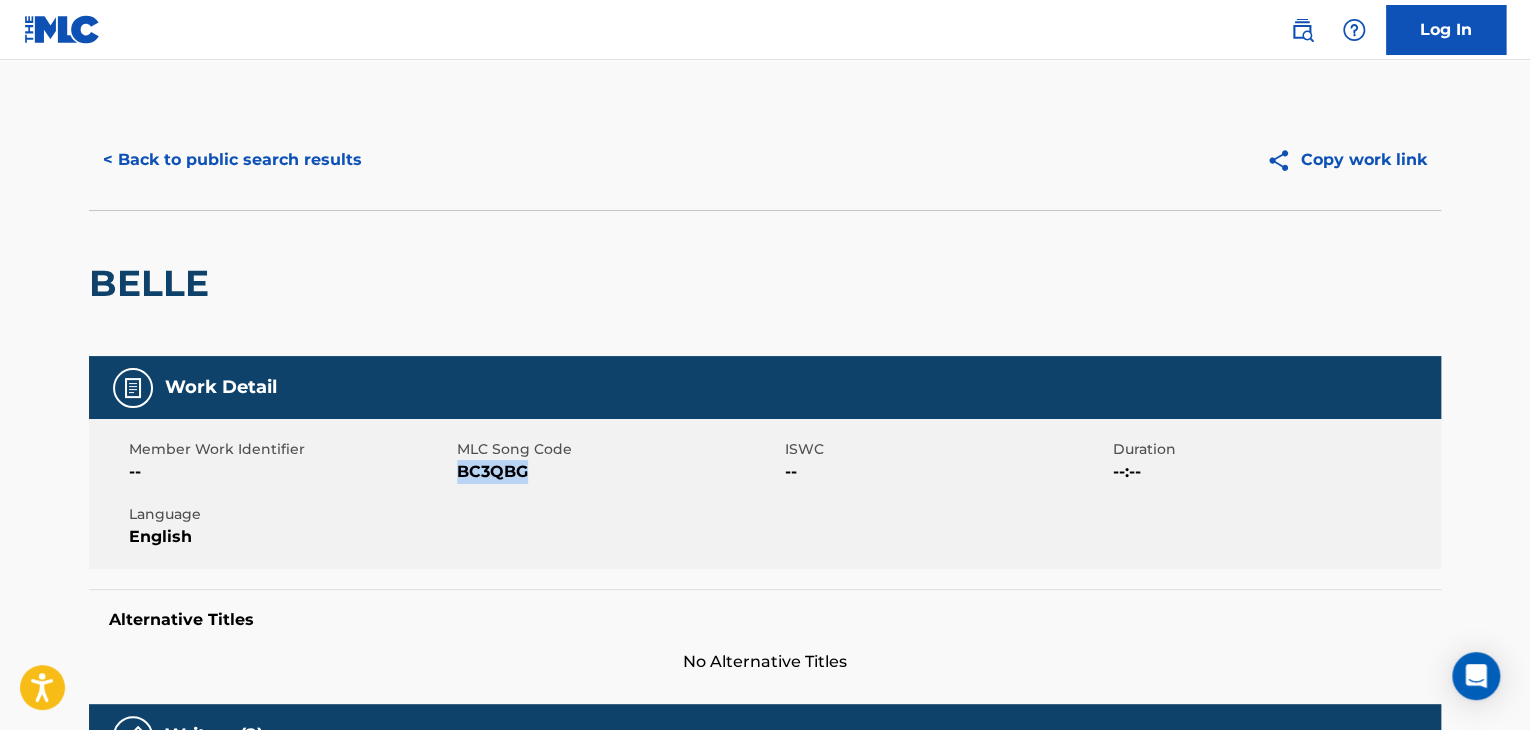 click on "< Back to public search results" at bounding box center [232, 160] 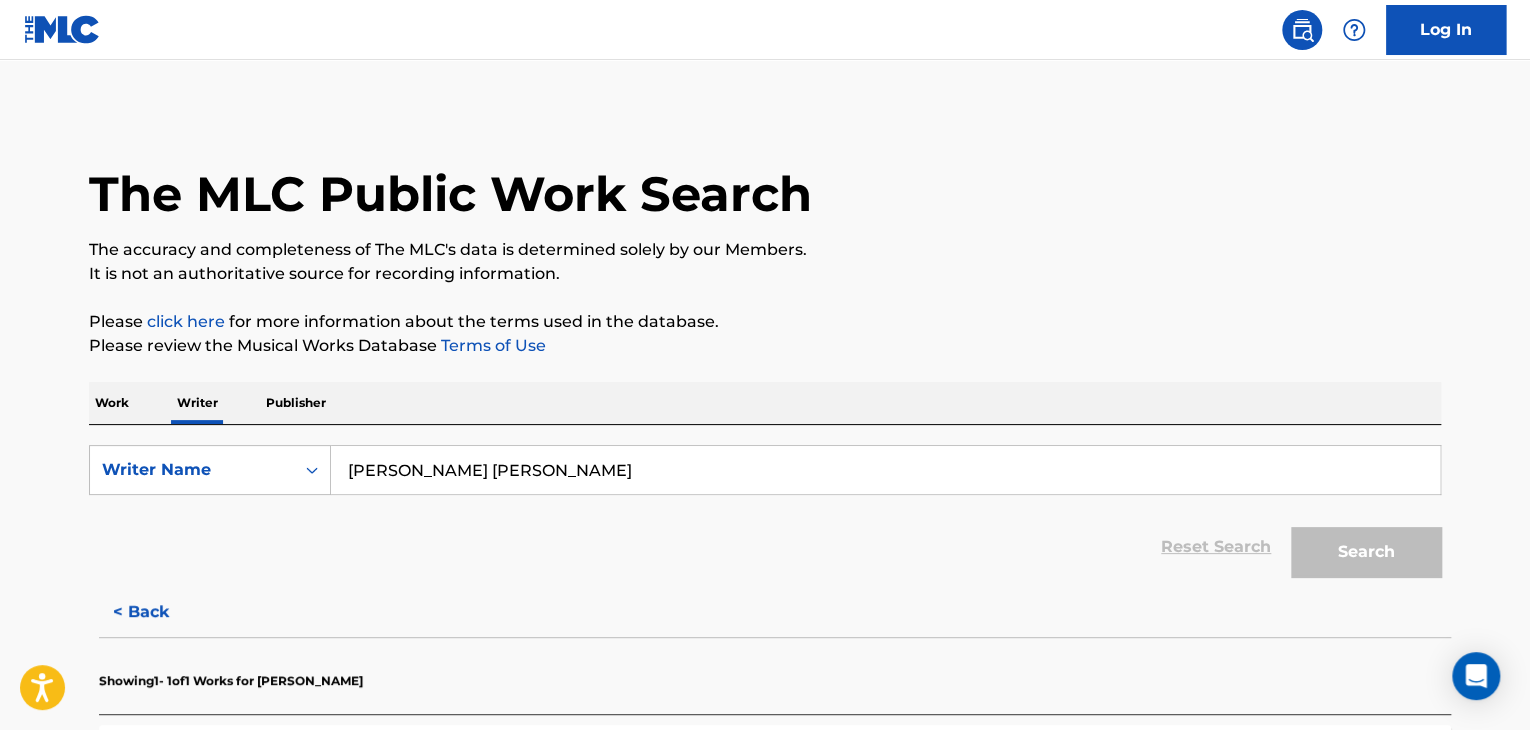 scroll, scrollTop: 24, scrollLeft: 0, axis: vertical 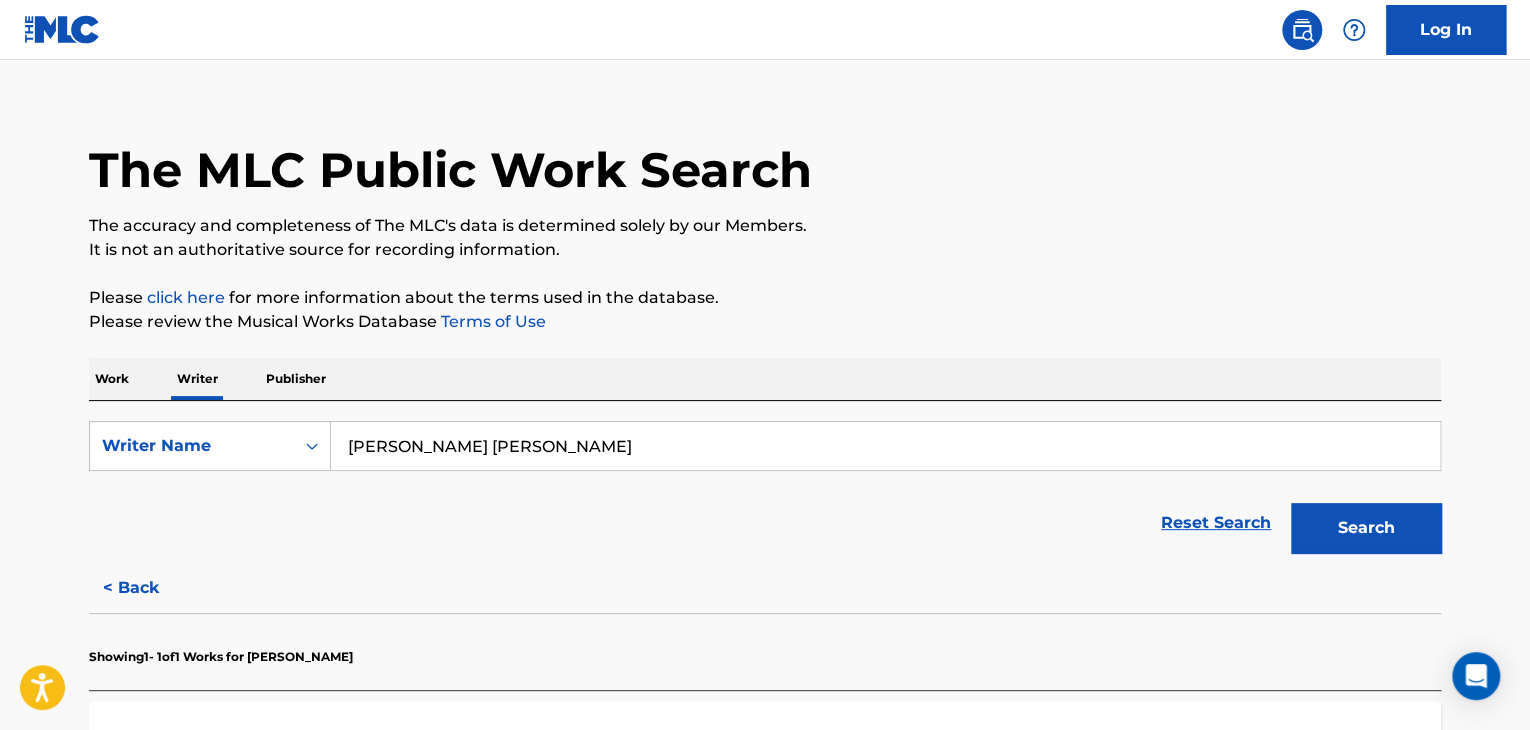 click on "[PERSON_NAME] [PERSON_NAME]" at bounding box center (885, 446) 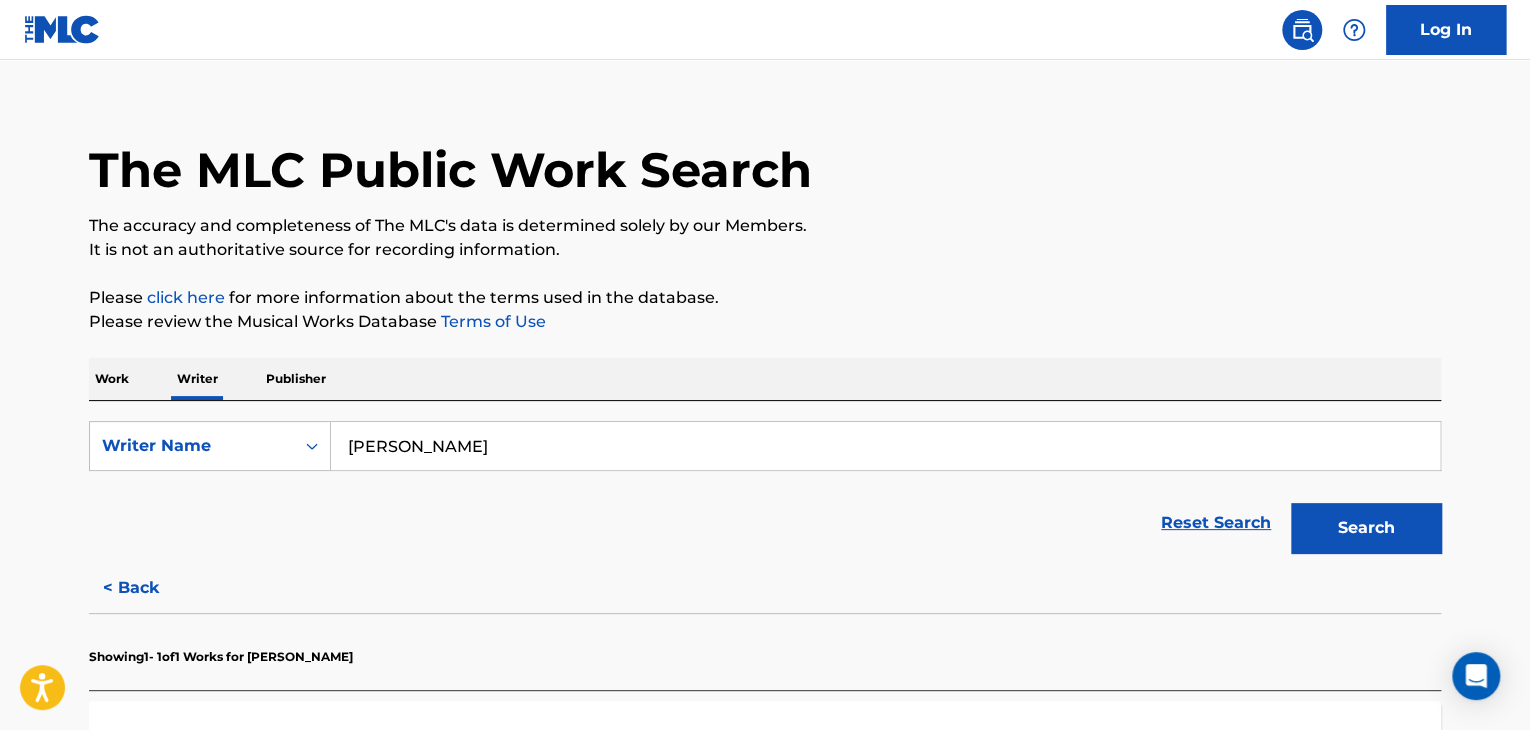 type on "[PERSON_NAME]" 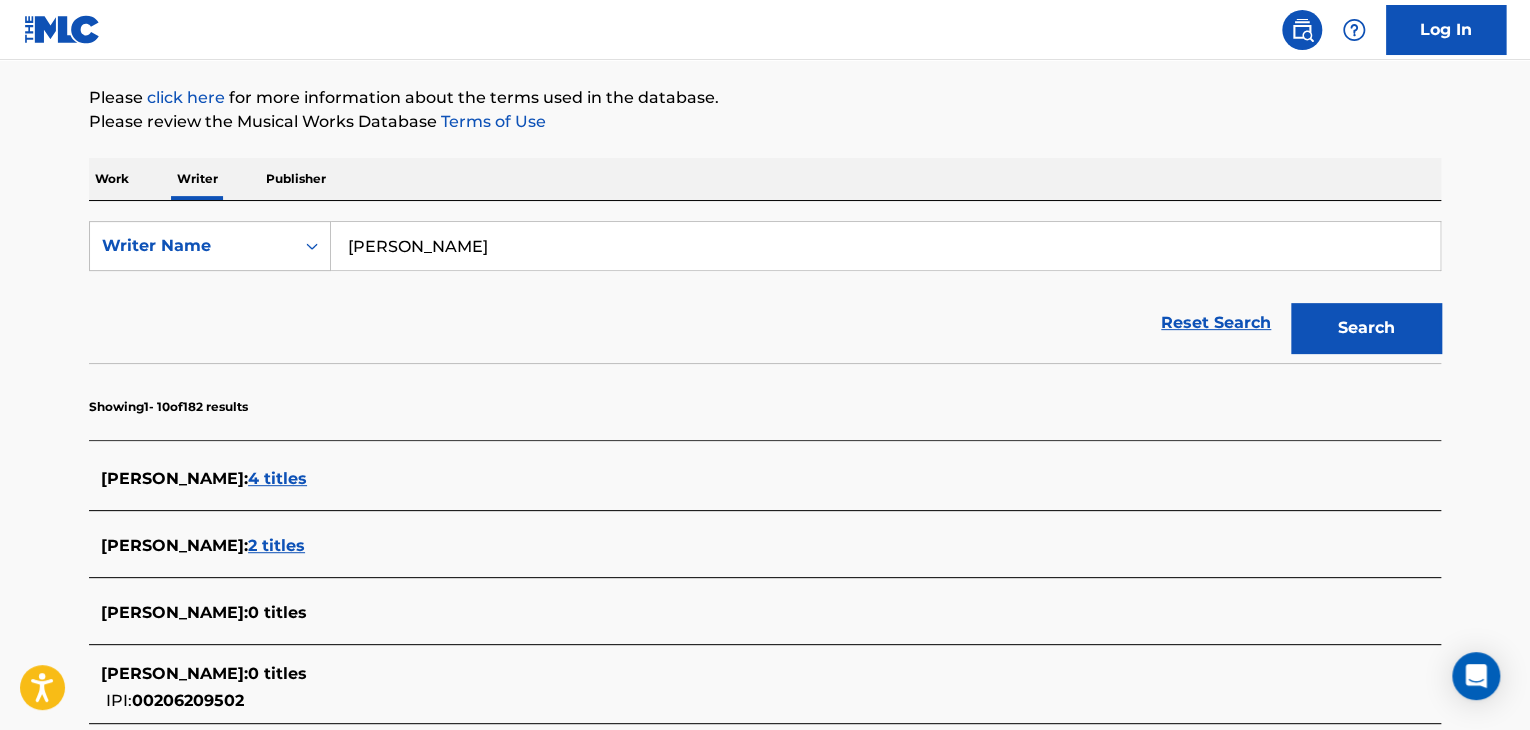 scroll, scrollTop: 524, scrollLeft: 0, axis: vertical 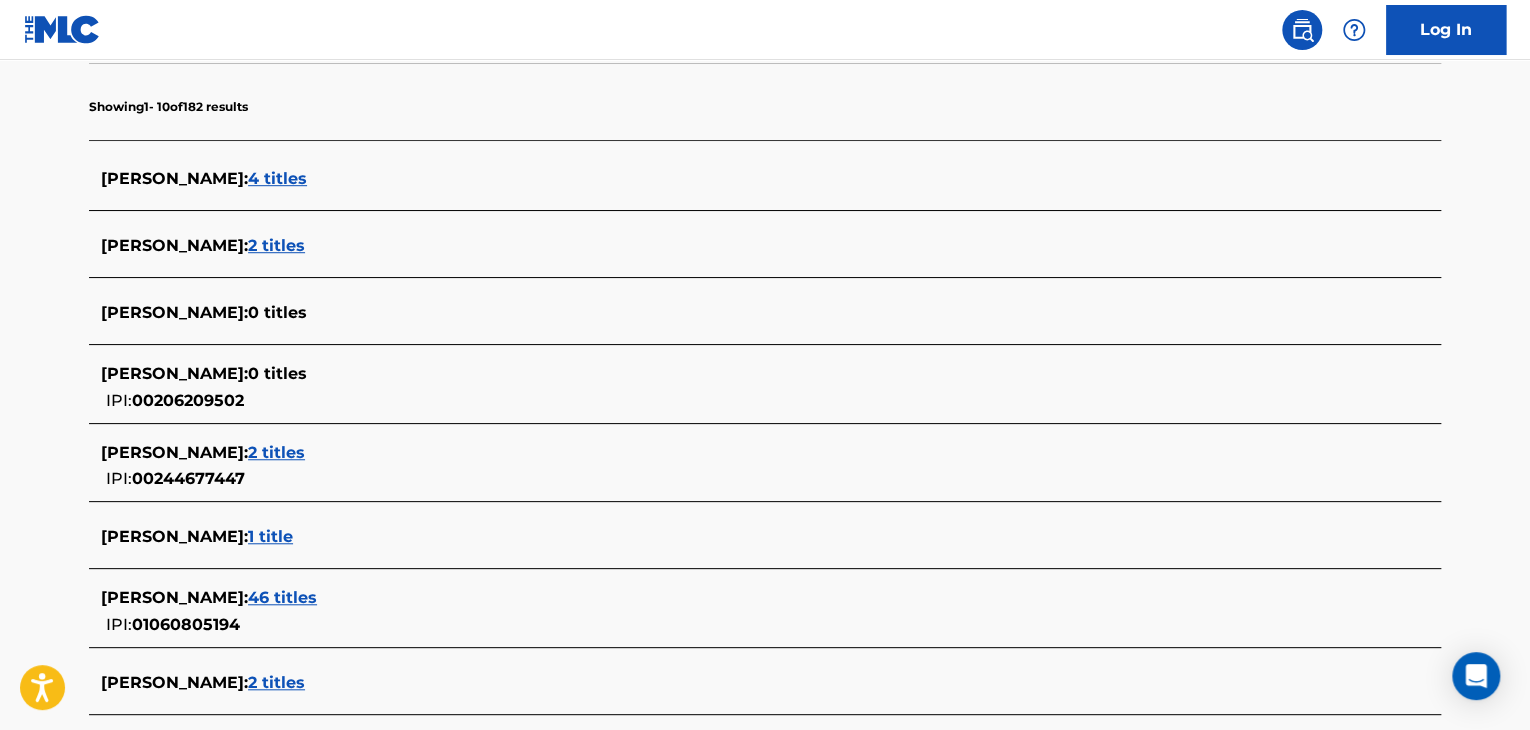 click on "46 titles" at bounding box center [282, 597] 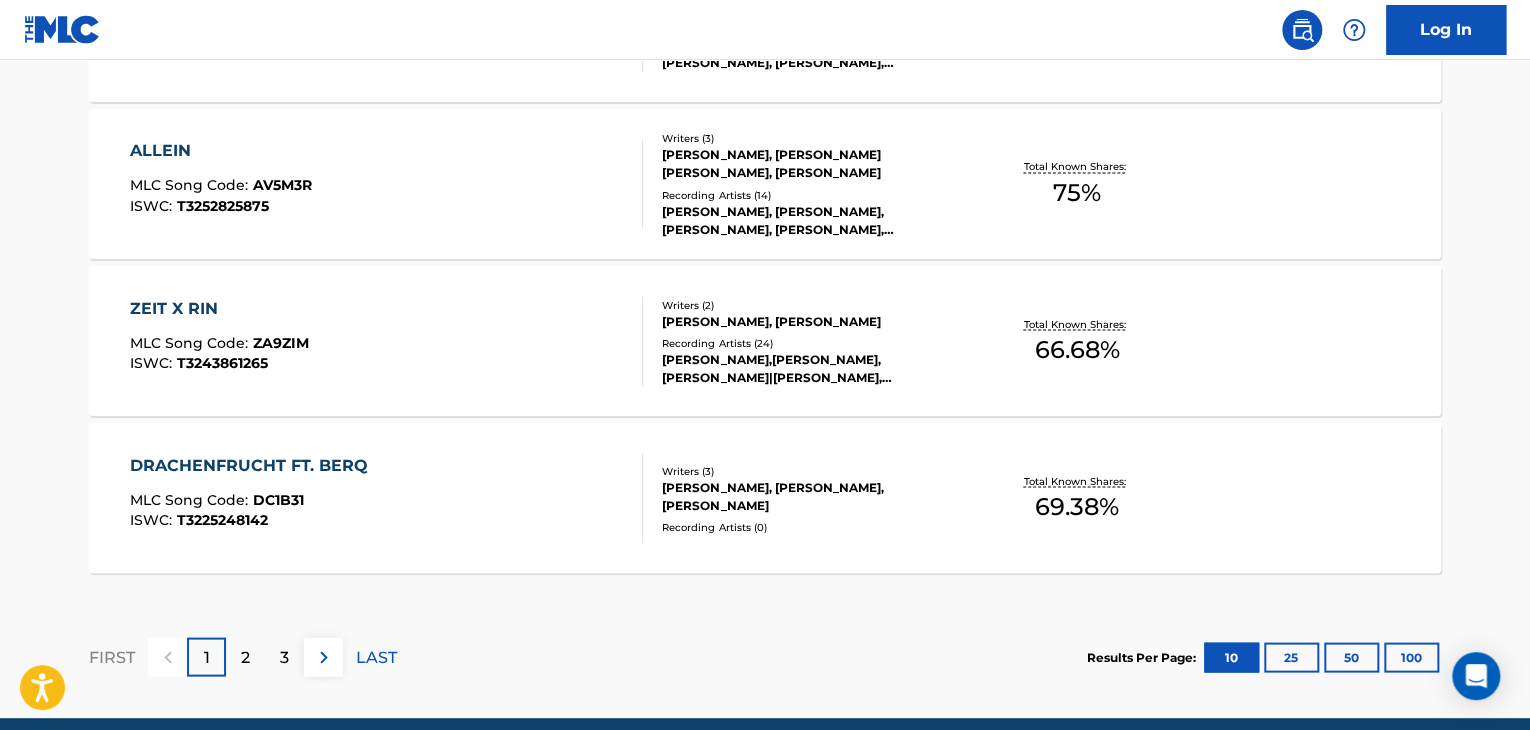 scroll, scrollTop: 1799, scrollLeft: 0, axis: vertical 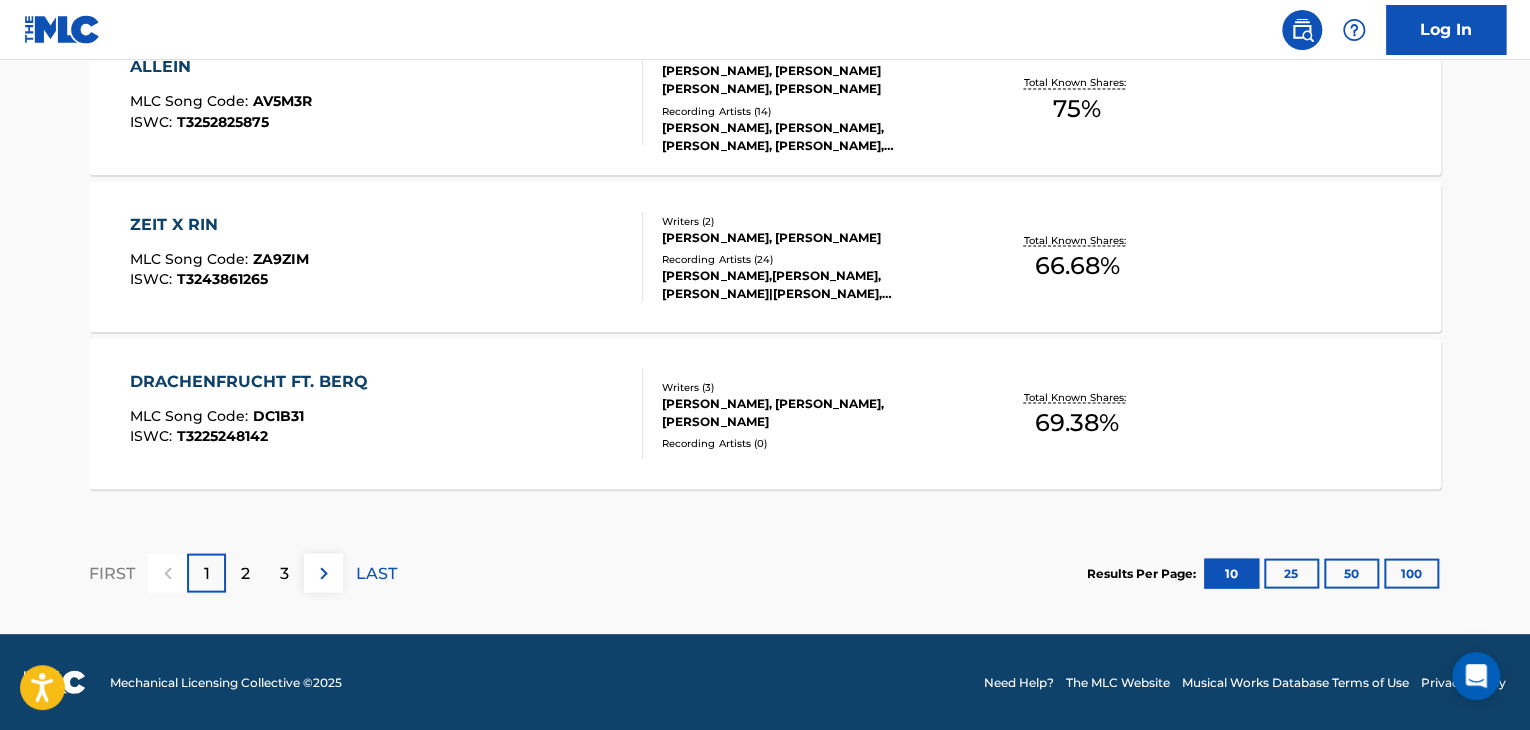 click on "2" at bounding box center [245, 573] 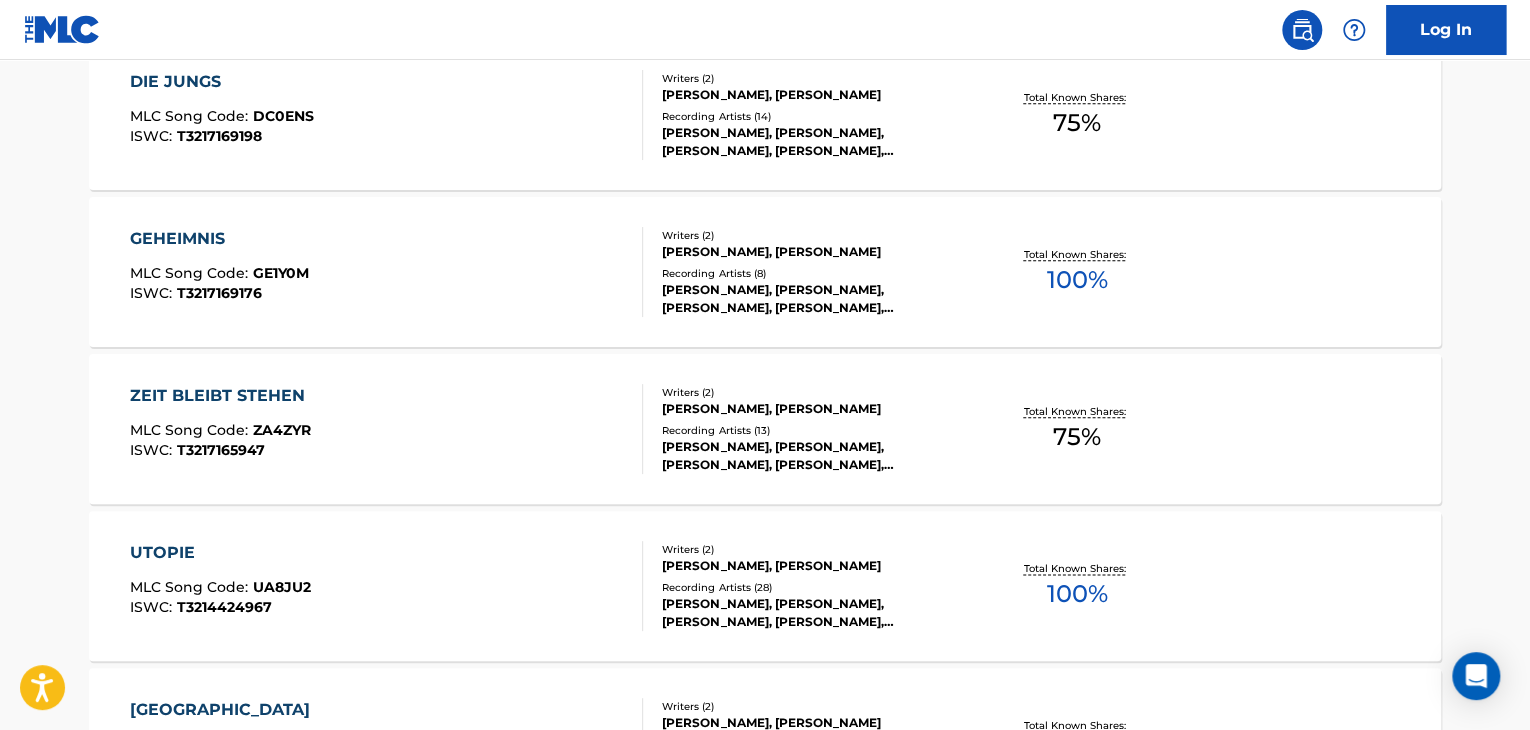 scroll, scrollTop: 499, scrollLeft: 0, axis: vertical 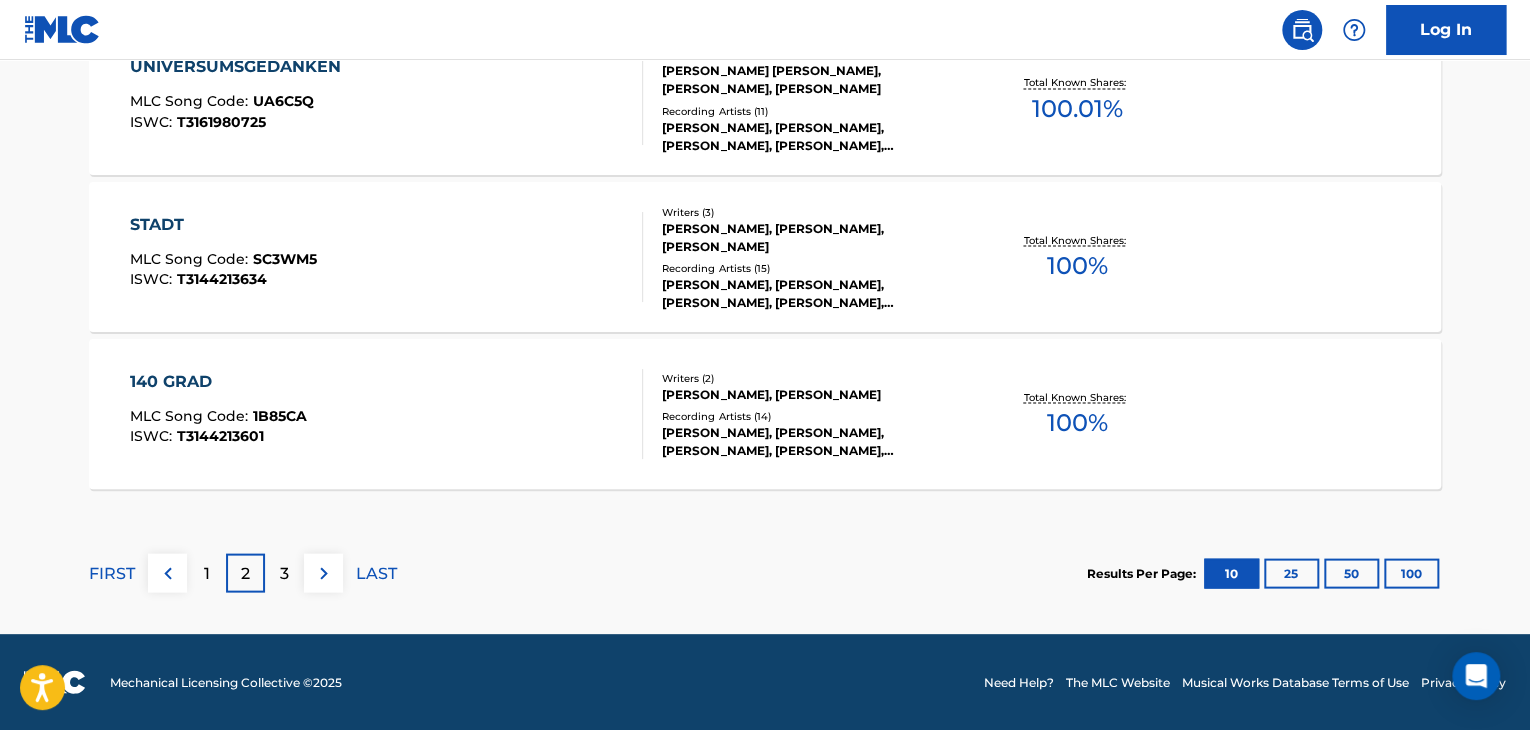 click on "3" at bounding box center (284, 573) 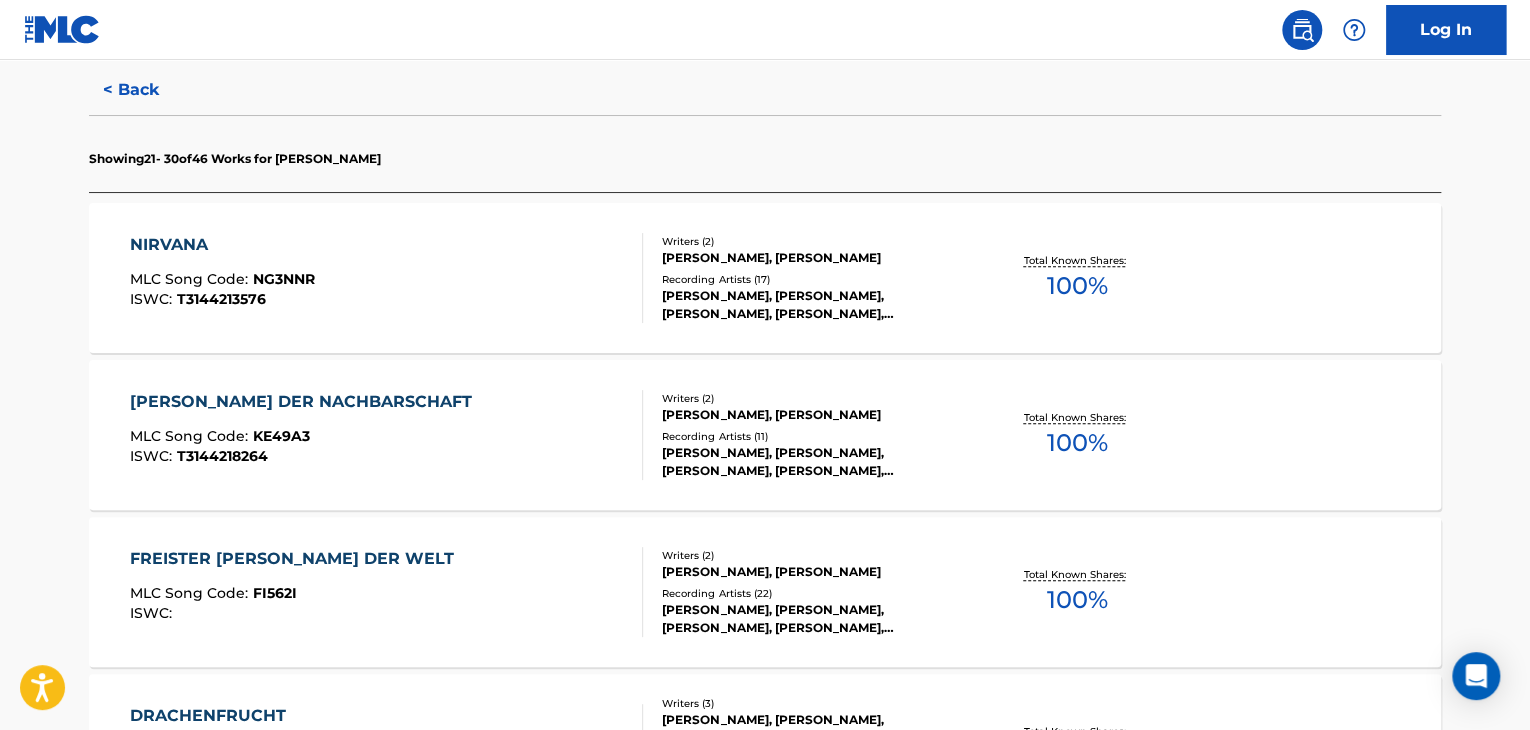scroll, scrollTop: 399, scrollLeft: 0, axis: vertical 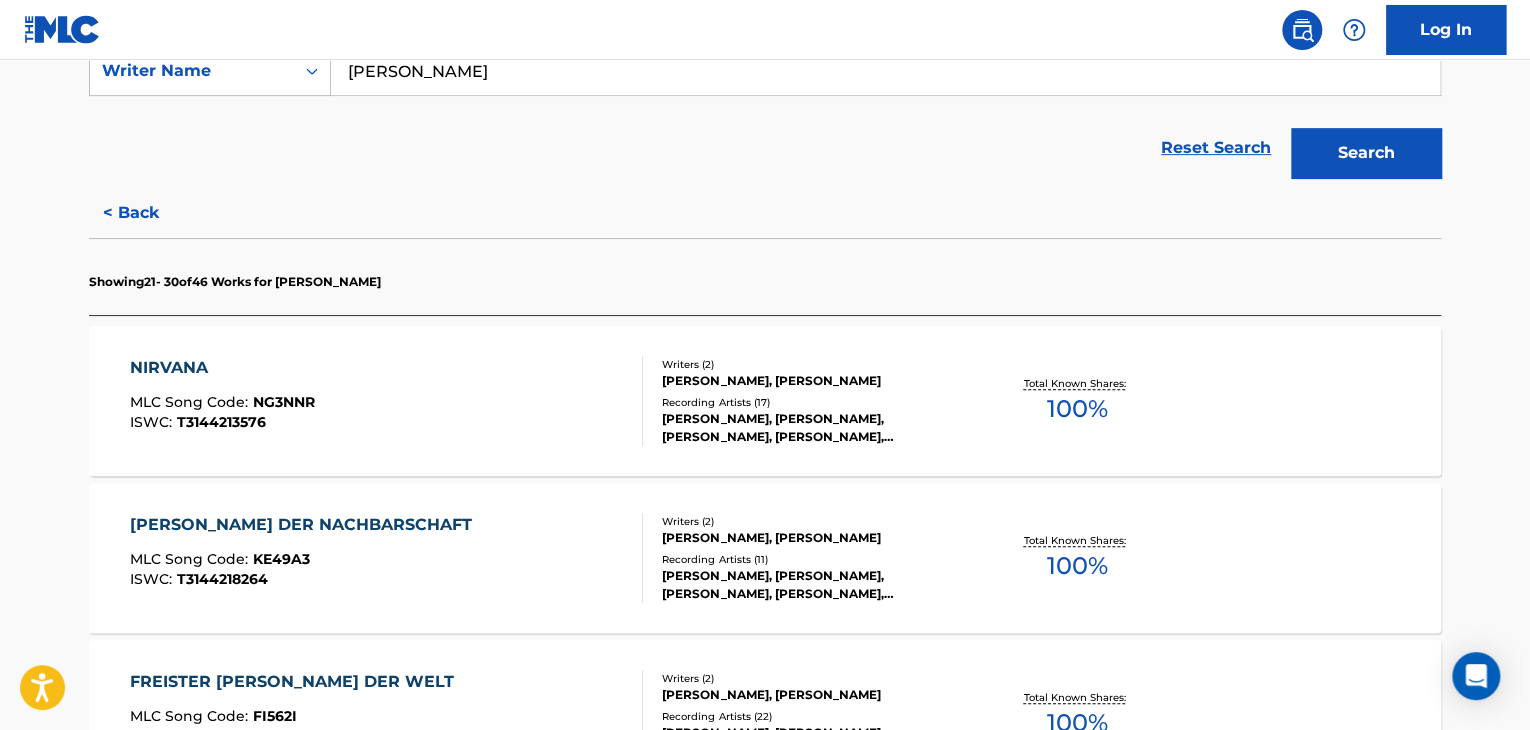 click on "NIRVANA MLC Song Code : NG3NNR ISWC : T3144213576" at bounding box center (387, 401) 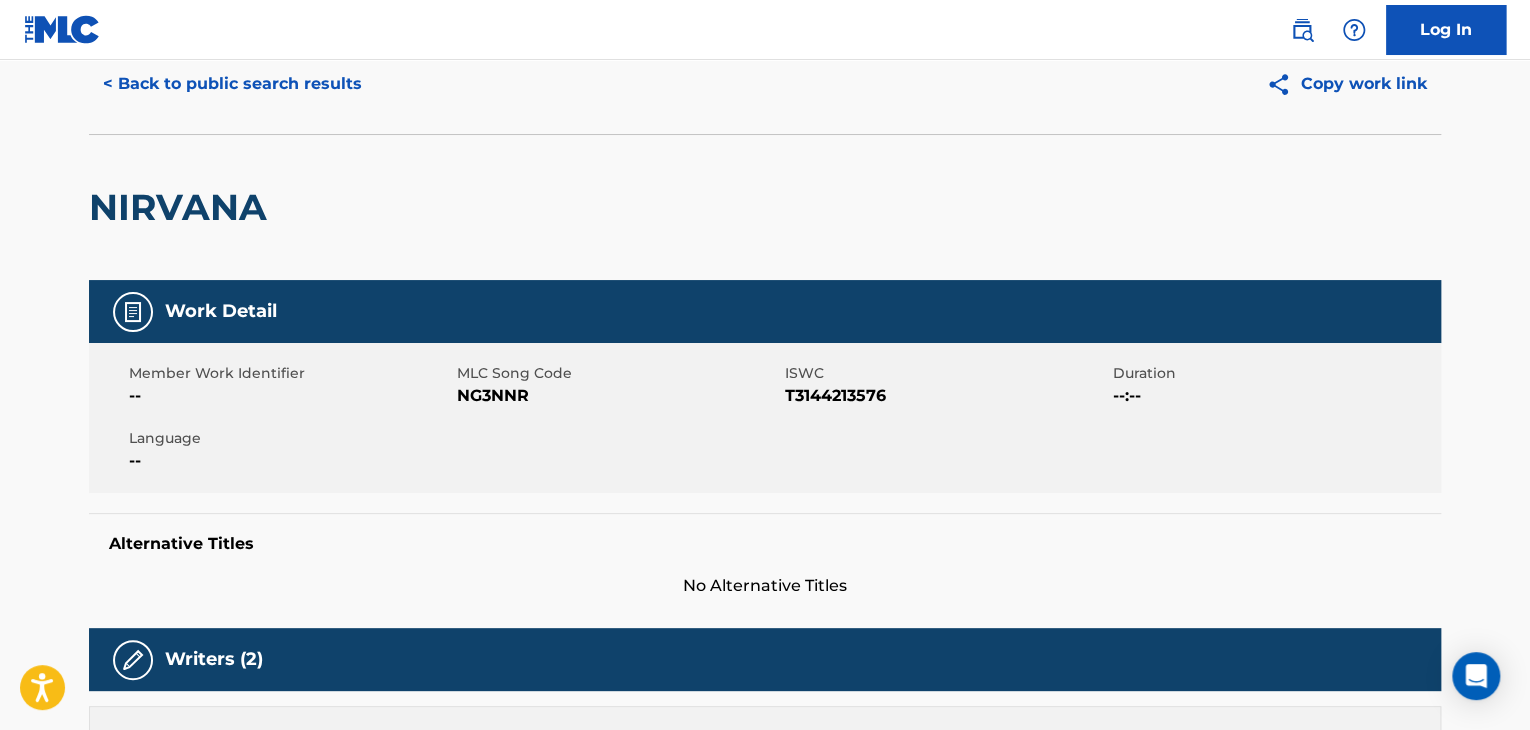 scroll, scrollTop: 0, scrollLeft: 0, axis: both 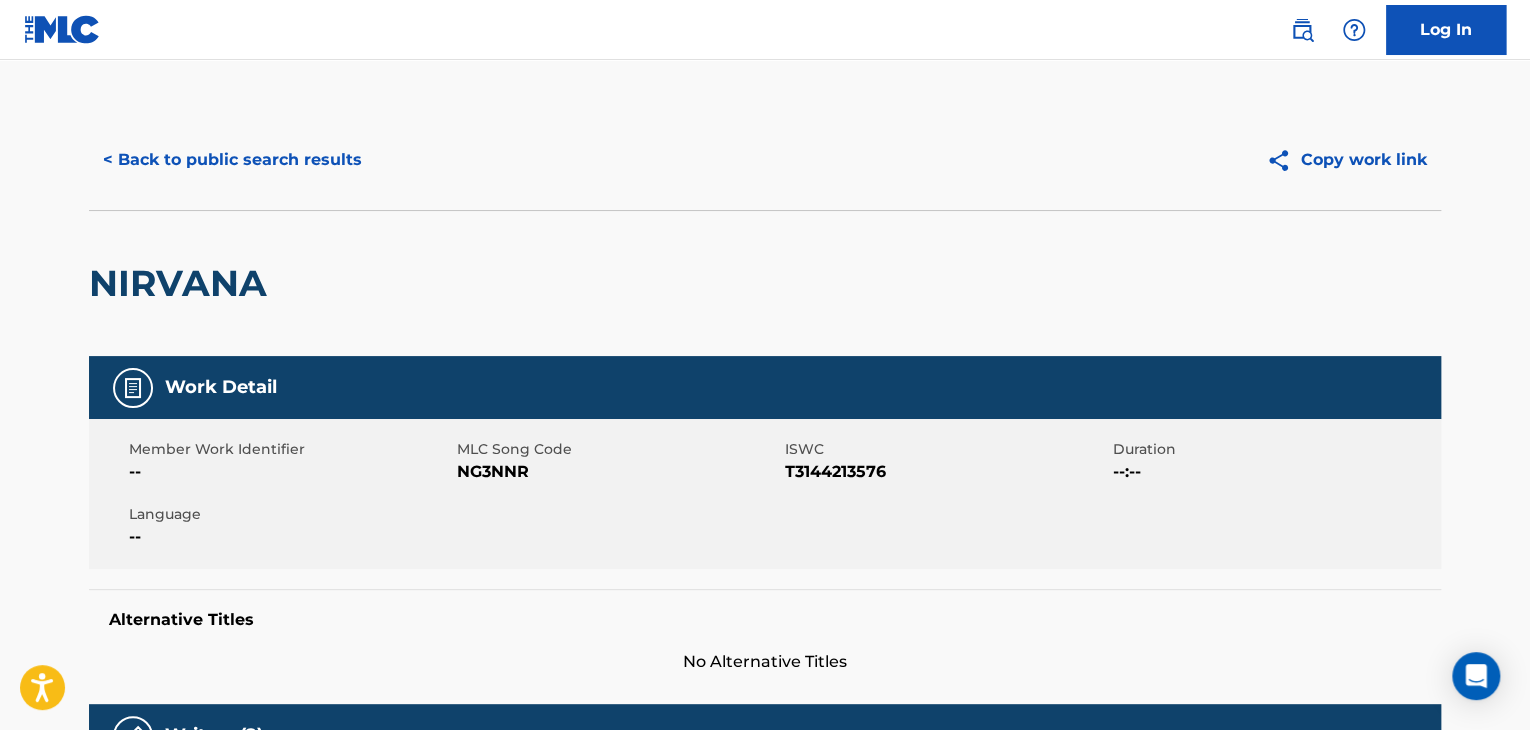 click on "< Back to public search results" at bounding box center (232, 160) 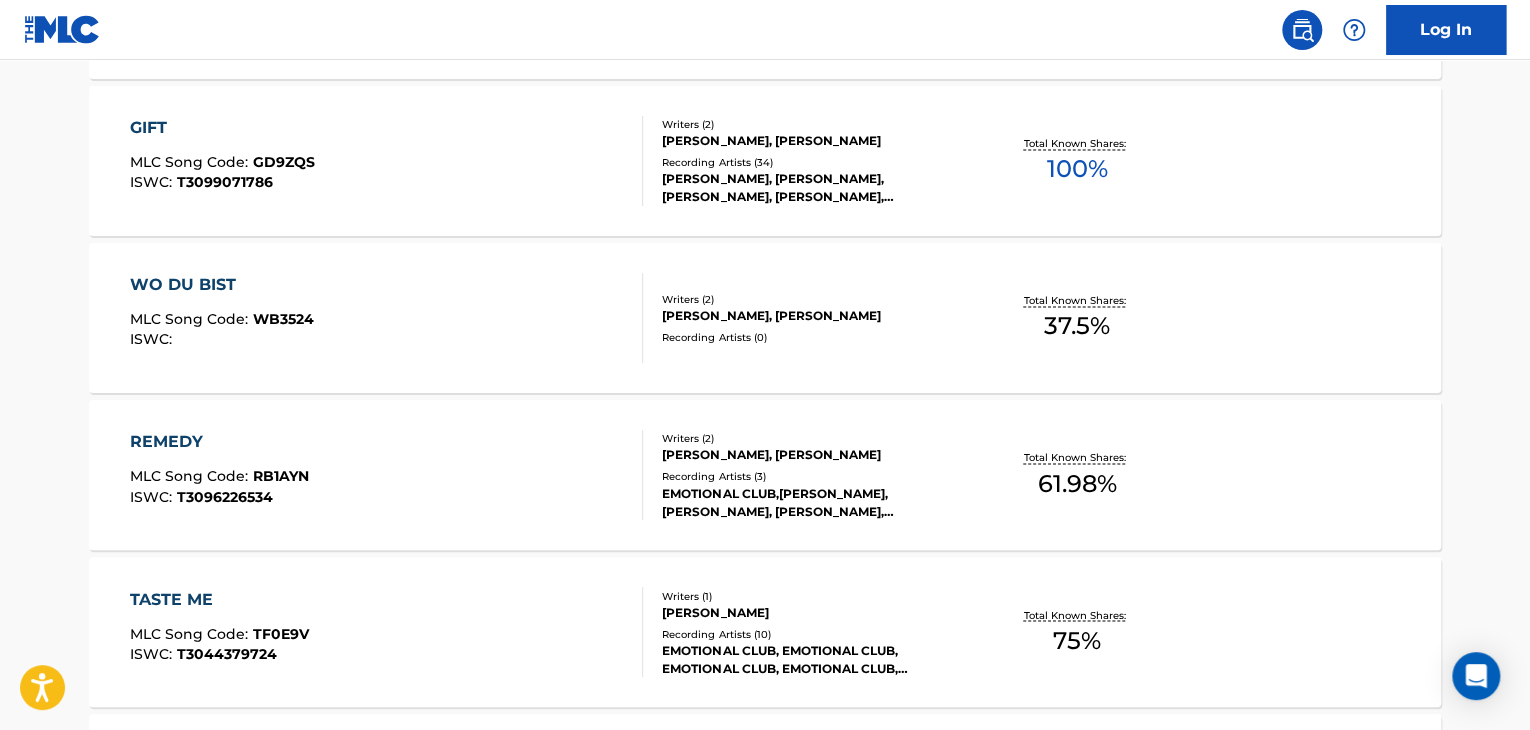 scroll, scrollTop: 1724, scrollLeft: 0, axis: vertical 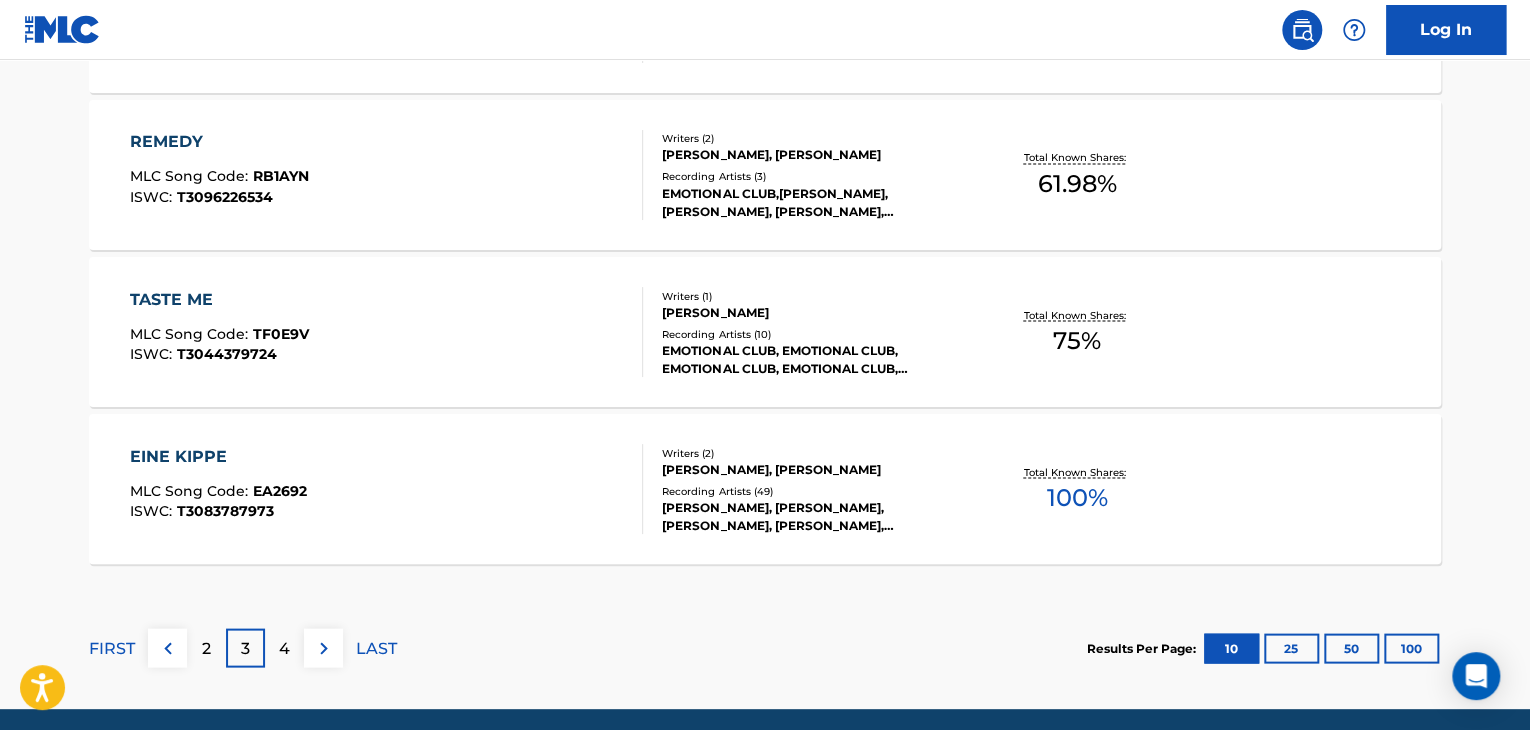 click on "4" at bounding box center [284, 648] 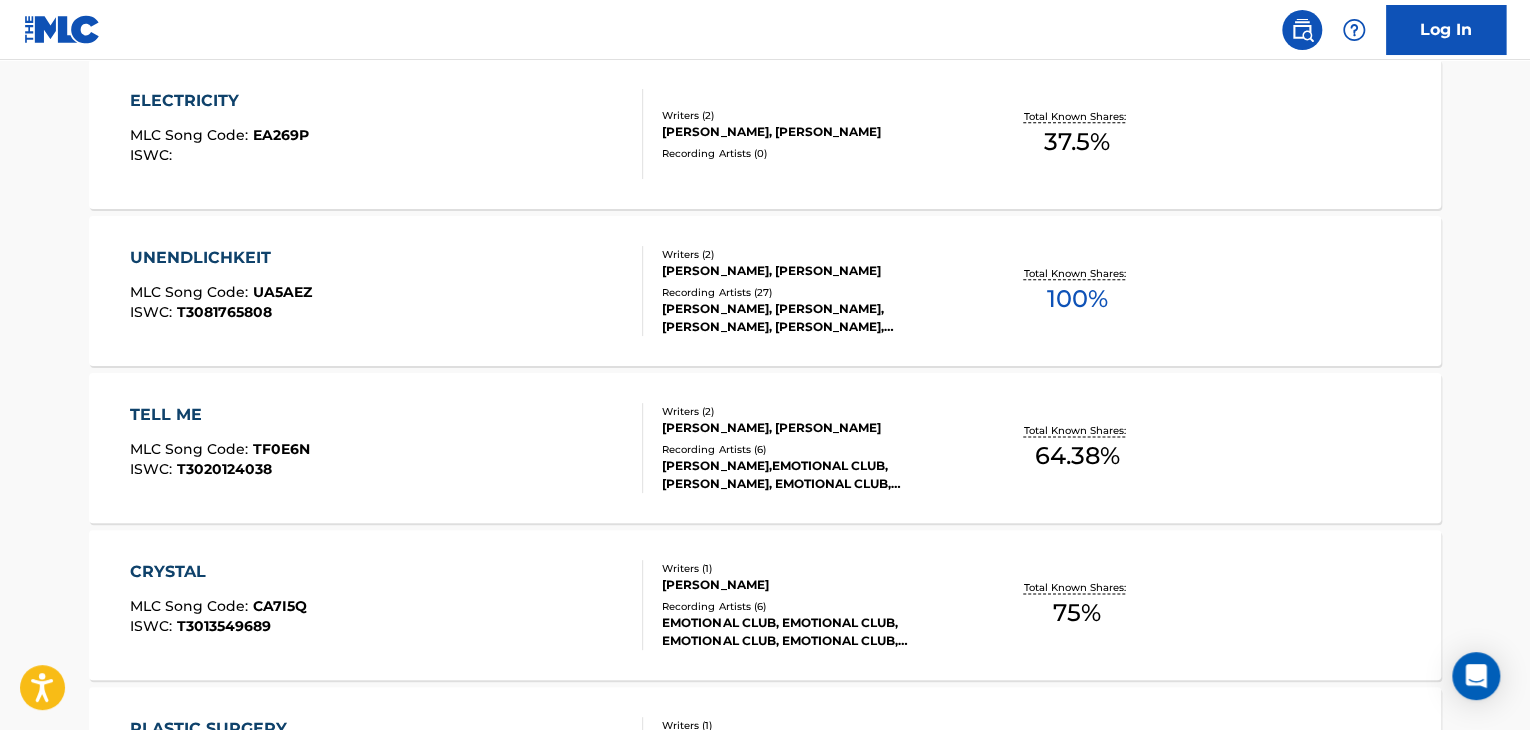 scroll, scrollTop: 1024, scrollLeft: 0, axis: vertical 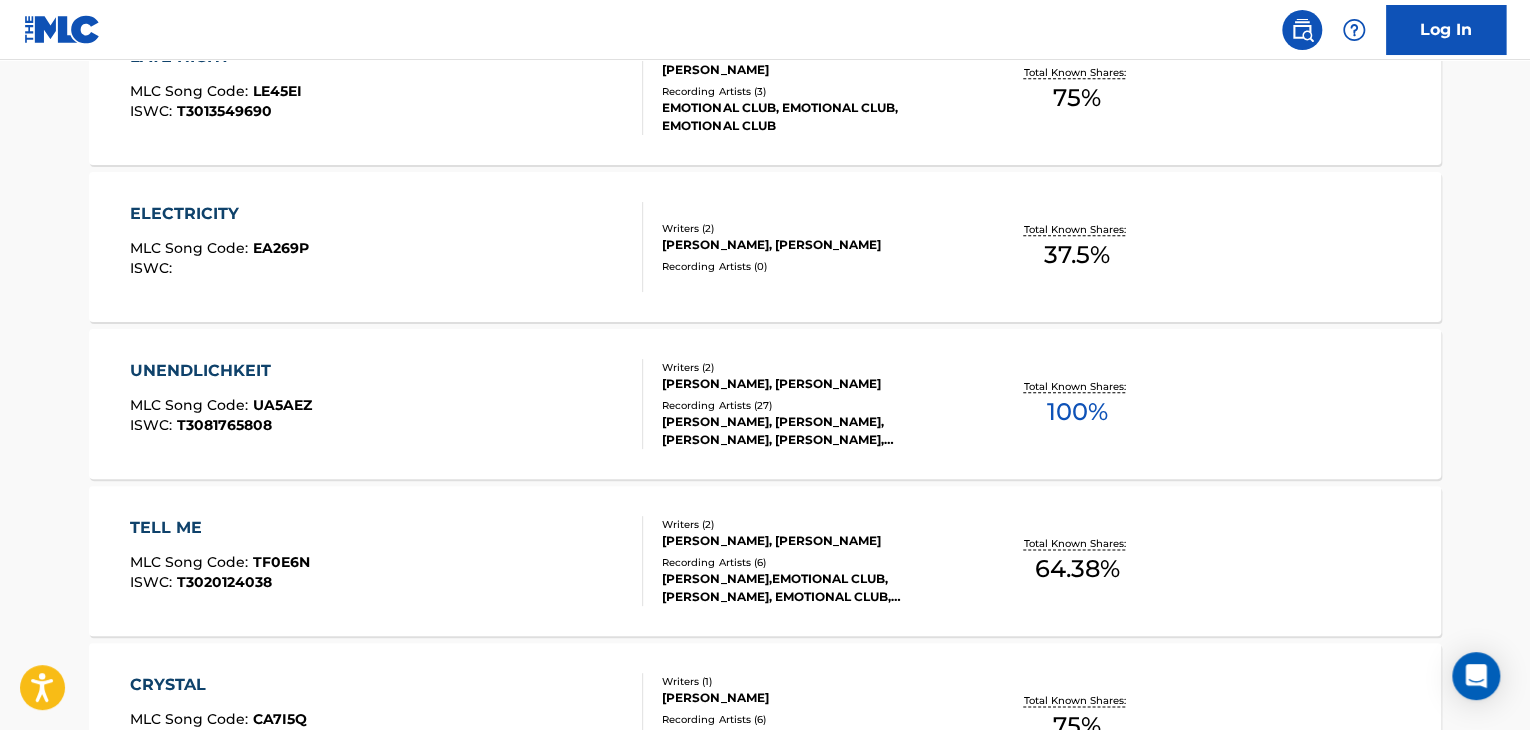 click on "UNENDLICHKEIT MLC Song Code : UA5AEZ ISWC : T3081765808" at bounding box center [387, 404] 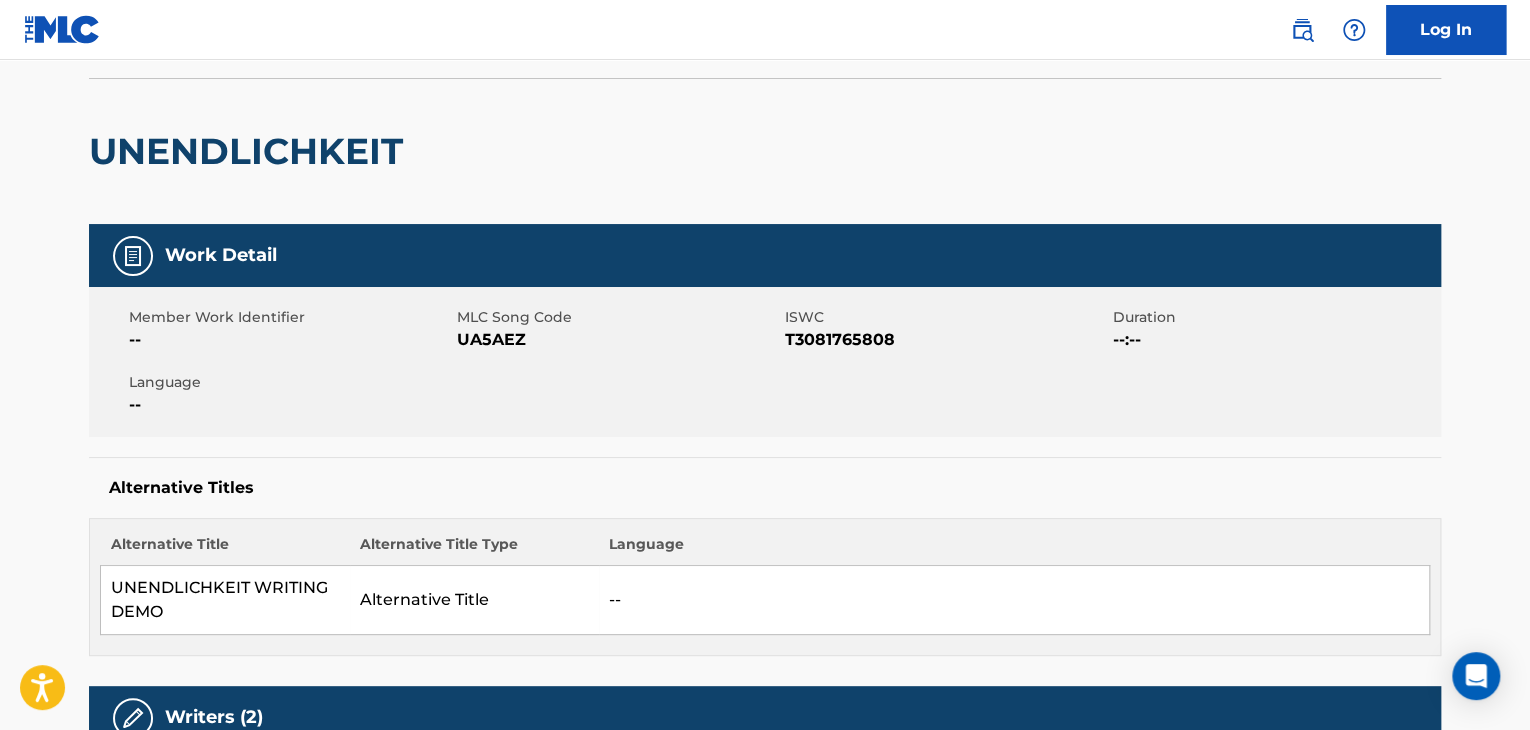 scroll, scrollTop: 0, scrollLeft: 0, axis: both 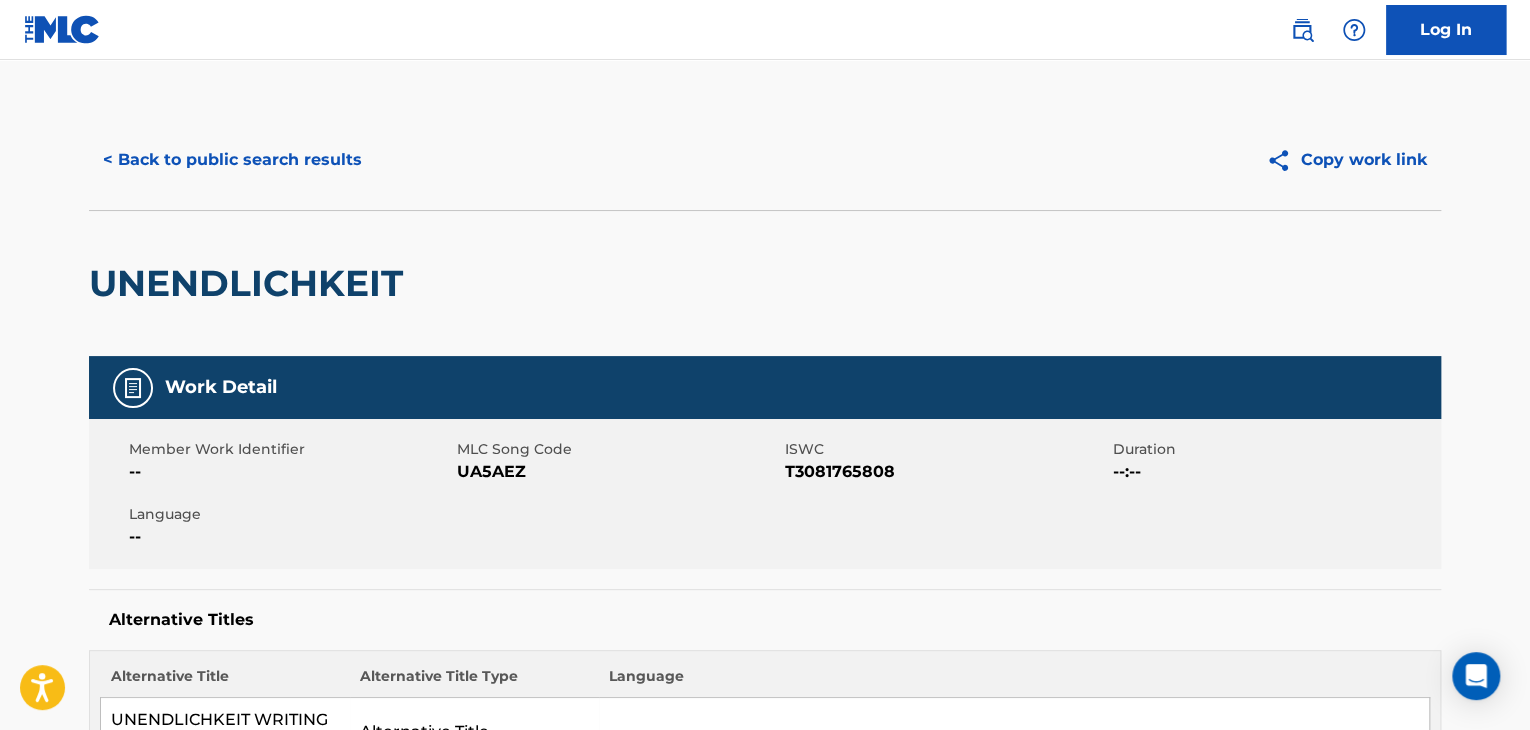 click on "< Back to public search results" at bounding box center (232, 160) 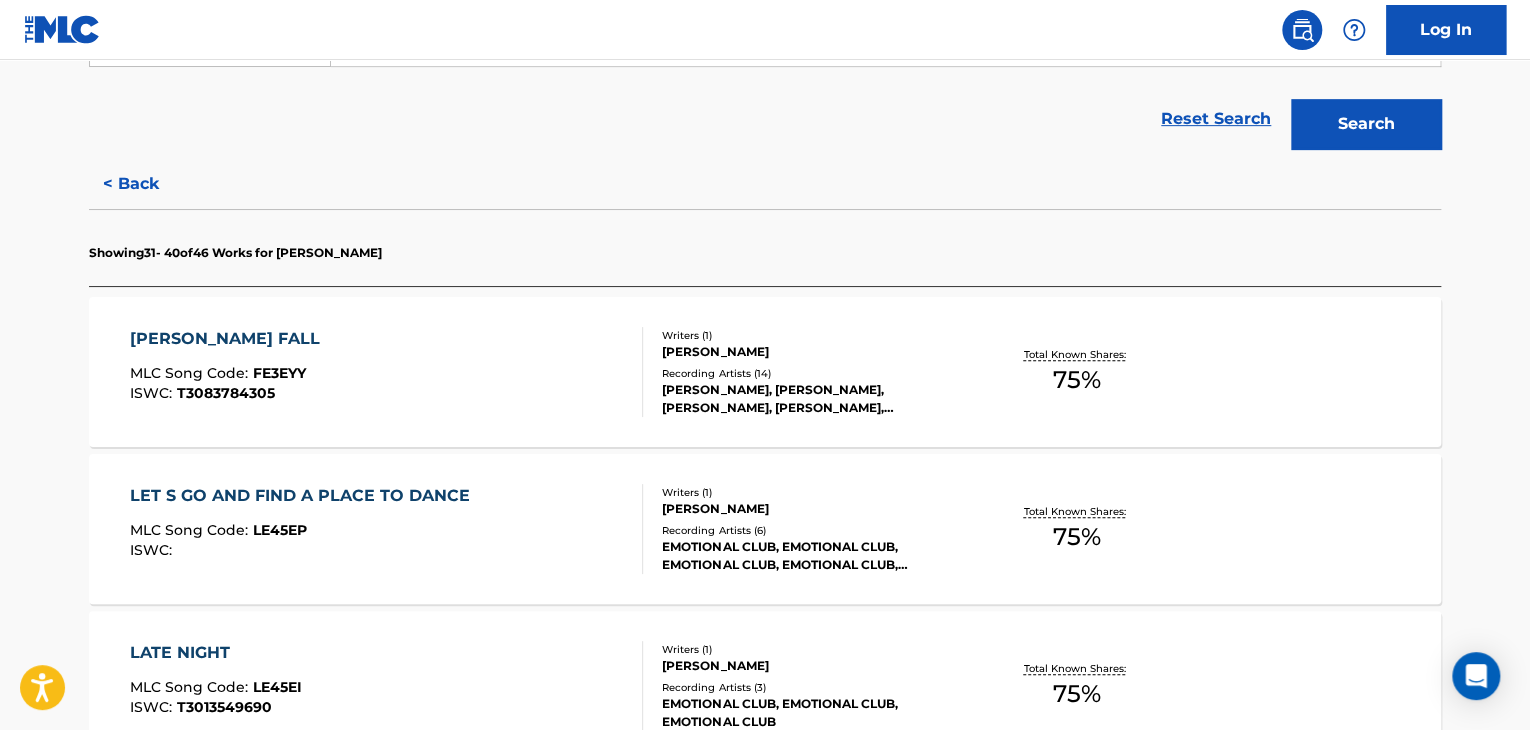 scroll, scrollTop: 524, scrollLeft: 0, axis: vertical 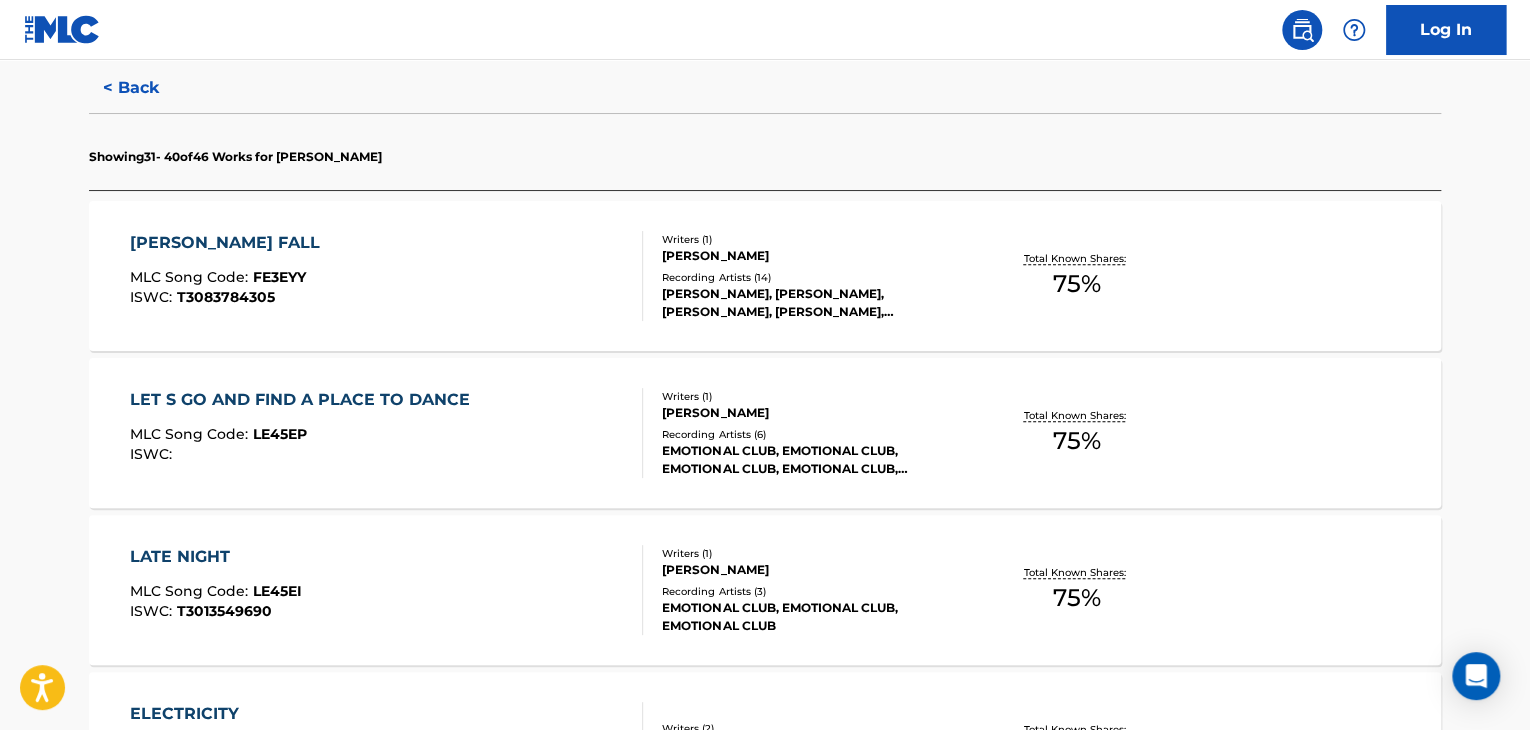 click on "[PERSON_NAME] FALL MLC Song Code : FE3EYY ISWC : T3083784305" at bounding box center (387, 276) 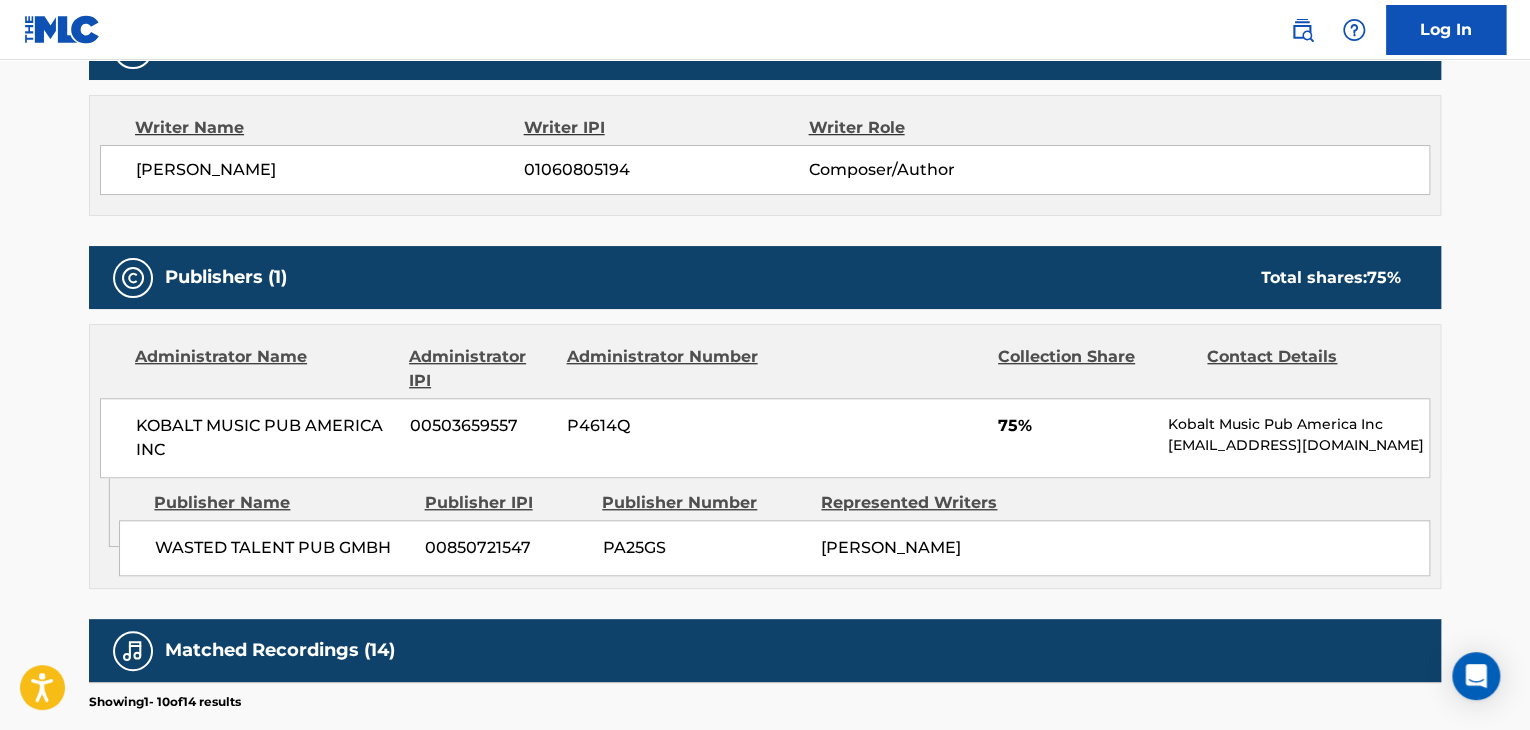scroll, scrollTop: 500, scrollLeft: 0, axis: vertical 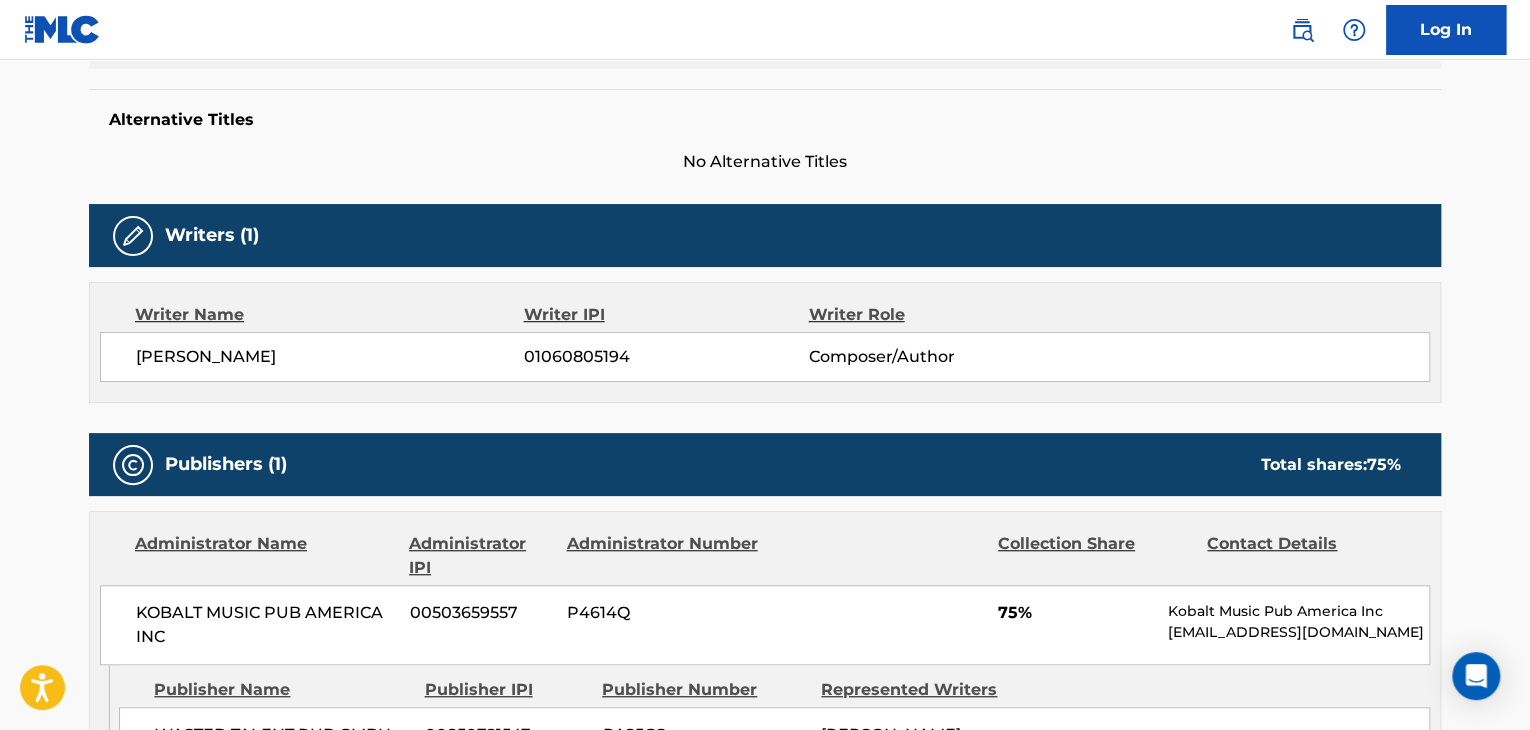 click on "[PERSON_NAME]" at bounding box center [330, 357] 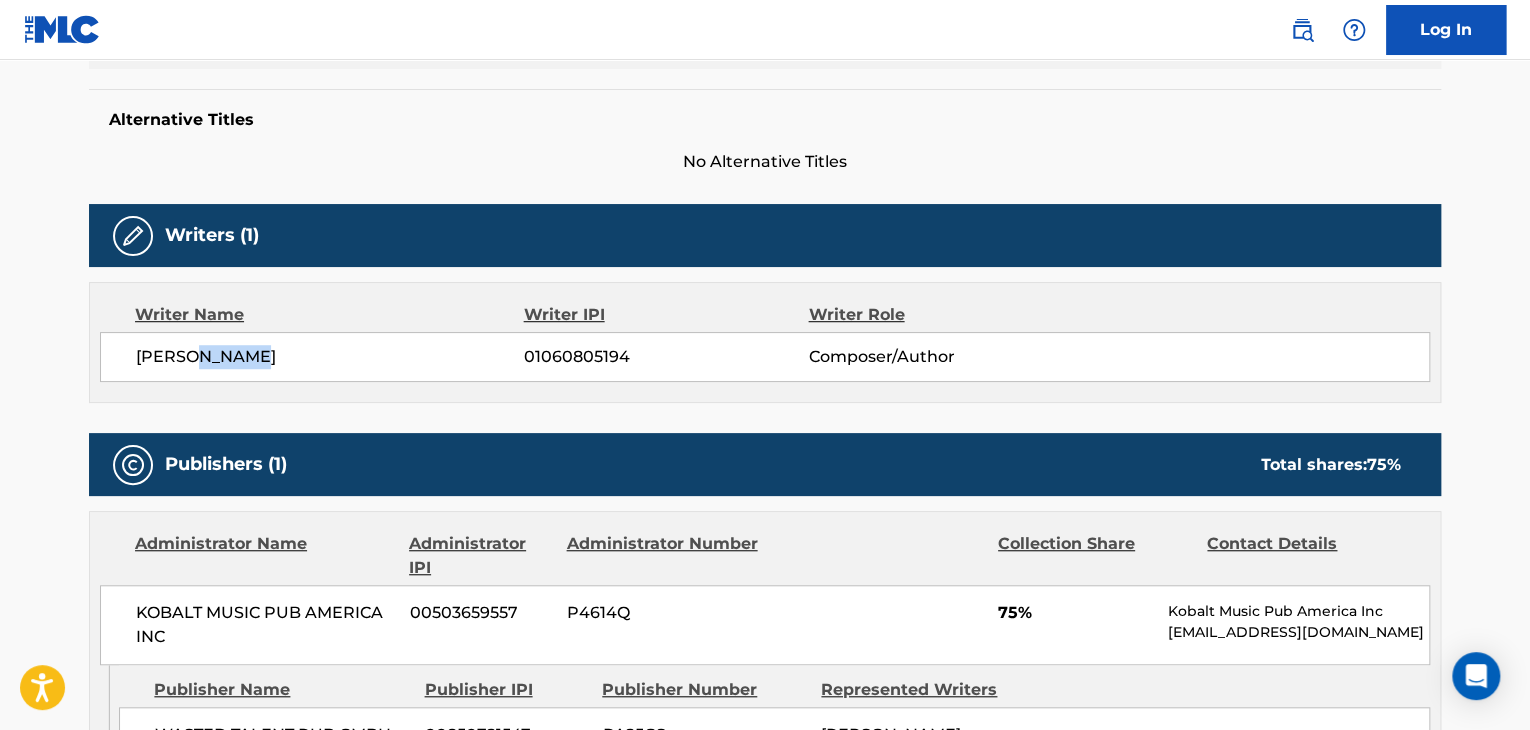 click on "[PERSON_NAME]" at bounding box center [330, 357] 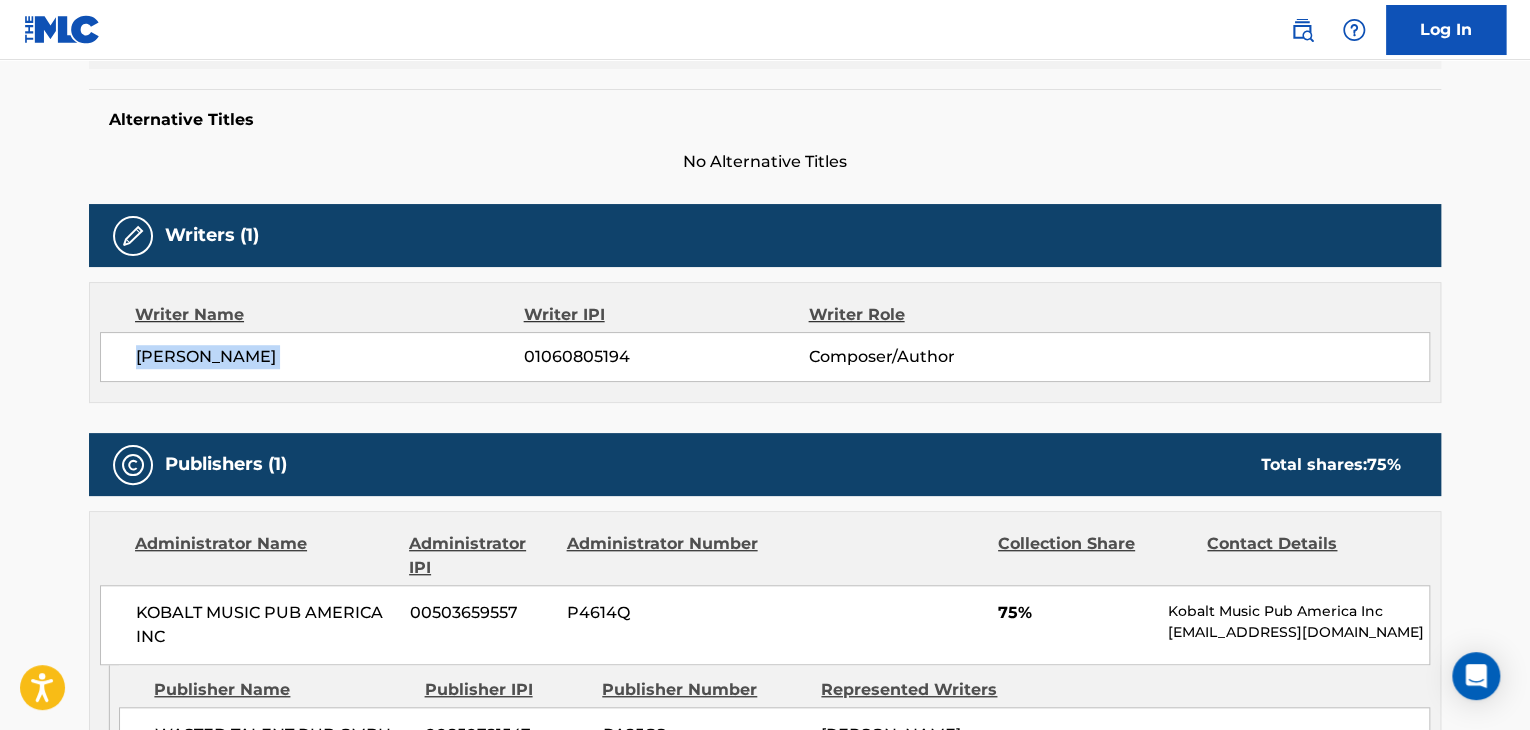 click on "[PERSON_NAME]" at bounding box center [330, 357] 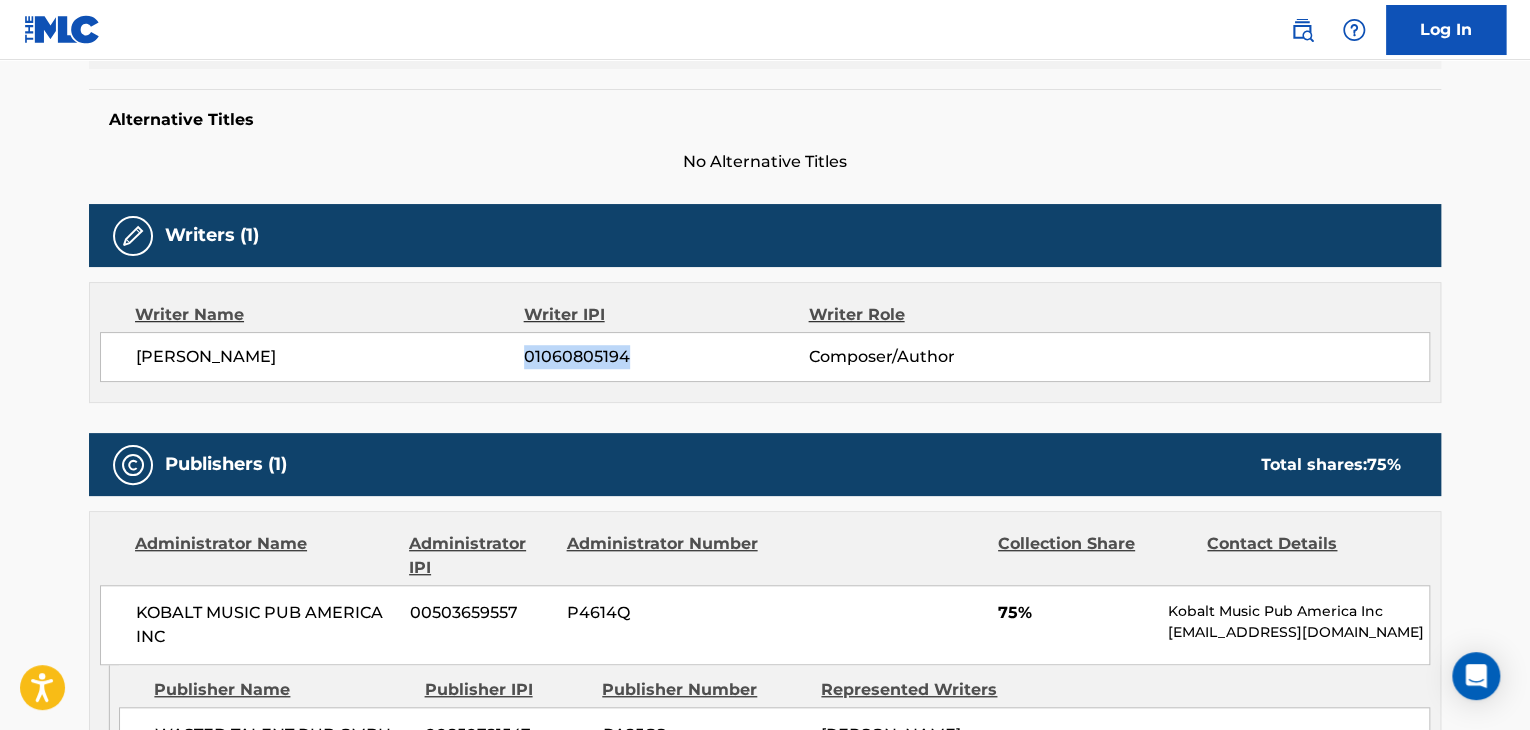 click on "01060805194" at bounding box center (666, 357) 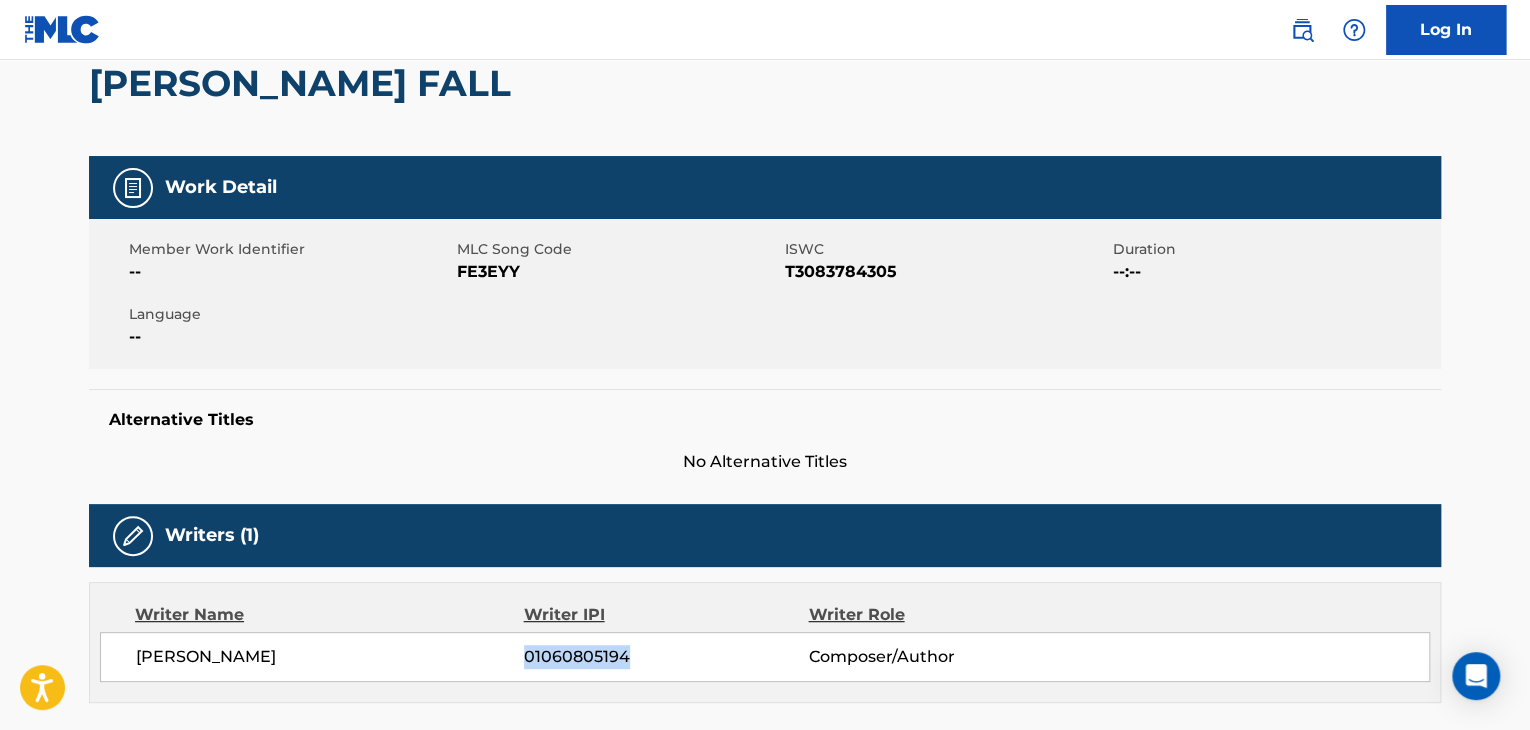 scroll, scrollTop: 600, scrollLeft: 0, axis: vertical 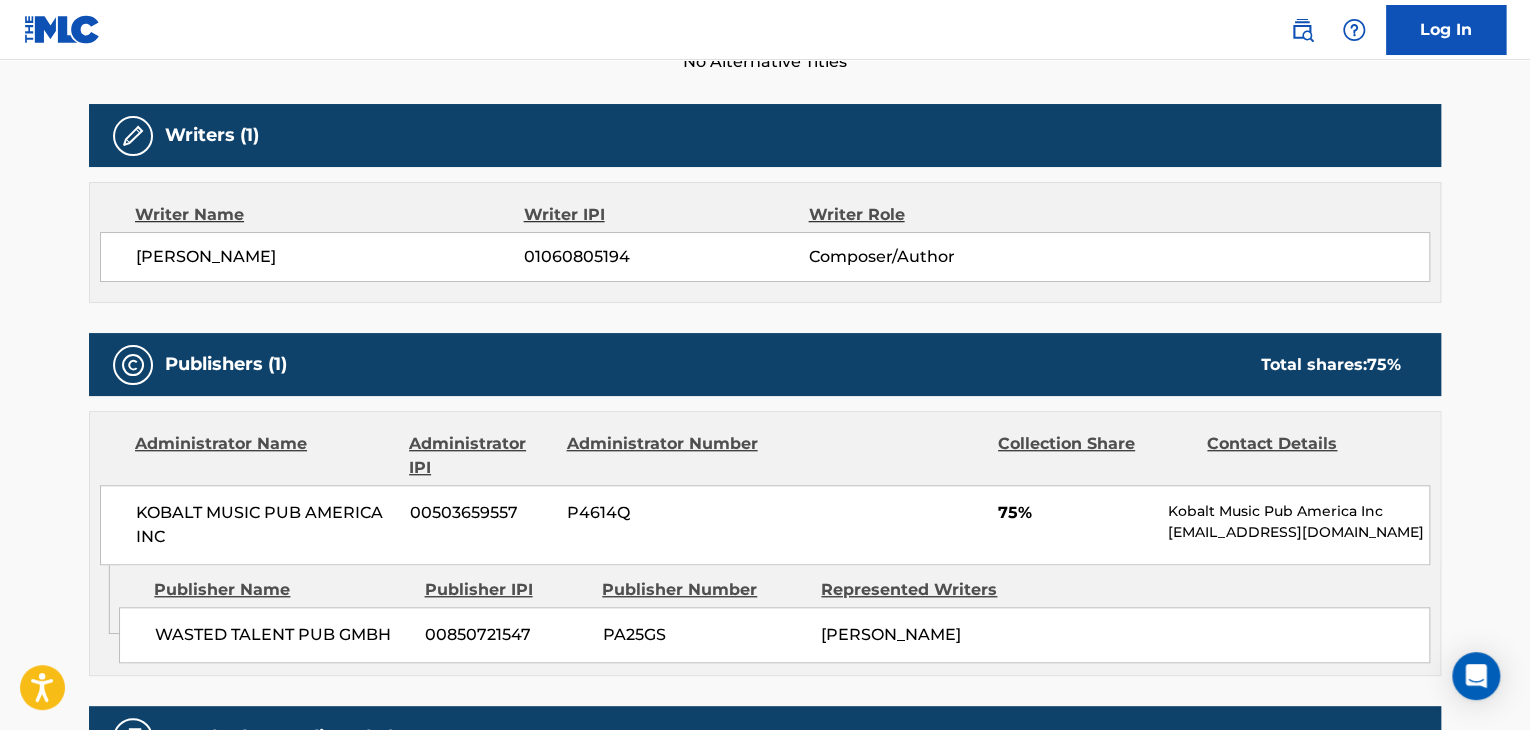 click on "KOBALT MUSIC PUB AMERICA INC" at bounding box center [265, 525] 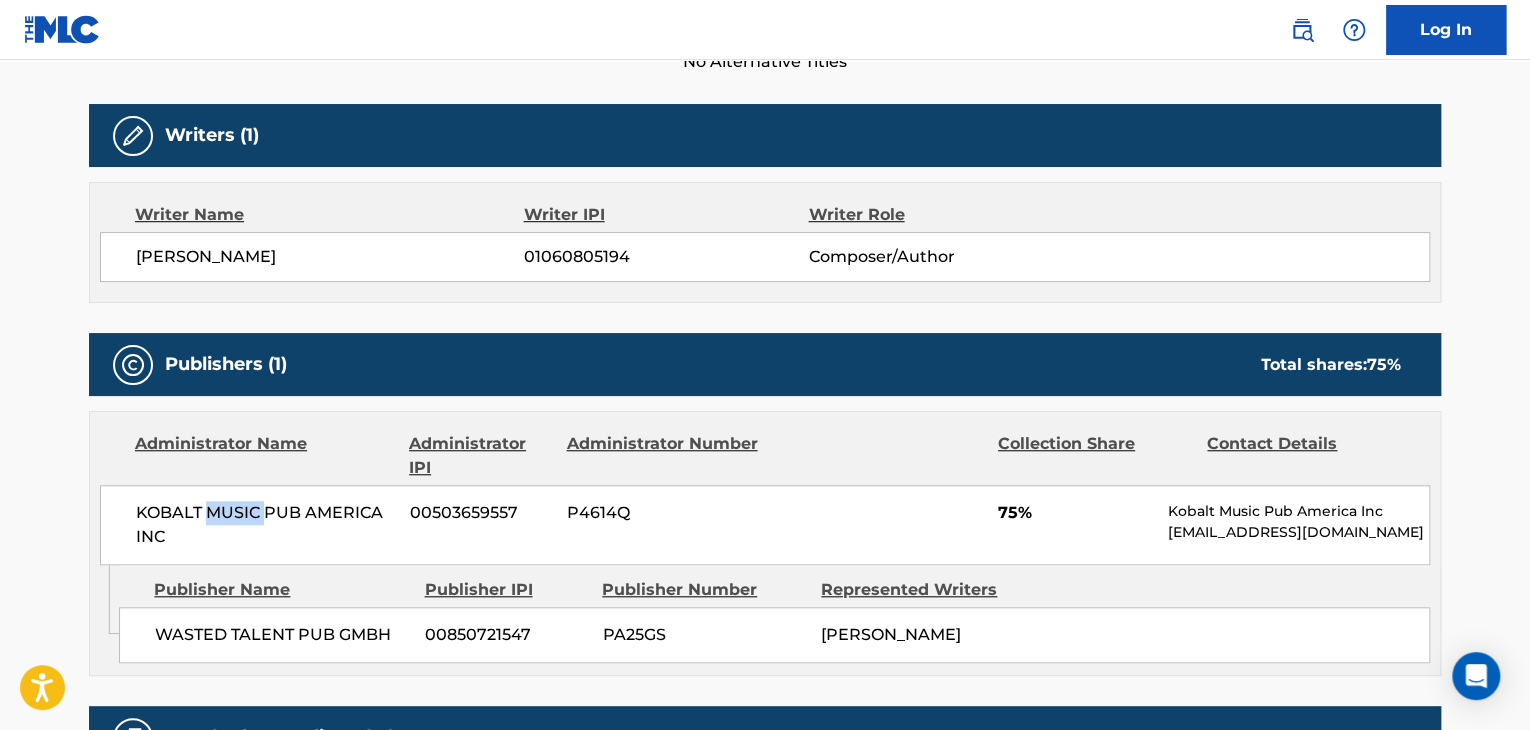 click on "KOBALT MUSIC PUB AMERICA INC" at bounding box center [265, 525] 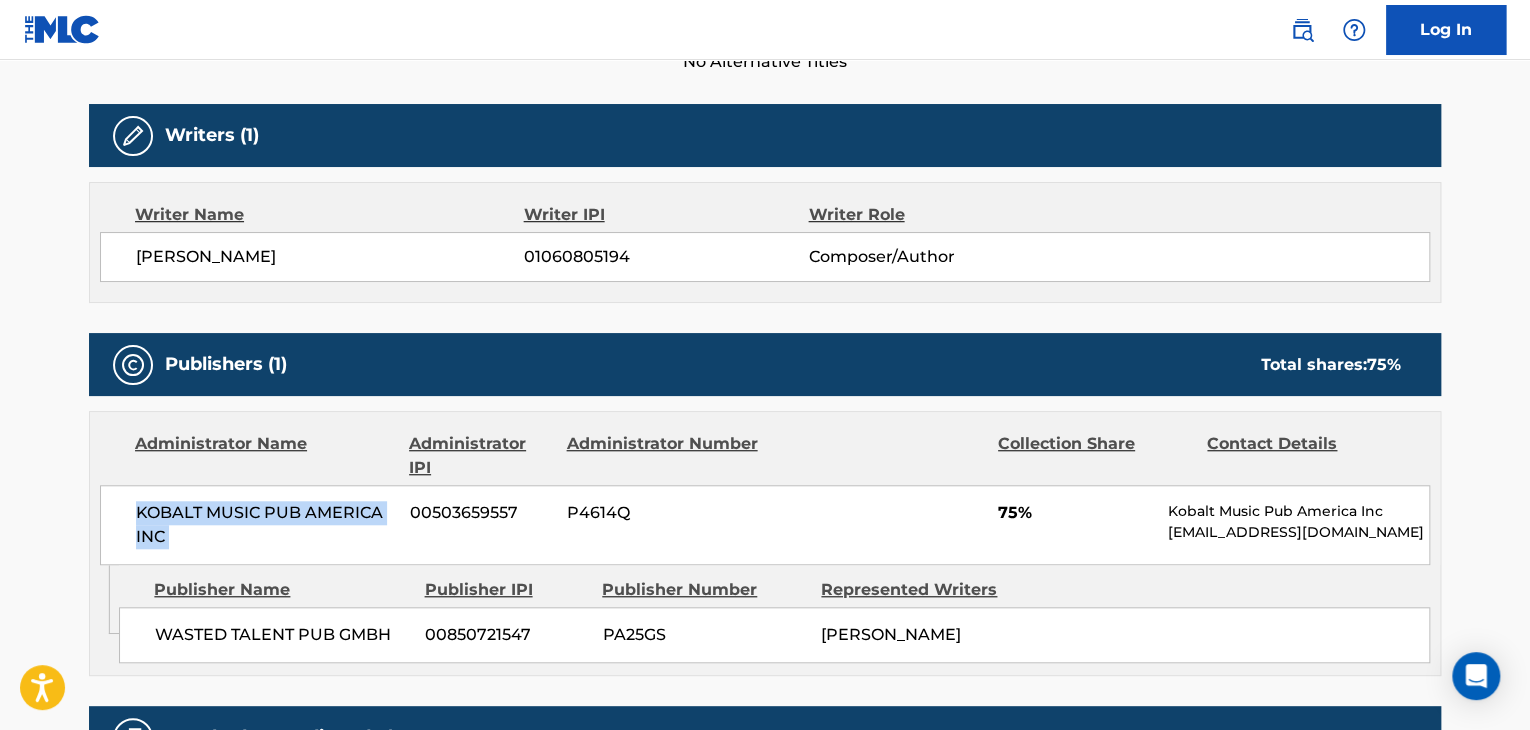 click on "KOBALT MUSIC PUB AMERICA INC" at bounding box center [265, 525] 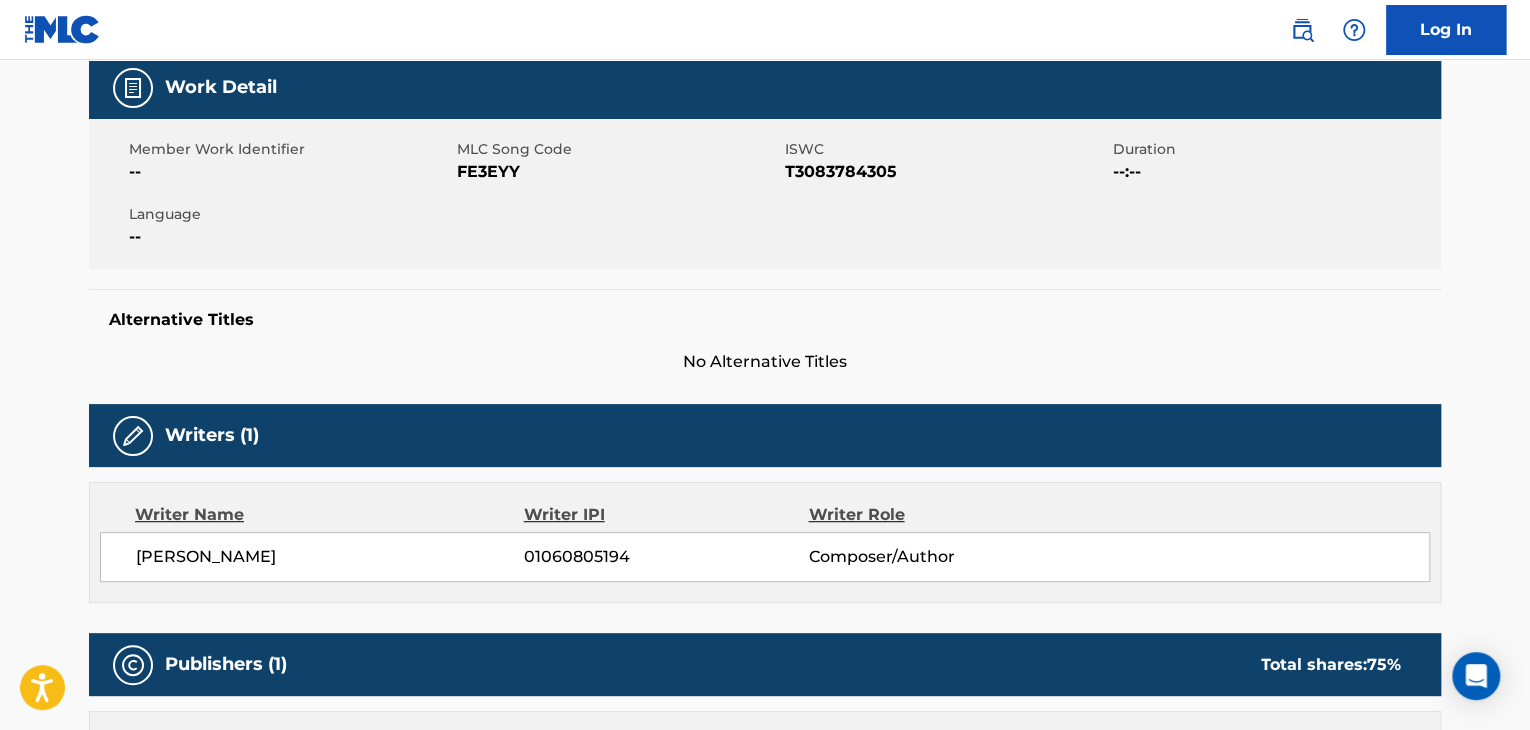 click on "FE3EYY" at bounding box center [618, 172] 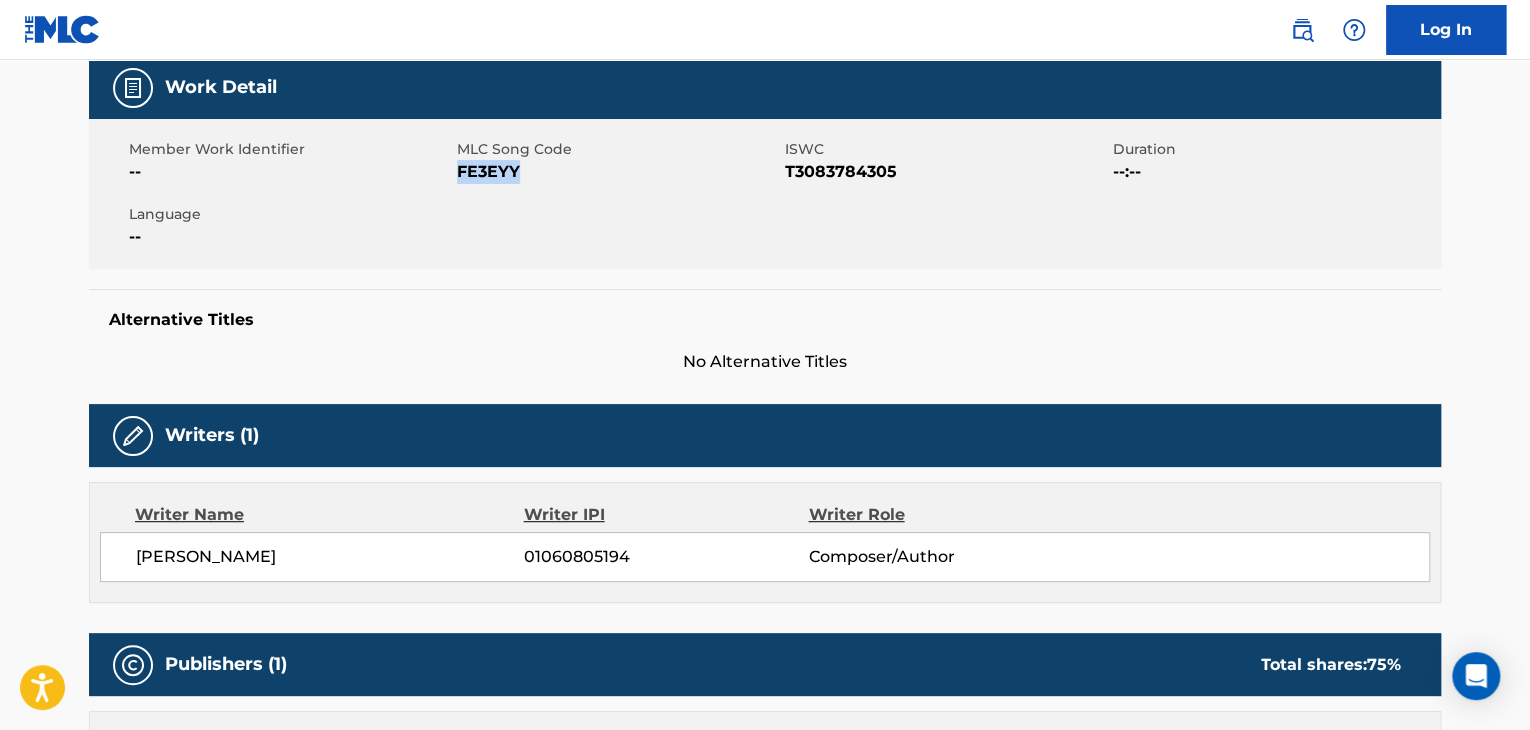click on "FE3EYY" at bounding box center [618, 172] 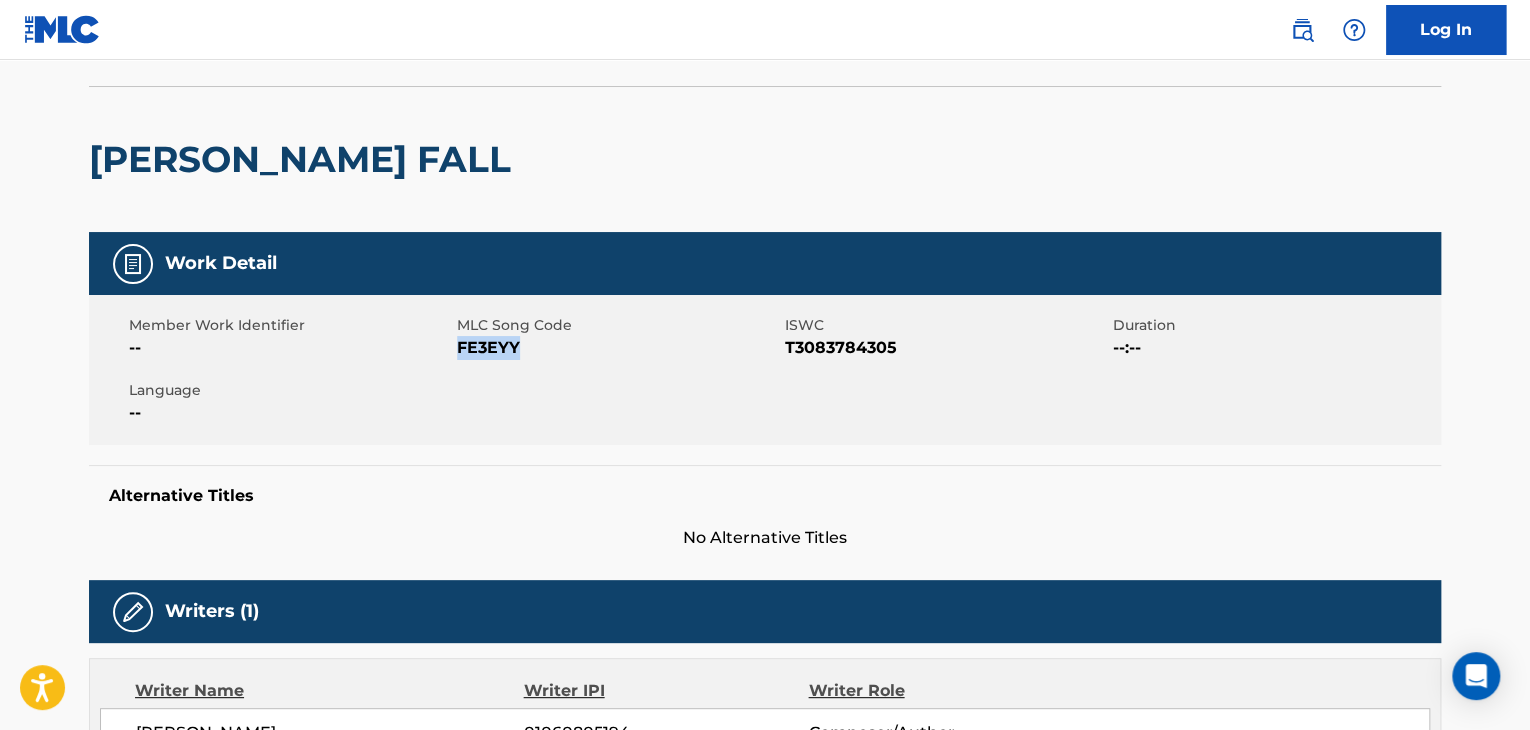 scroll, scrollTop: 0, scrollLeft: 0, axis: both 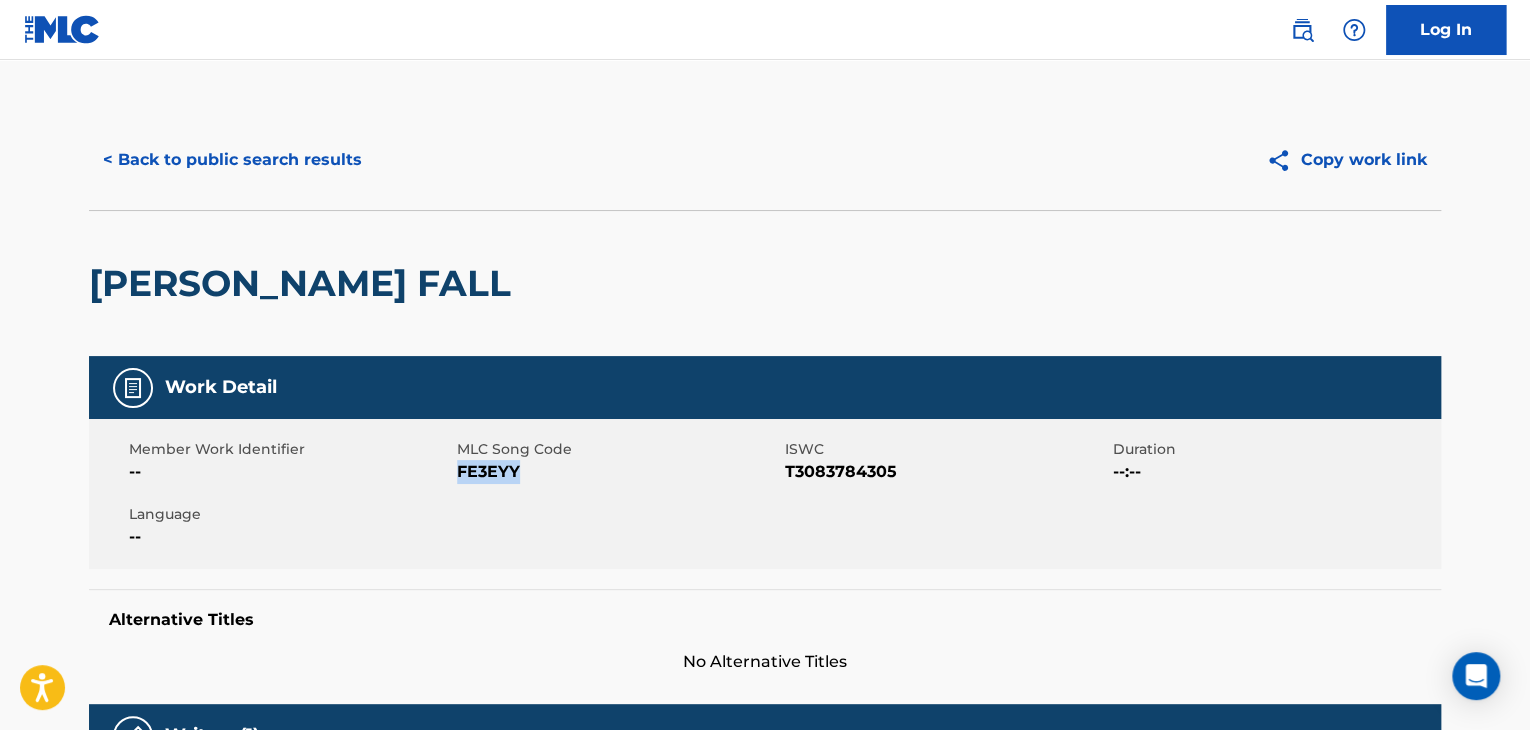 click on "< Back to public search results" at bounding box center (232, 160) 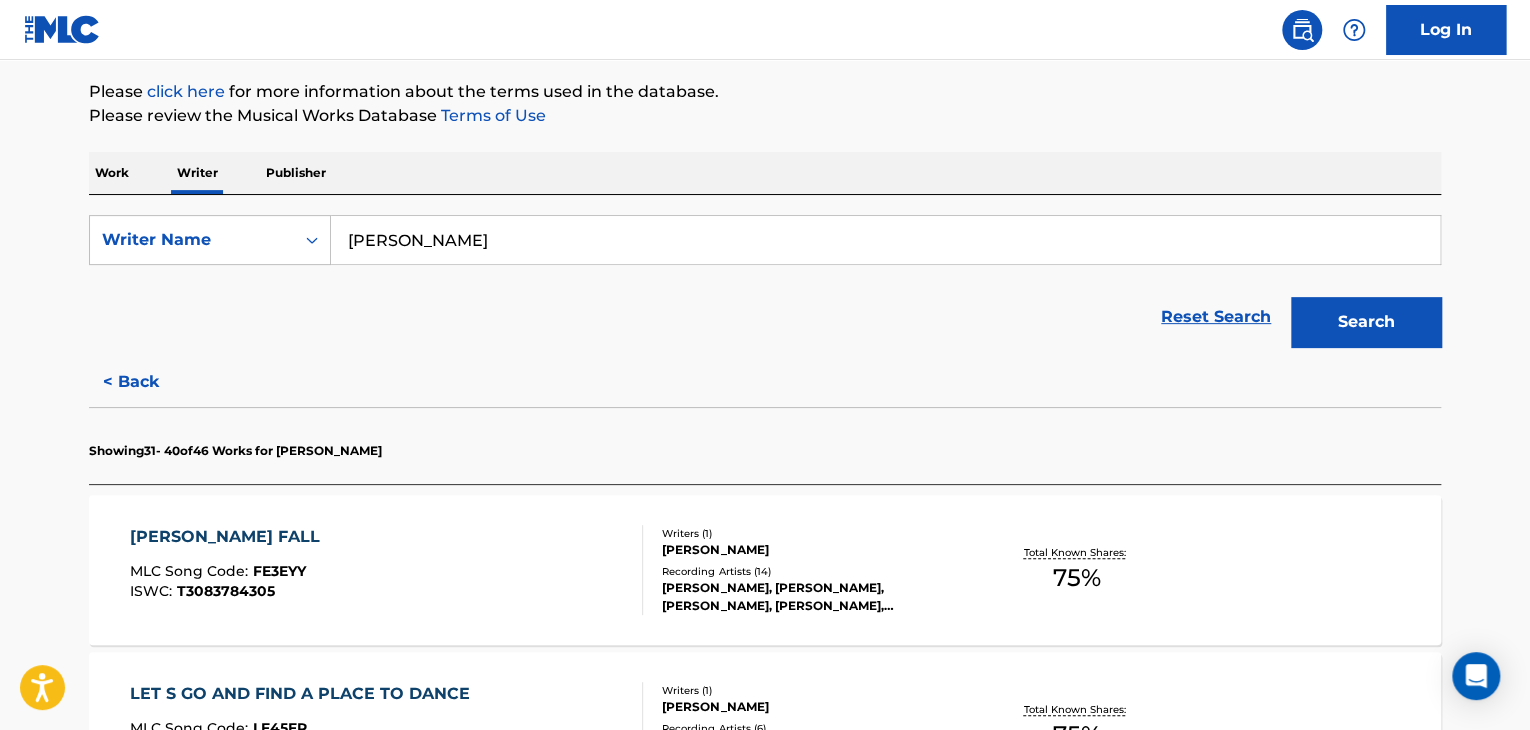 scroll, scrollTop: 224, scrollLeft: 0, axis: vertical 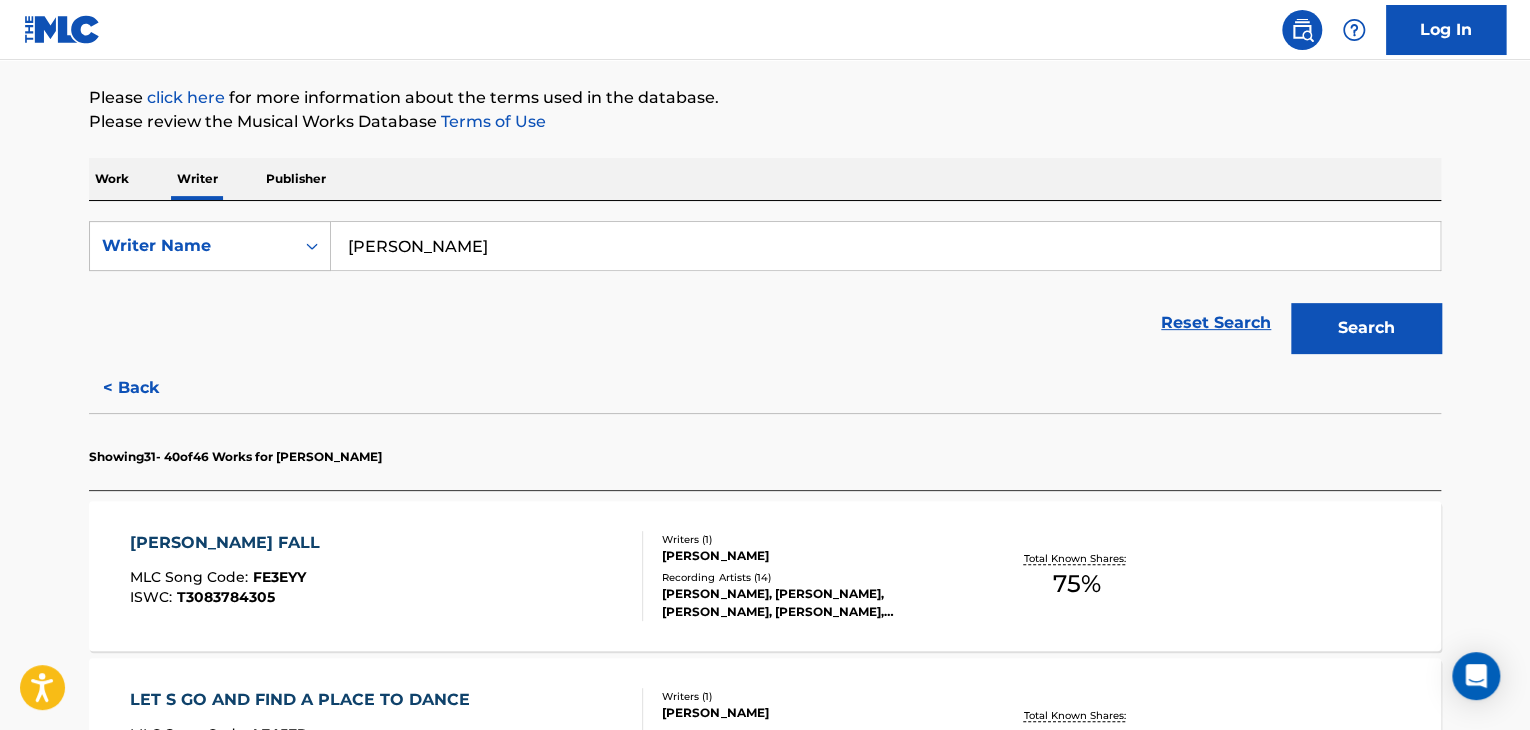 click on "[PERSON_NAME]" at bounding box center (885, 246) 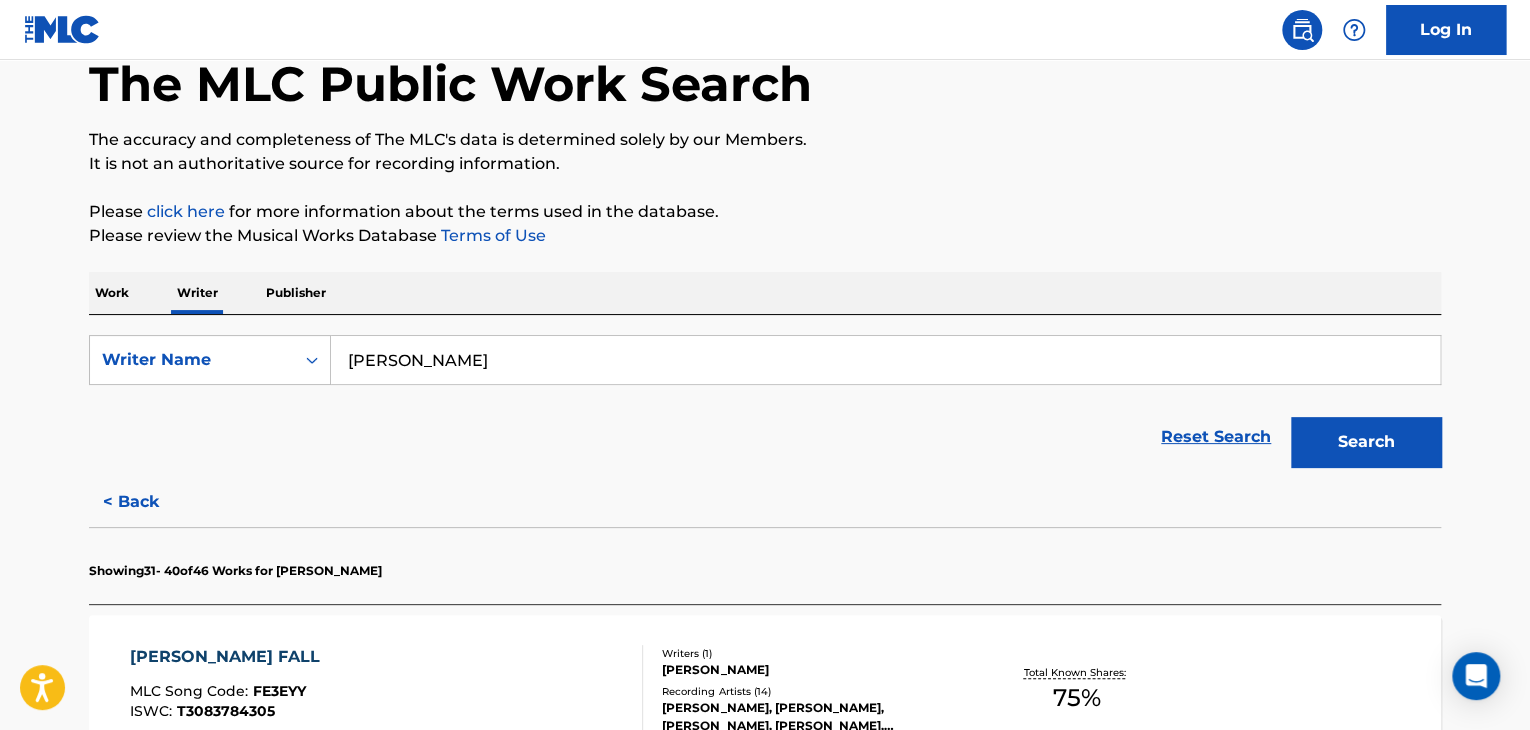 scroll, scrollTop: 24, scrollLeft: 0, axis: vertical 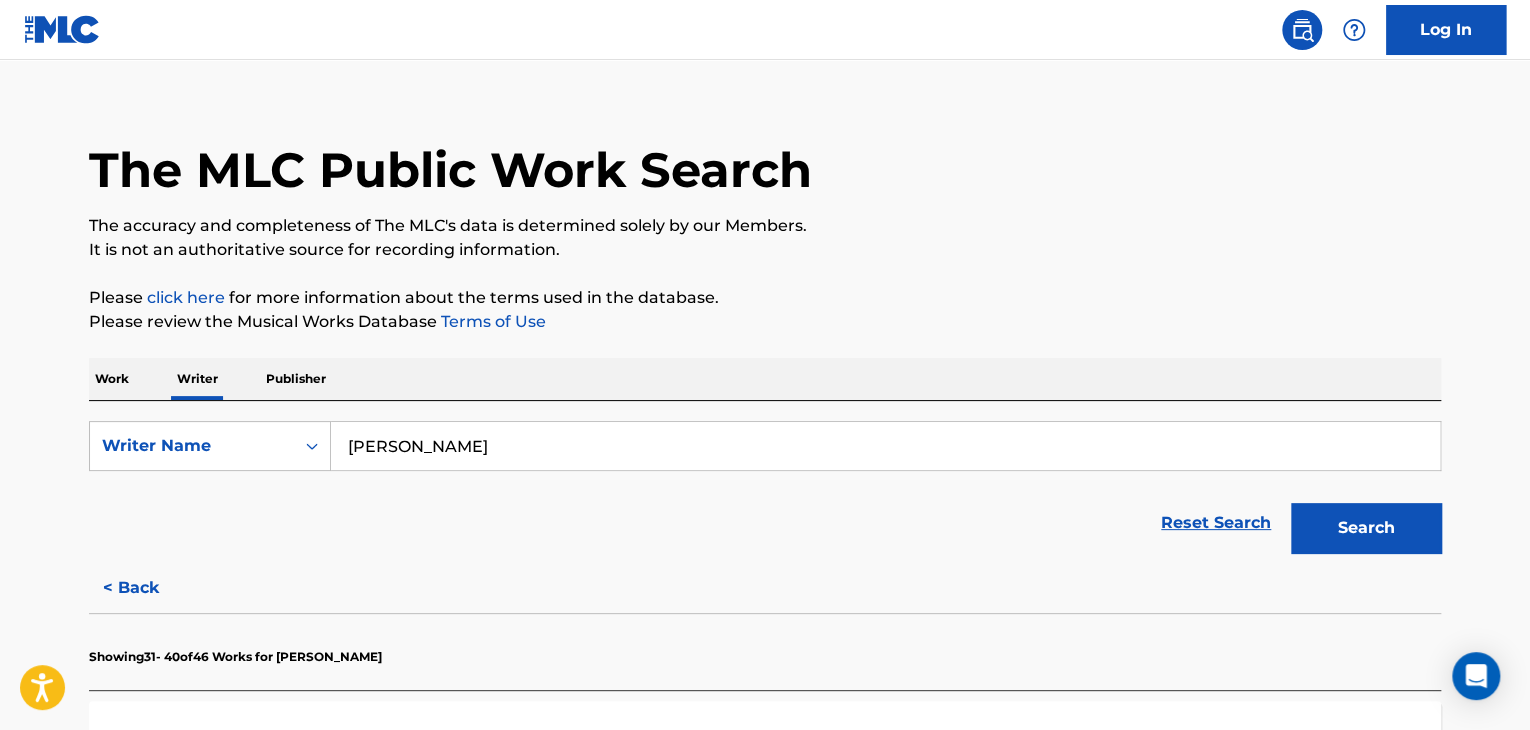 click on "Work" at bounding box center (112, 379) 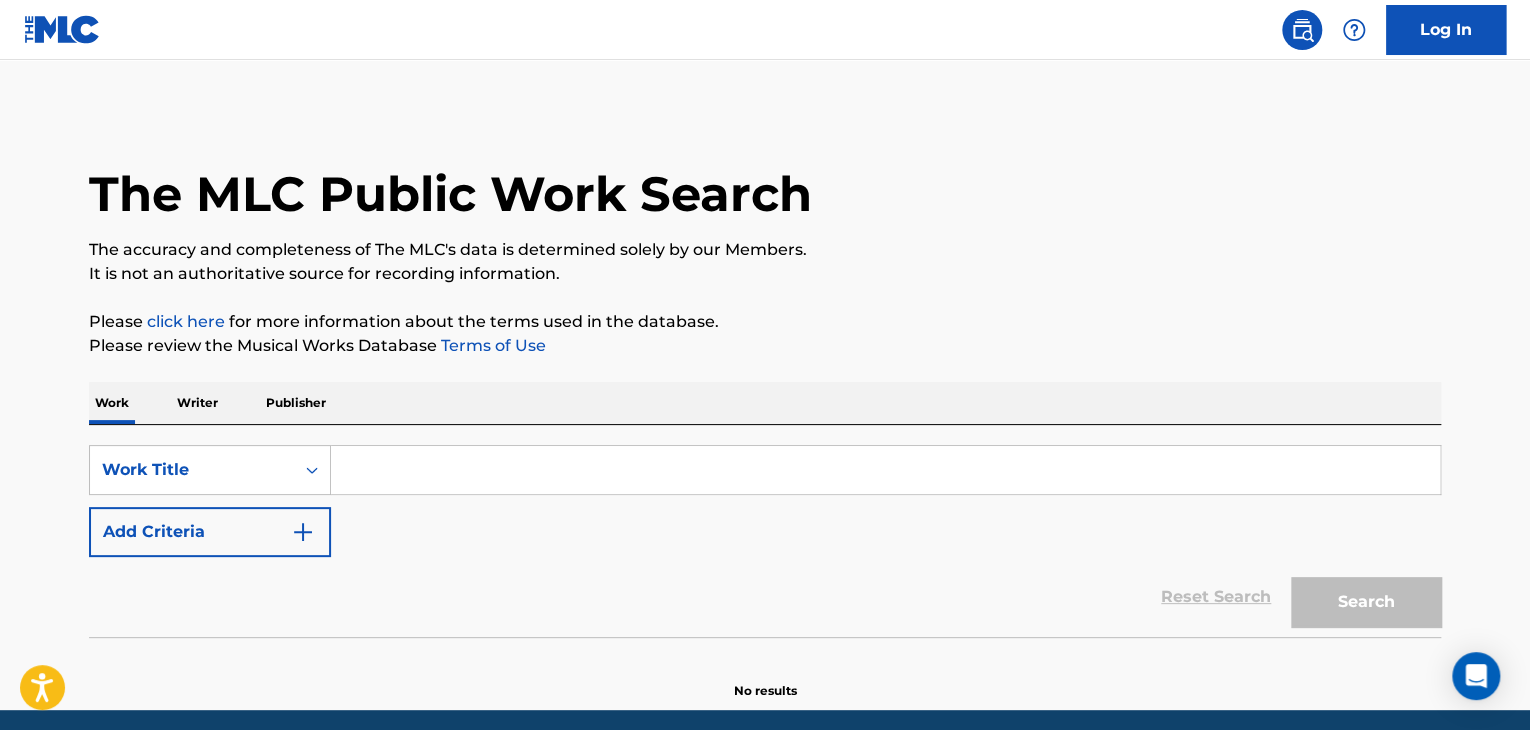 click at bounding box center [885, 470] 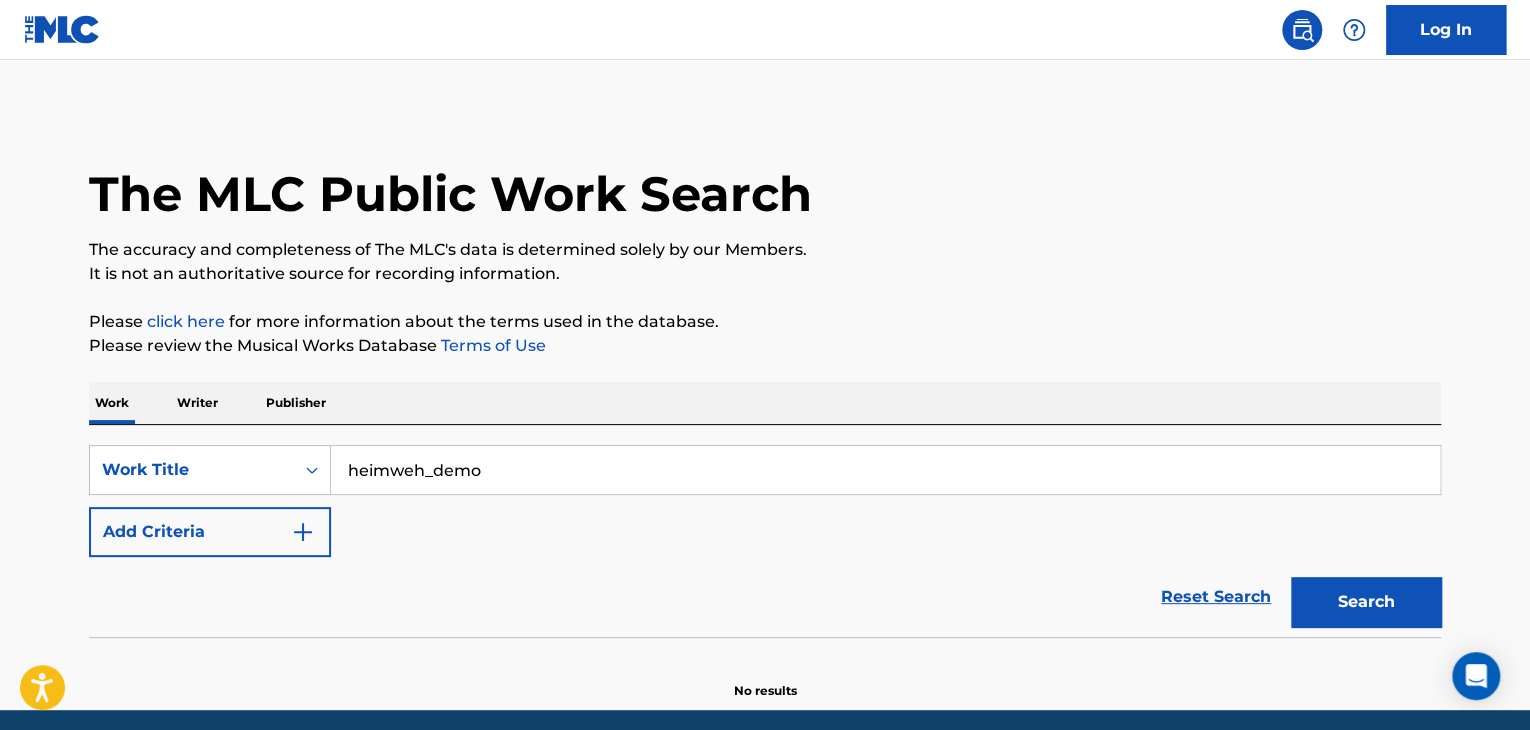 drag, startPoint x: 424, startPoint y: 477, endPoint x: 520, endPoint y: 462, distance: 97.16481 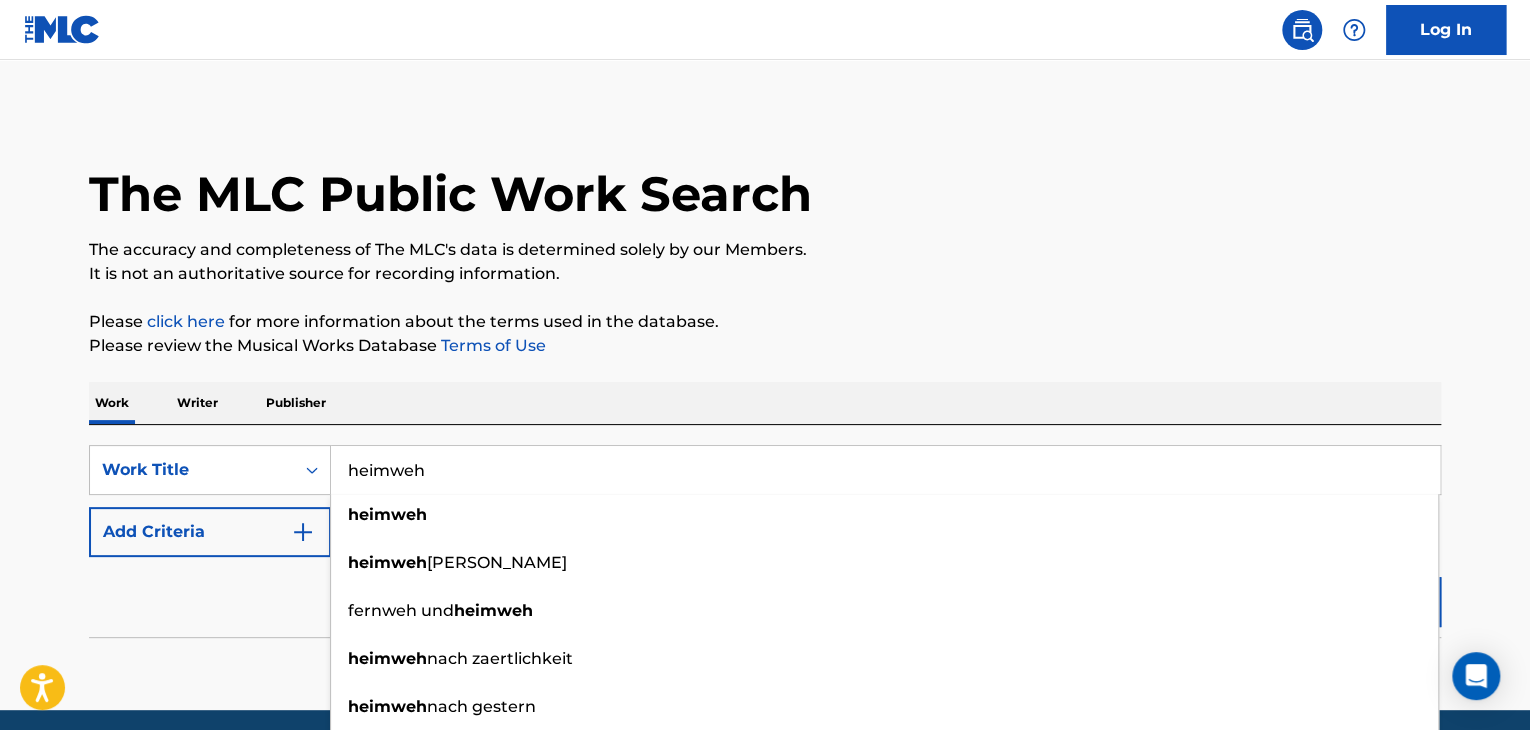 type on "heimweh" 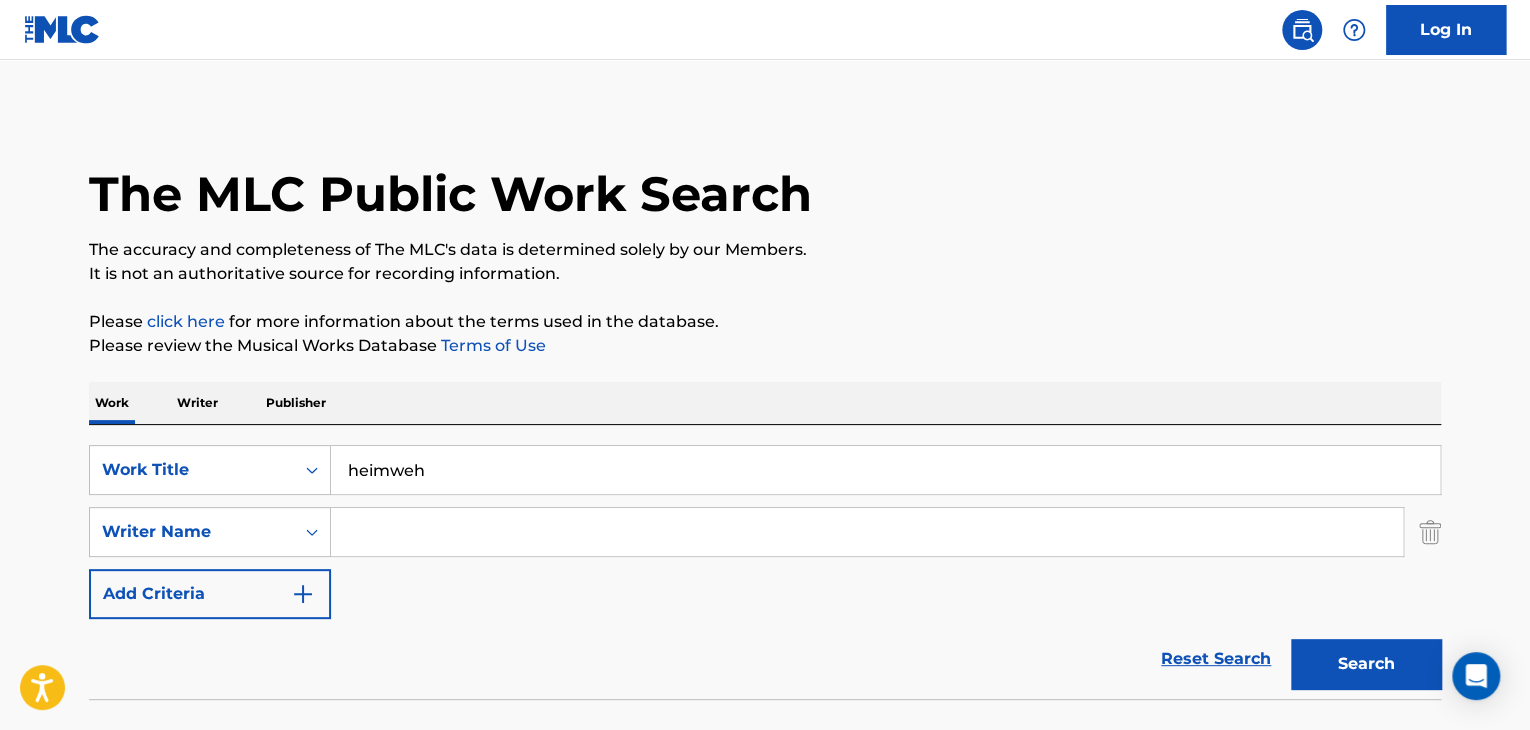 click at bounding box center [867, 532] 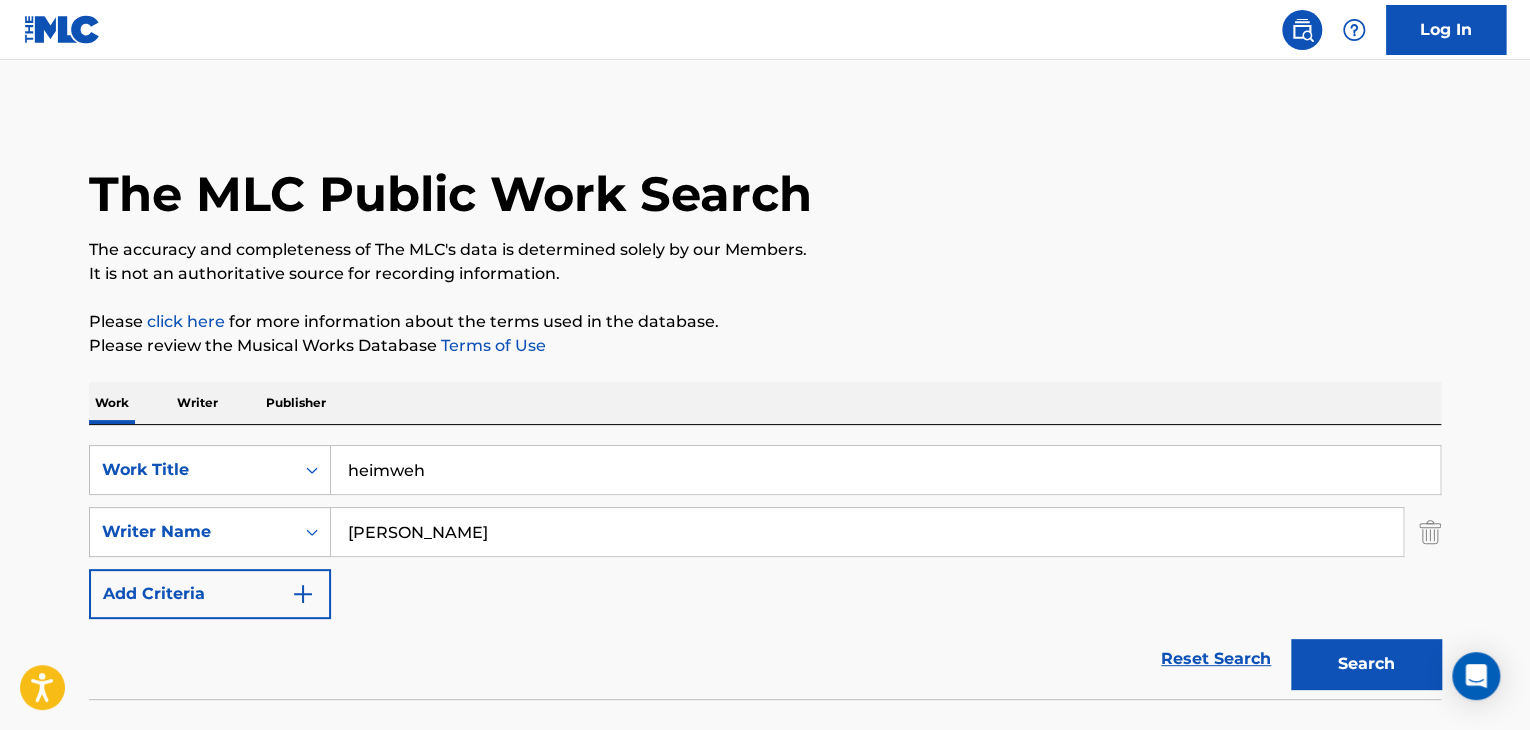 type on "[PERSON_NAME]" 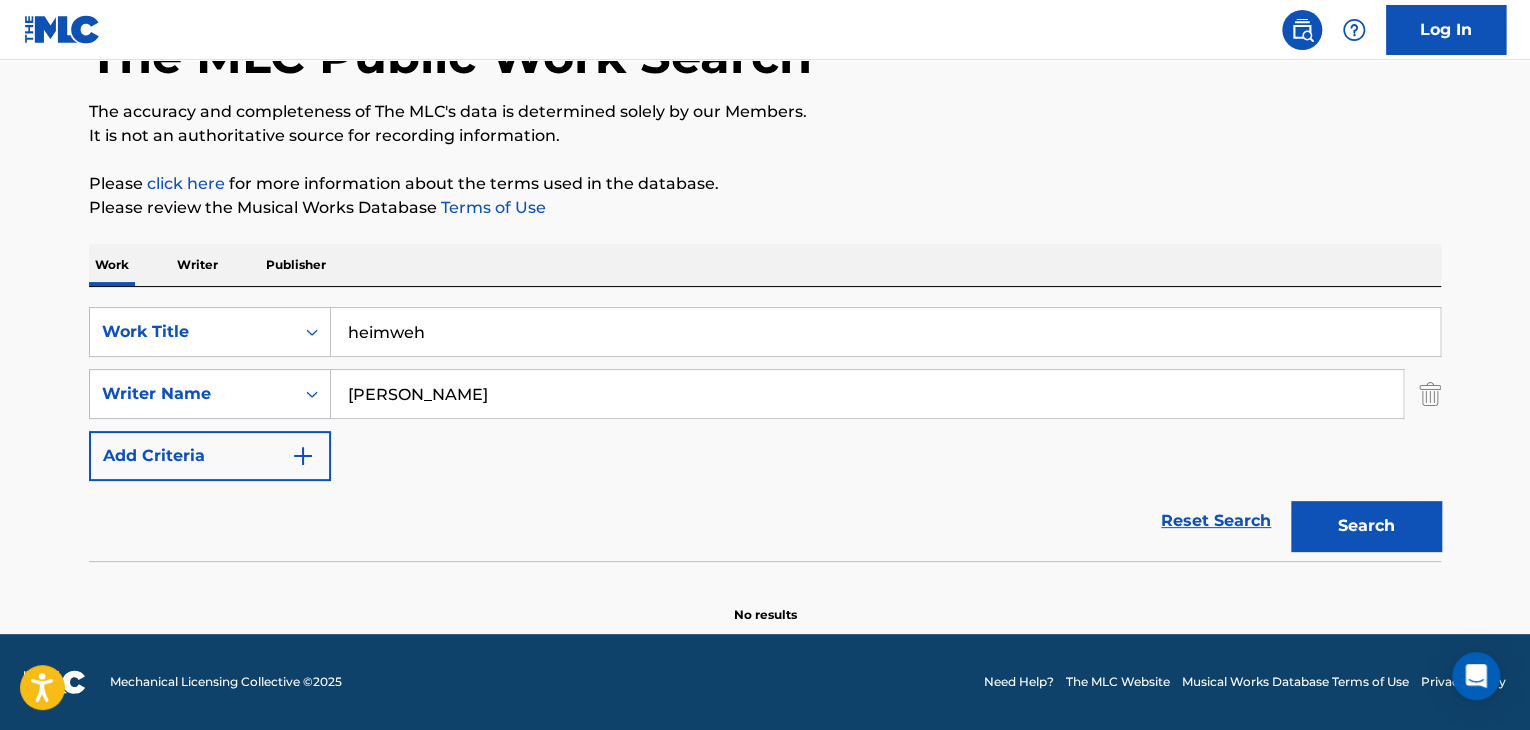 scroll, scrollTop: 138, scrollLeft: 0, axis: vertical 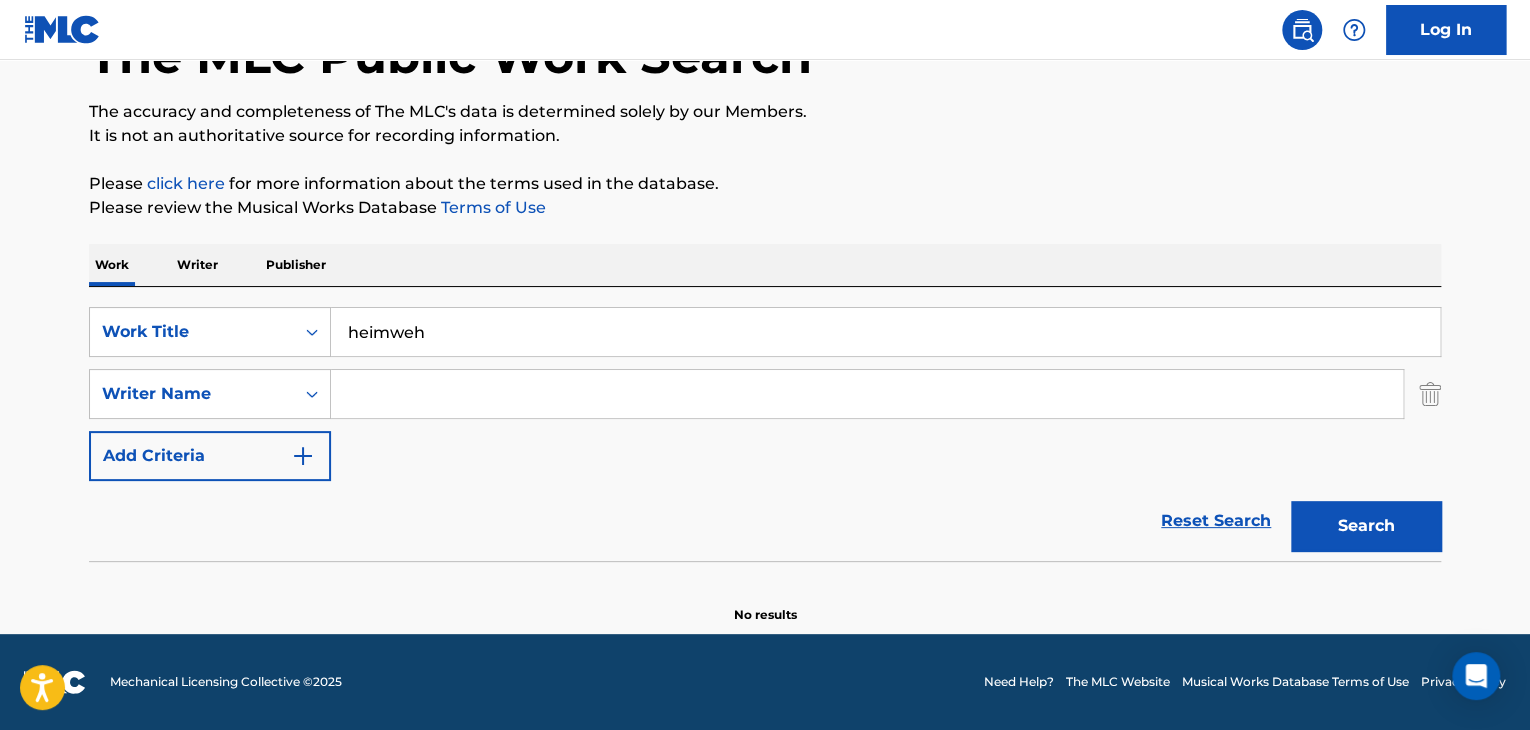 type 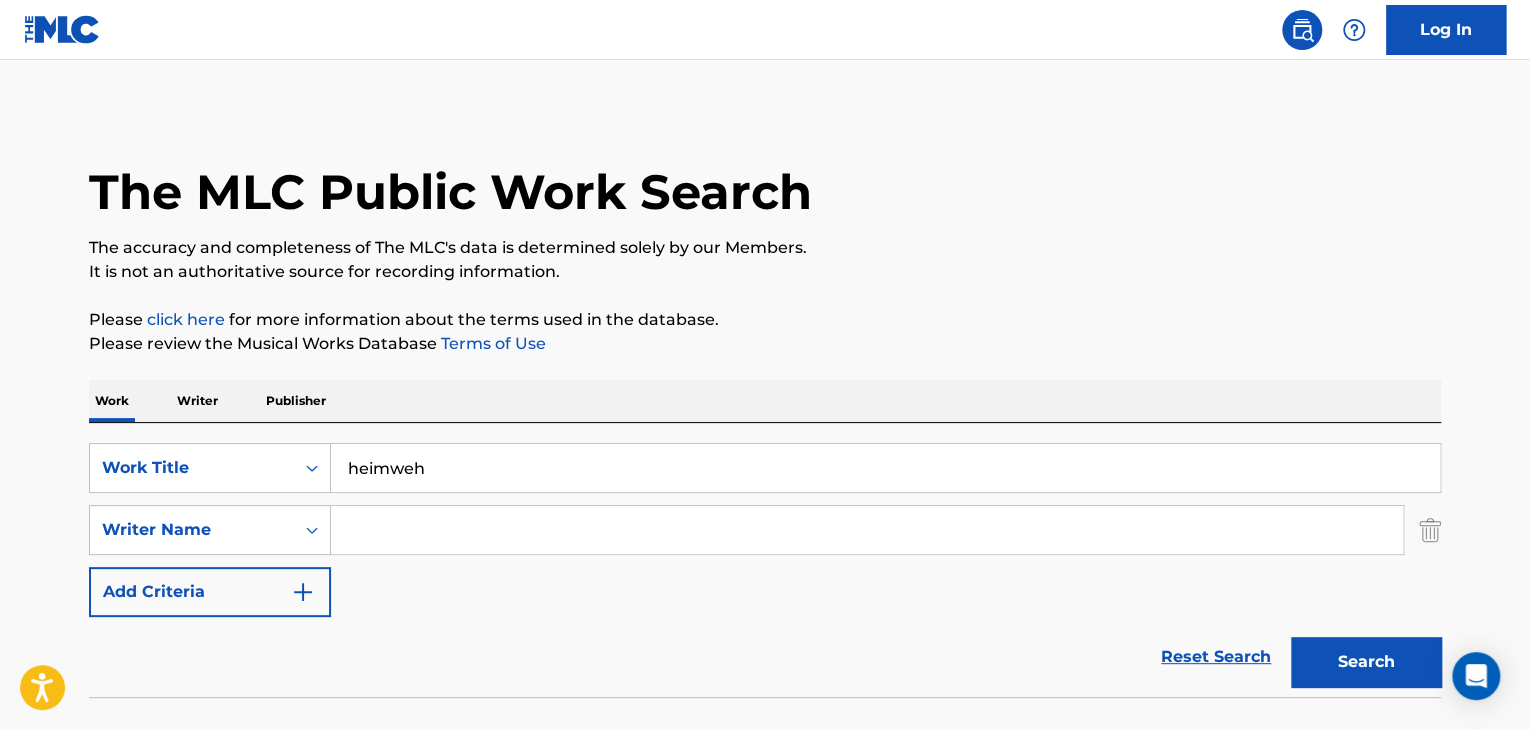 scroll, scrollTop: 0, scrollLeft: 0, axis: both 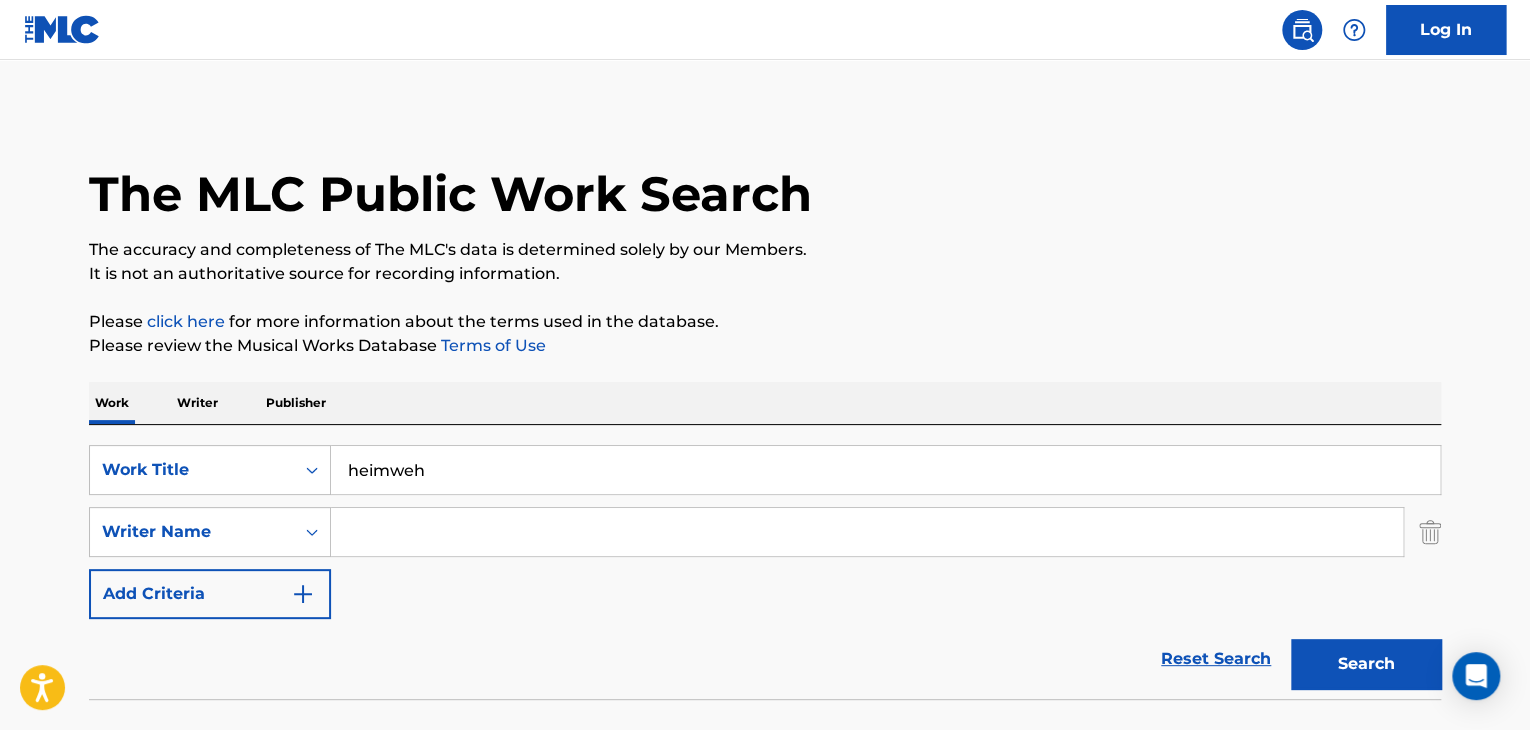 click on "Writer" at bounding box center [197, 403] 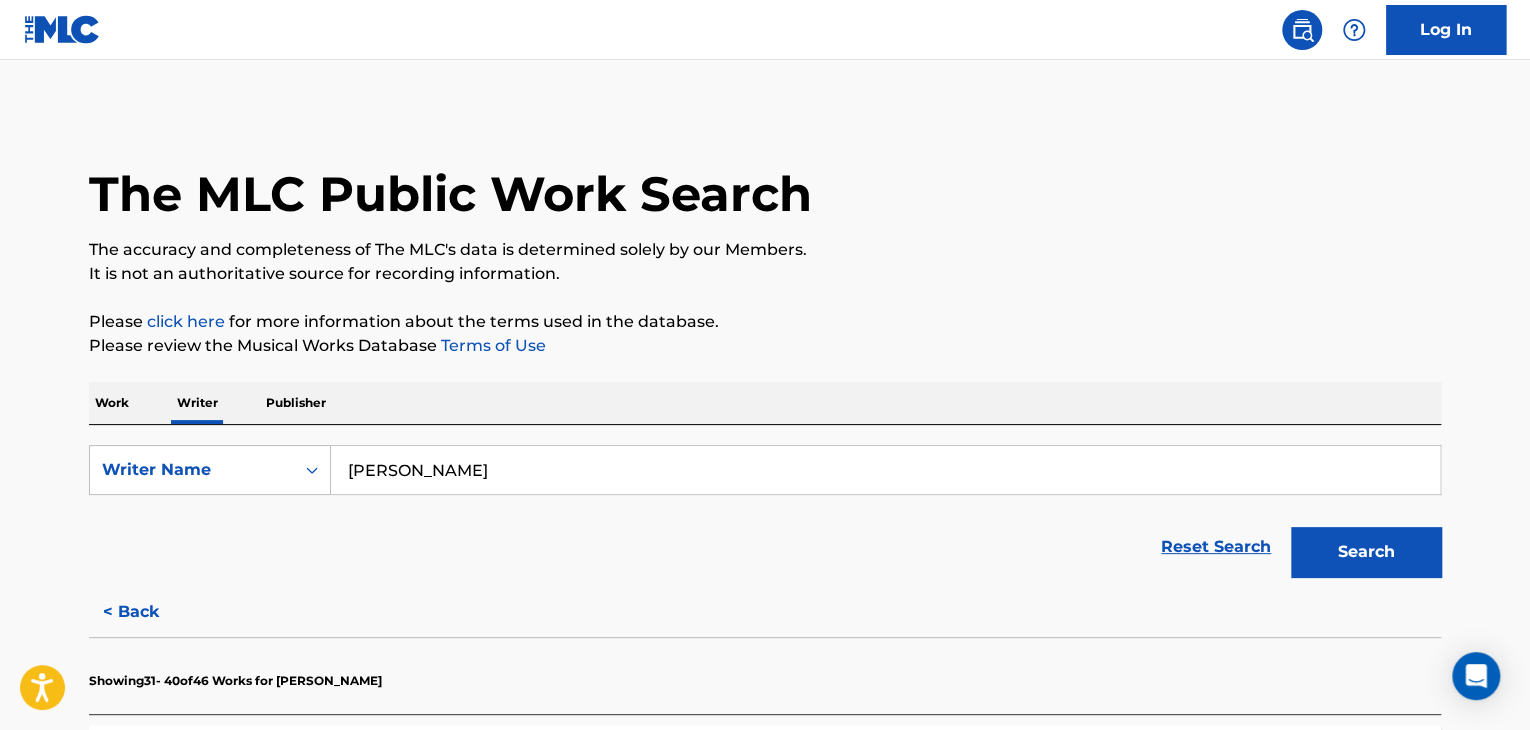 click on "[PERSON_NAME]" at bounding box center (885, 470) 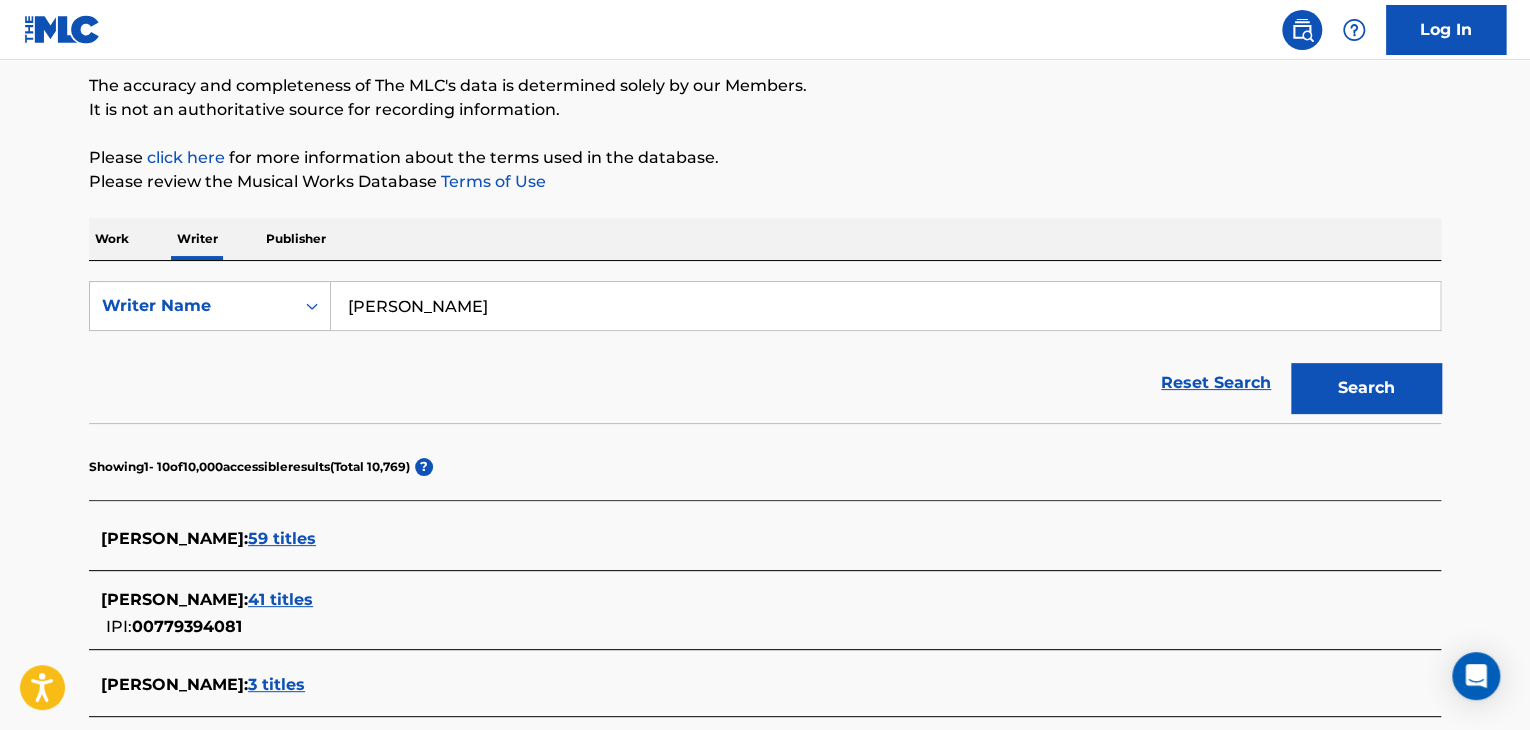 scroll, scrollTop: 300, scrollLeft: 0, axis: vertical 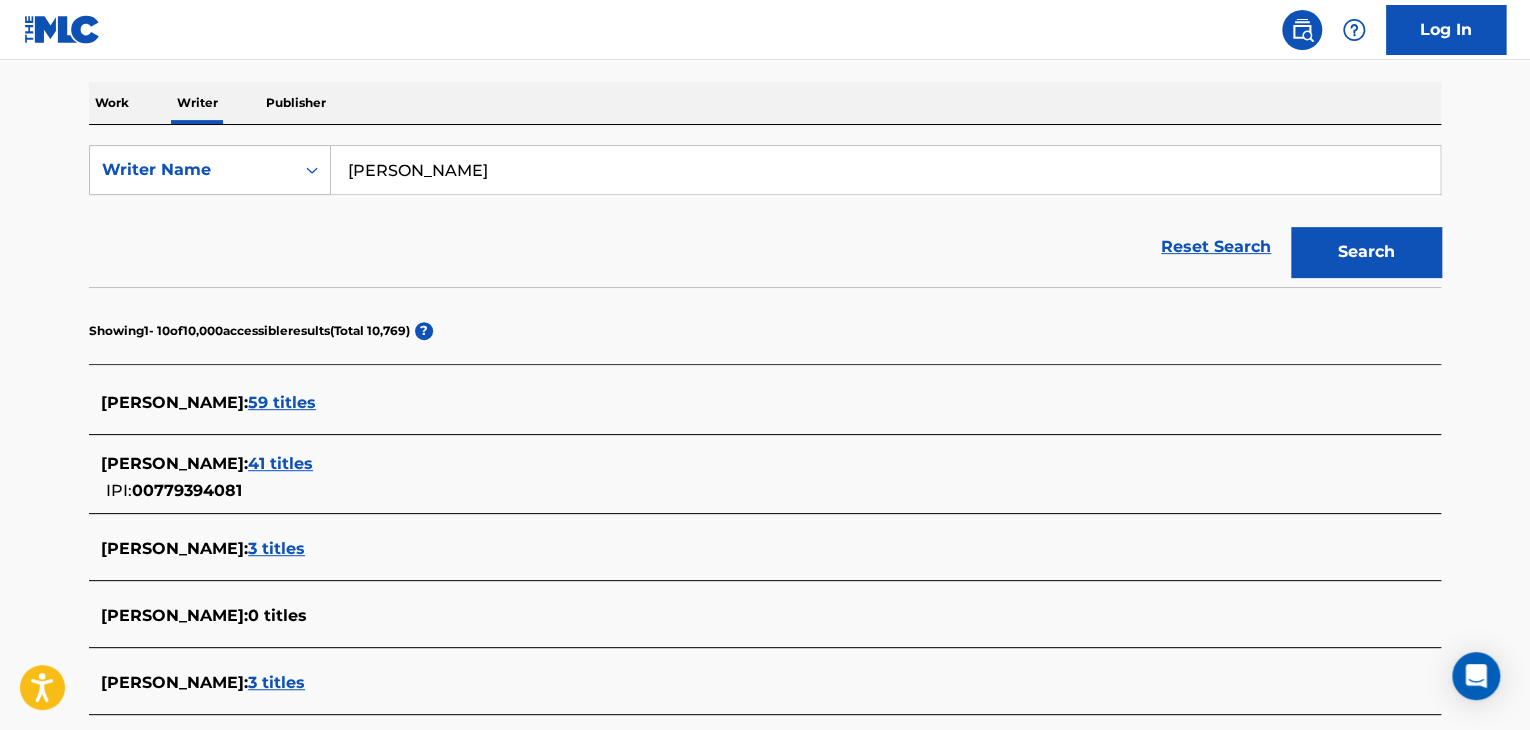 click on "41 titles" at bounding box center (280, 463) 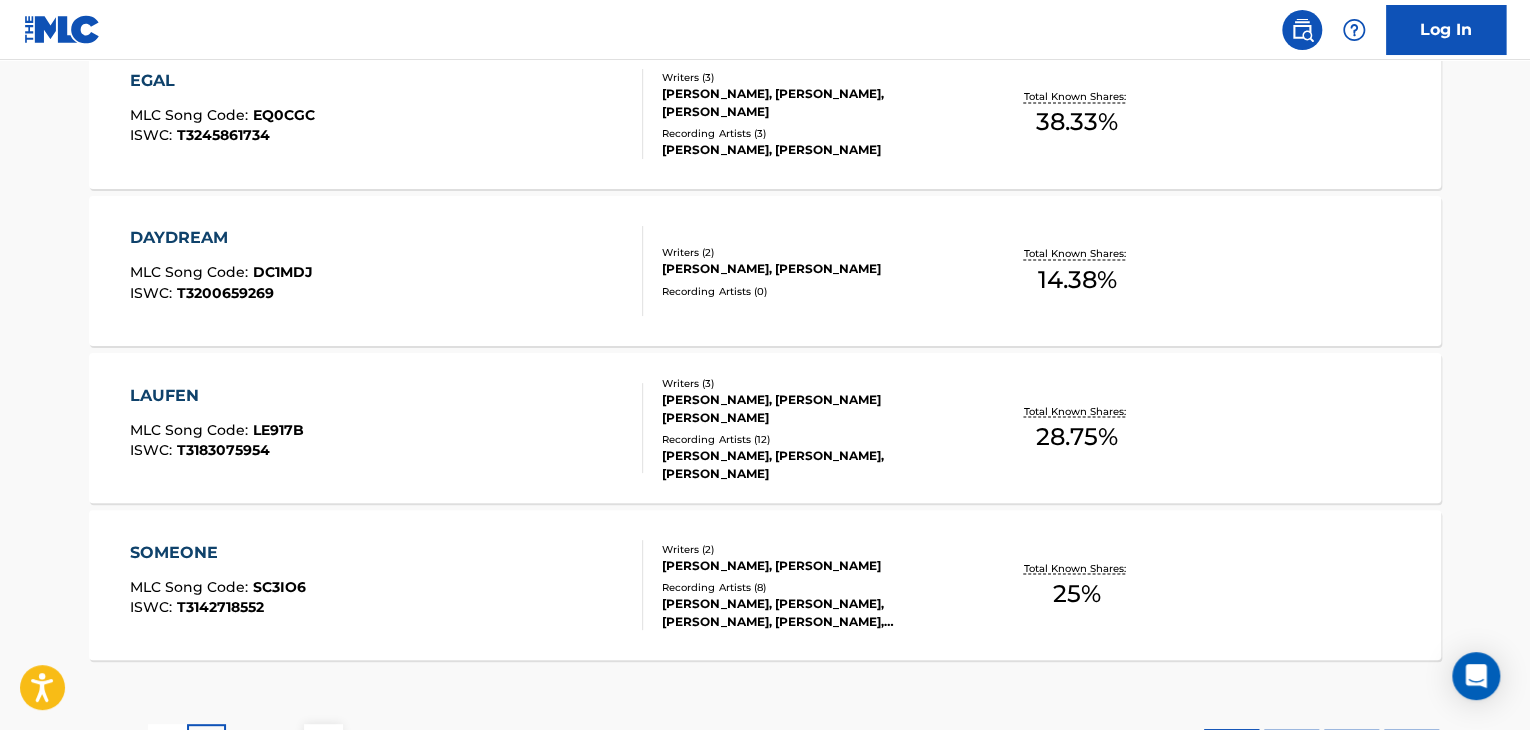 scroll, scrollTop: 1799, scrollLeft: 0, axis: vertical 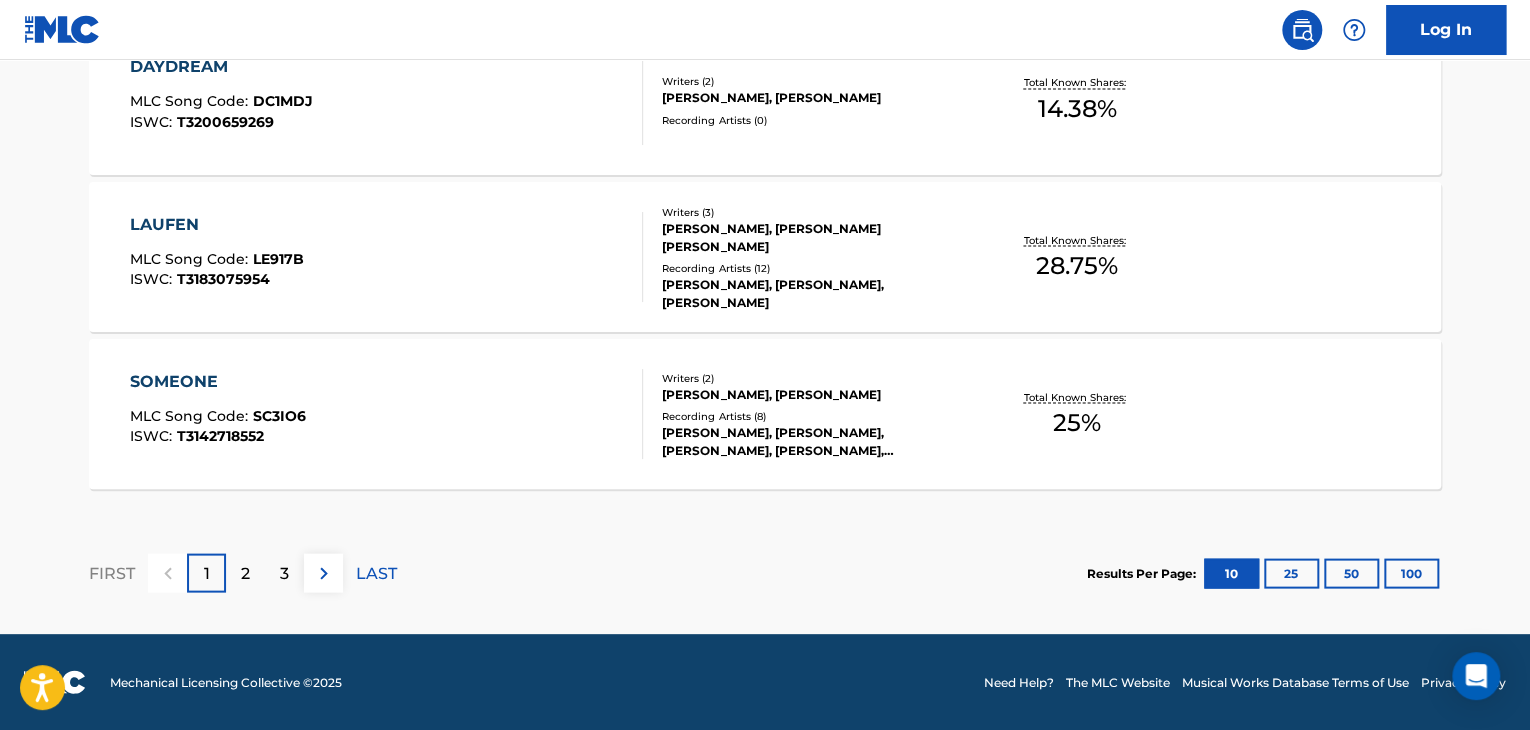 click on "LAST" at bounding box center (376, 573) 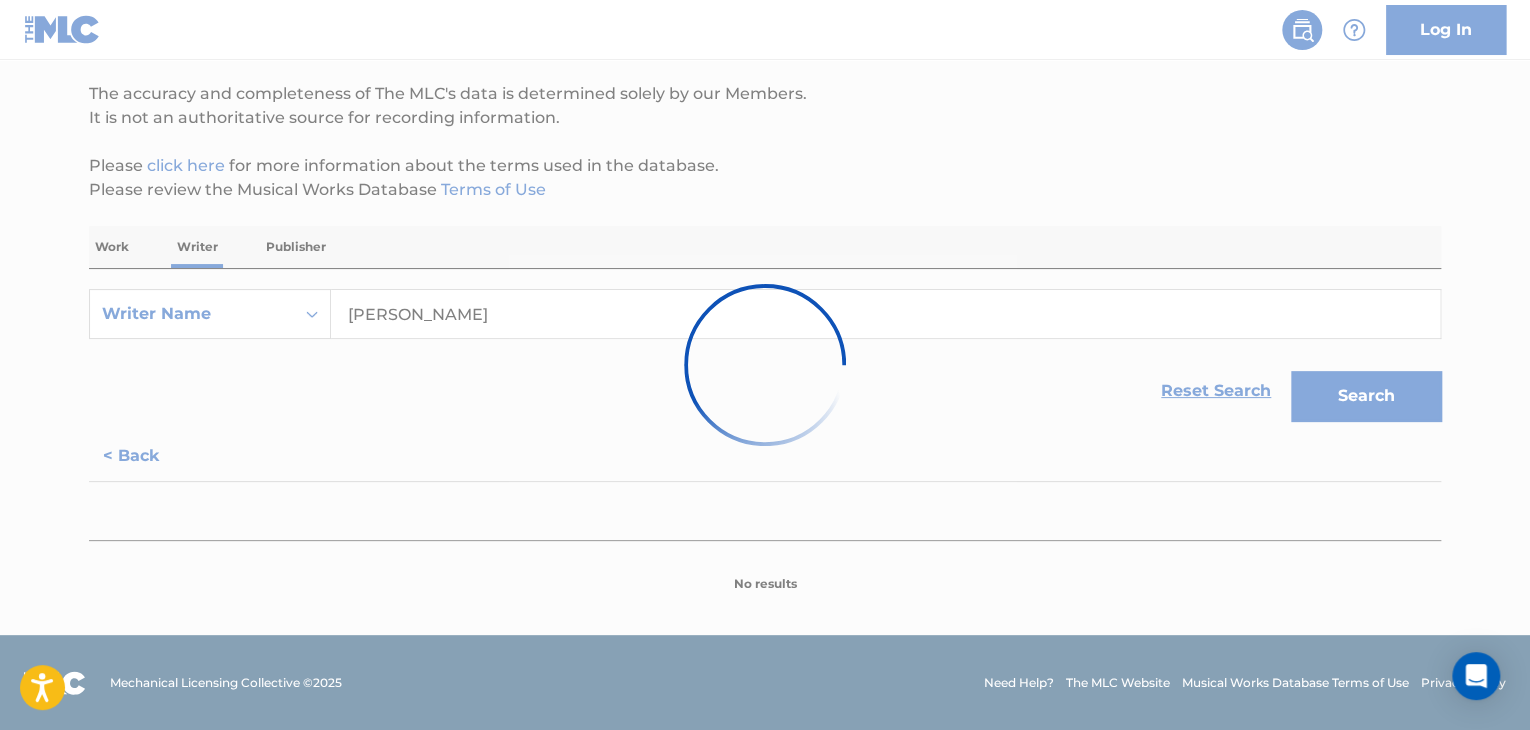 scroll, scrollTop: 385, scrollLeft: 0, axis: vertical 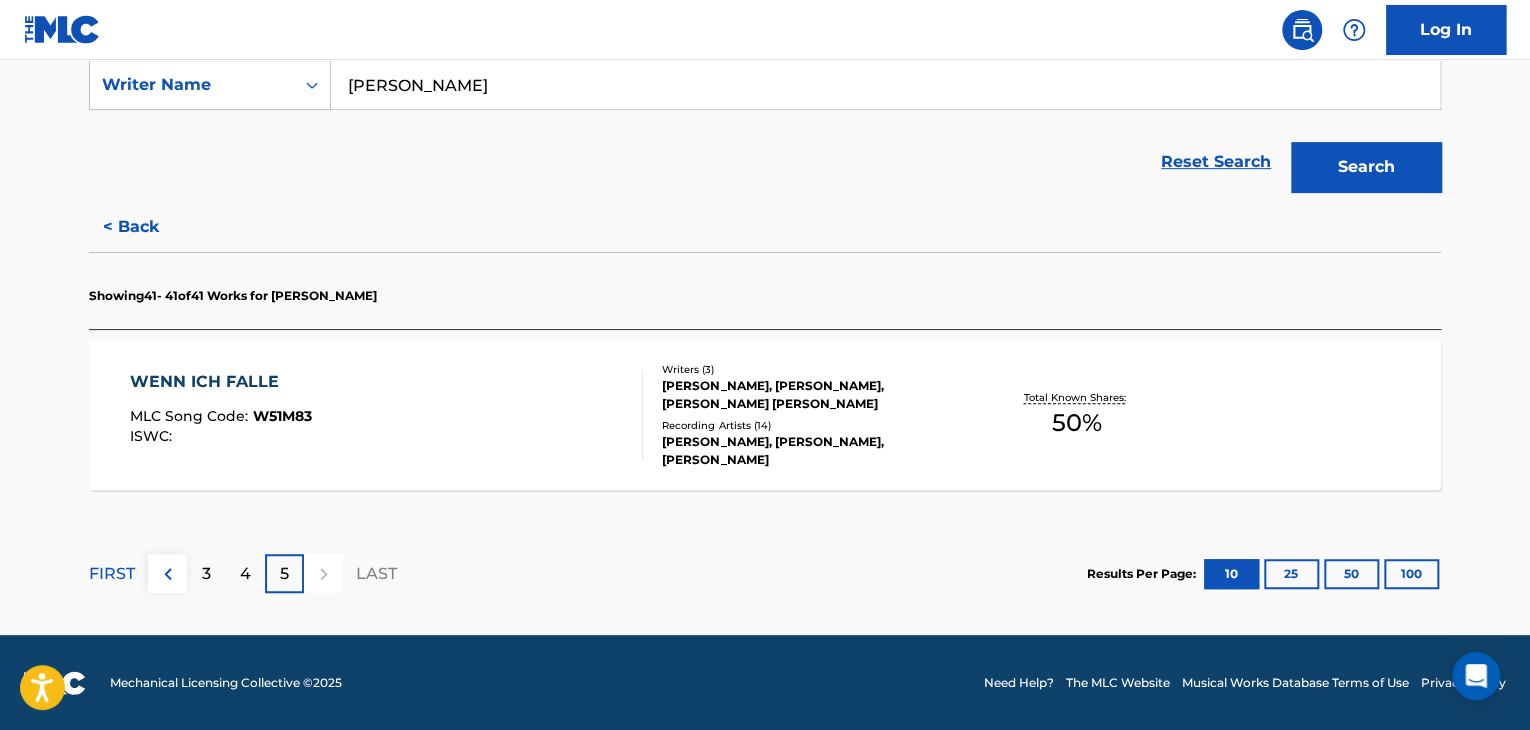 click on "WENN ICH FALLE MLC Song Code : W51M83 ISWC :" at bounding box center [387, 415] 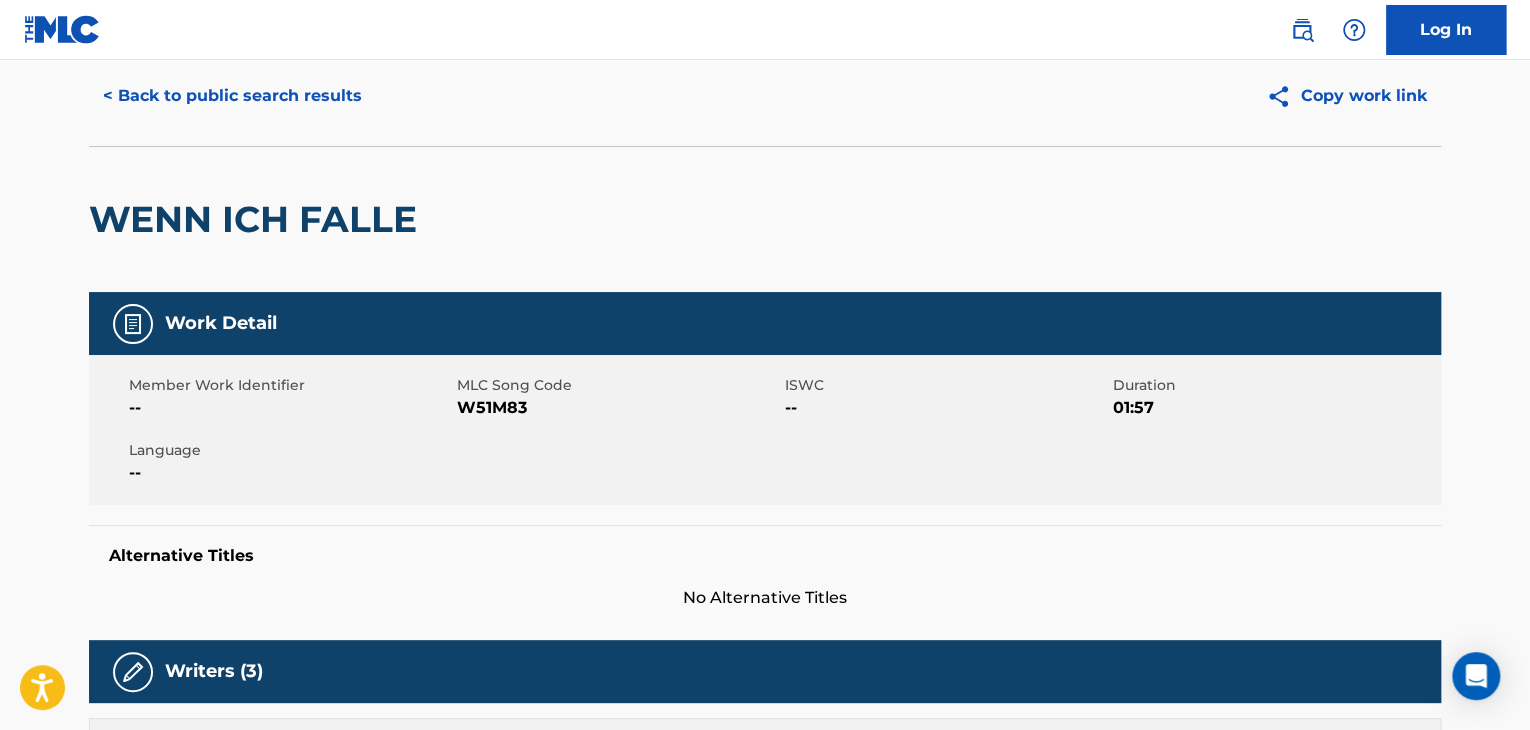 scroll, scrollTop: 0, scrollLeft: 0, axis: both 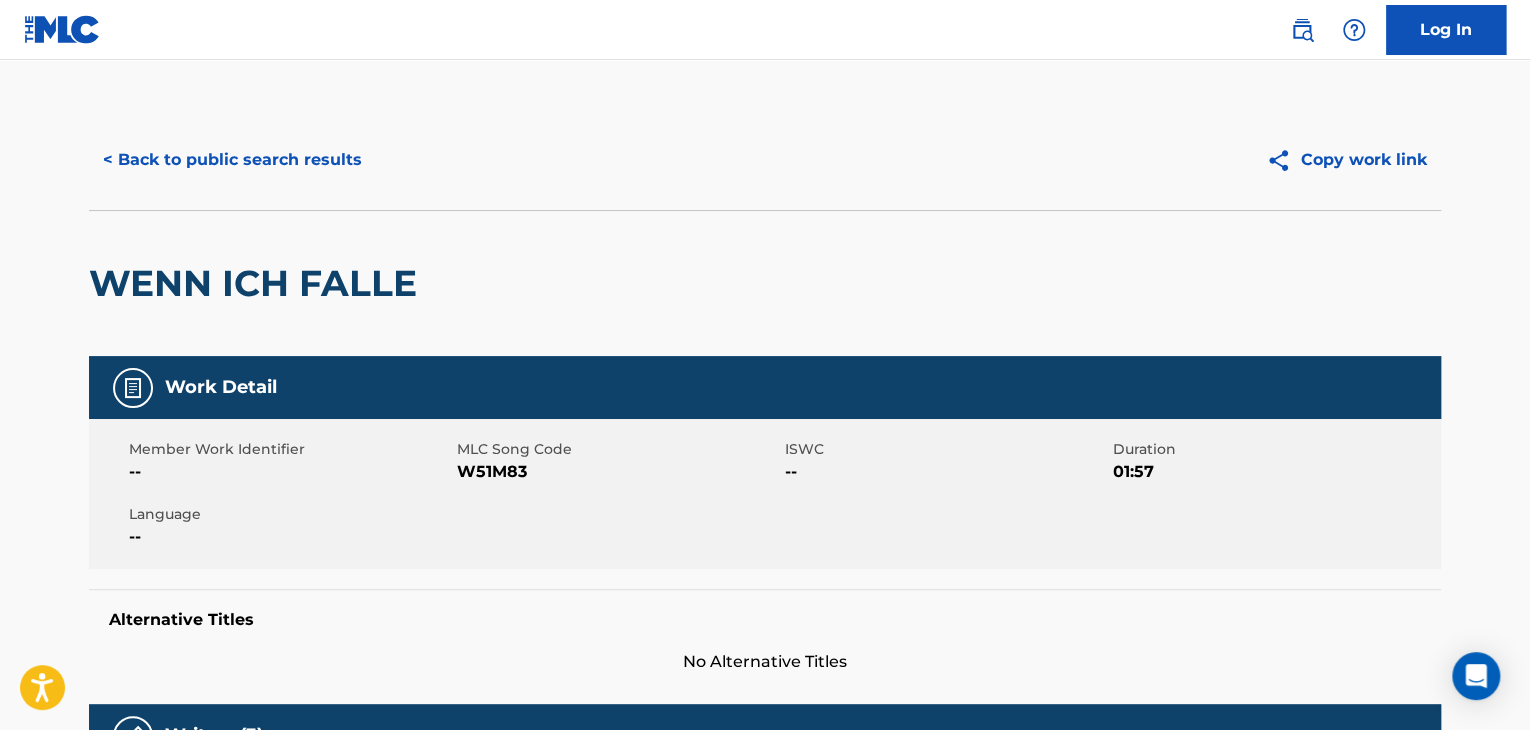 click on "< Back to public search results" at bounding box center [232, 160] 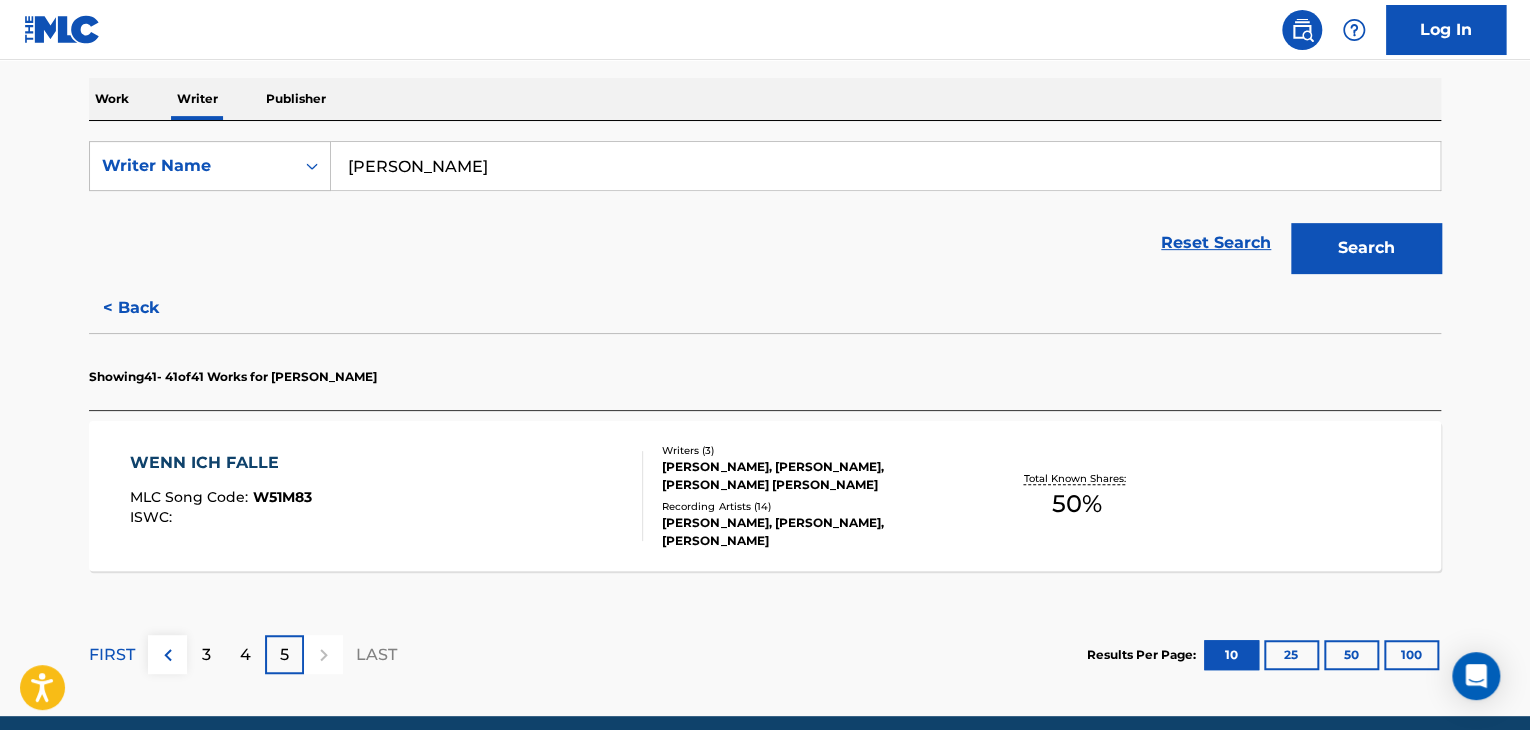 scroll, scrollTop: 385, scrollLeft: 0, axis: vertical 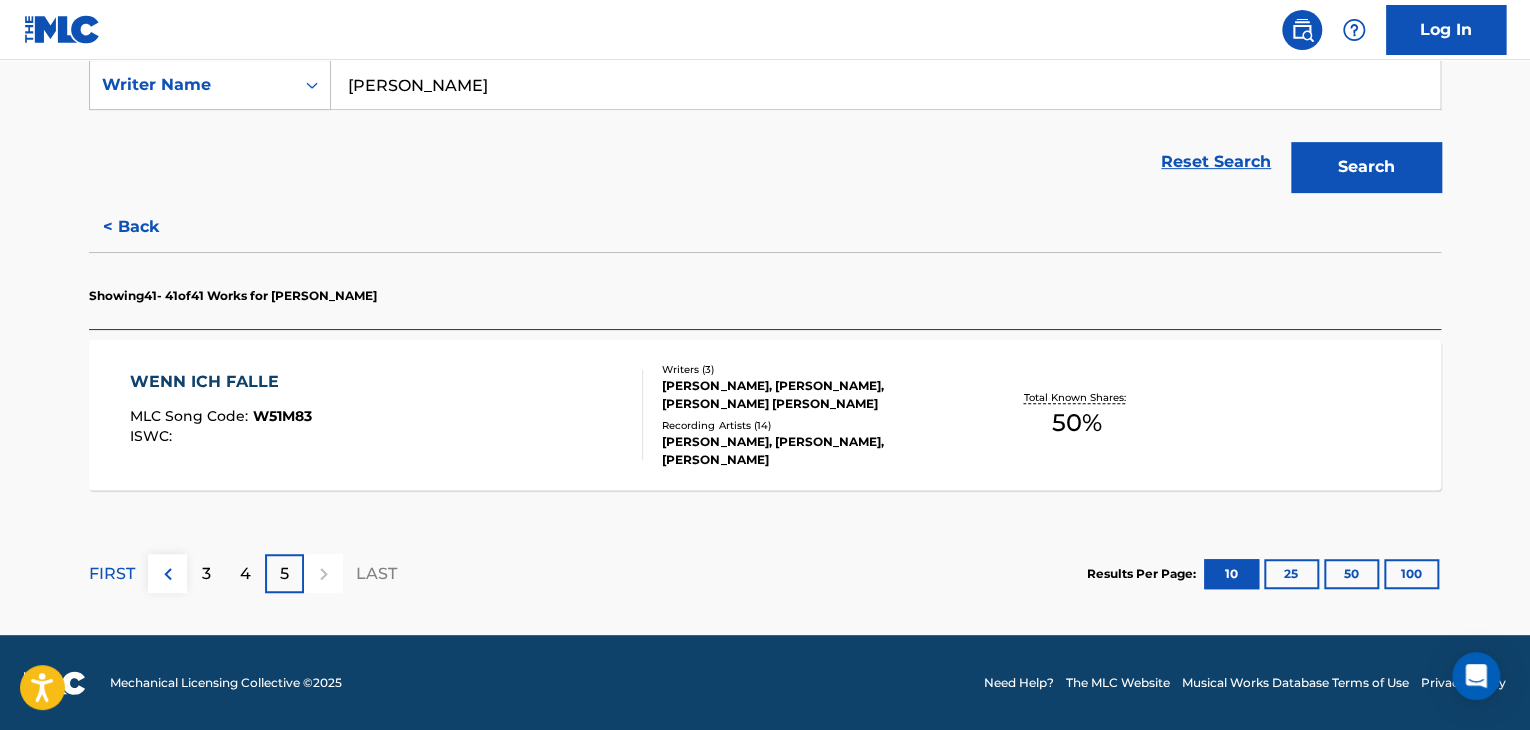 click on "4" at bounding box center (245, 573) 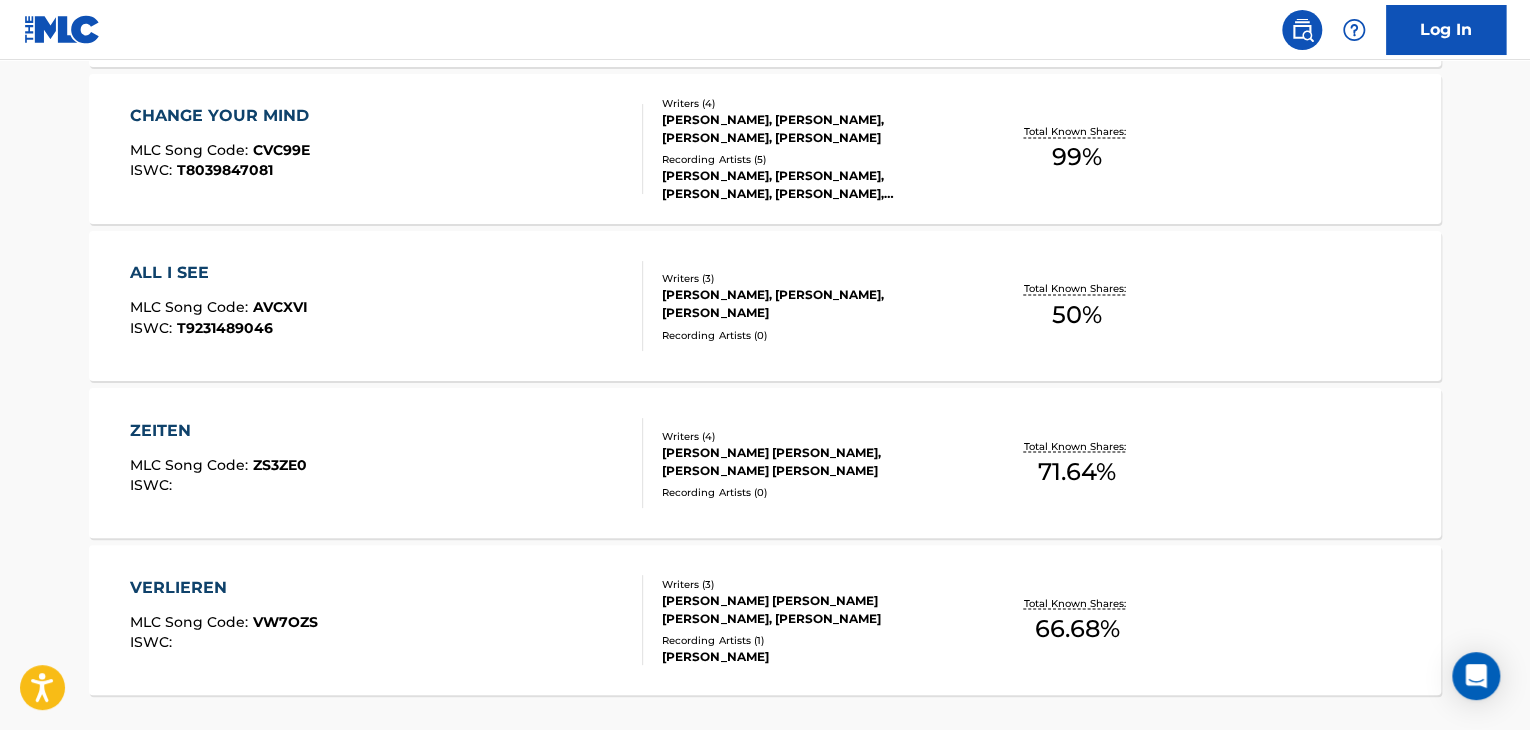 scroll, scrollTop: 1785, scrollLeft: 0, axis: vertical 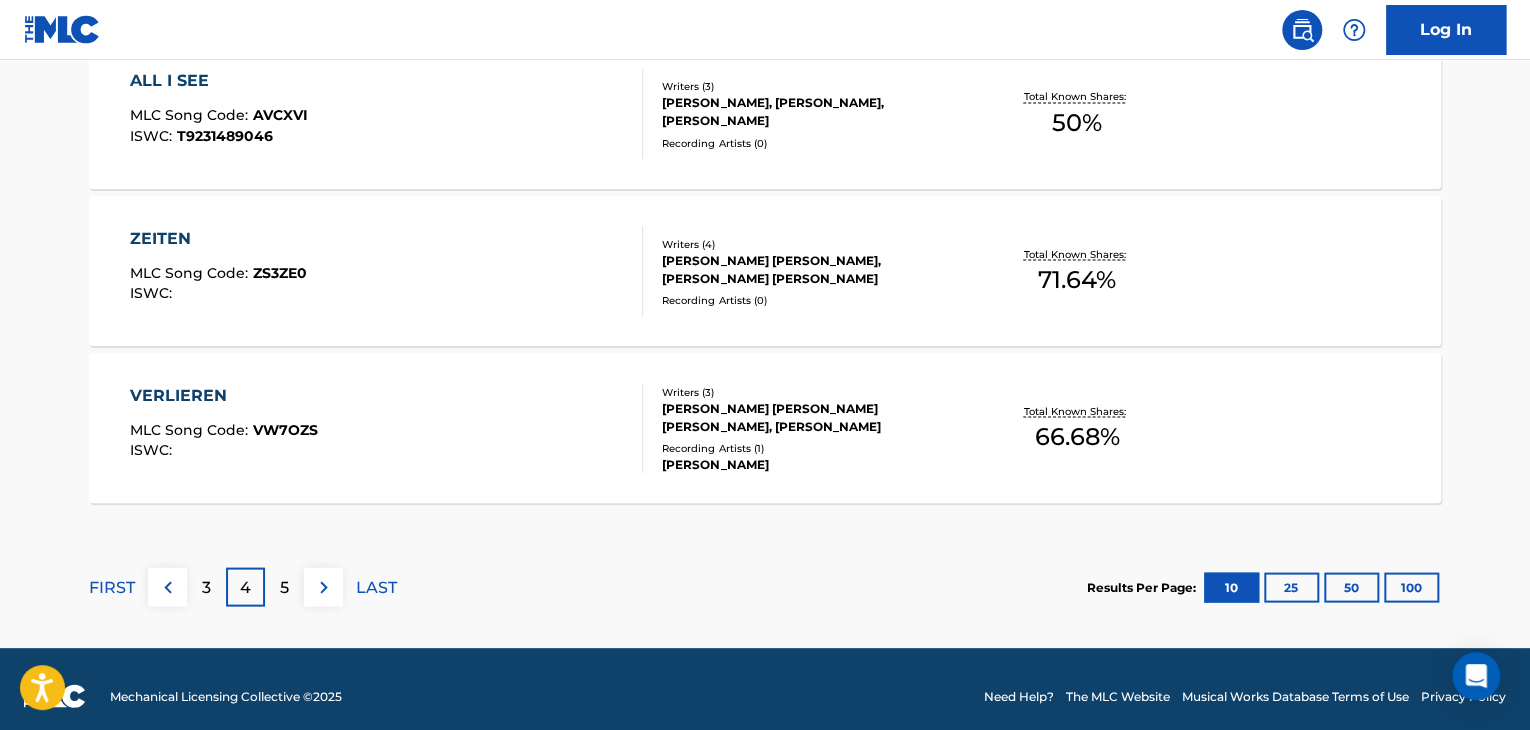 click on "VERLIEREN MLC Song Code : VW7OZS ISWC :" at bounding box center (387, 428) 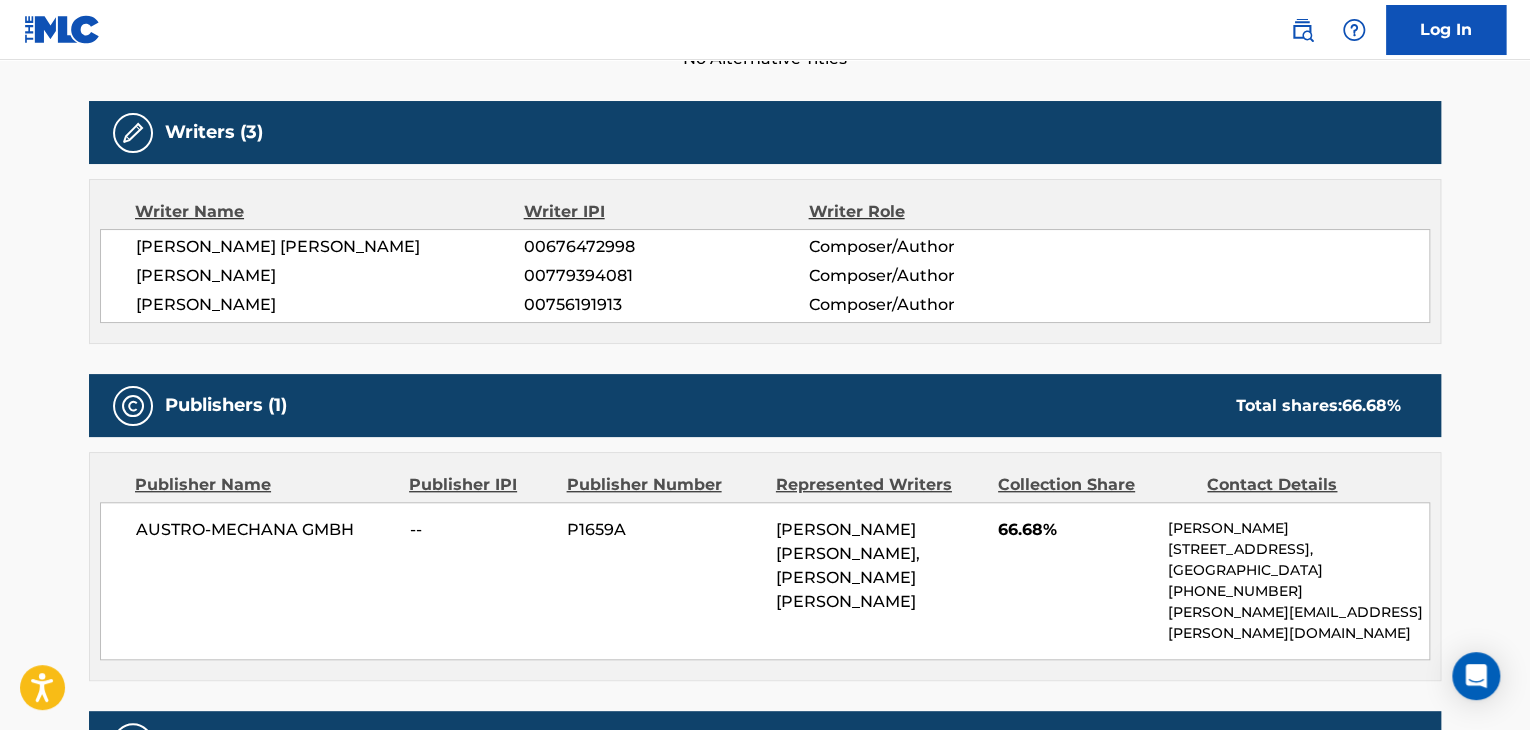 scroll, scrollTop: 580, scrollLeft: 0, axis: vertical 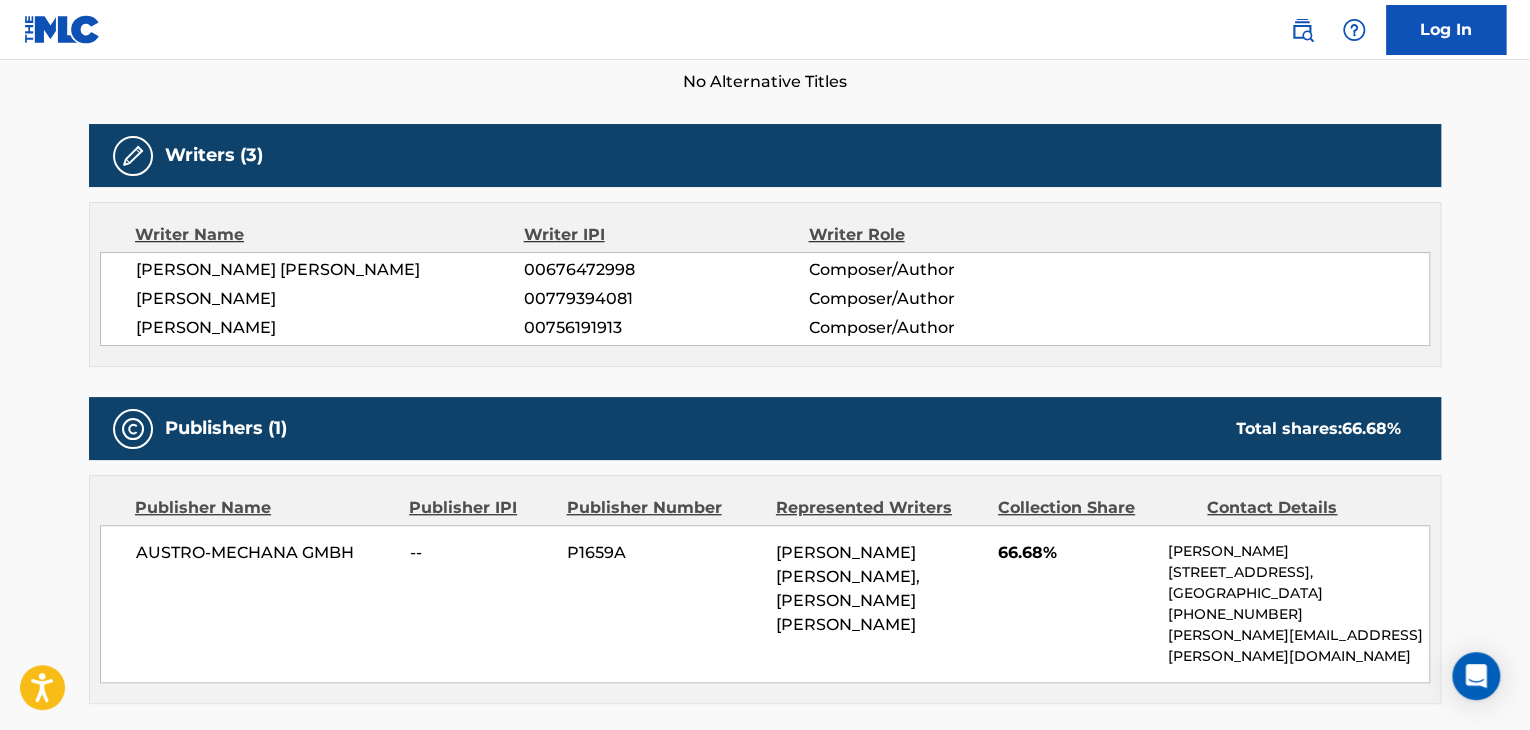 click on "[PERSON_NAME]" at bounding box center [330, 299] 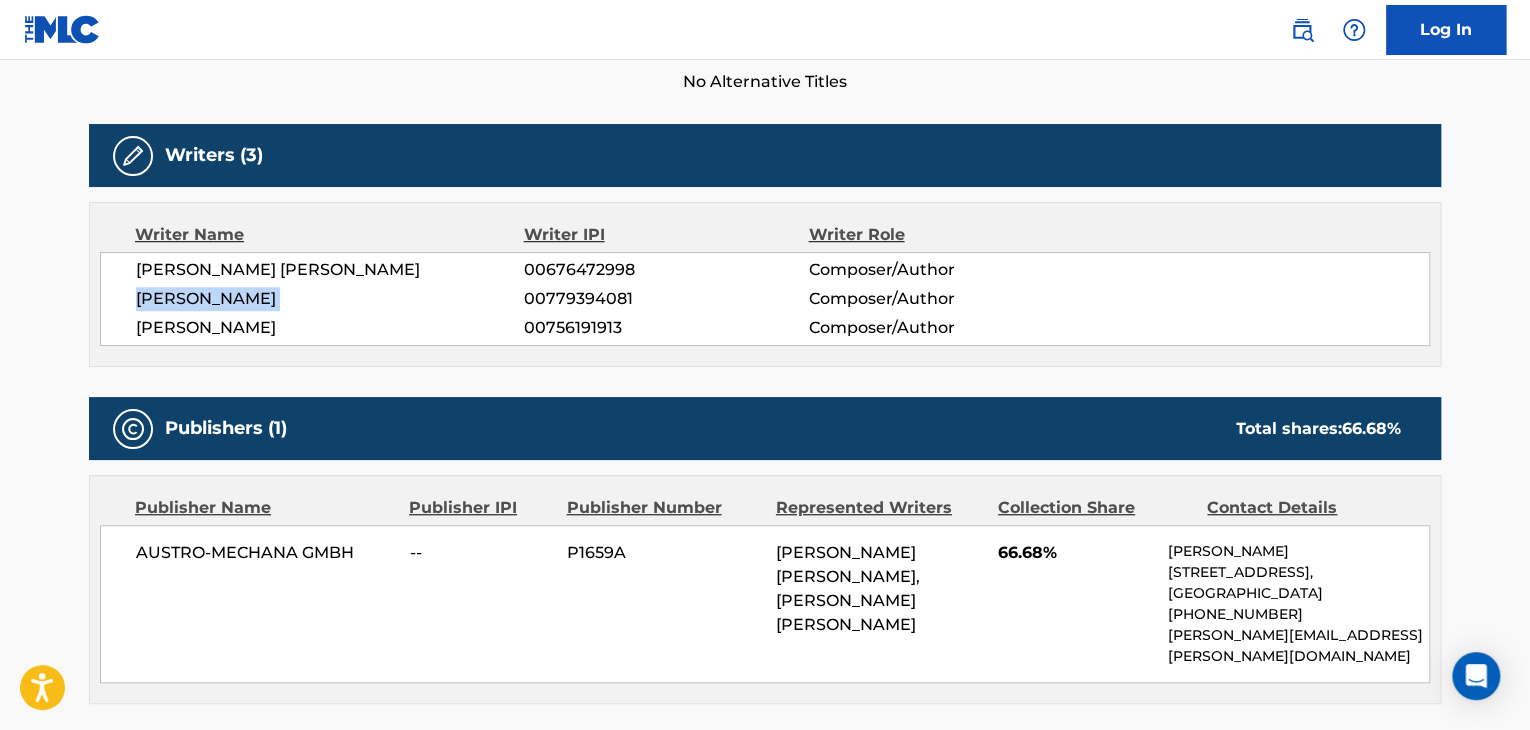 click on "[PERSON_NAME]" at bounding box center [330, 299] 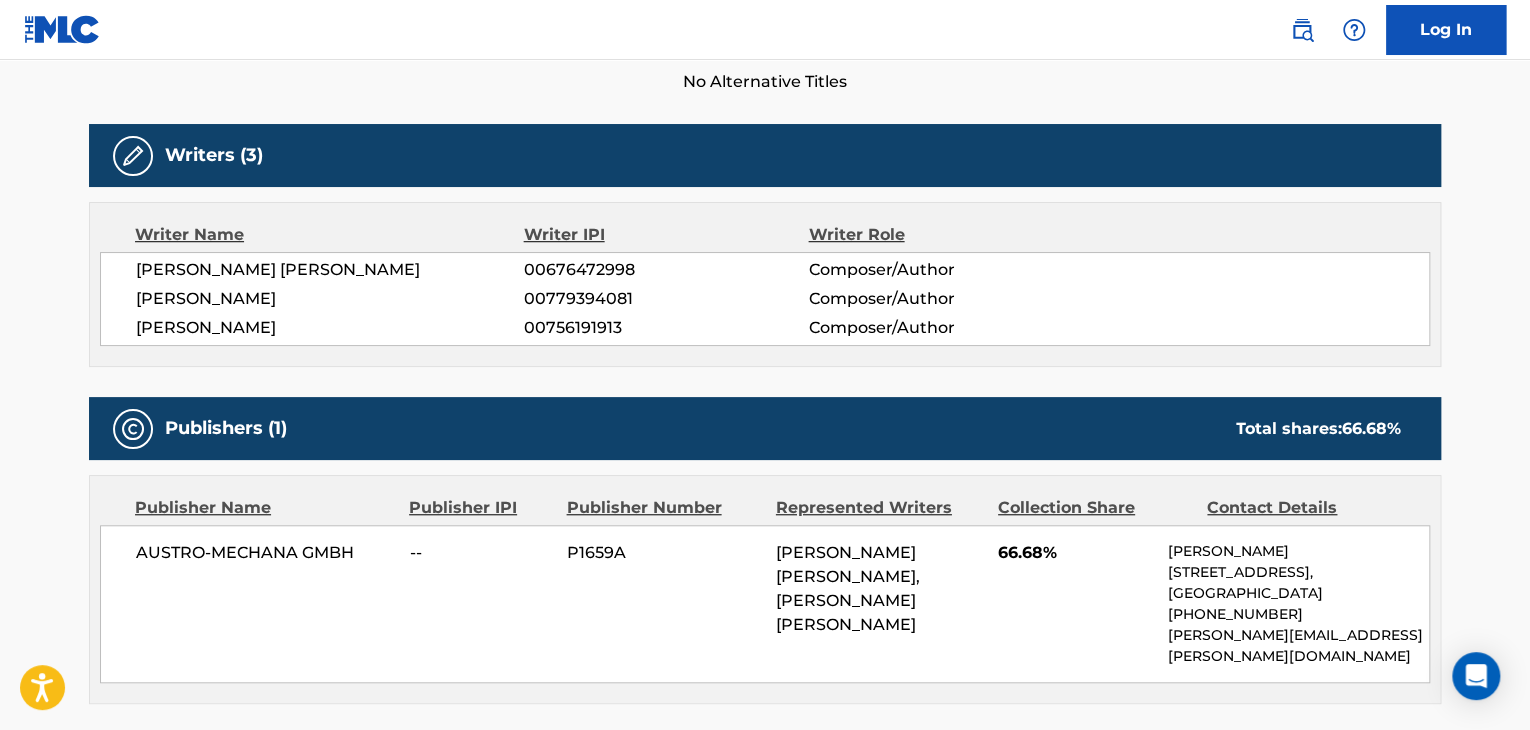 click on "00779394081" at bounding box center (666, 299) 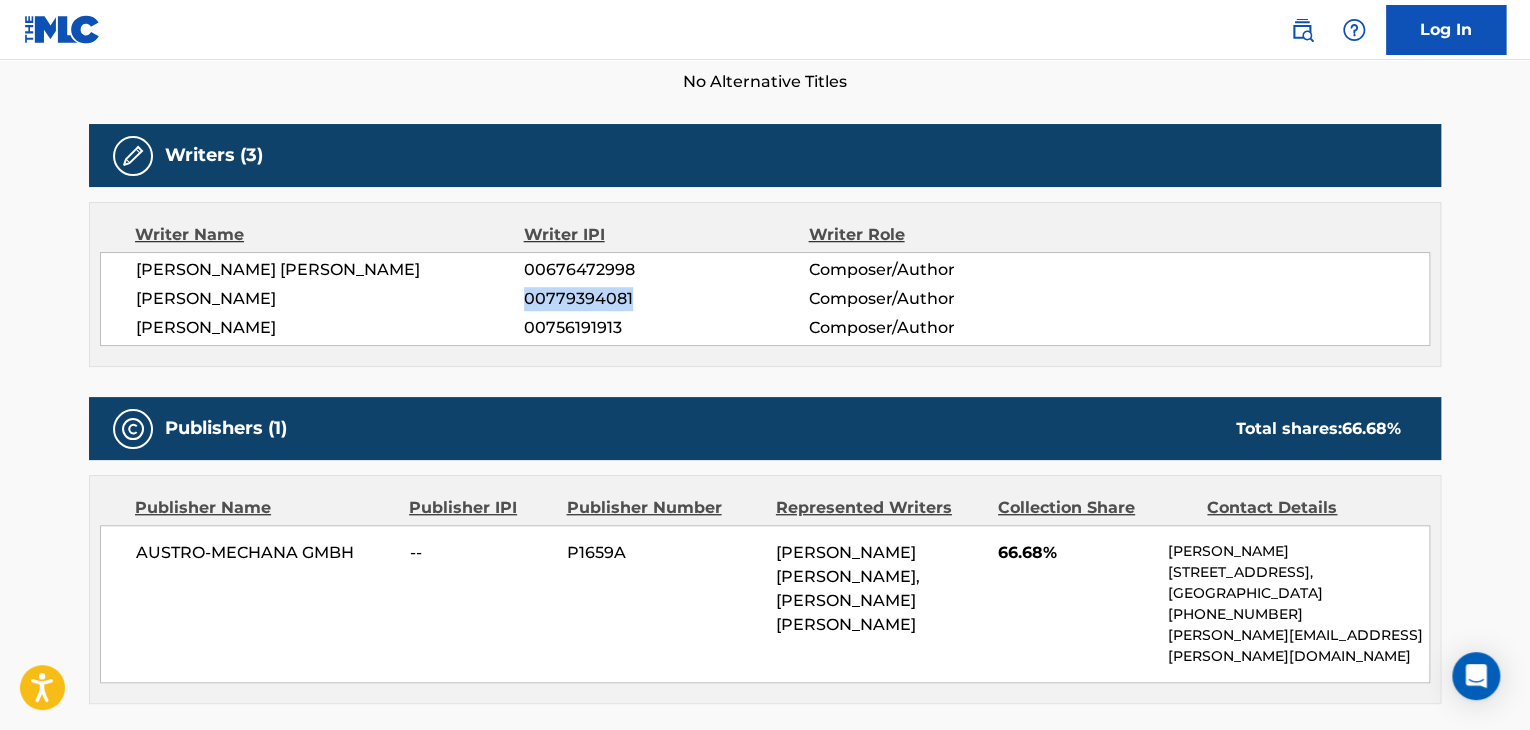 click on "00779394081" at bounding box center (666, 299) 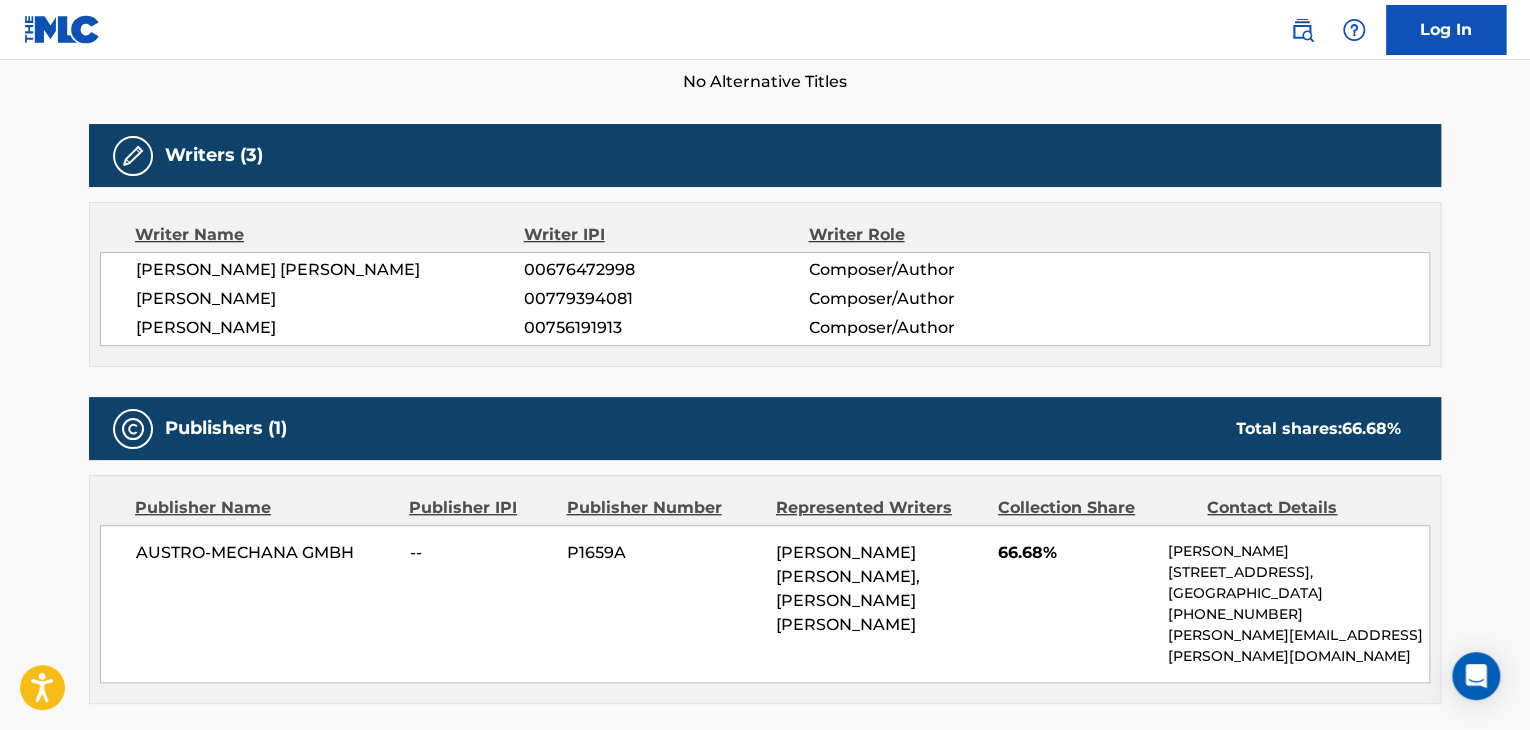 click on "AUSTRO-MECHANA GMBH" at bounding box center [265, 553] 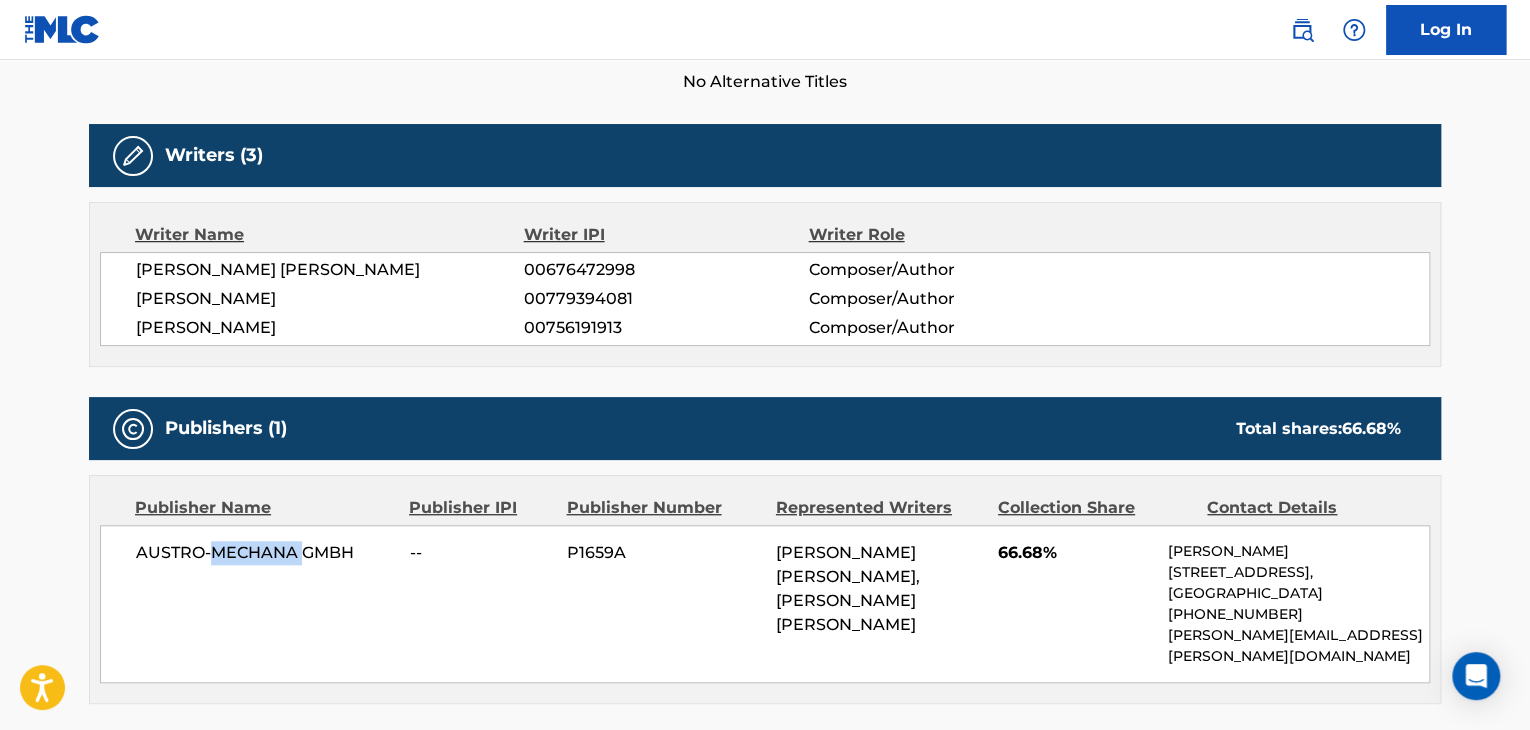 click on "AUSTRO-MECHANA GMBH" at bounding box center (265, 553) 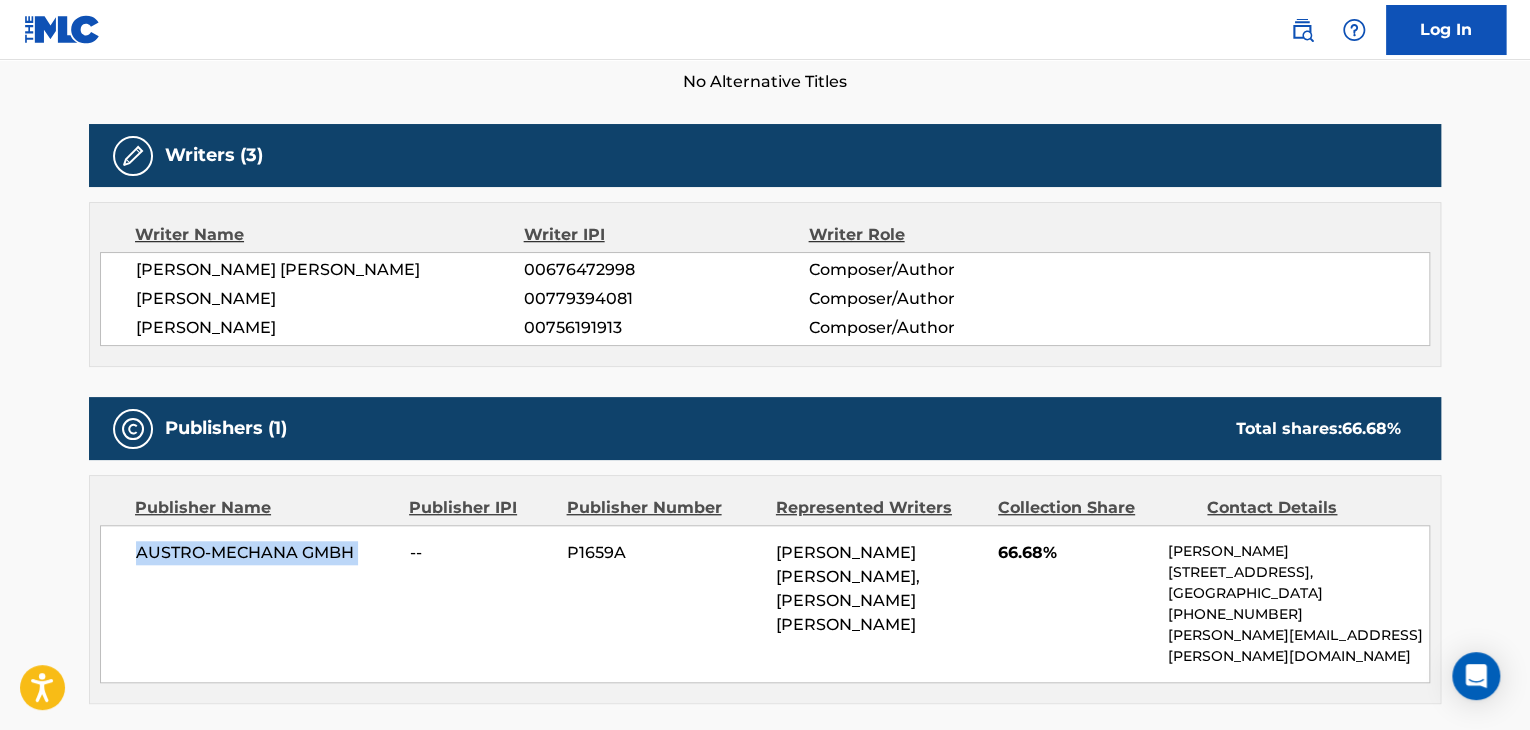 click on "AUSTRO-MECHANA GMBH" at bounding box center (265, 553) 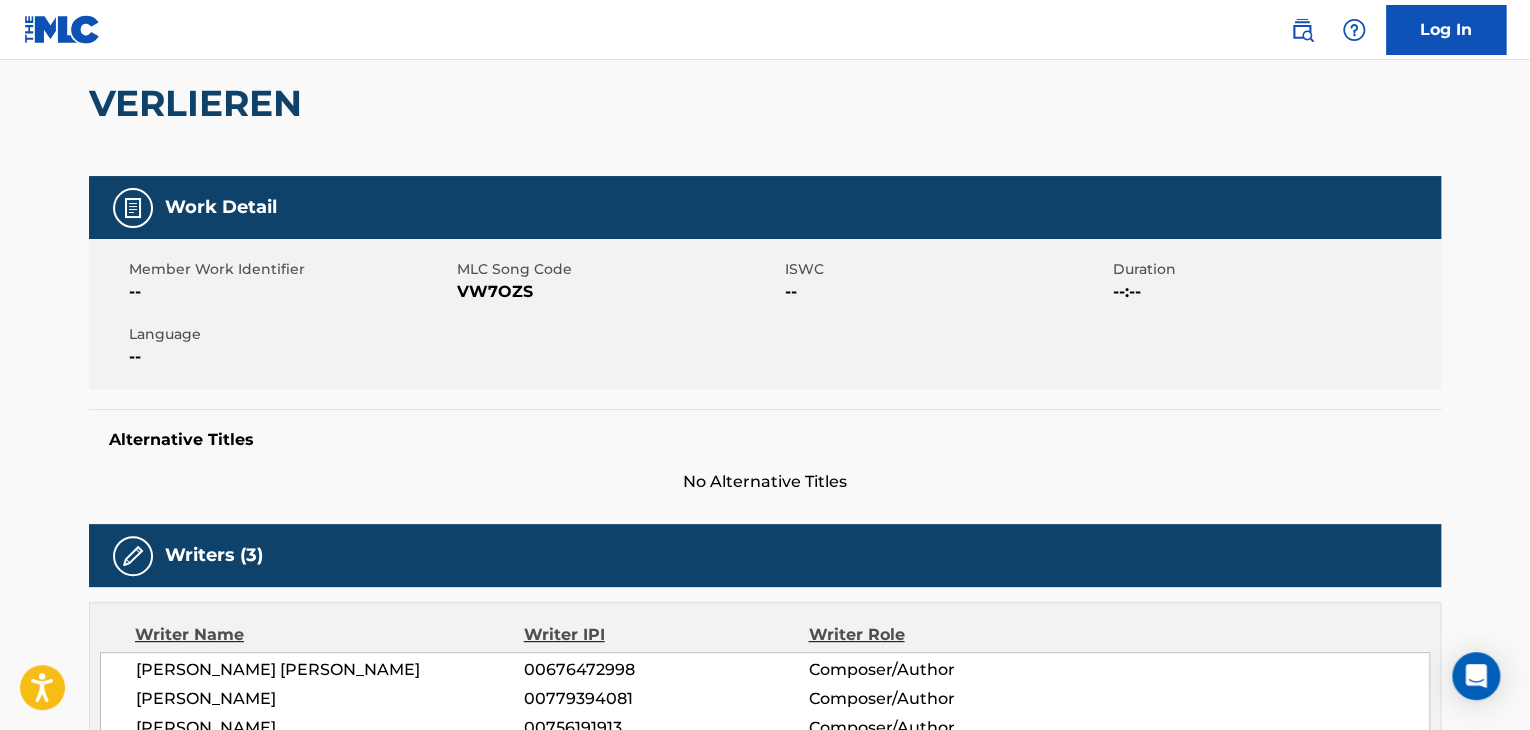 scroll, scrollTop: 80, scrollLeft: 0, axis: vertical 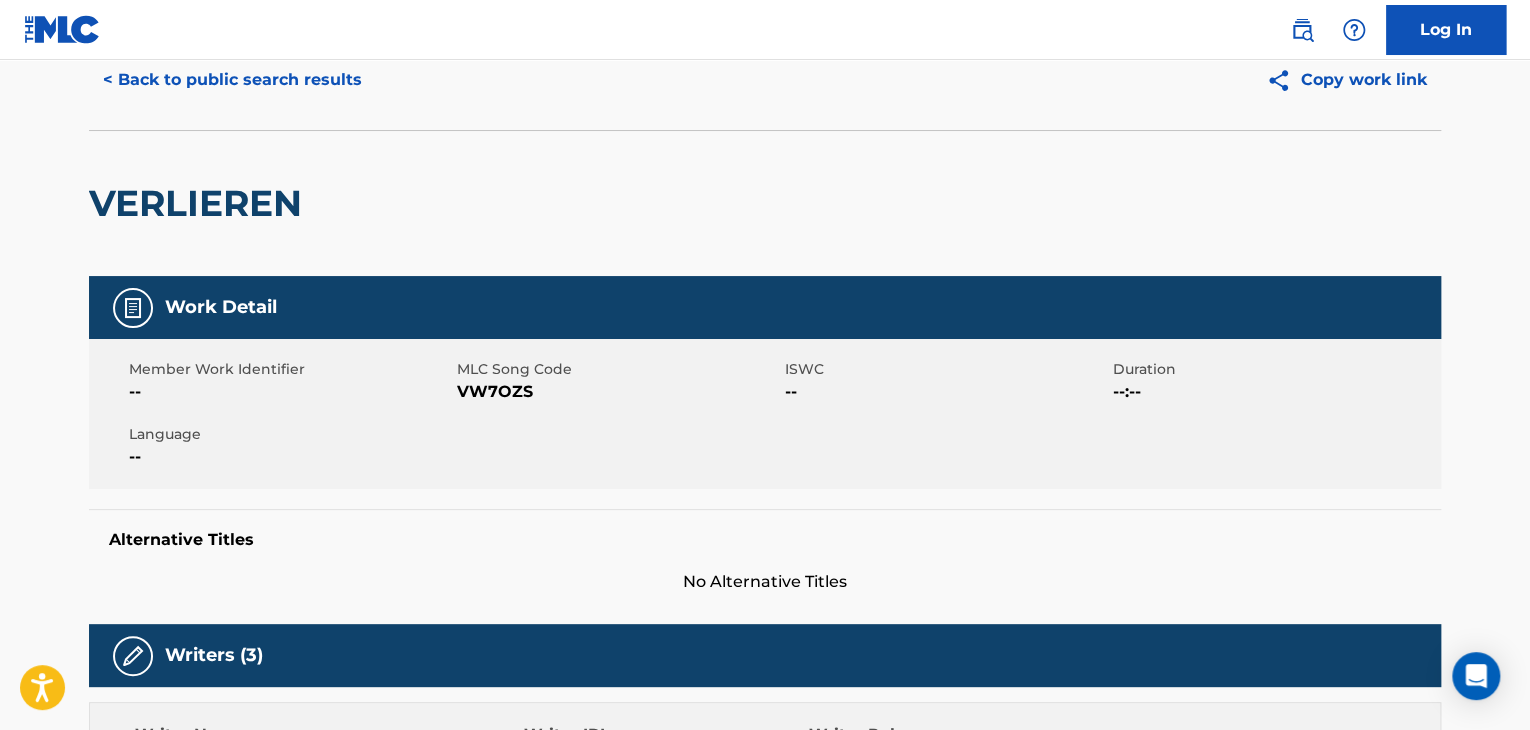 click on "VW7OZS" at bounding box center [618, 392] 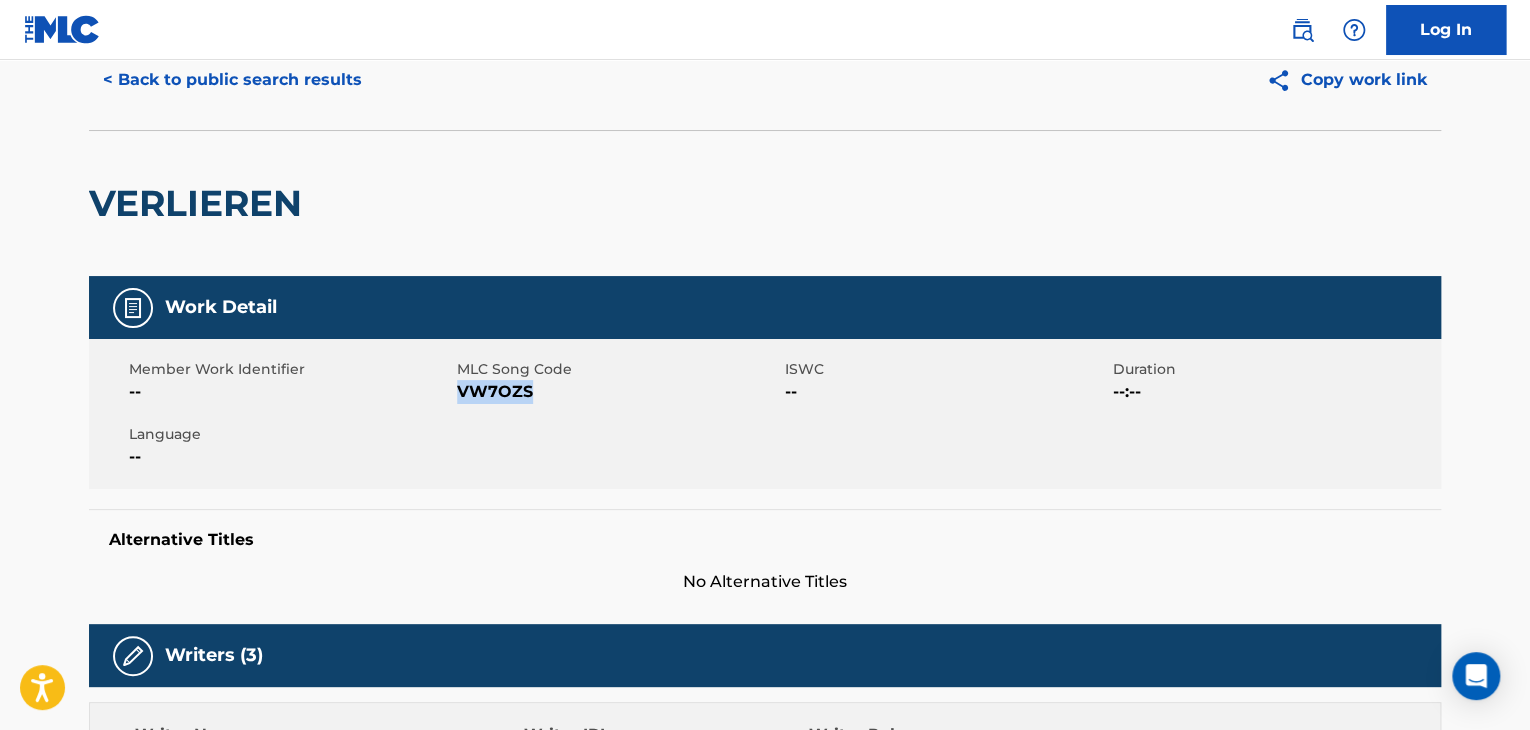 click on "VW7OZS" at bounding box center (618, 392) 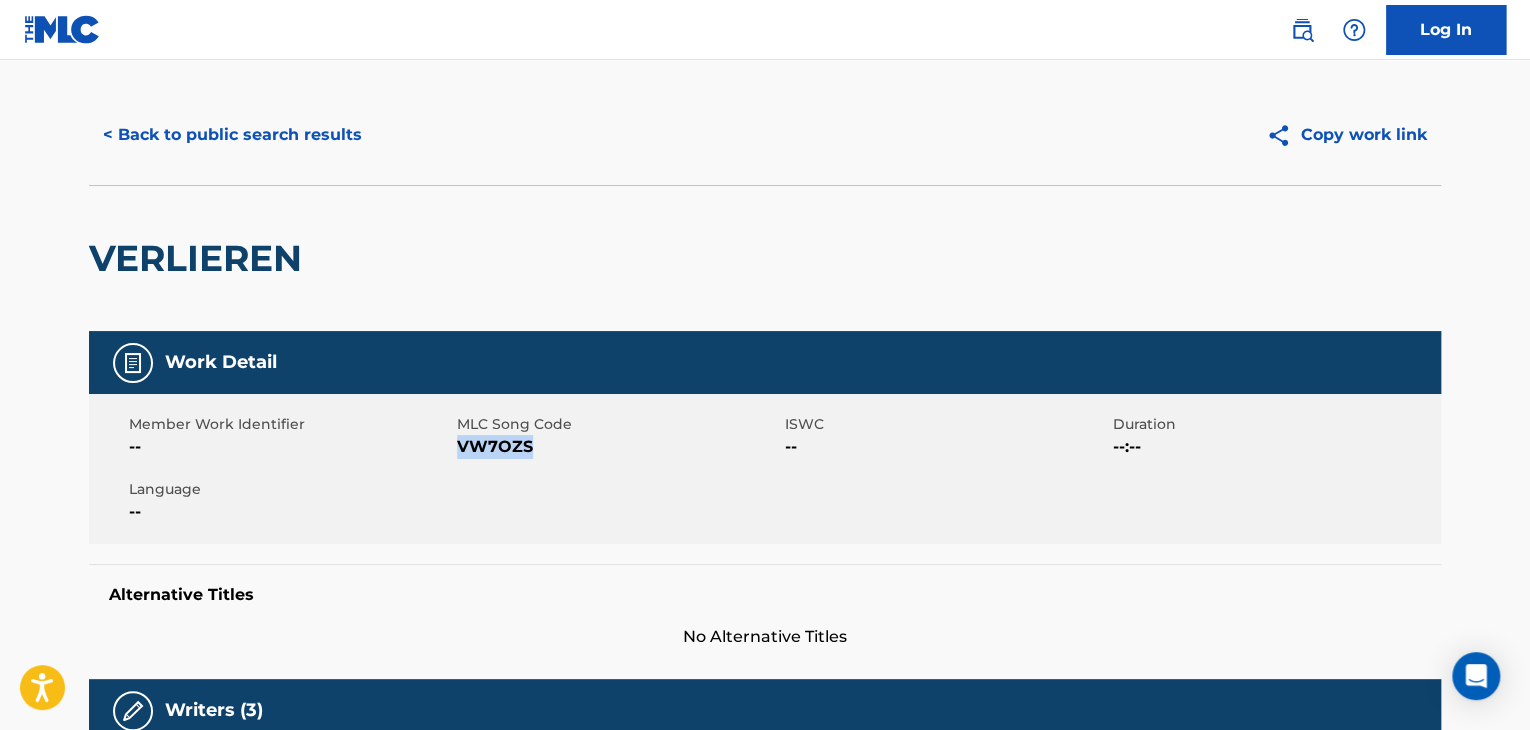 scroll, scrollTop: 0, scrollLeft: 0, axis: both 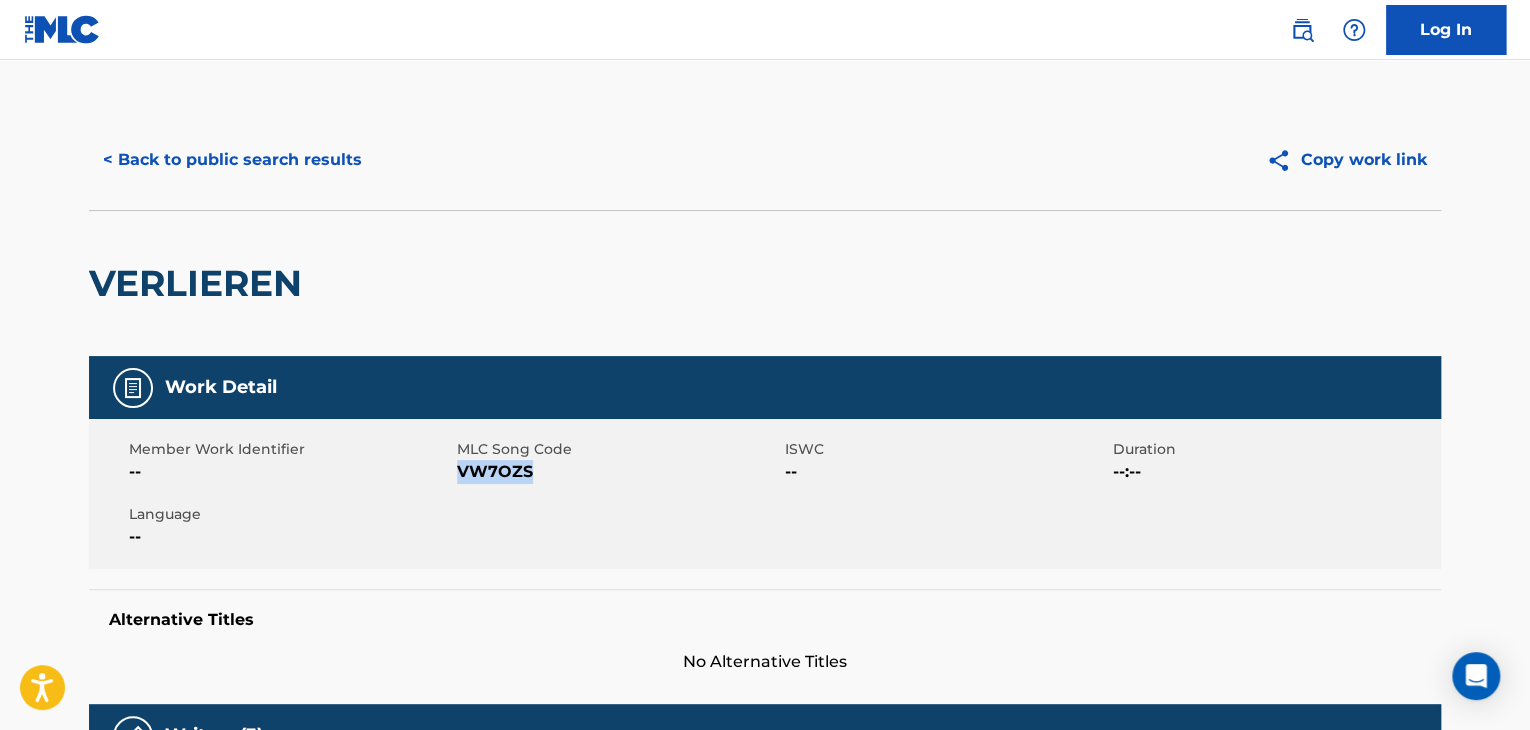 click on "< Back to public search results" at bounding box center [232, 160] 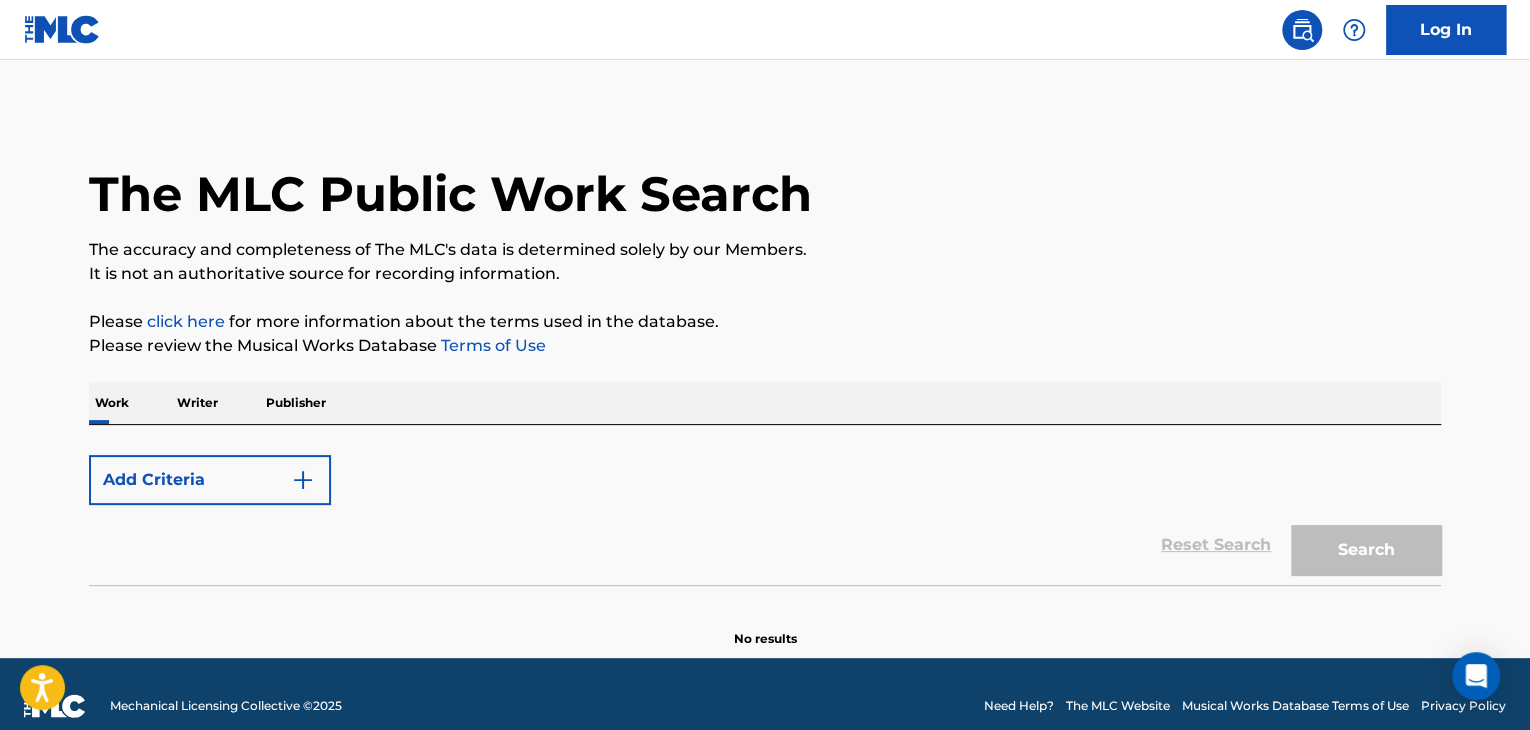 scroll, scrollTop: 24, scrollLeft: 0, axis: vertical 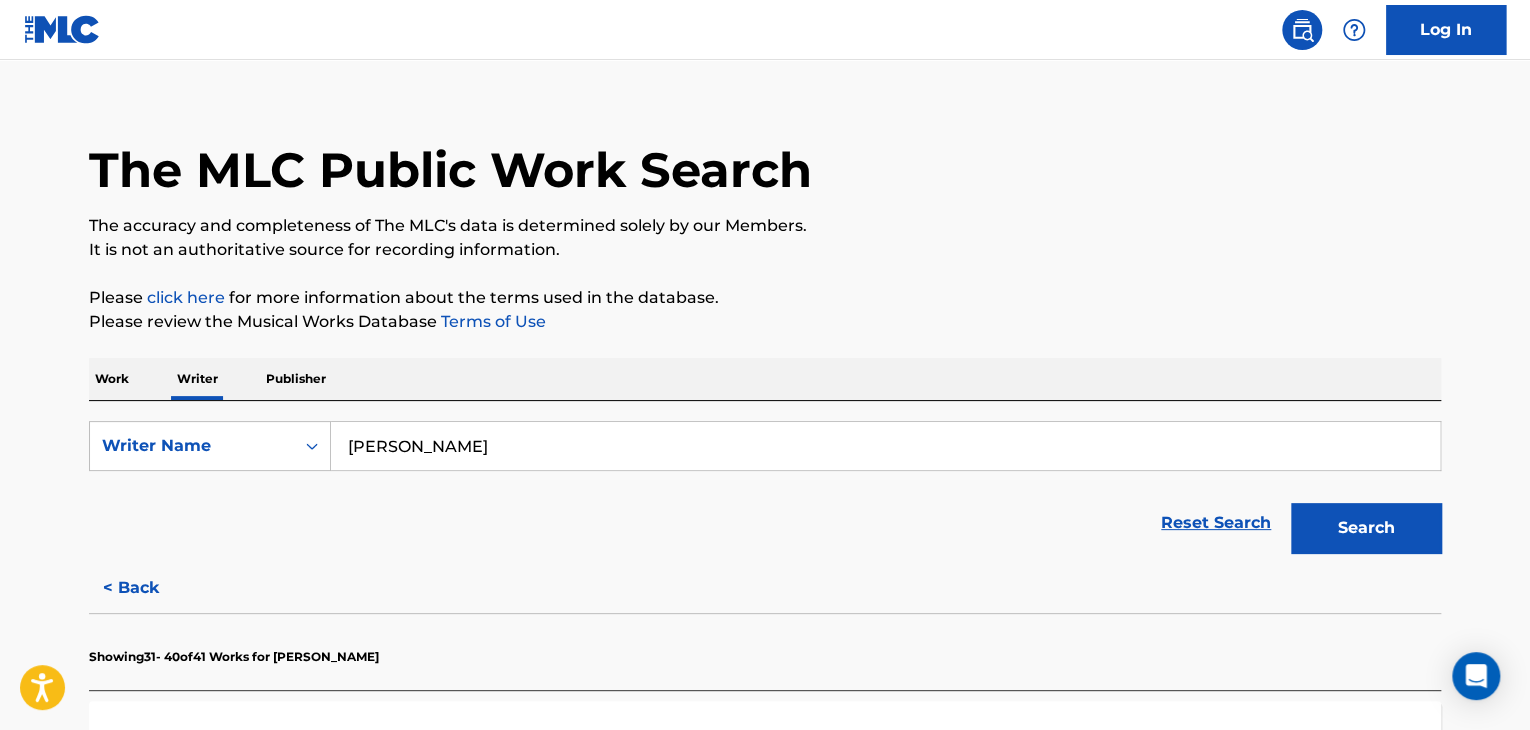 click on "Work" at bounding box center (112, 379) 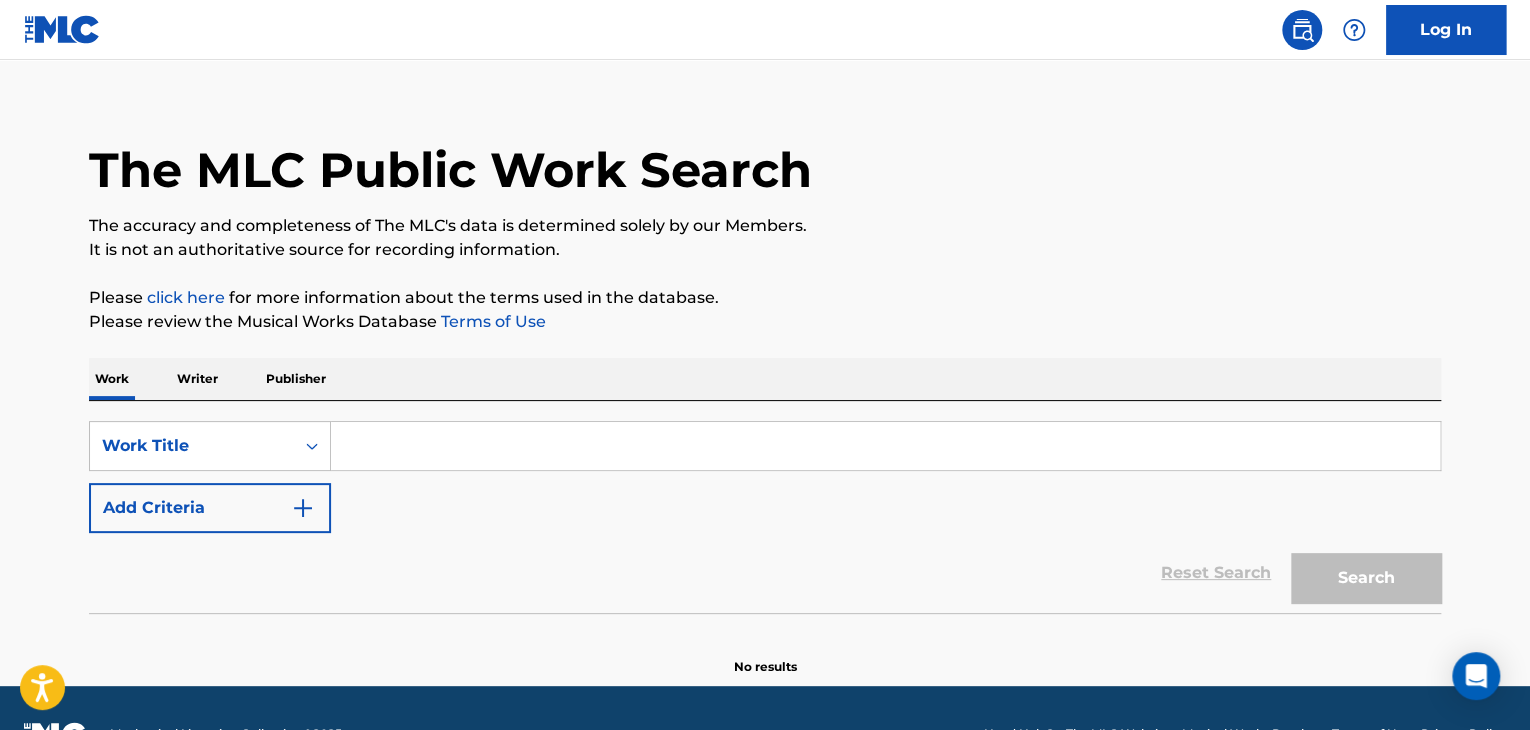 scroll, scrollTop: 0, scrollLeft: 0, axis: both 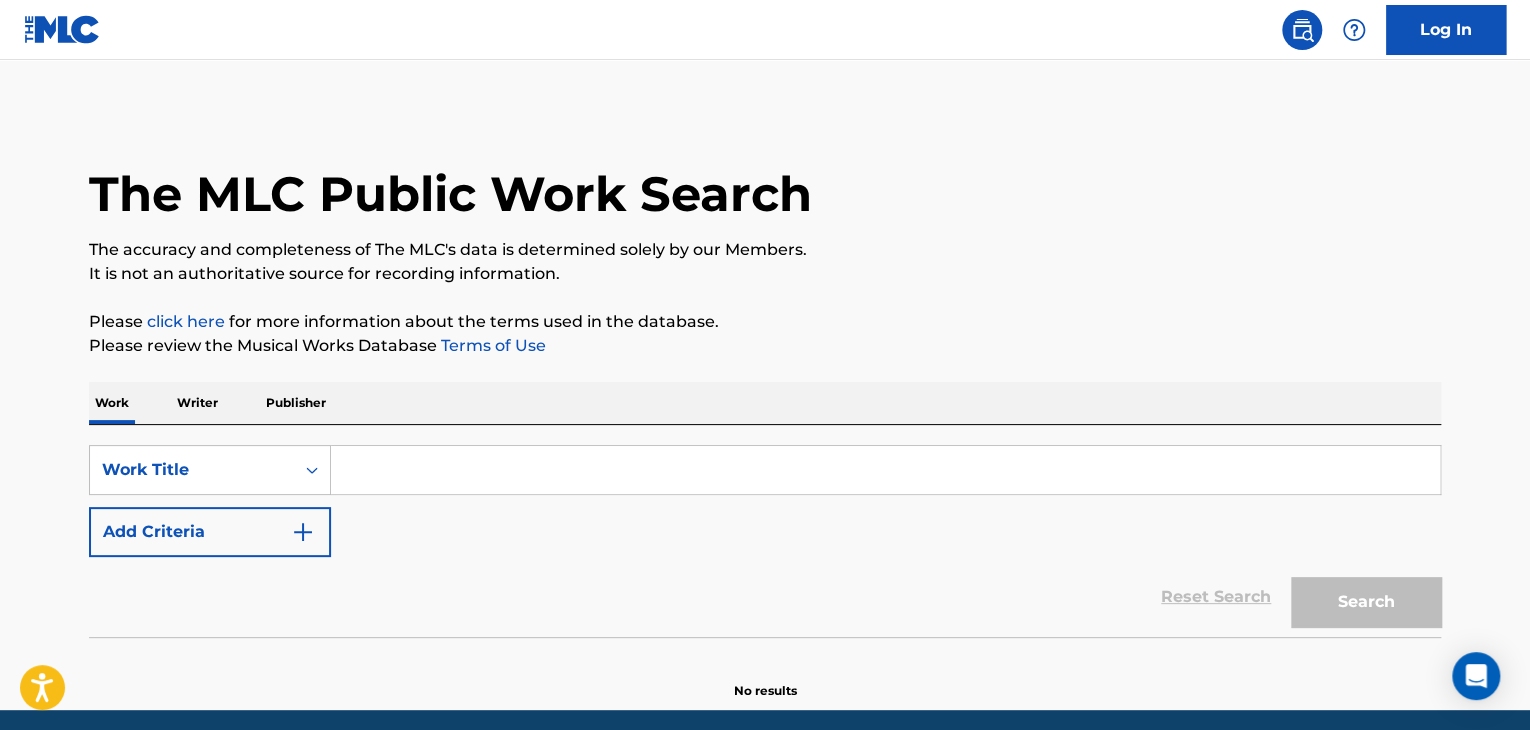 click at bounding box center (885, 470) 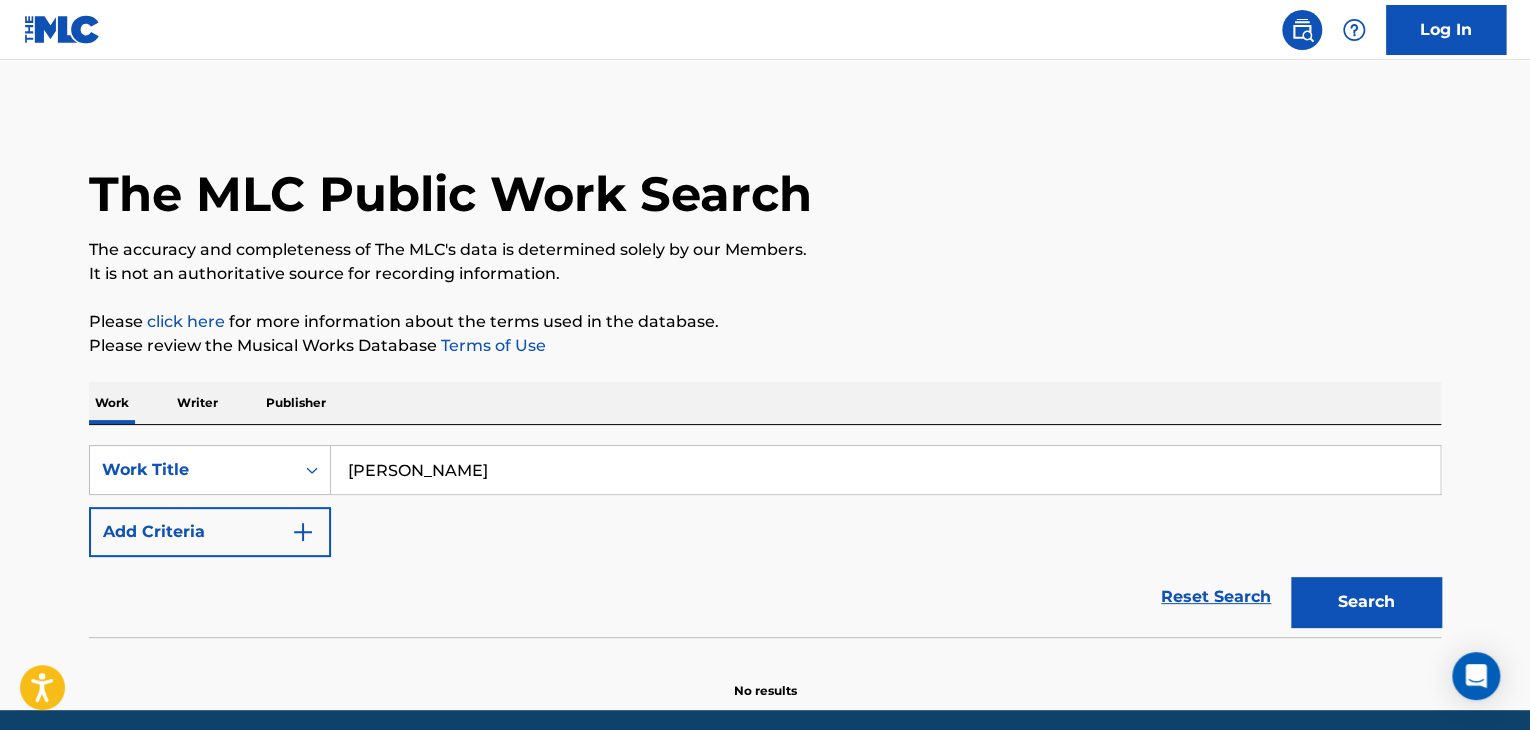 click on "[PERSON_NAME]" at bounding box center (885, 470) 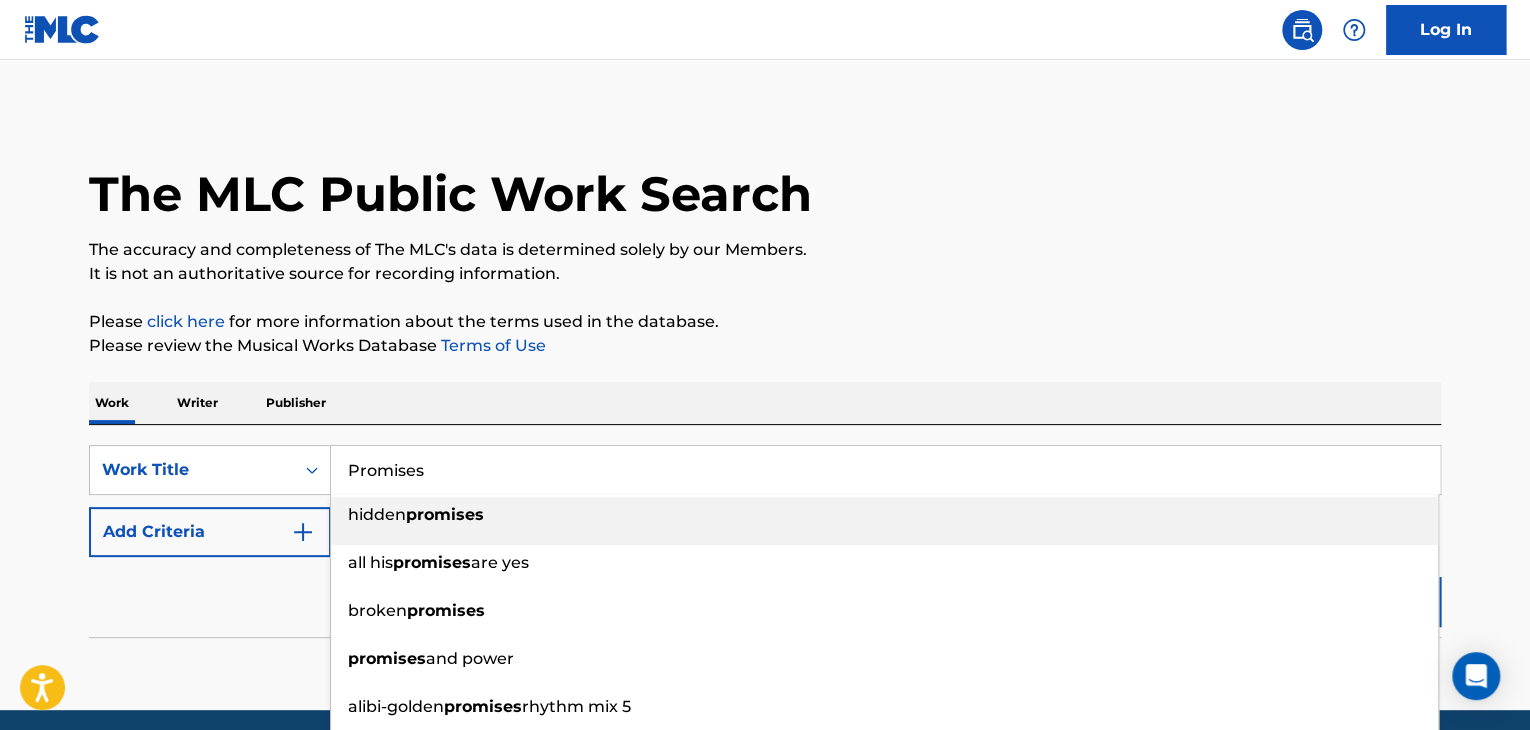 type on "Promises" 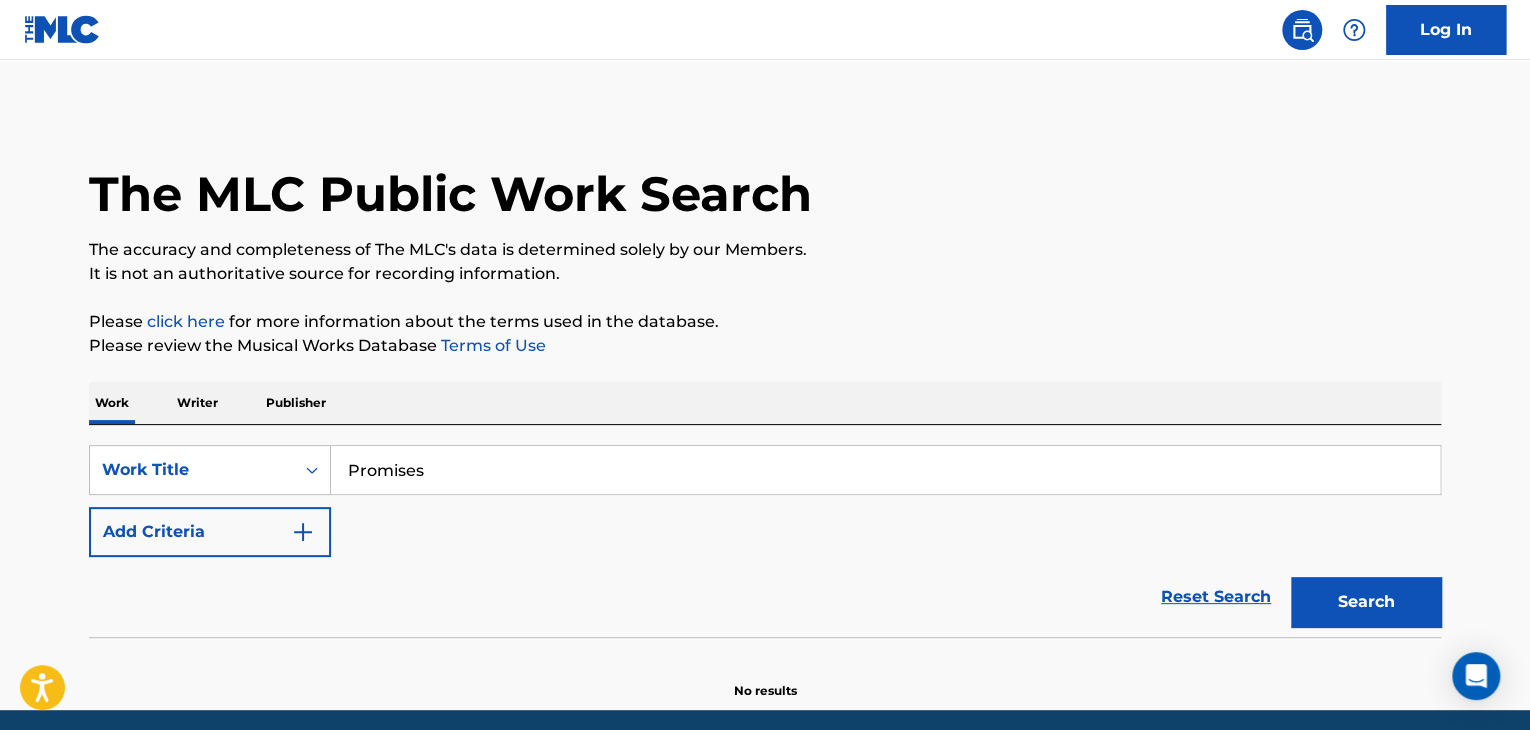click on "Add Criteria" at bounding box center [210, 532] 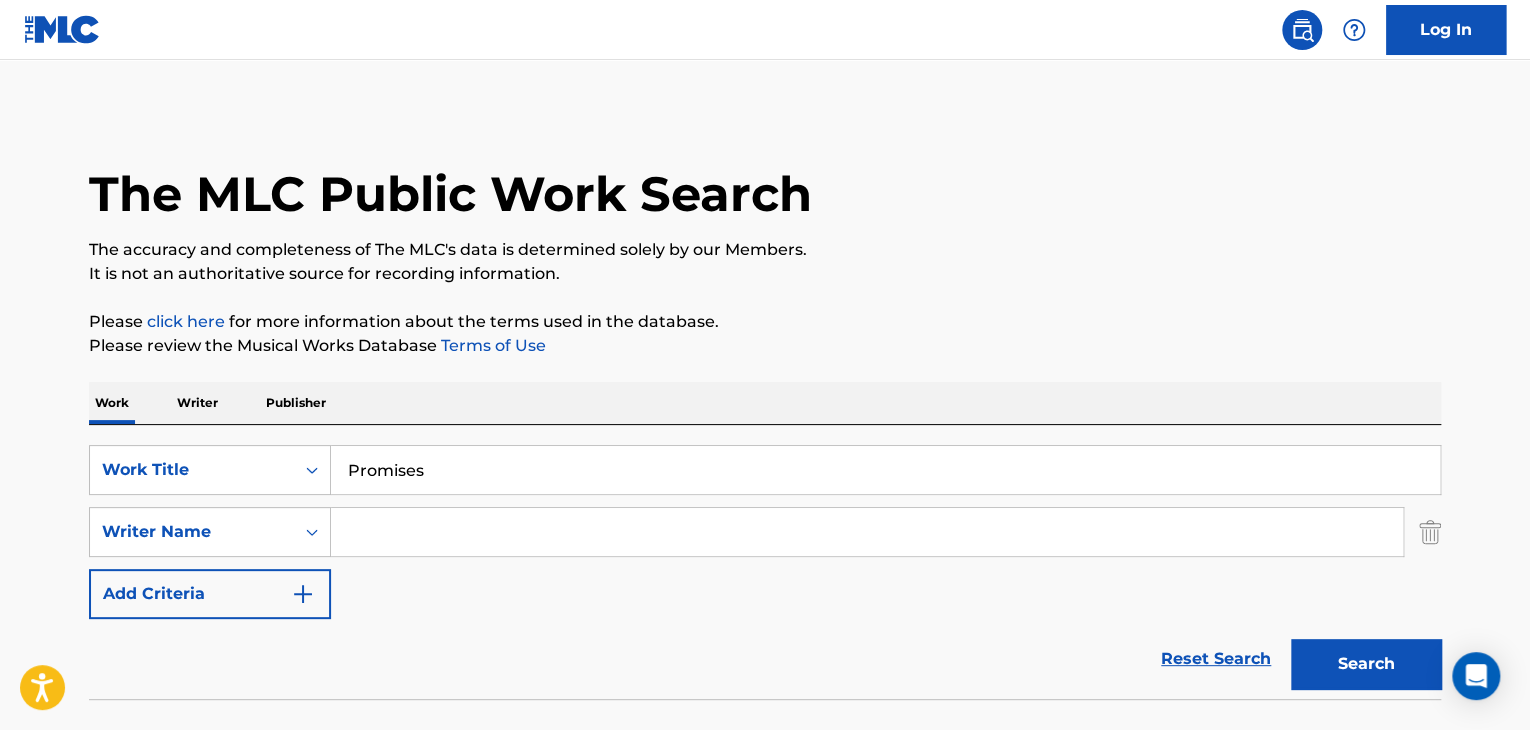 click at bounding box center [867, 532] 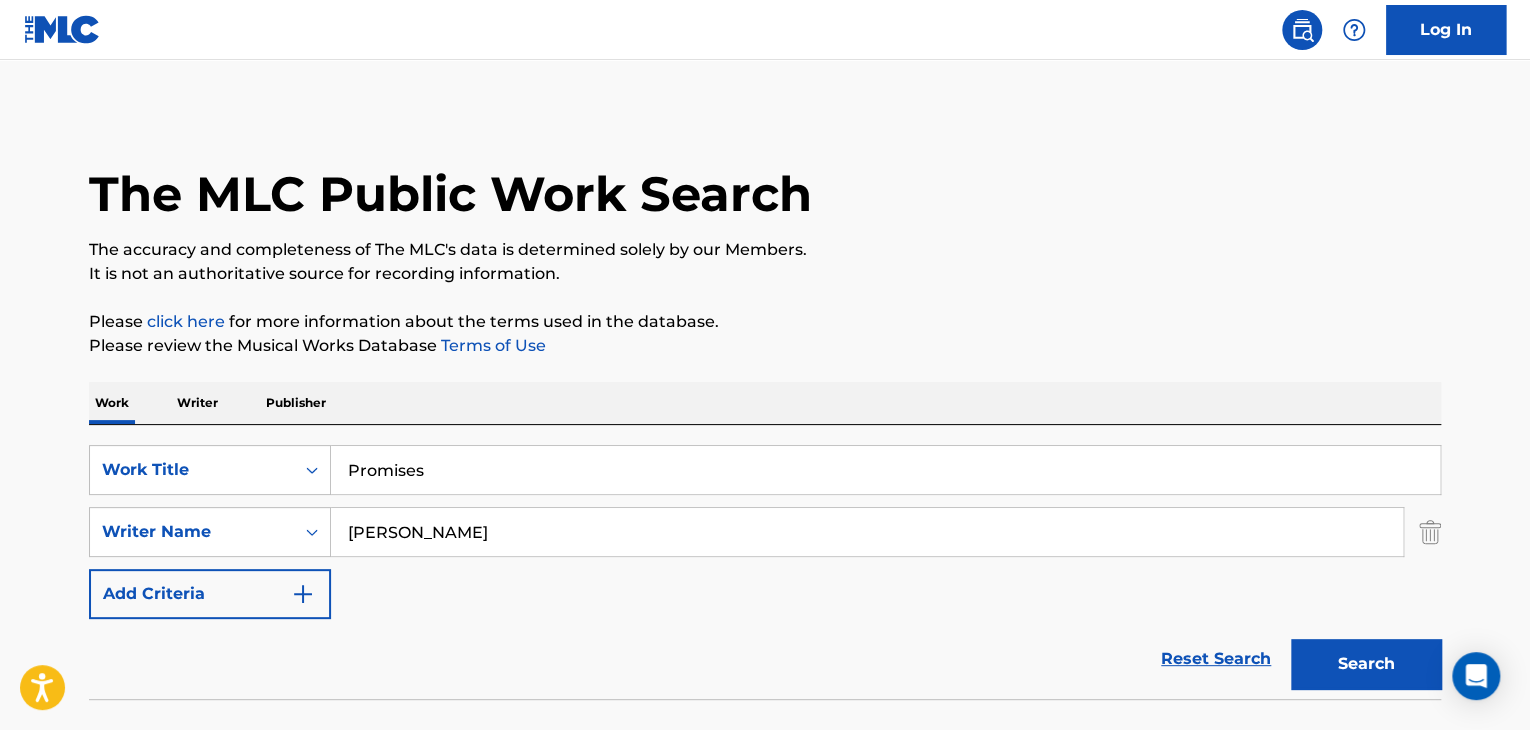type on "[PERSON_NAME]" 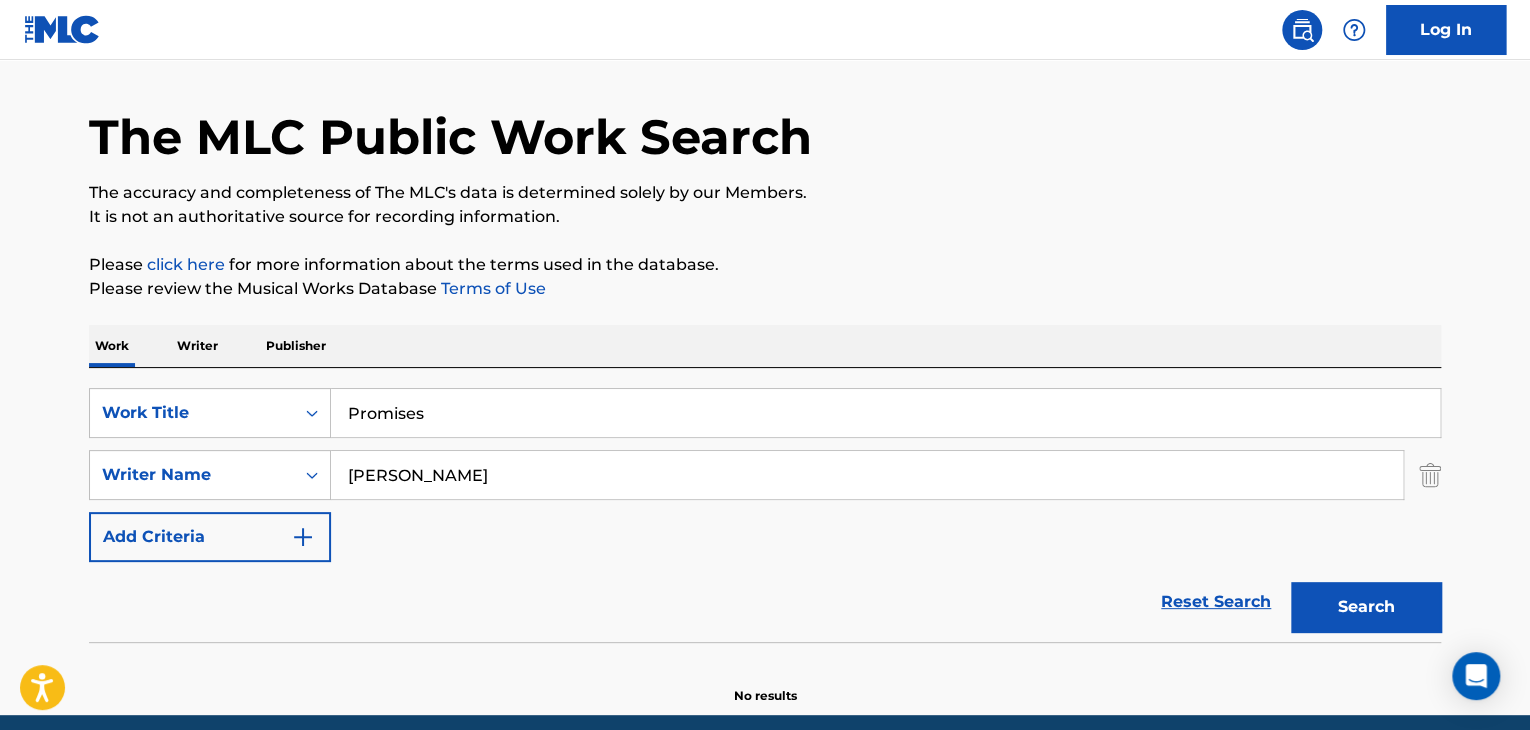 scroll, scrollTop: 138, scrollLeft: 0, axis: vertical 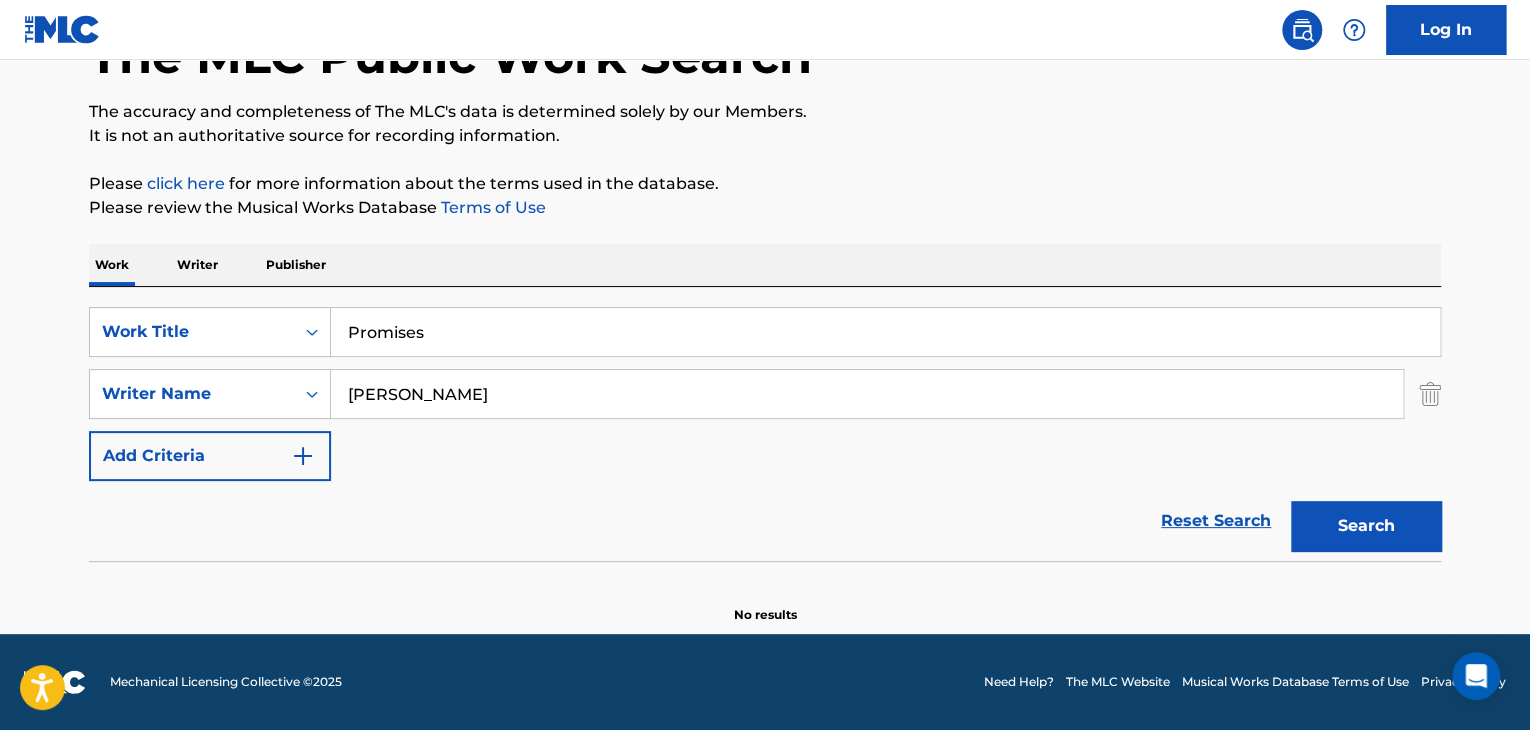 click on "Writer" at bounding box center [197, 265] 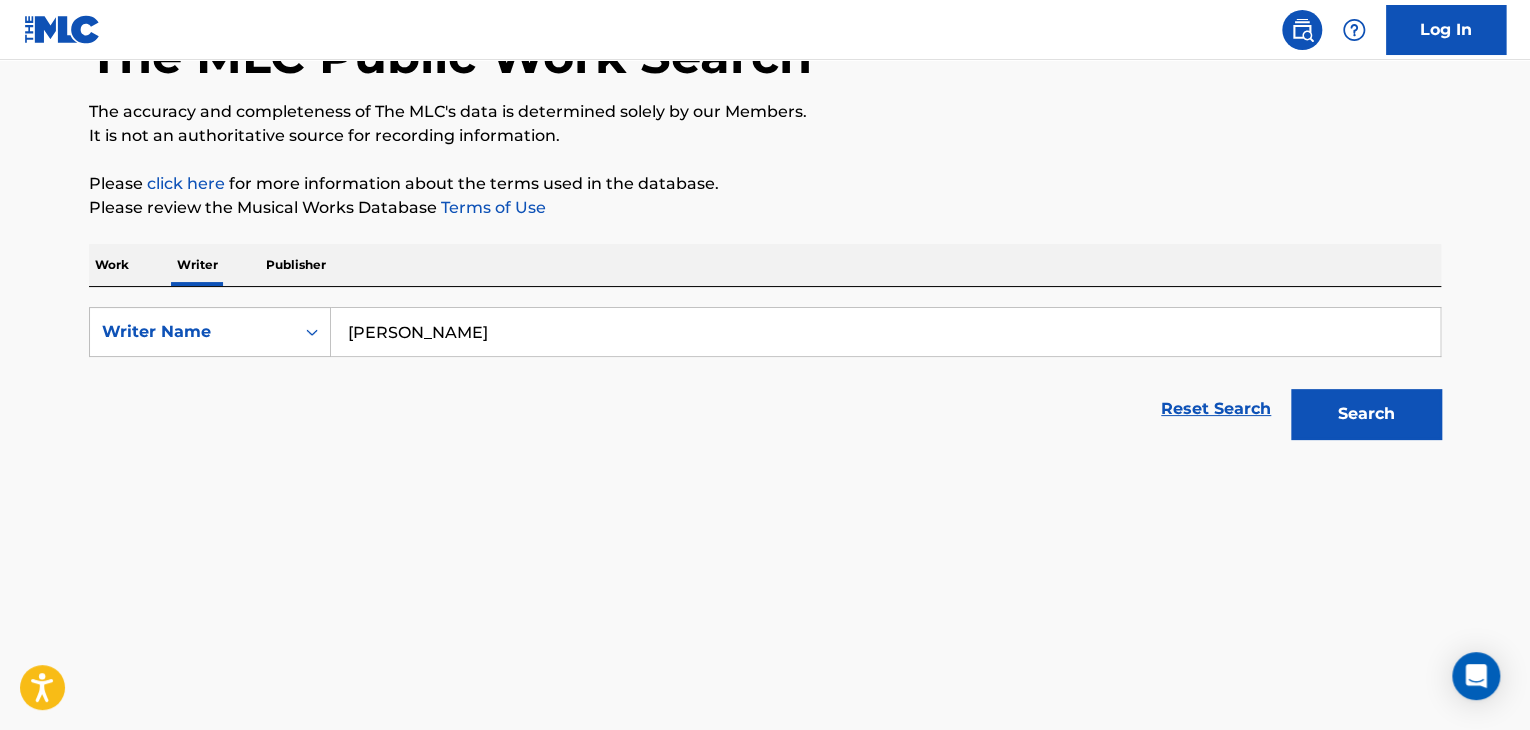 scroll, scrollTop: 0, scrollLeft: 0, axis: both 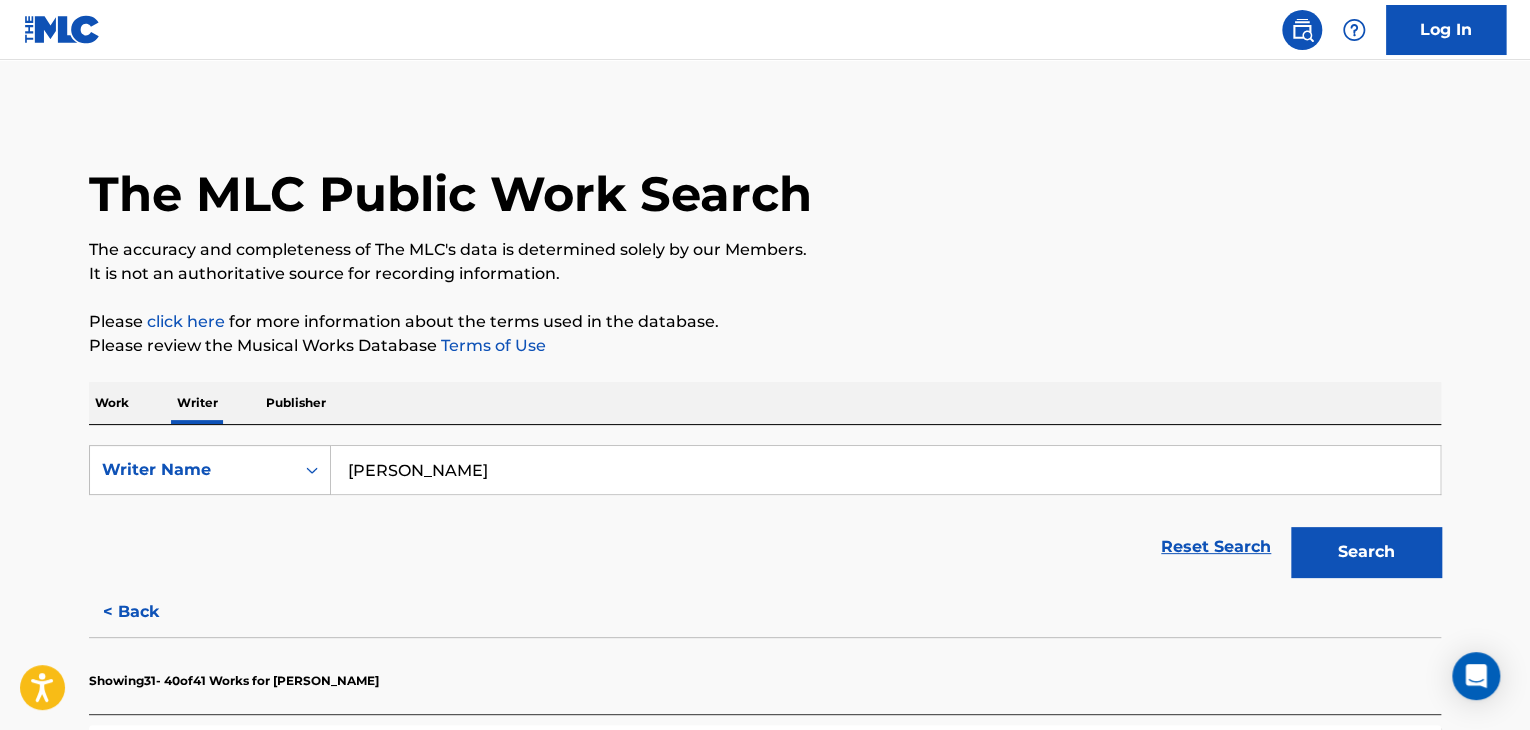 click on "Work" at bounding box center (112, 403) 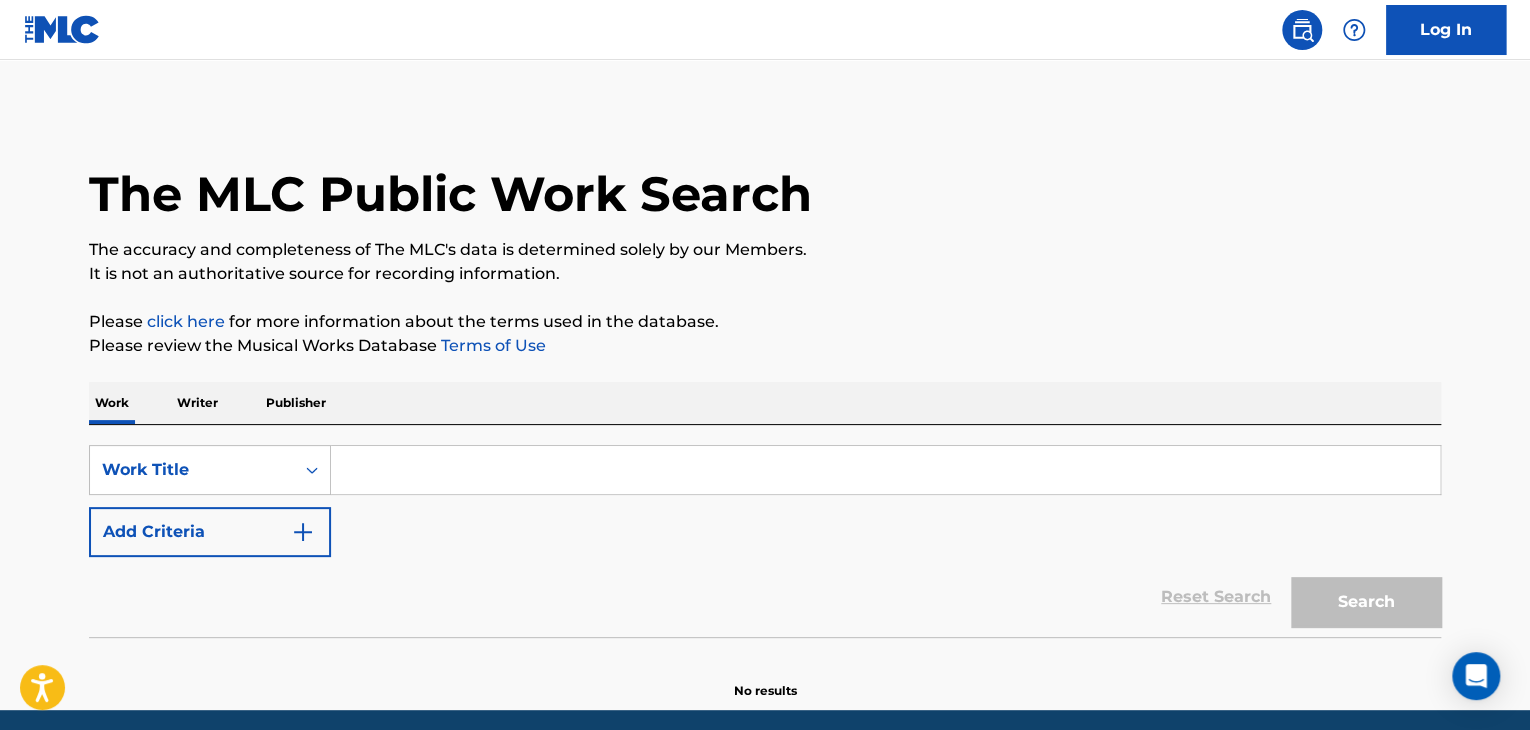 click at bounding box center (885, 470) 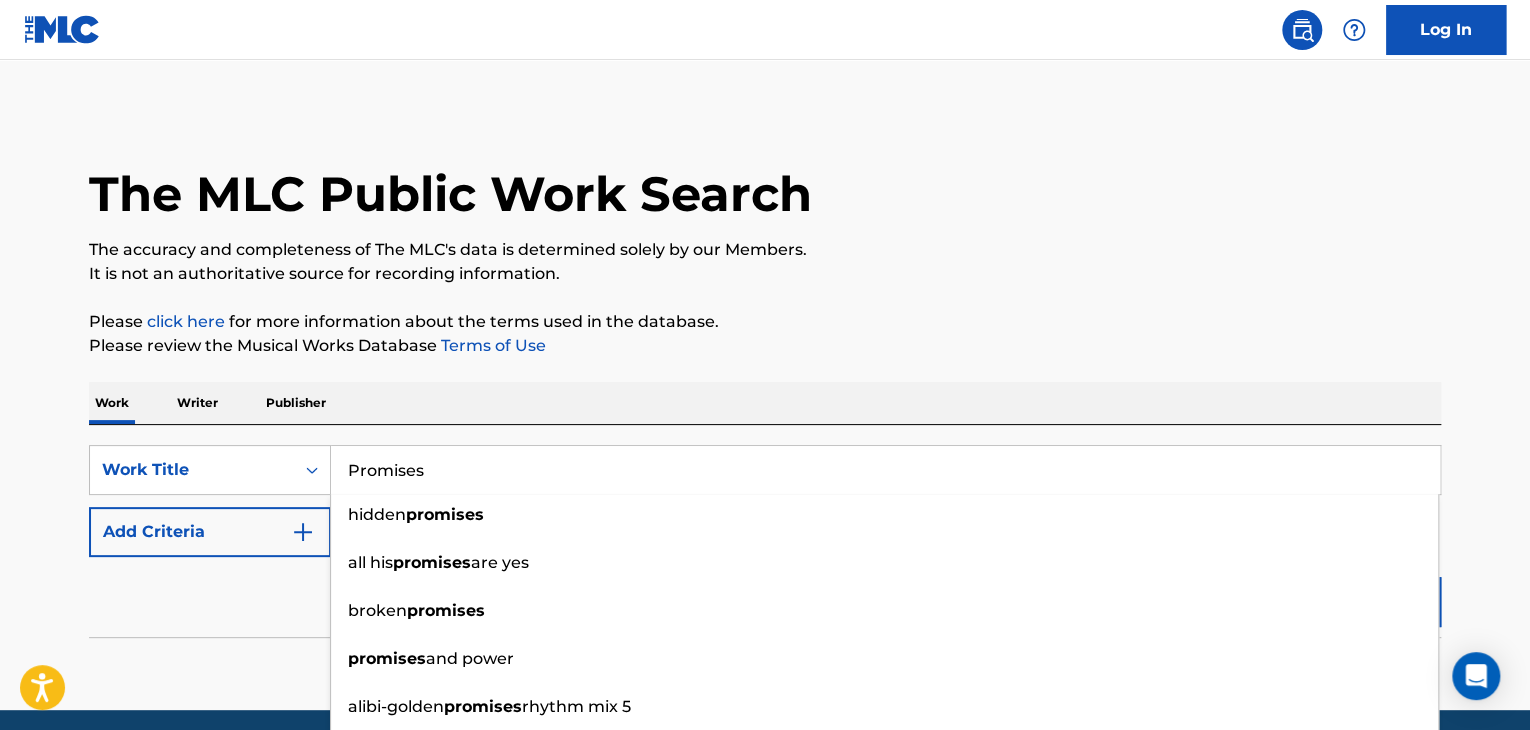 type on "Promises" 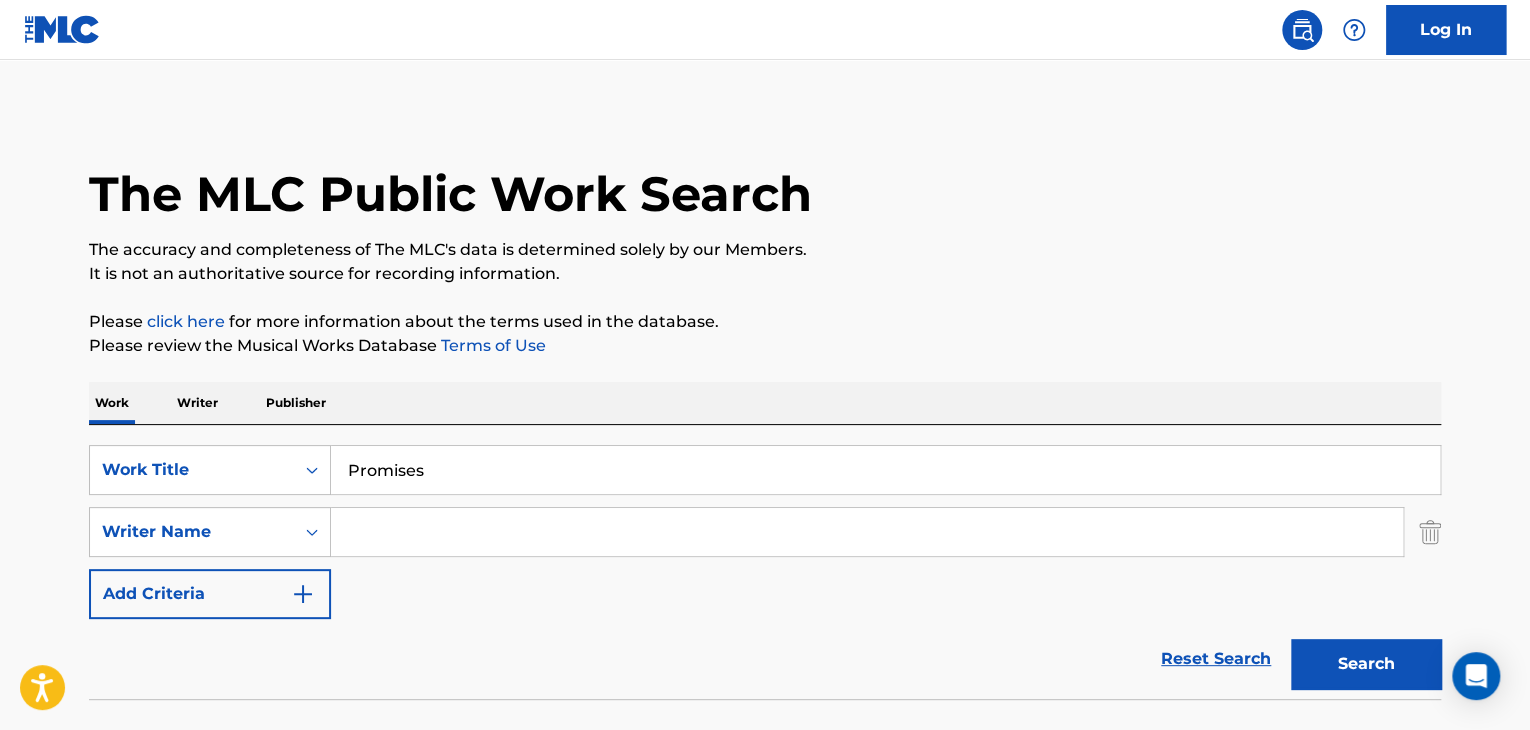 click at bounding box center [867, 532] 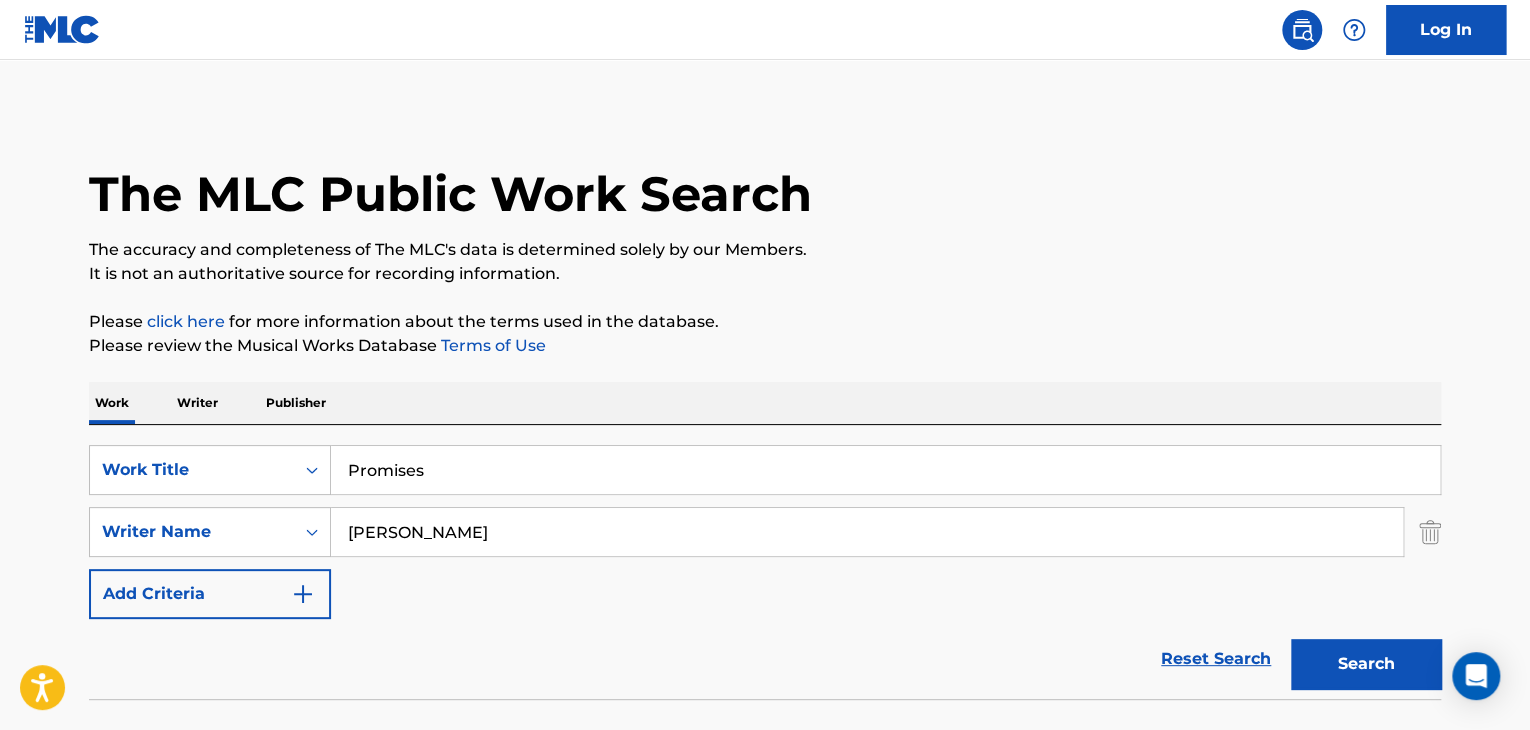 click on "[PERSON_NAME]" at bounding box center (867, 532) 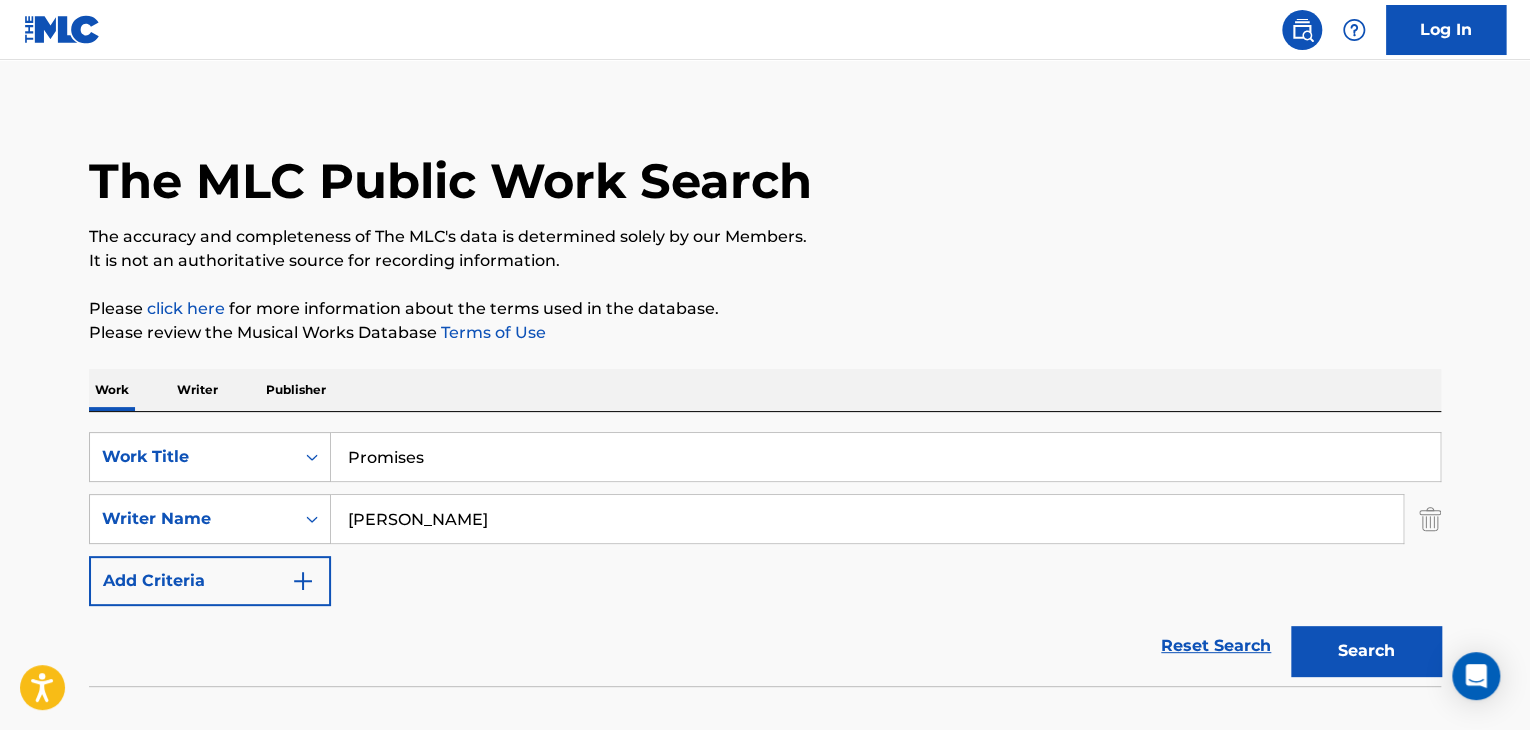scroll, scrollTop: 138, scrollLeft: 0, axis: vertical 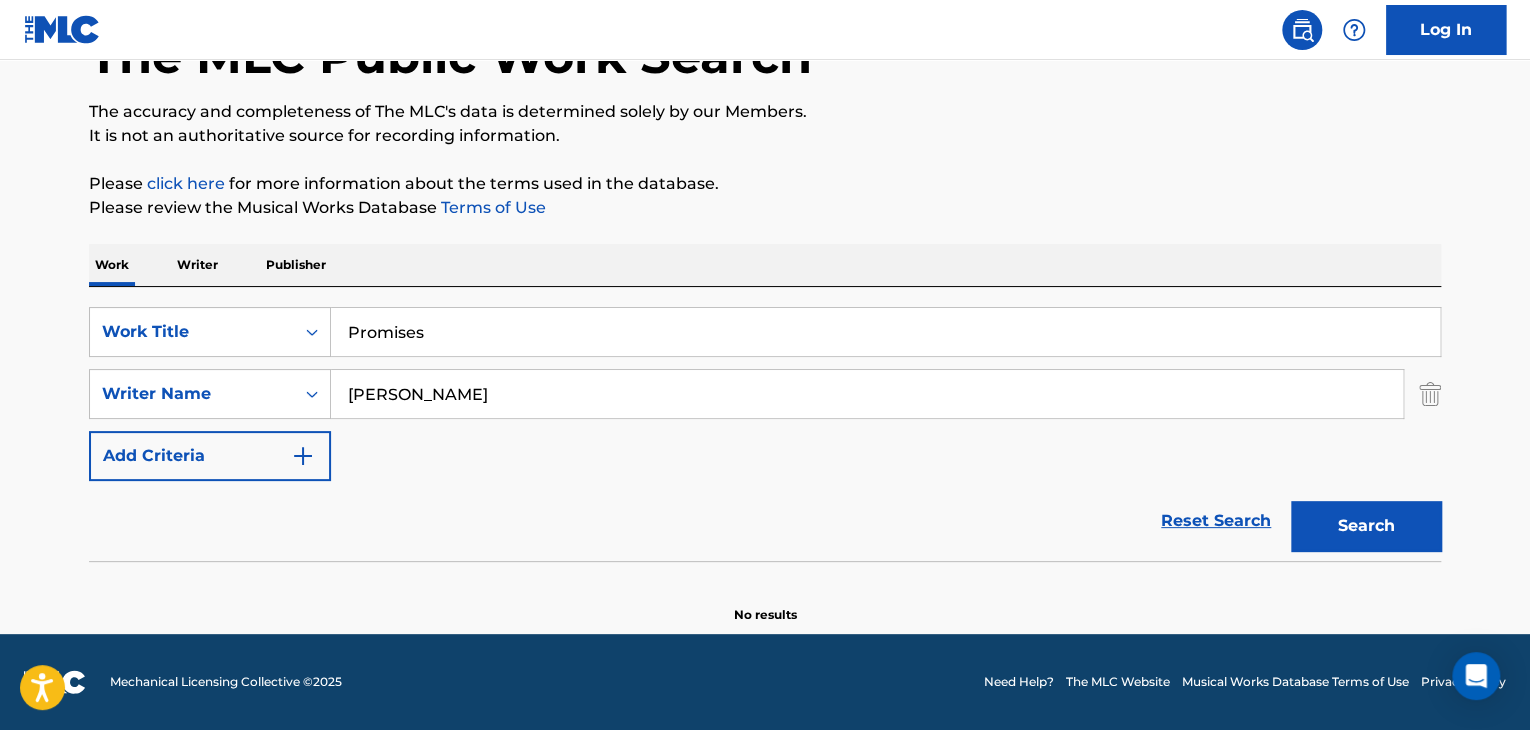 drag, startPoint x: 449, startPoint y: 396, endPoint x: 523, endPoint y: 386, distance: 74.672615 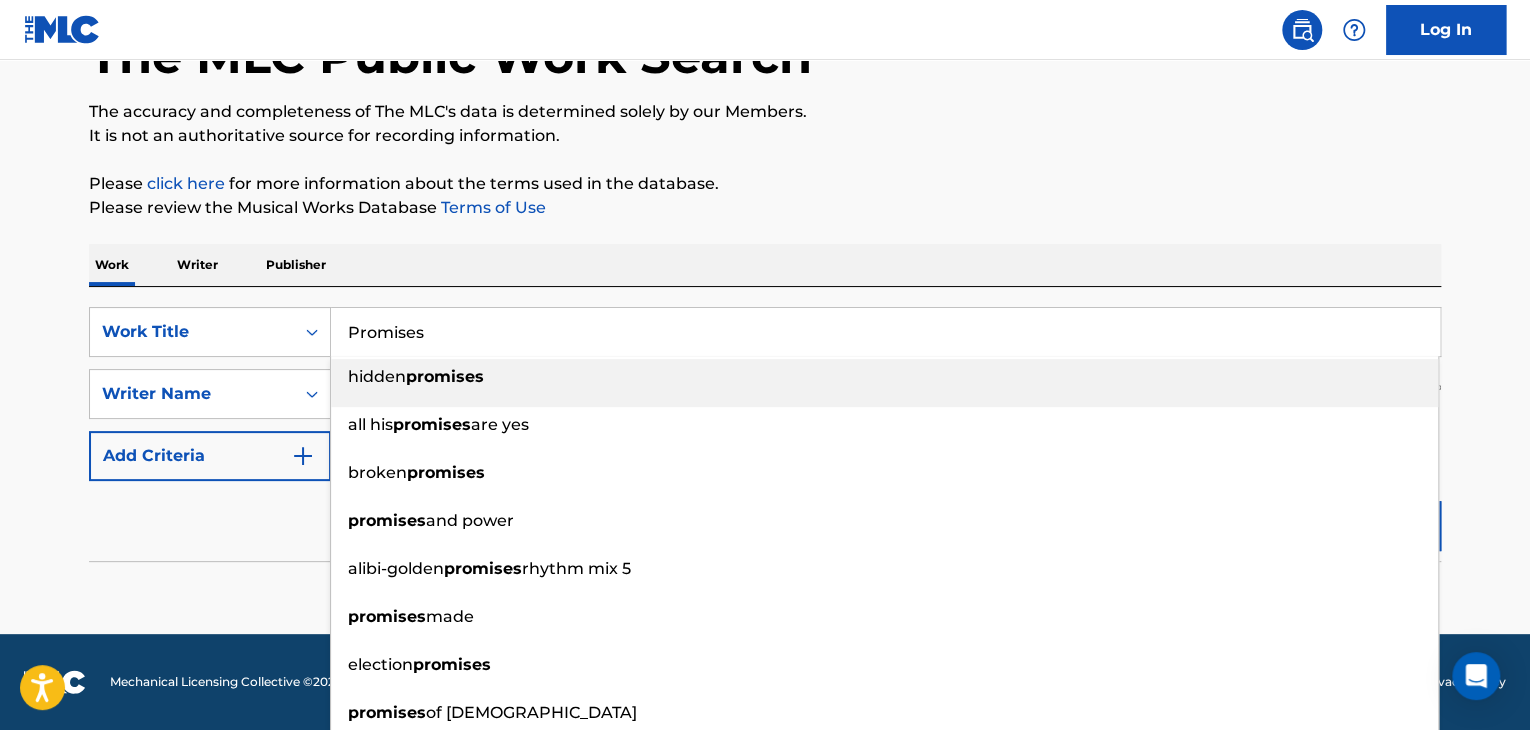 click on "Promises" at bounding box center (885, 332) 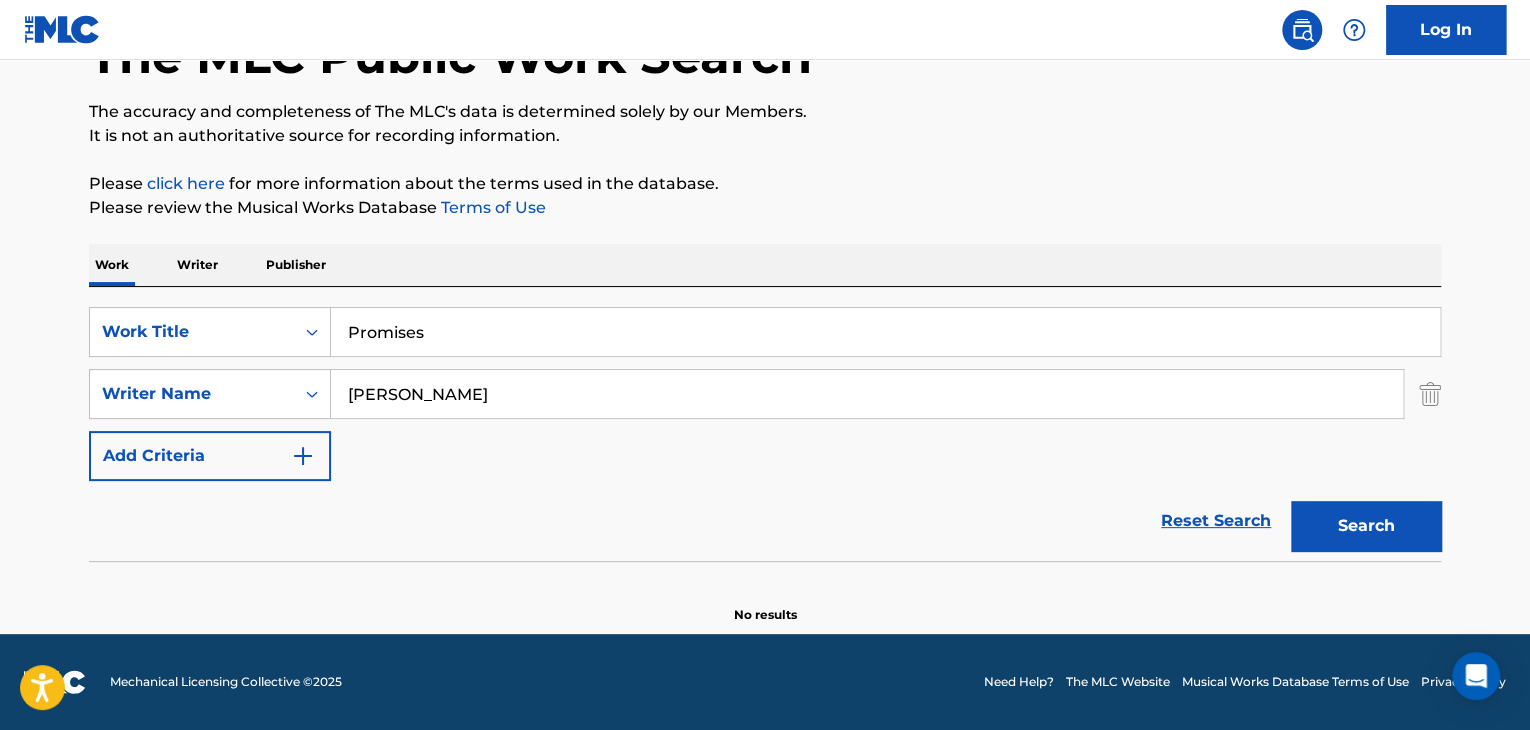 click on "[PERSON_NAME]" at bounding box center (867, 394) 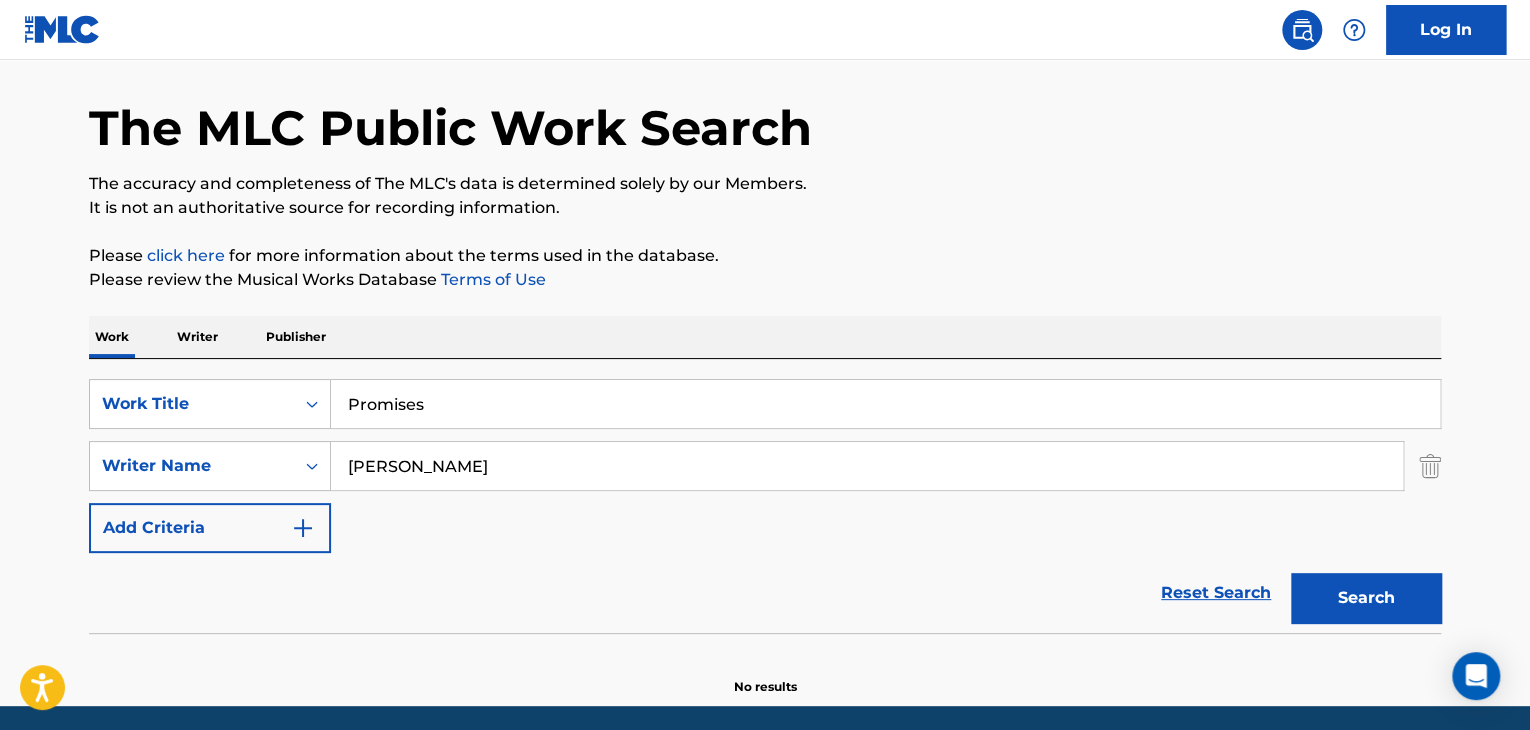 scroll, scrollTop: 0, scrollLeft: 0, axis: both 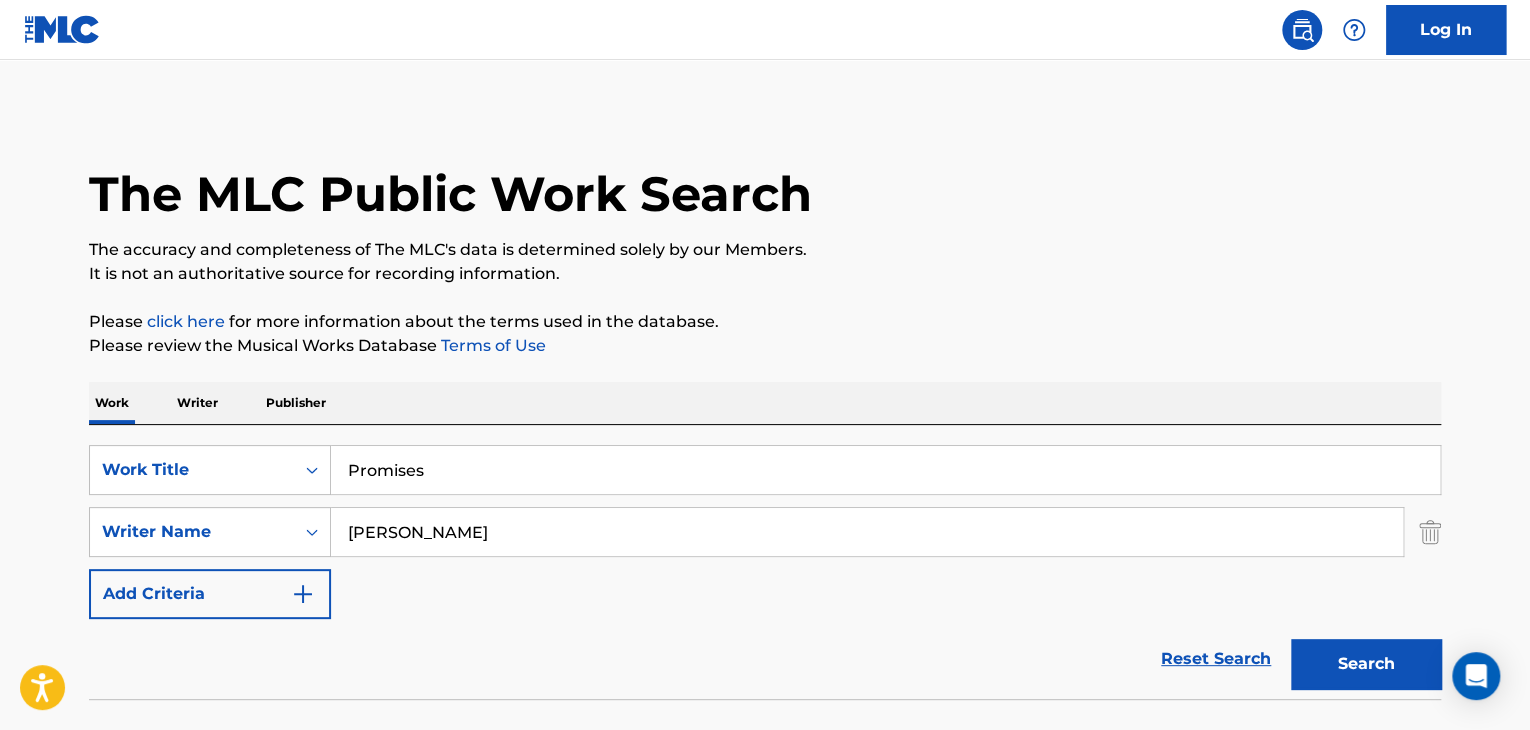 click on "Promises" at bounding box center [885, 470] 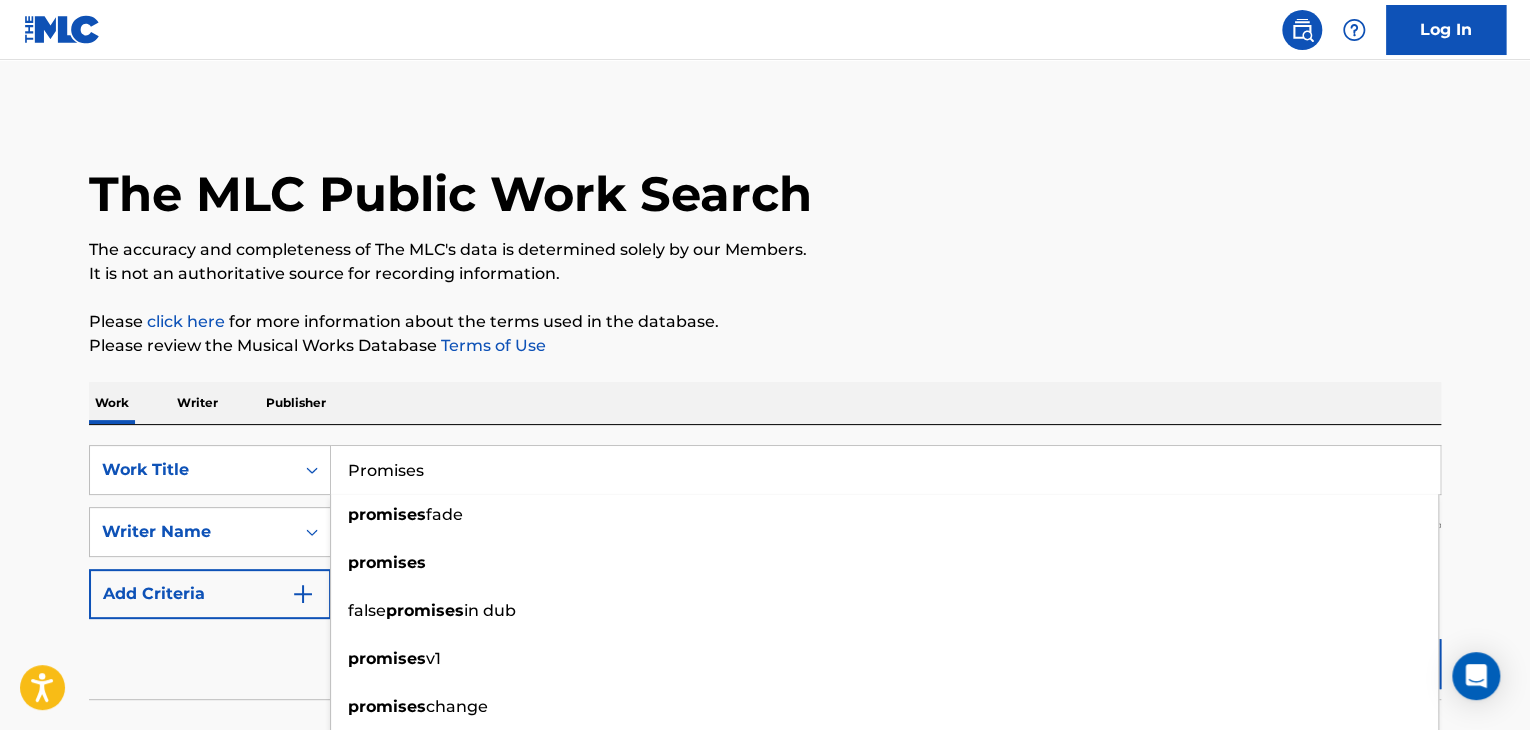 click on "Promises" at bounding box center [885, 470] 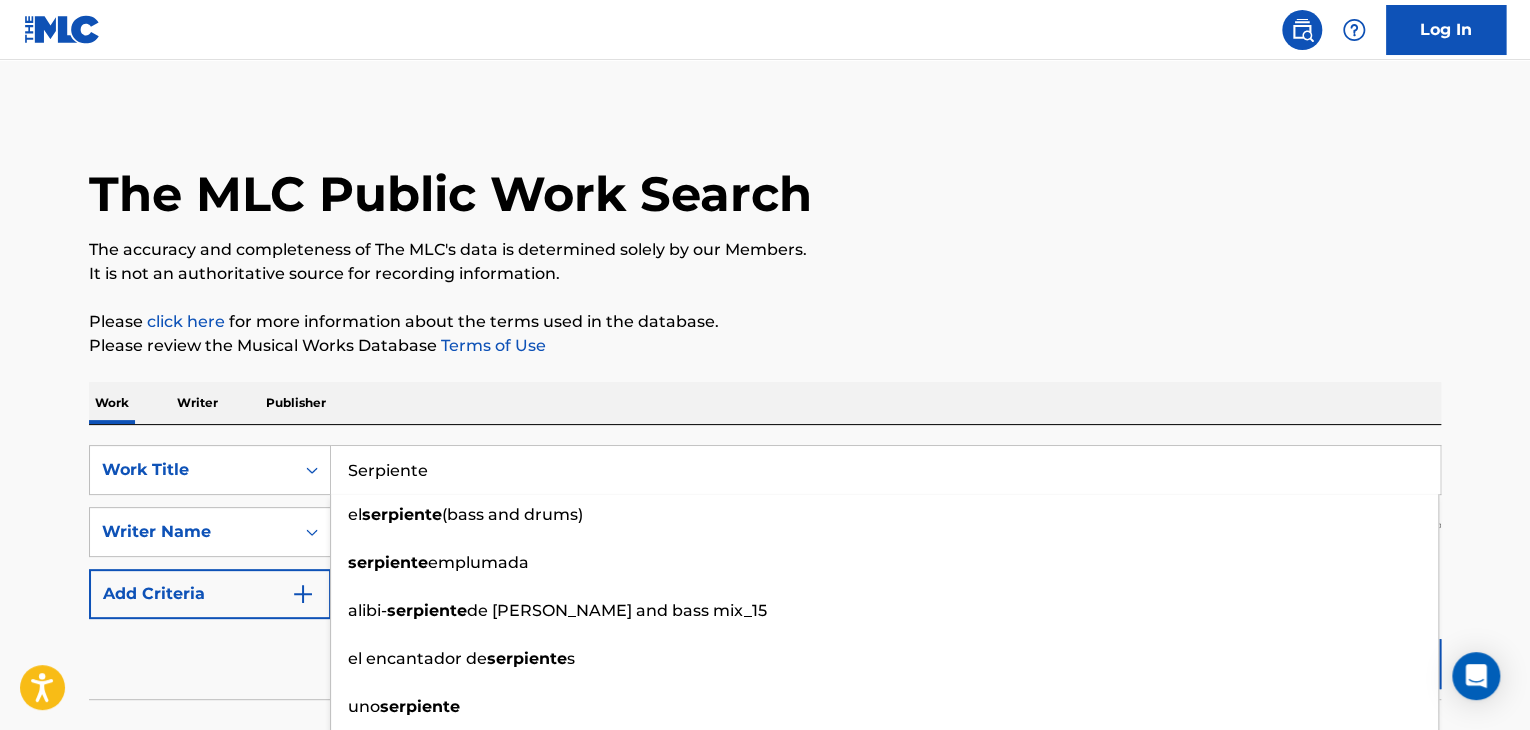 type on "Serpiente" 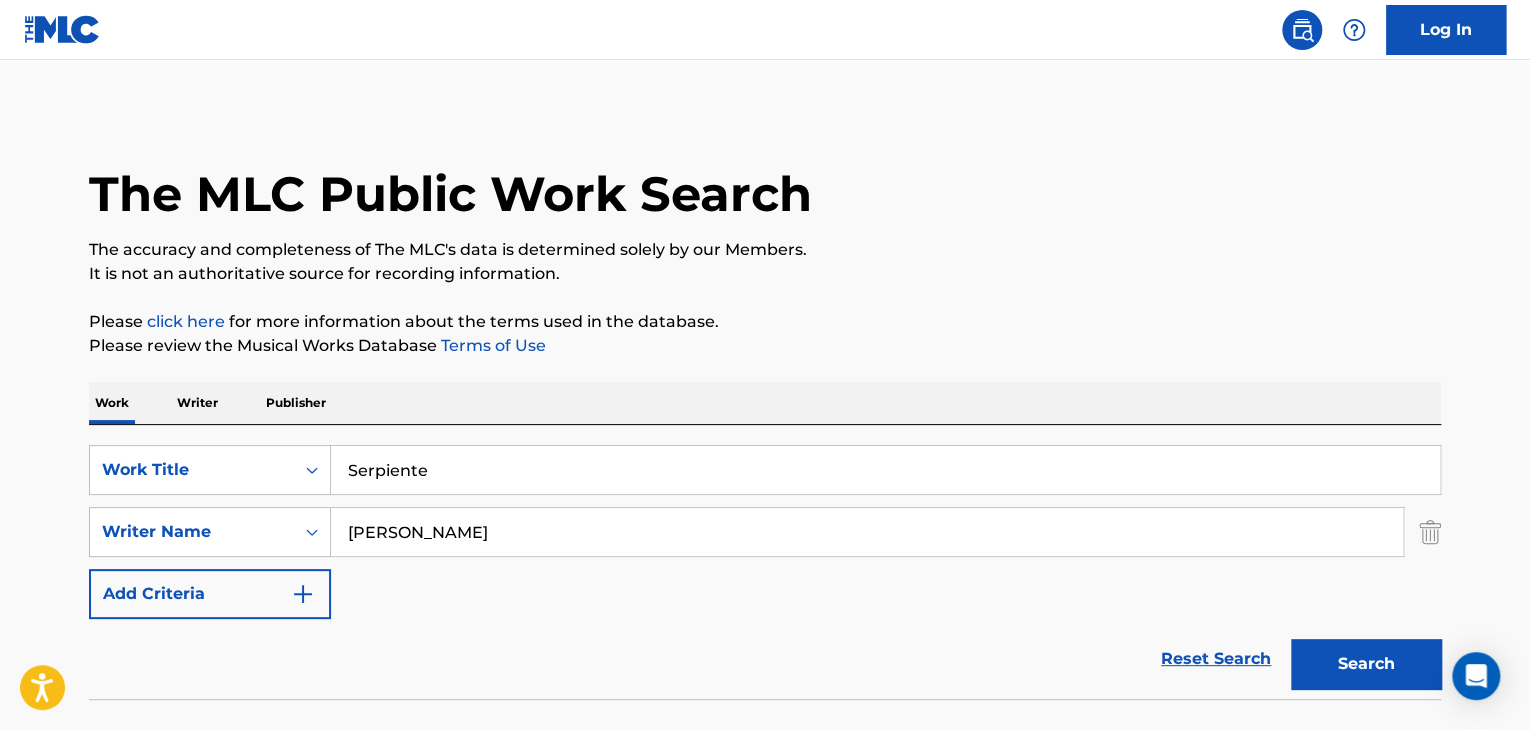 click on "[PERSON_NAME]" at bounding box center (867, 532) 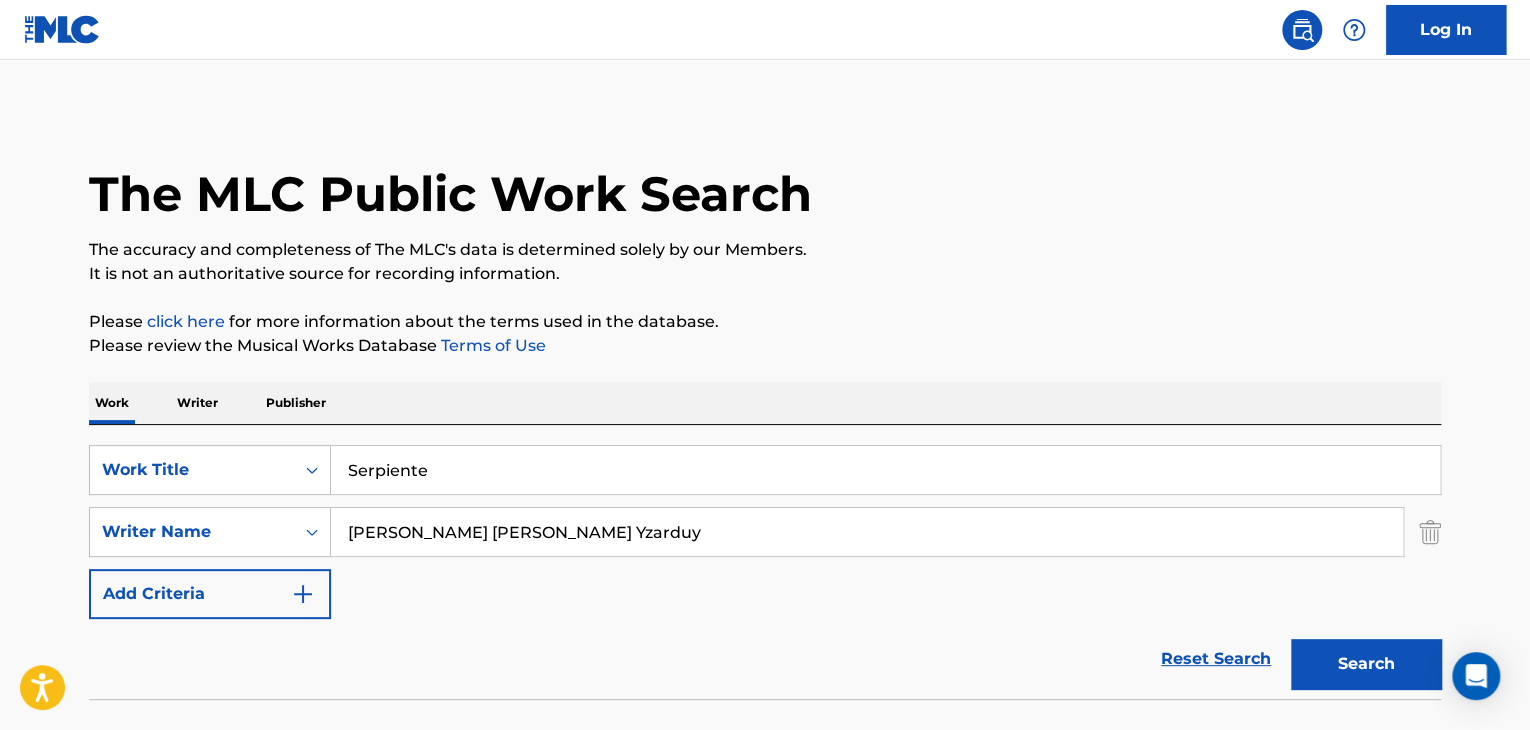 click on "Search" at bounding box center [1366, 664] 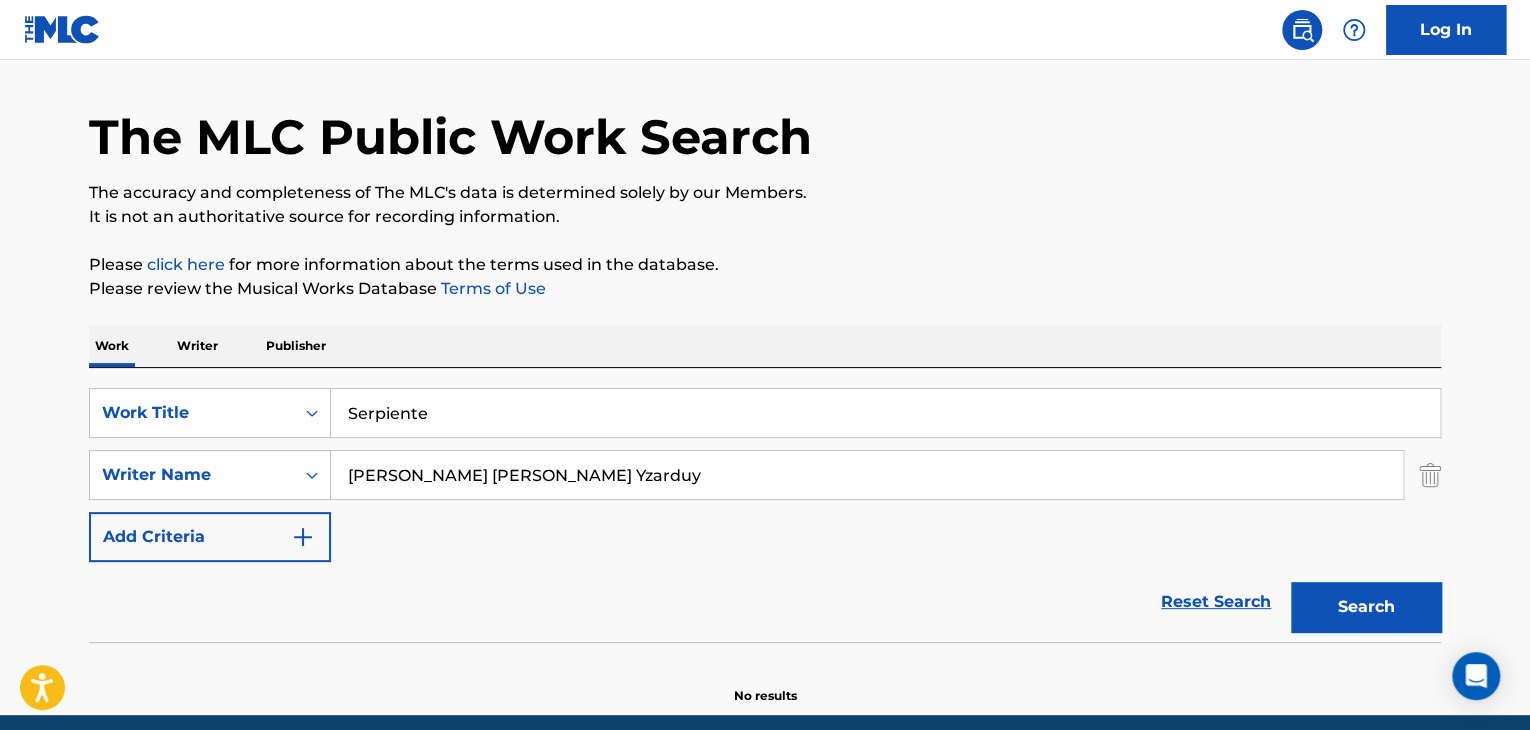 scroll, scrollTop: 138, scrollLeft: 0, axis: vertical 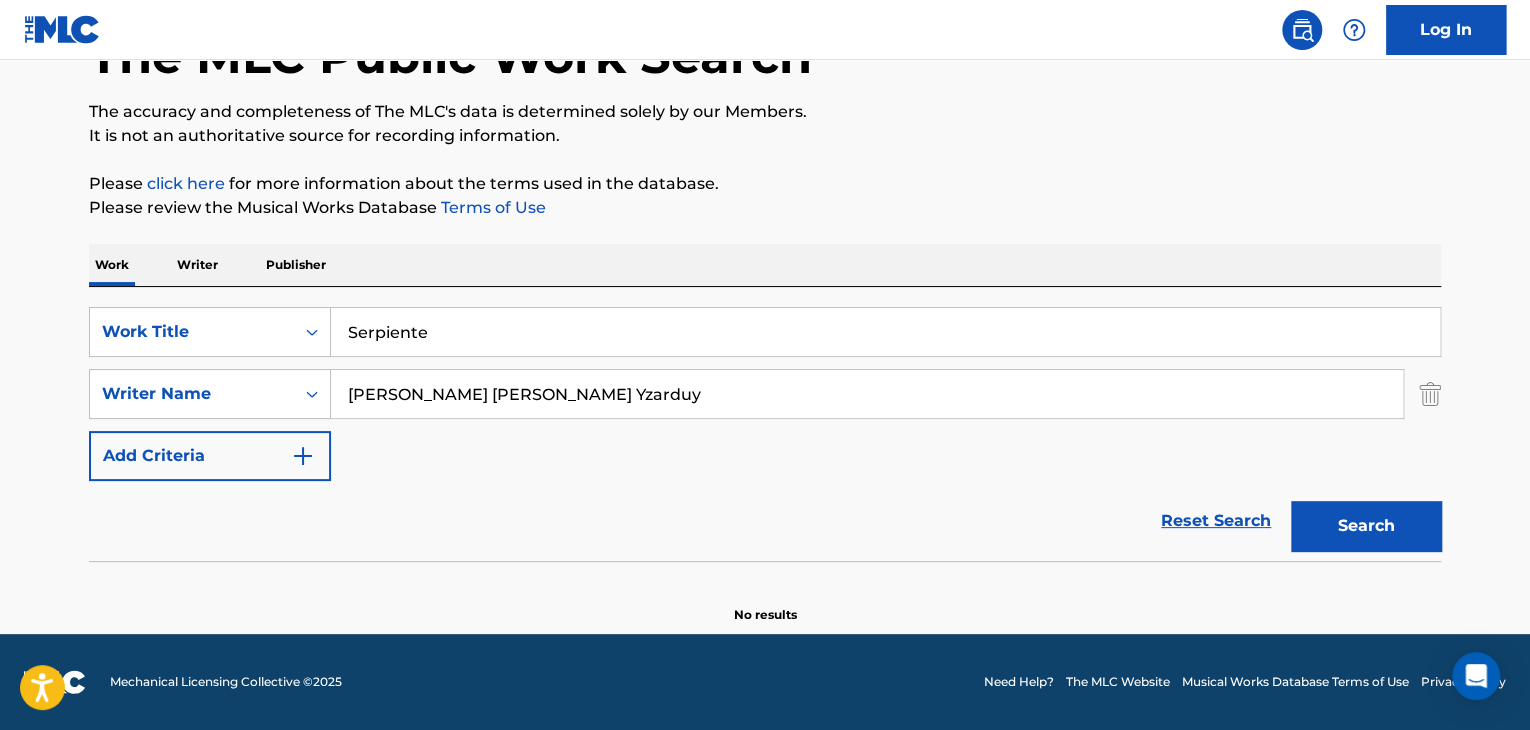 click on "[PERSON_NAME] [PERSON_NAME] Yzarduy" at bounding box center [867, 394] 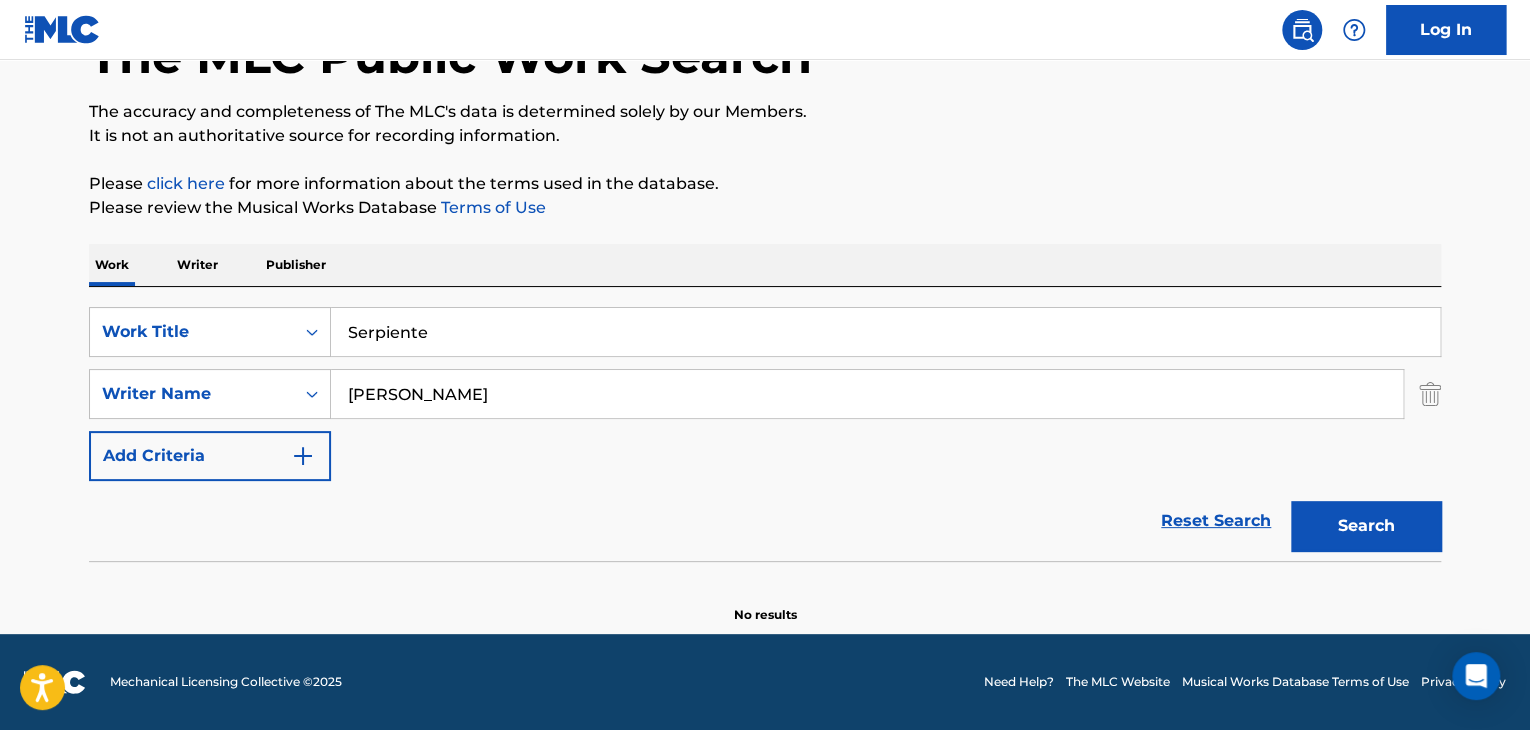 type on "[PERSON_NAME]" 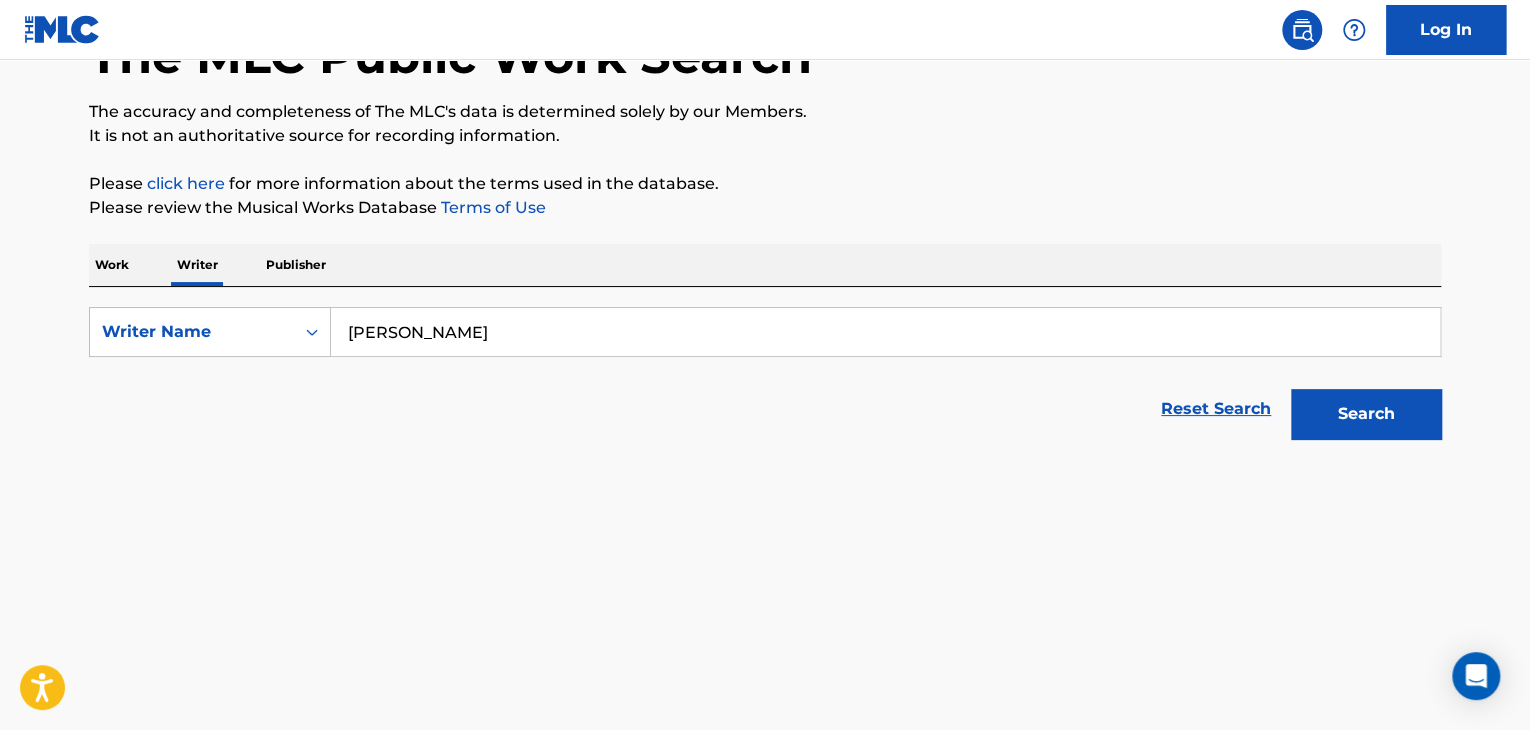 scroll, scrollTop: 0, scrollLeft: 0, axis: both 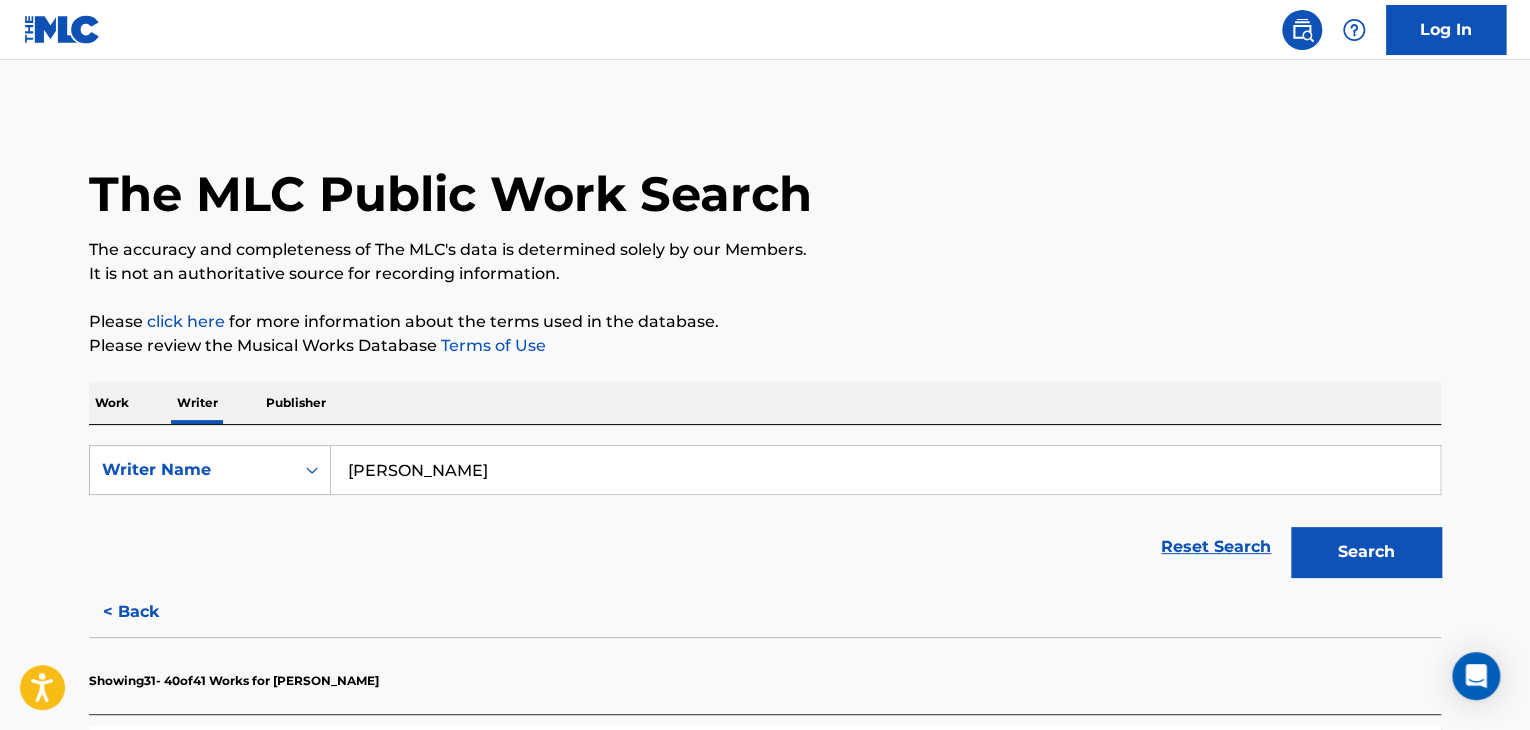 click on "[PERSON_NAME]" at bounding box center [885, 470] 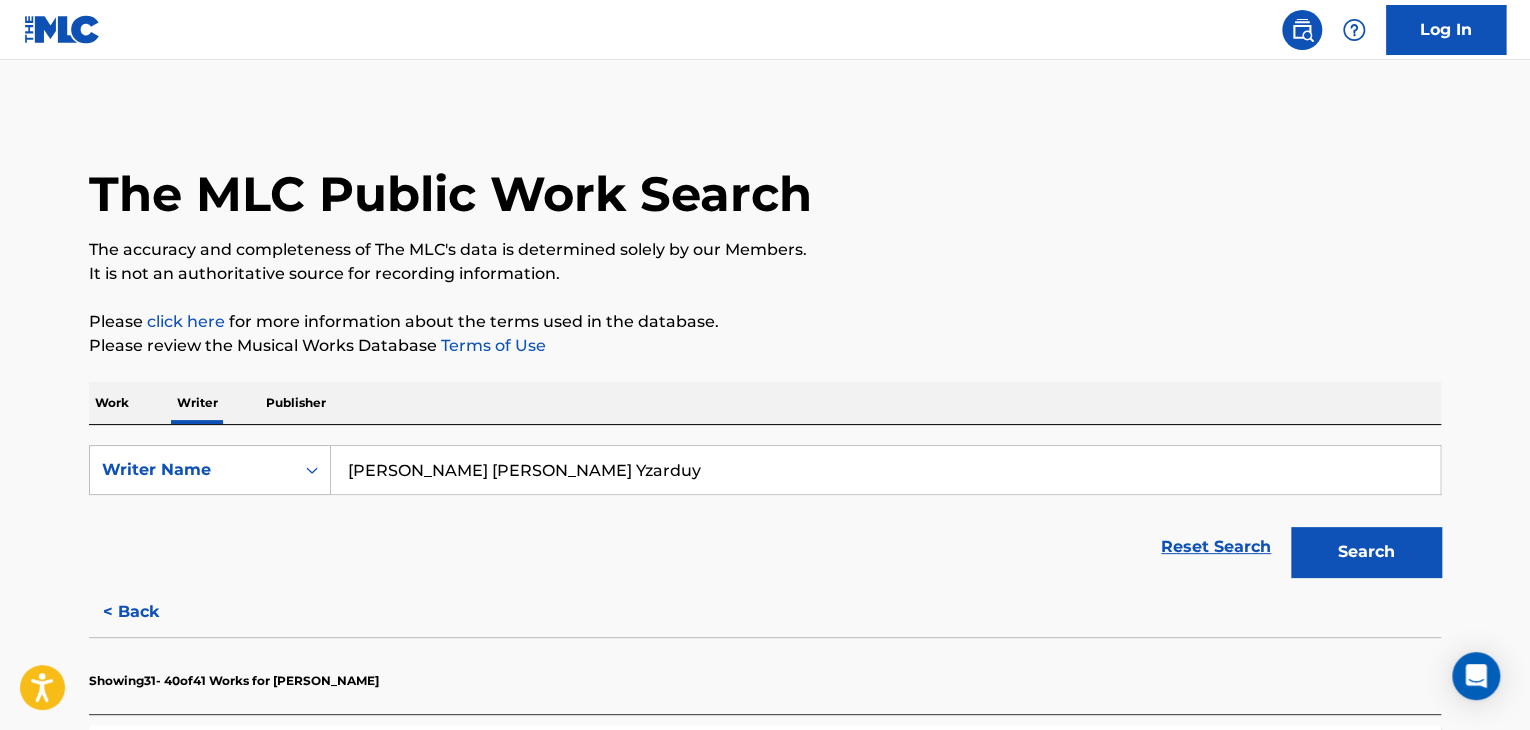 type on "[PERSON_NAME] [PERSON_NAME] Yzarduy" 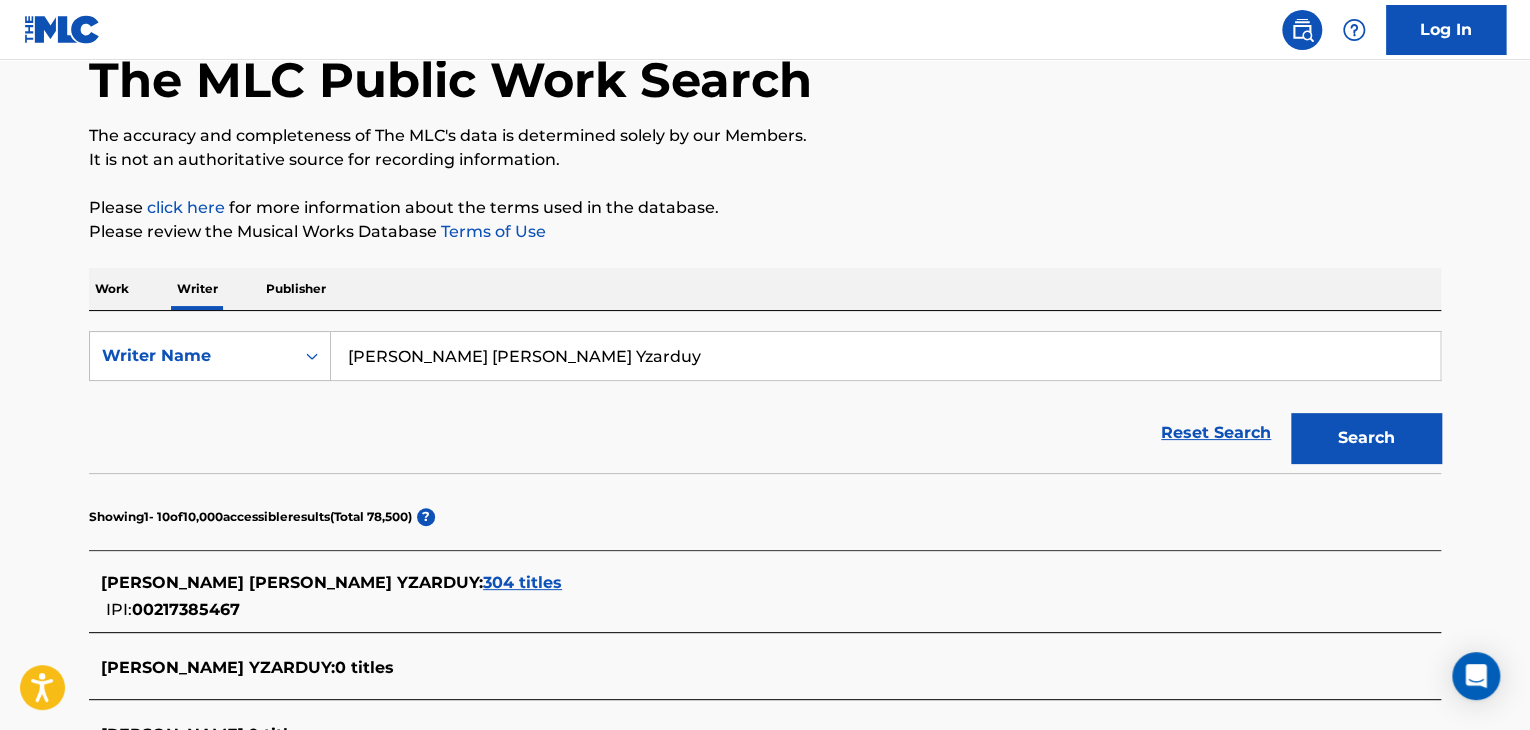 scroll, scrollTop: 200, scrollLeft: 0, axis: vertical 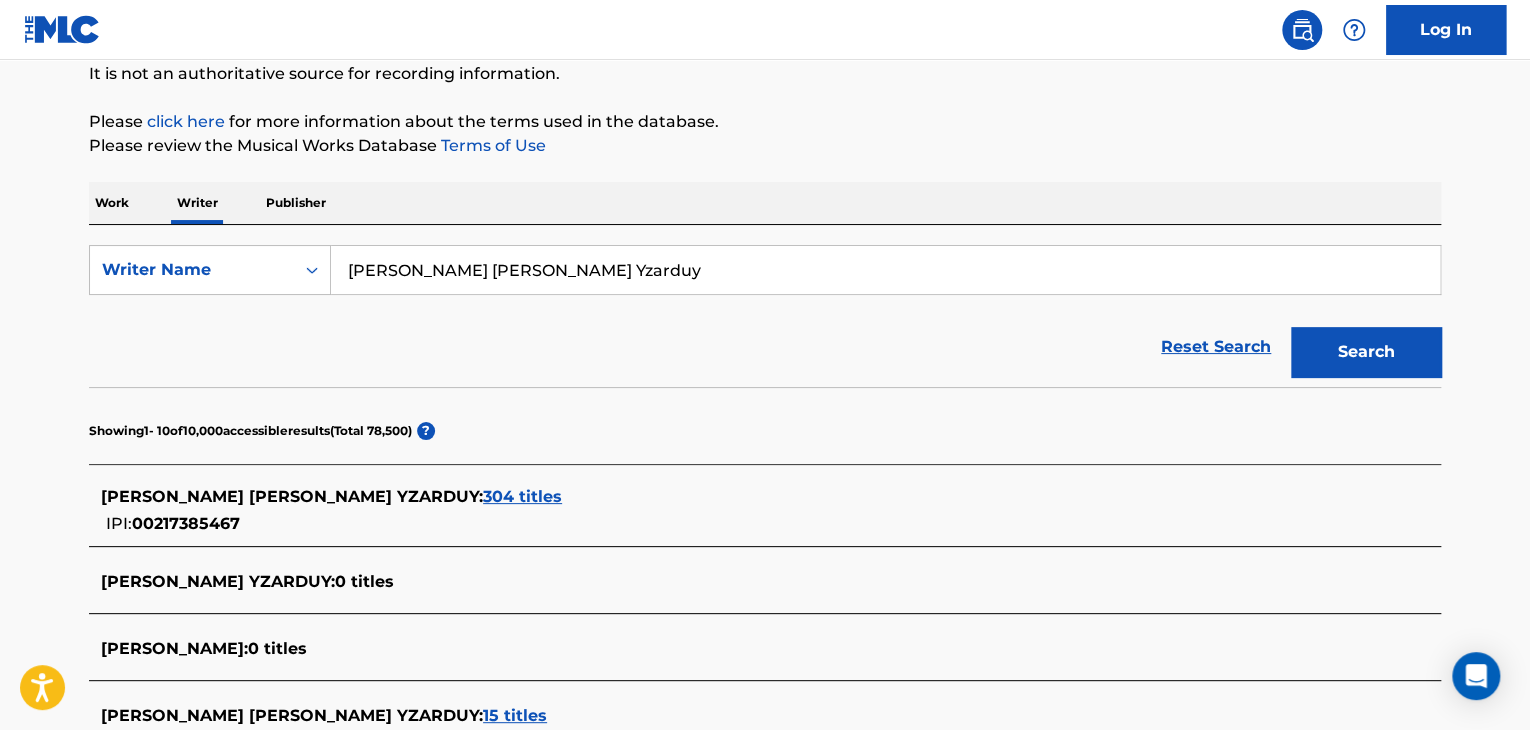 click on "304 titles" at bounding box center (522, 496) 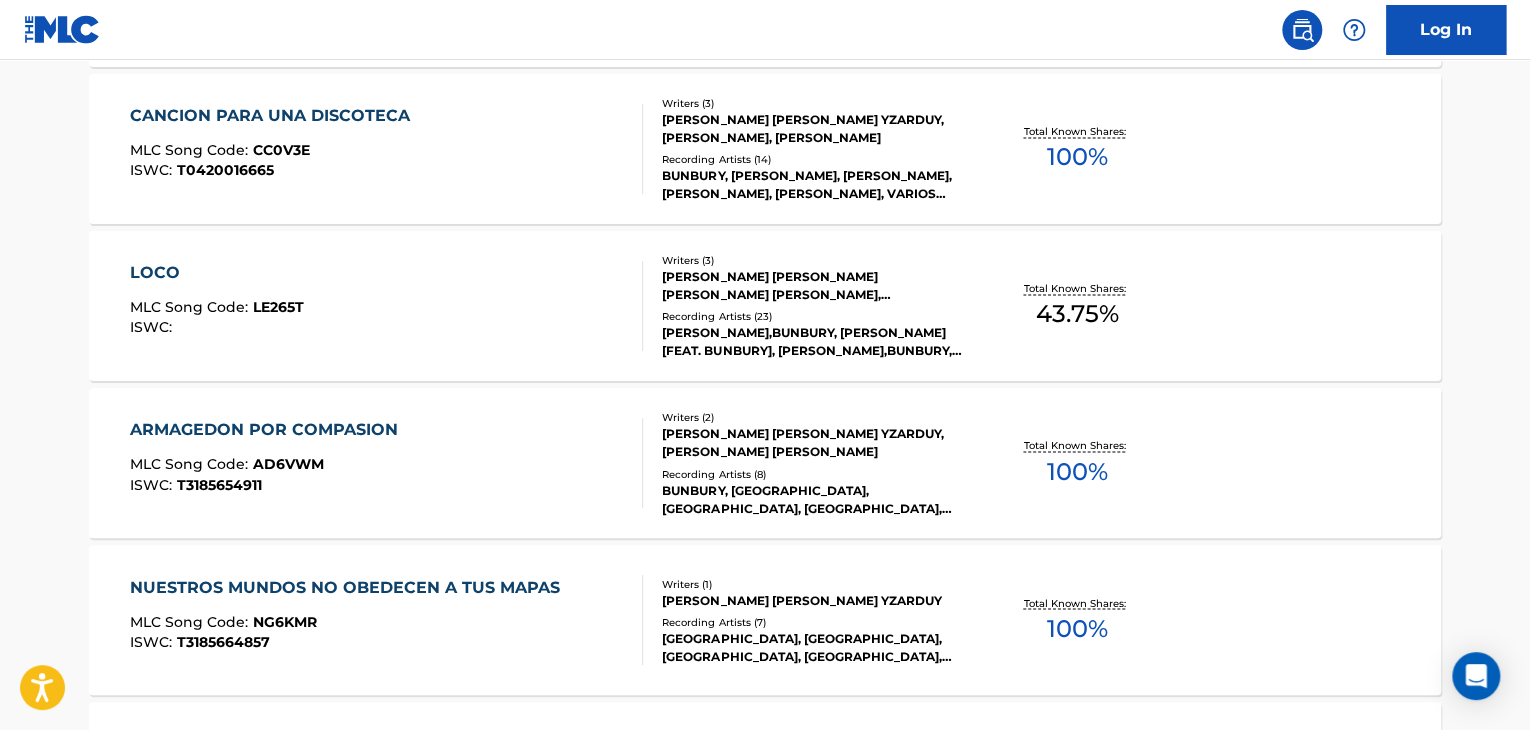 scroll, scrollTop: 1600, scrollLeft: 0, axis: vertical 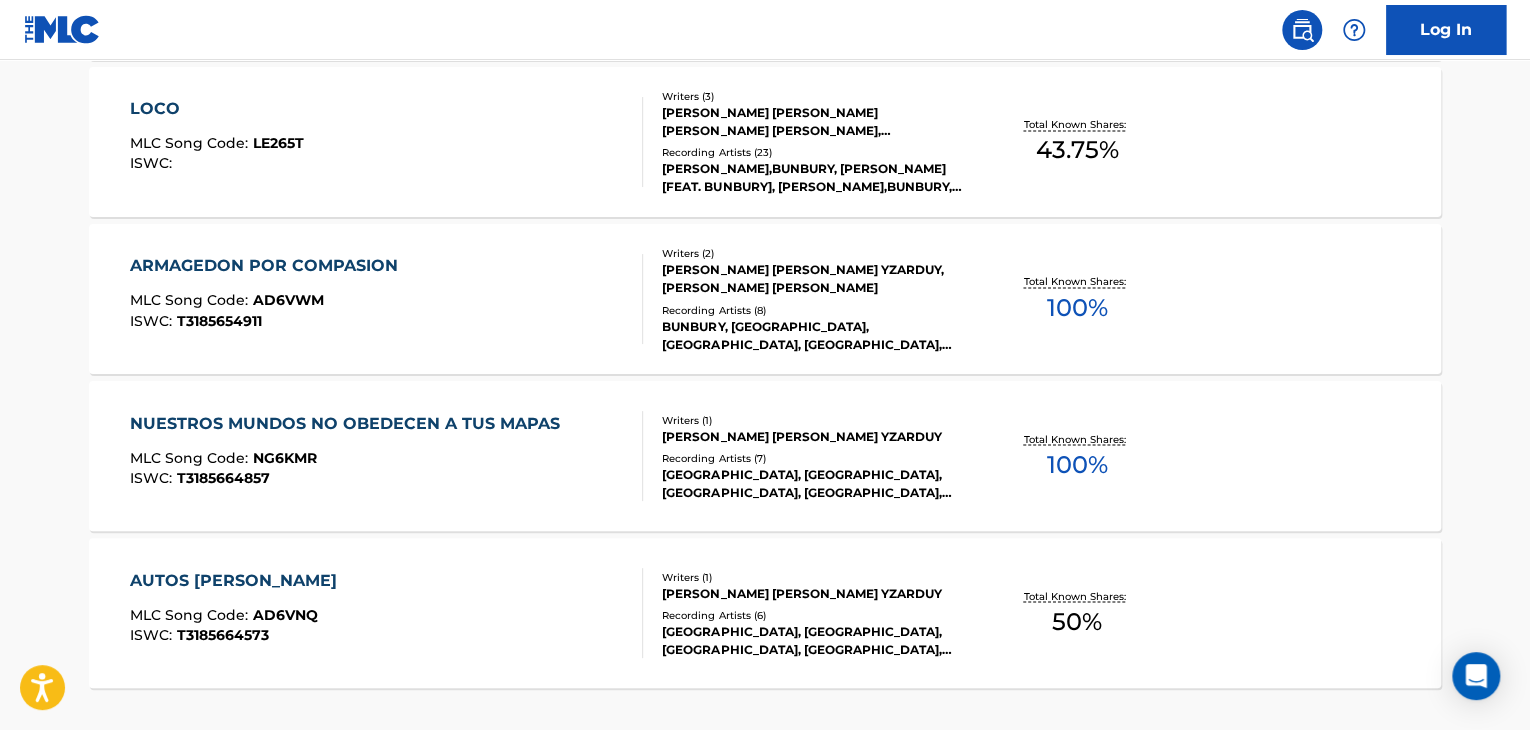 click on "MLC Song Code : NG6KMR" at bounding box center (350, 460) 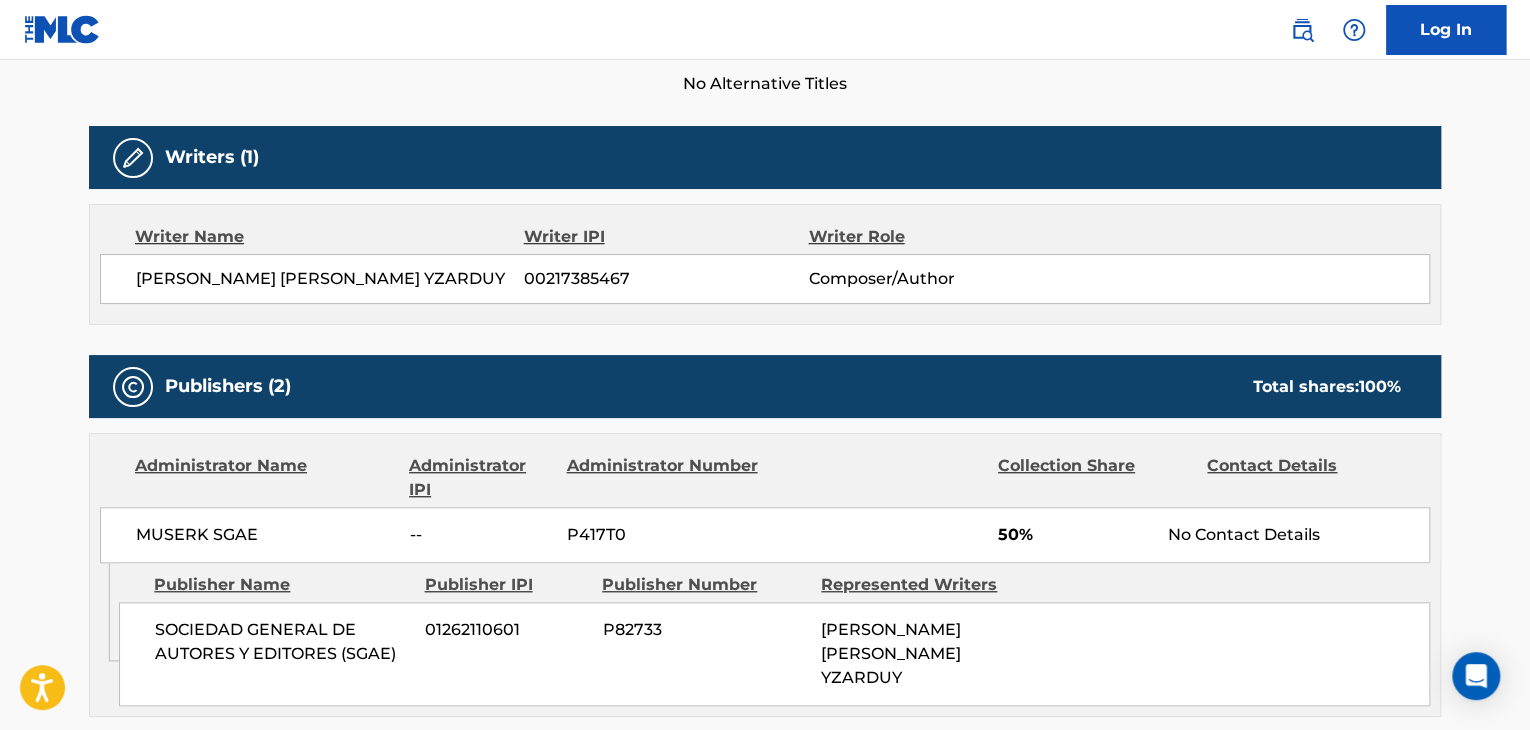 scroll, scrollTop: 700, scrollLeft: 0, axis: vertical 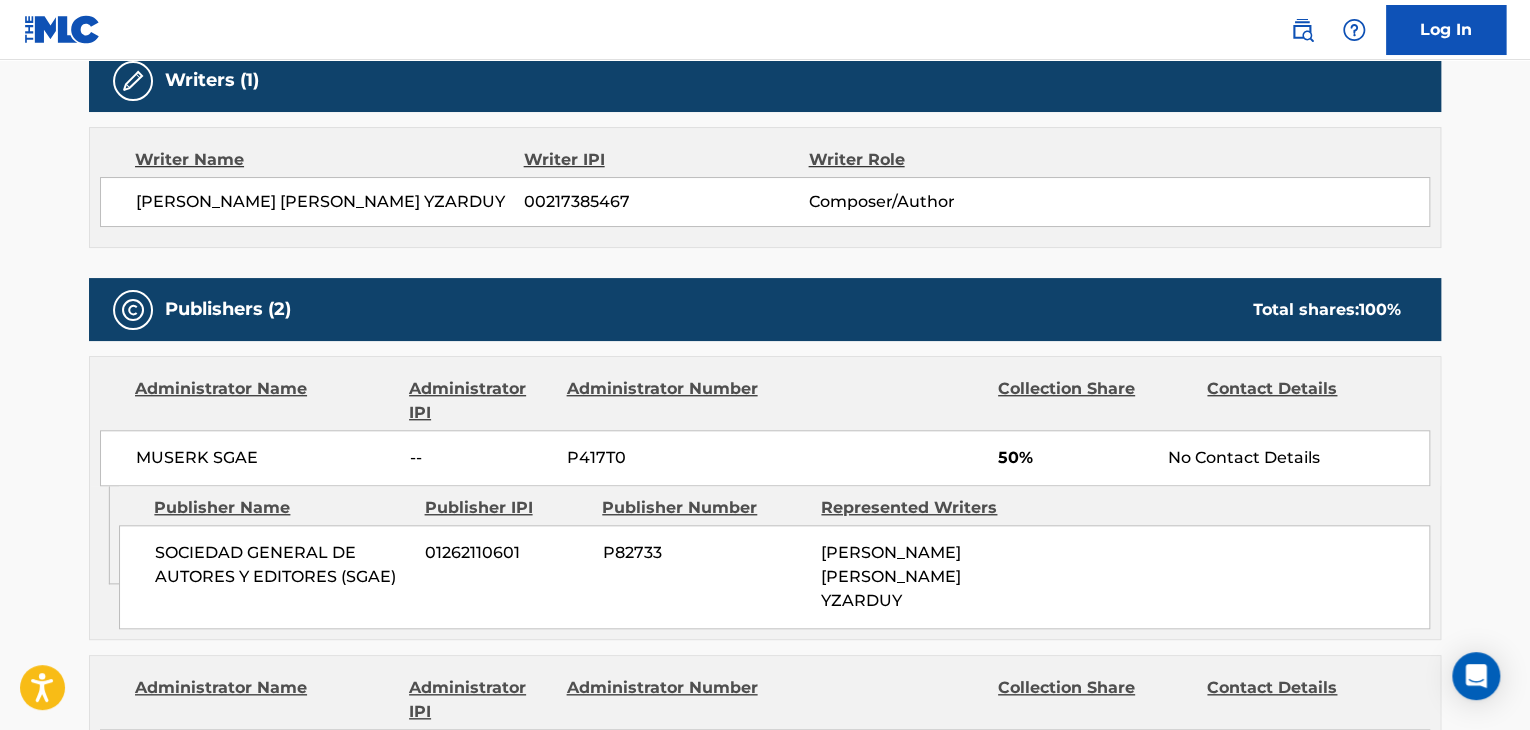 click on "MUSERK SGAE" at bounding box center (265, 458) 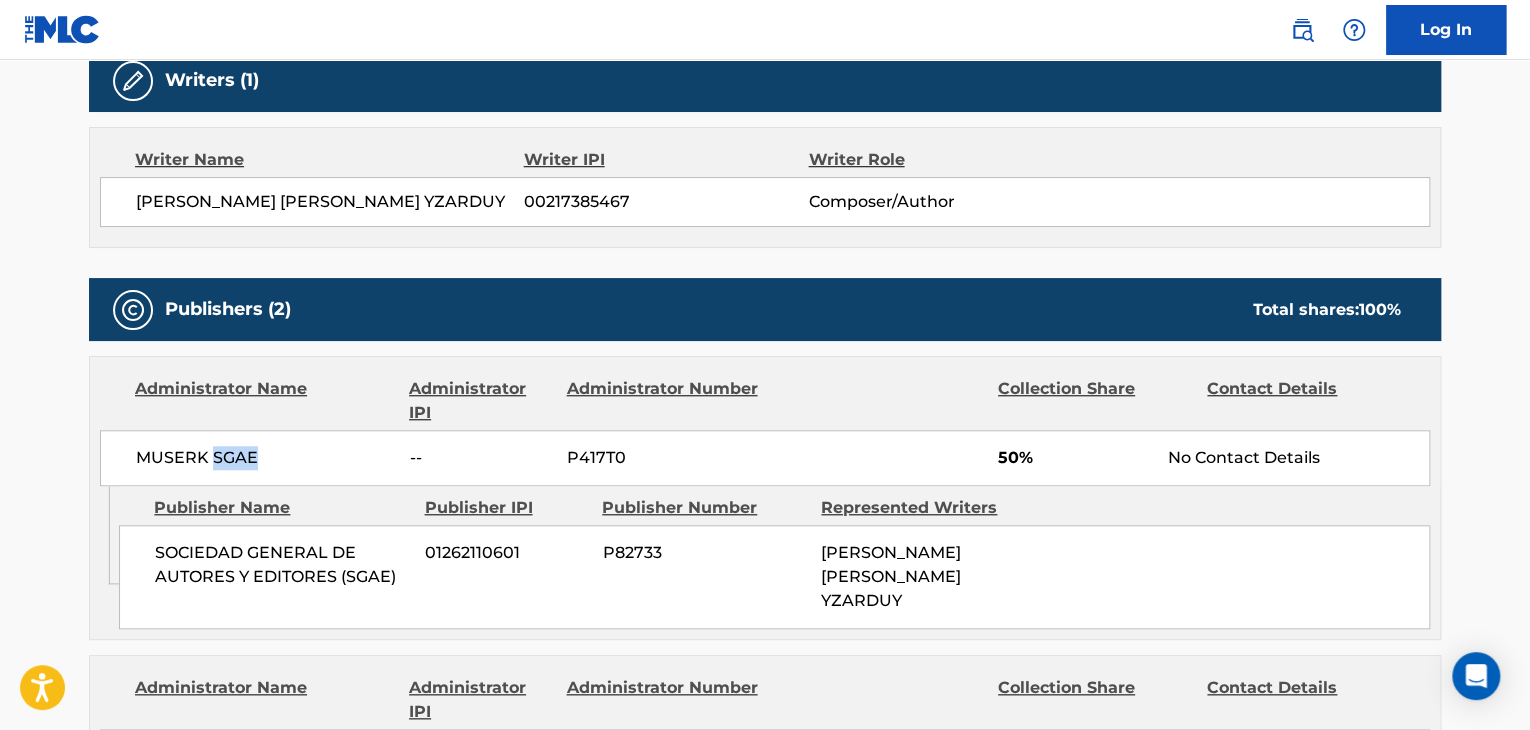click on "MUSERK SGAE" at bounding box center [265, 458] 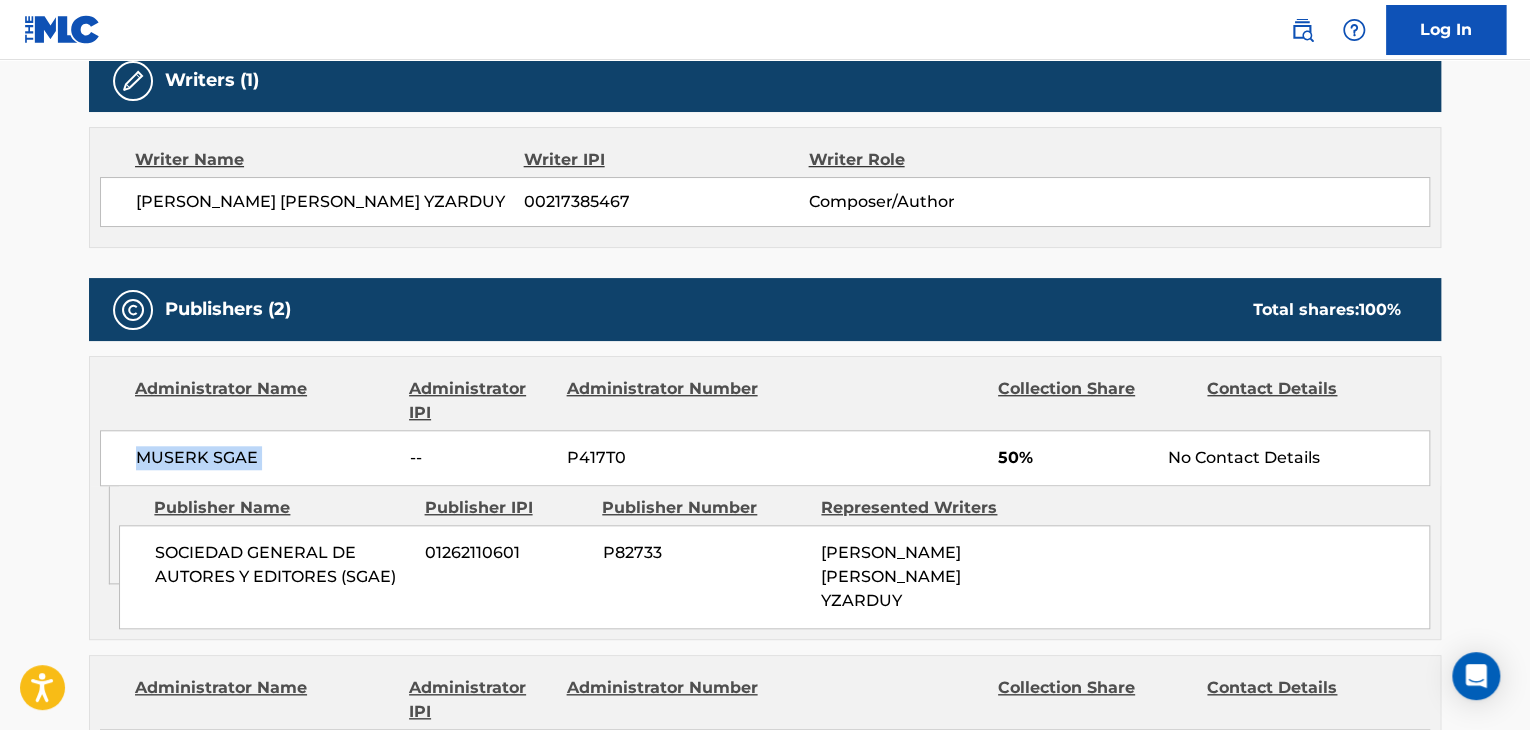 click on "MUSERK SGAE" at bounding box center [265, 458] 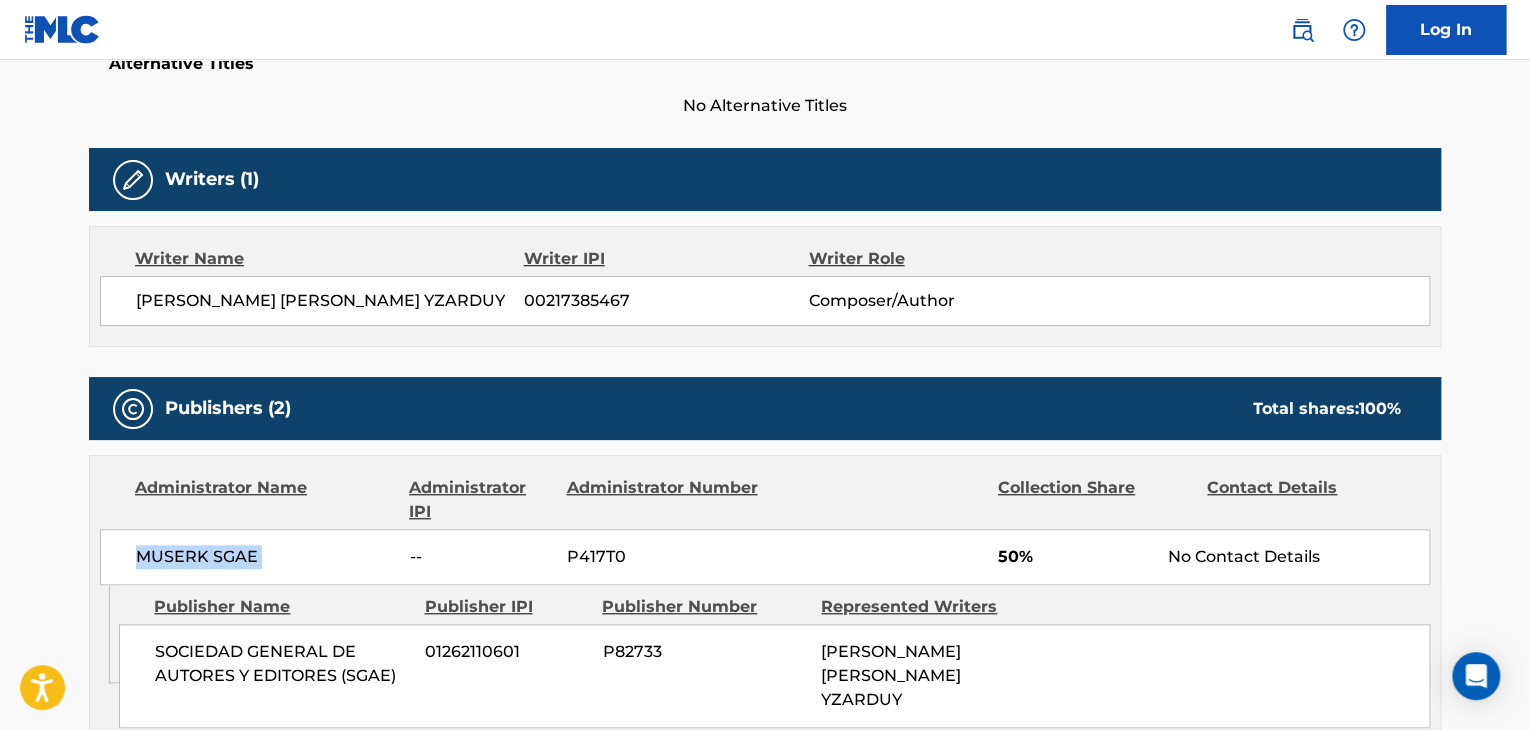 scroll, scrollTop: 500, scrollLeft: 0, axis: vertical 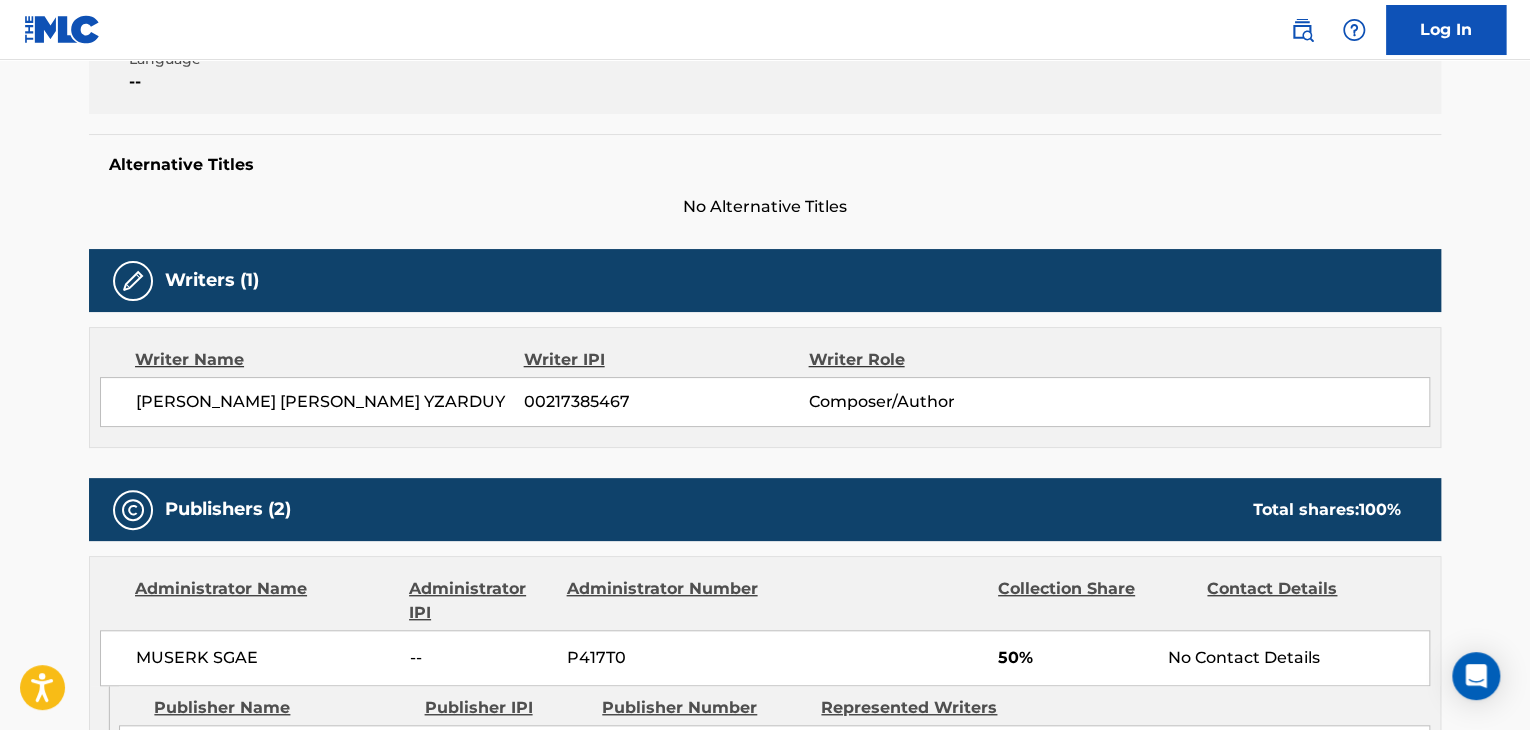 click on "00217385467" at bounding box center (666, 402) 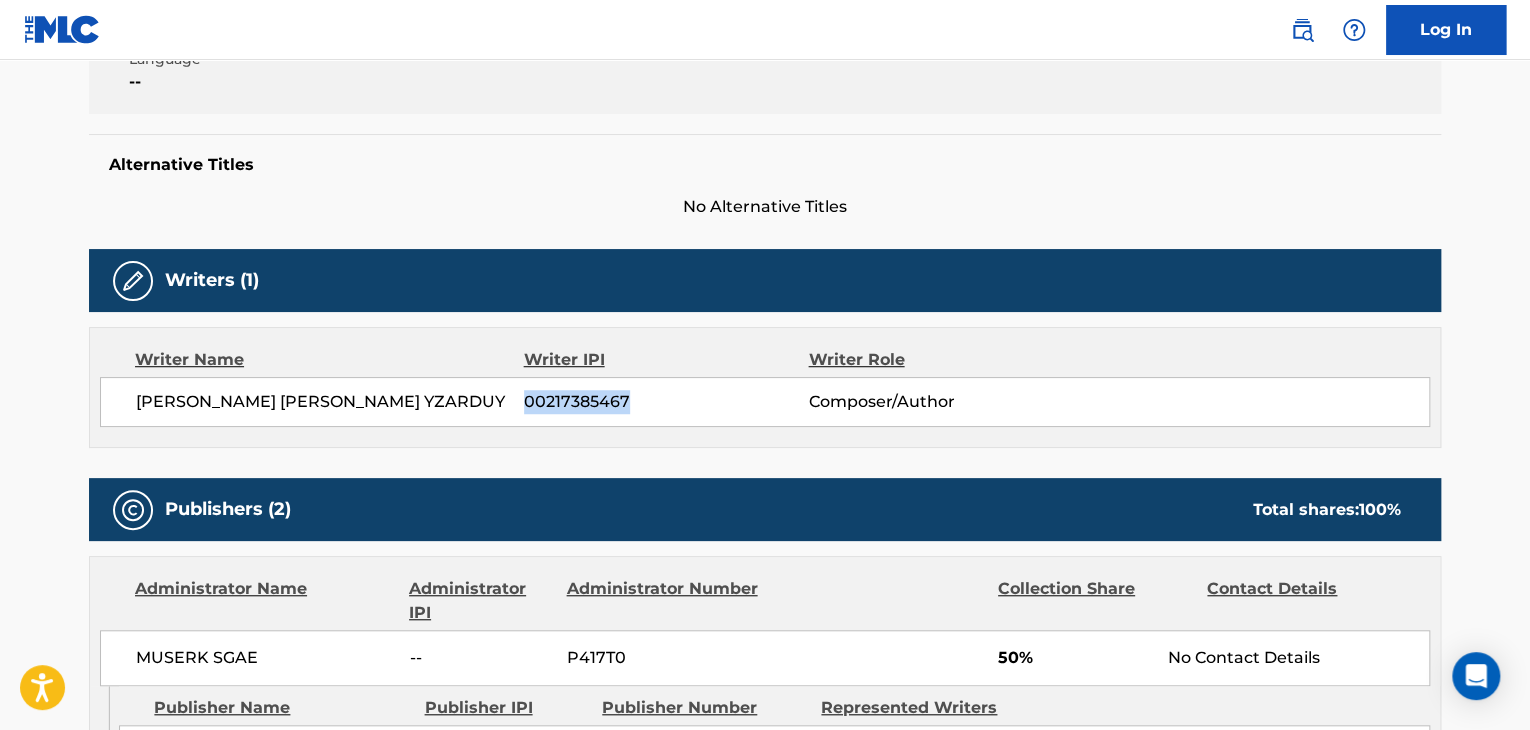 click on "00217385467" at bounding box center [666, 402] 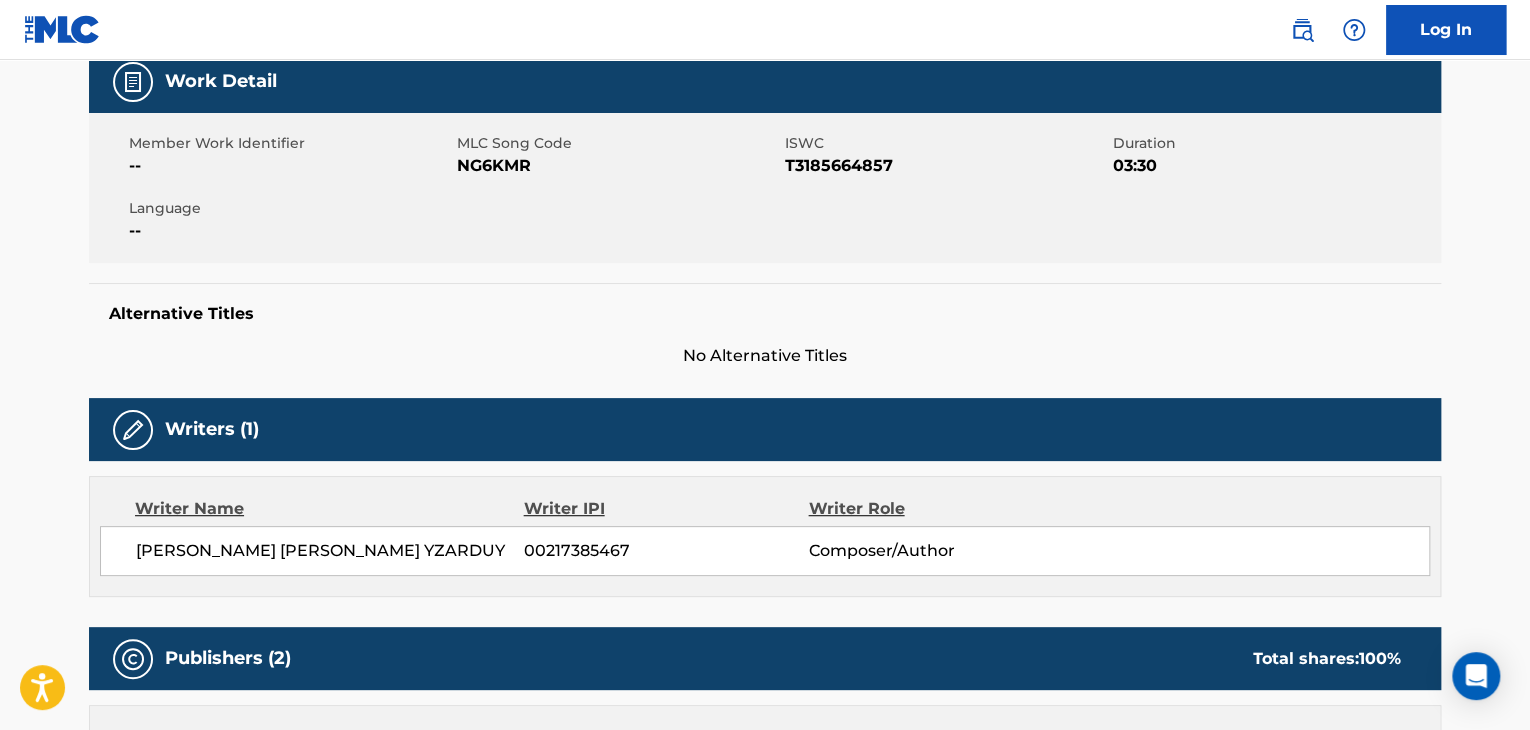 scroll, scrollTop: 248, scrollLeft: 0, axis: vertical 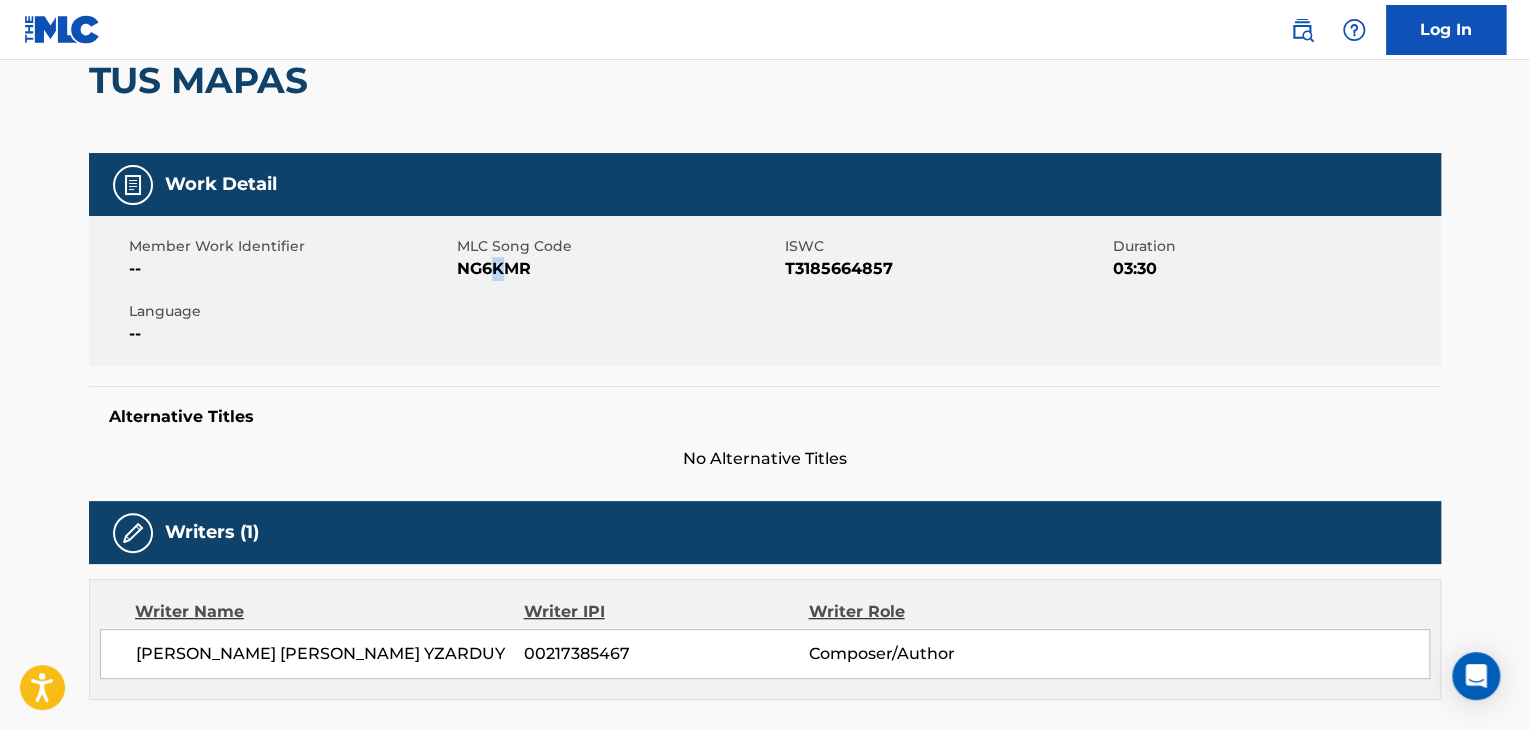 click on "NG6KMR" at bounding box center [618, 269] 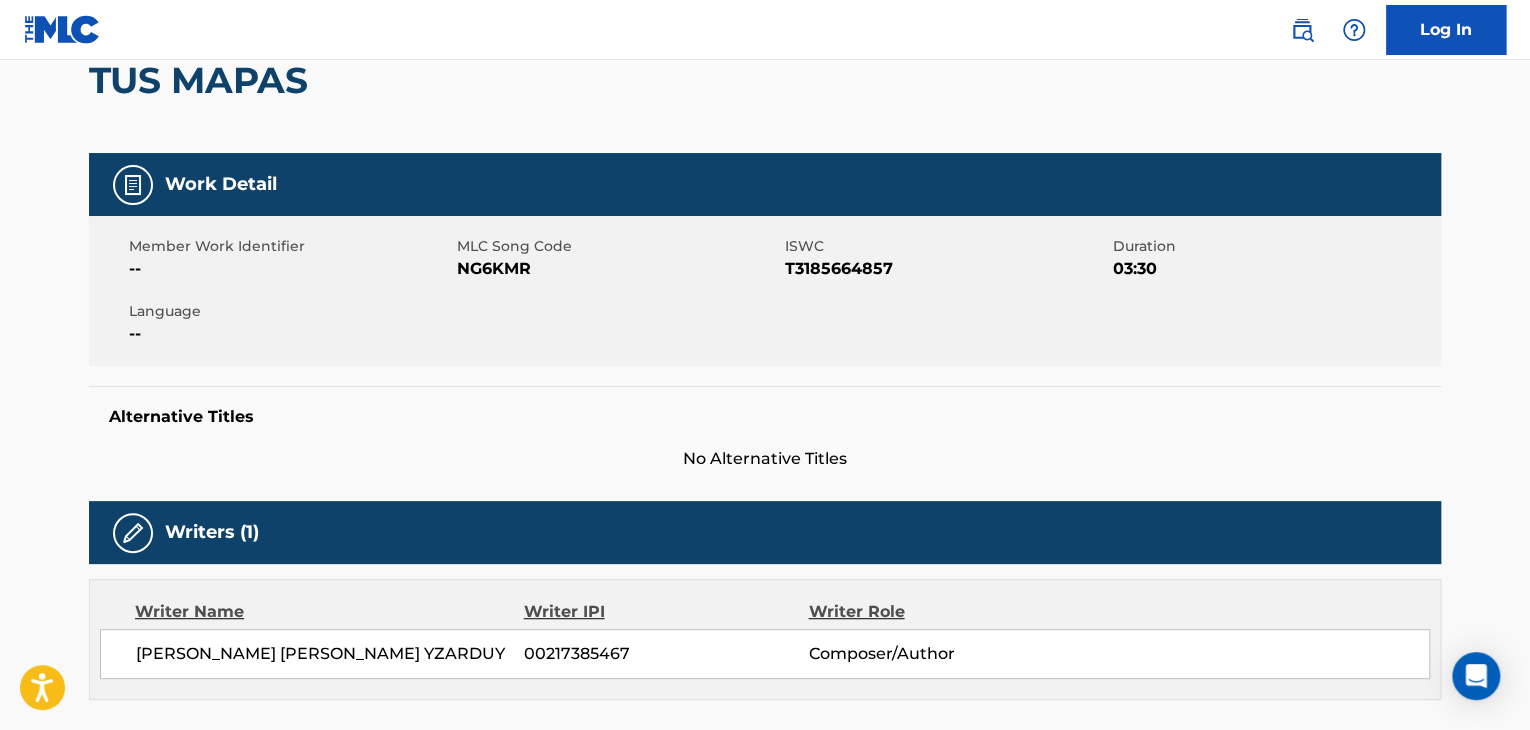 drag, startPoint x: 498, startPoint y: 271, endPoint x: 485, endPoint y: 270, distance: 13.038404 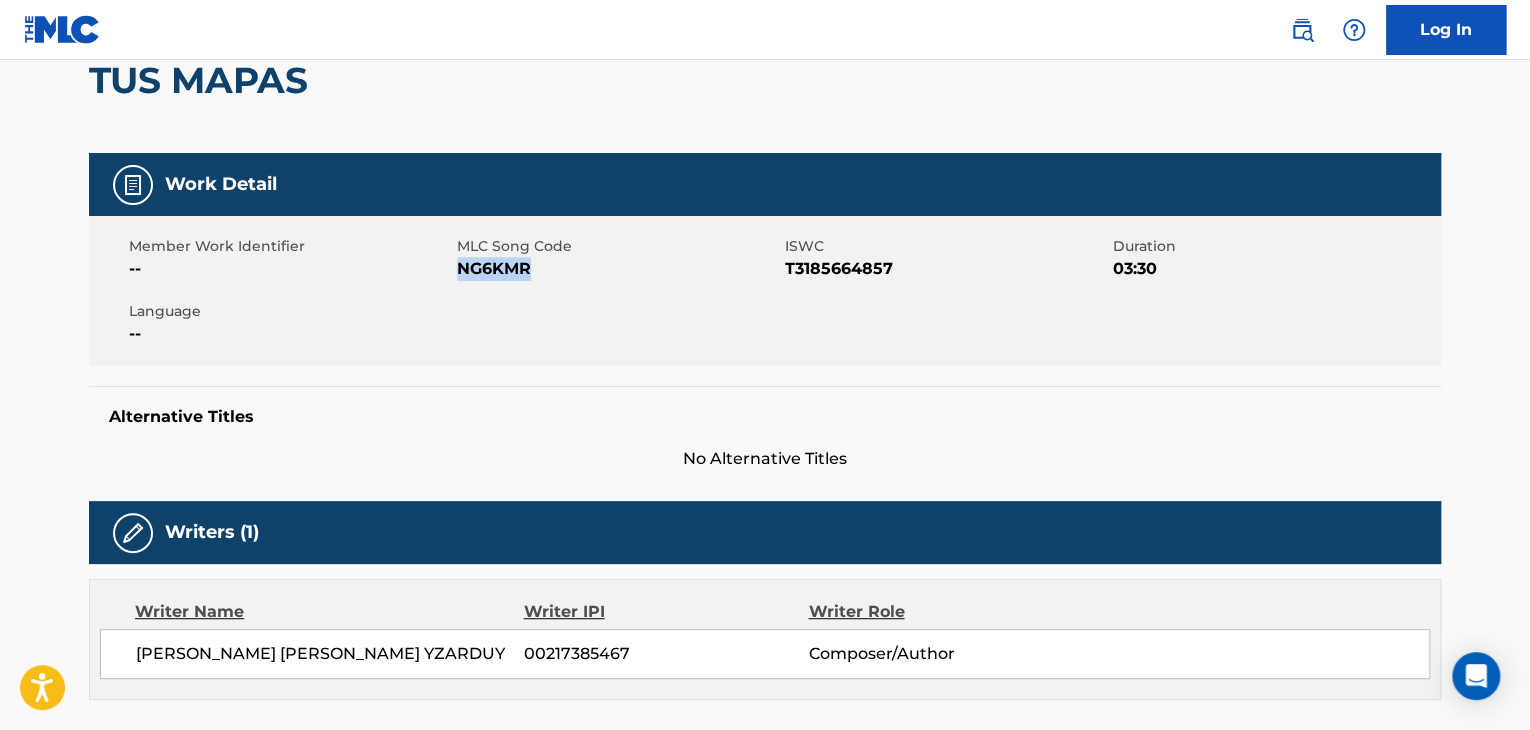 click on "NG6KMR" at bounding box center (618, 269) 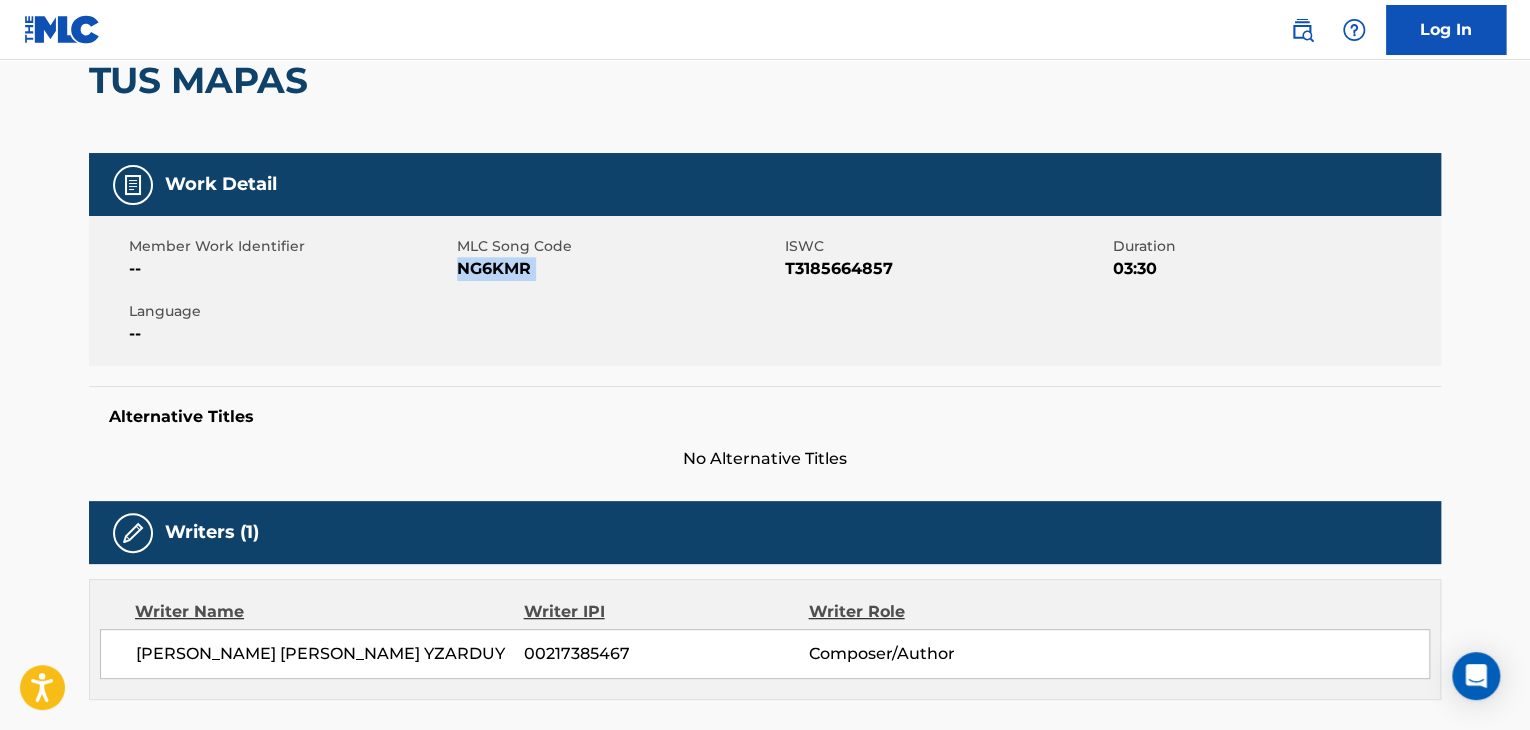 click on "NG6KMR" at bounding box center [618, 269] 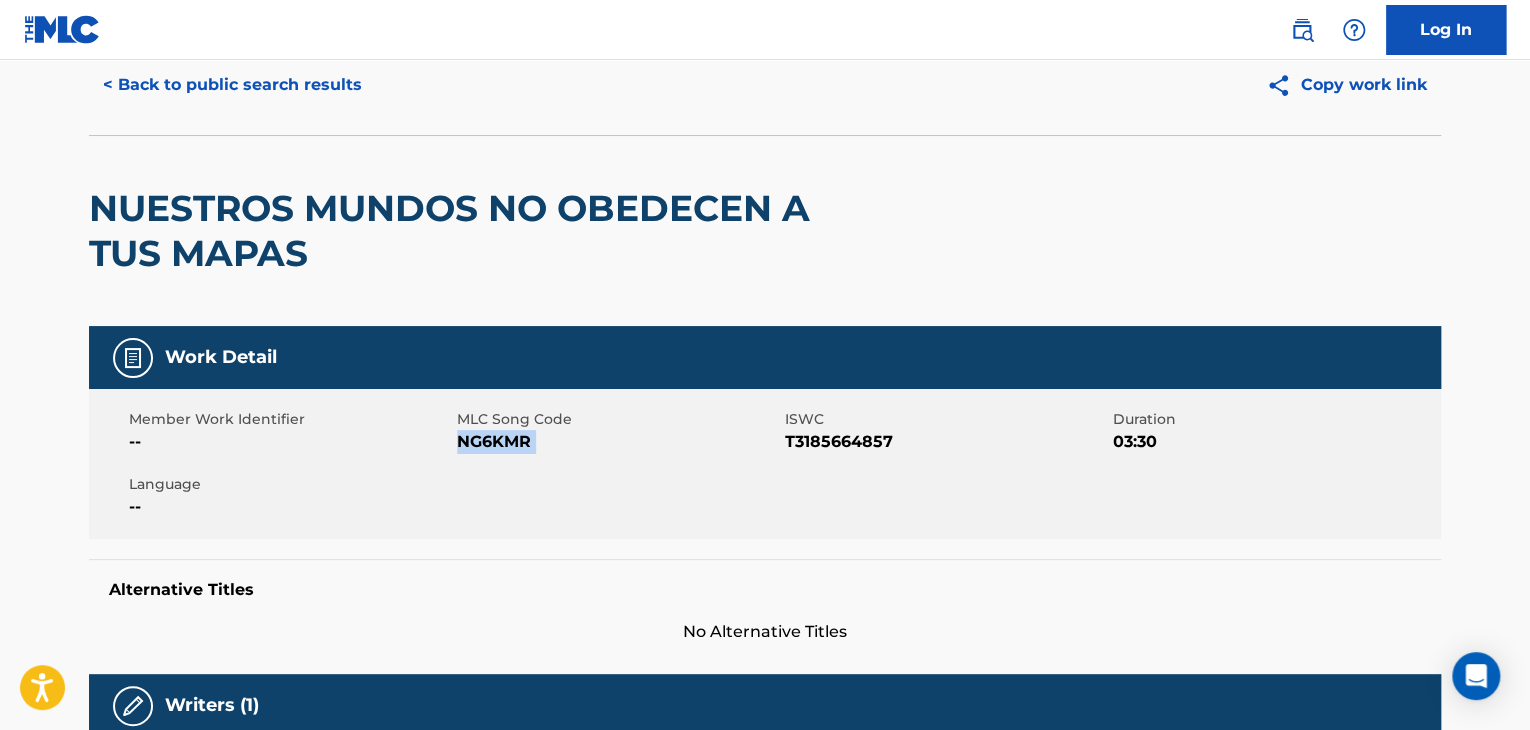 scroll, scrollTop: 48, scrollLeft: 0, axis: vertical 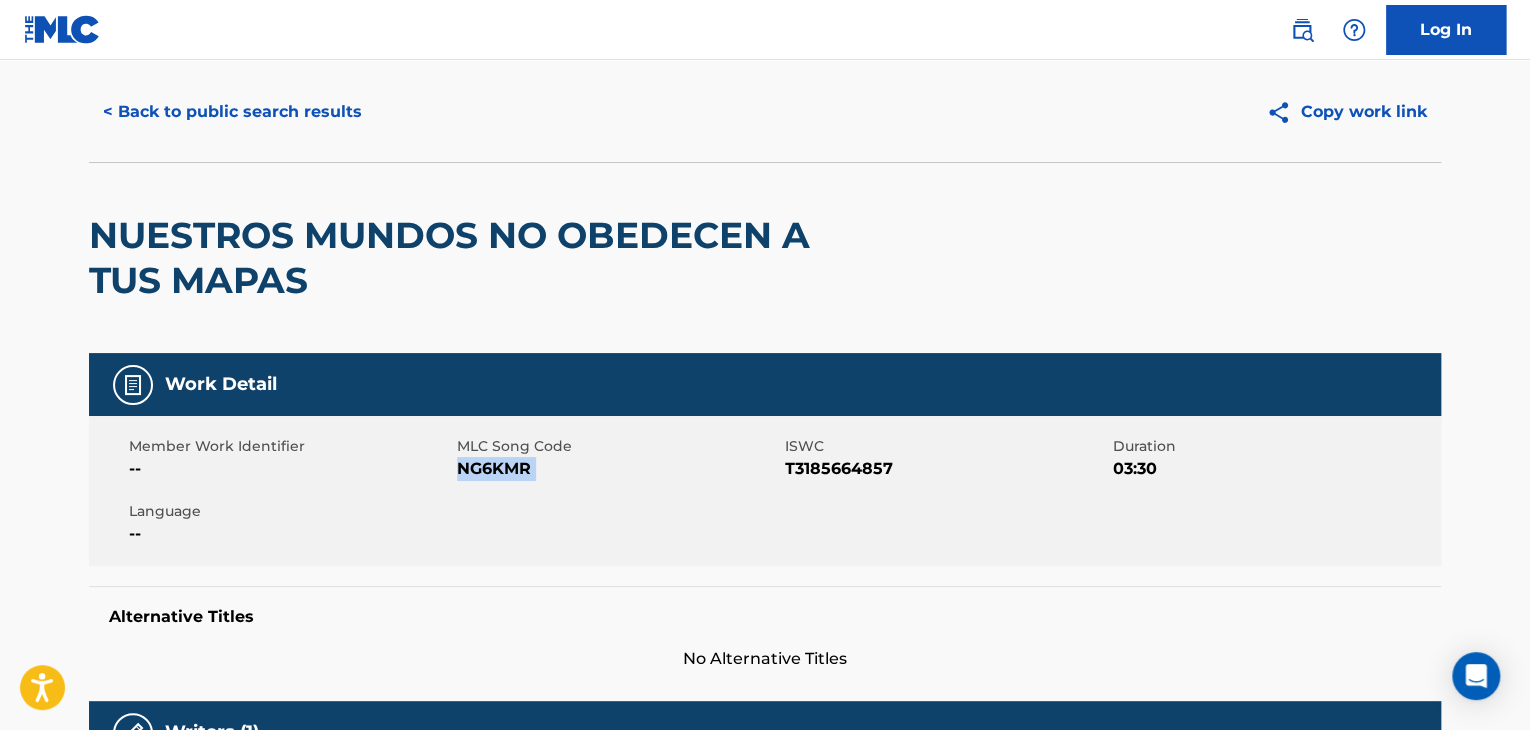 click on "< Back to public search results" at bounding box center [232, 112] 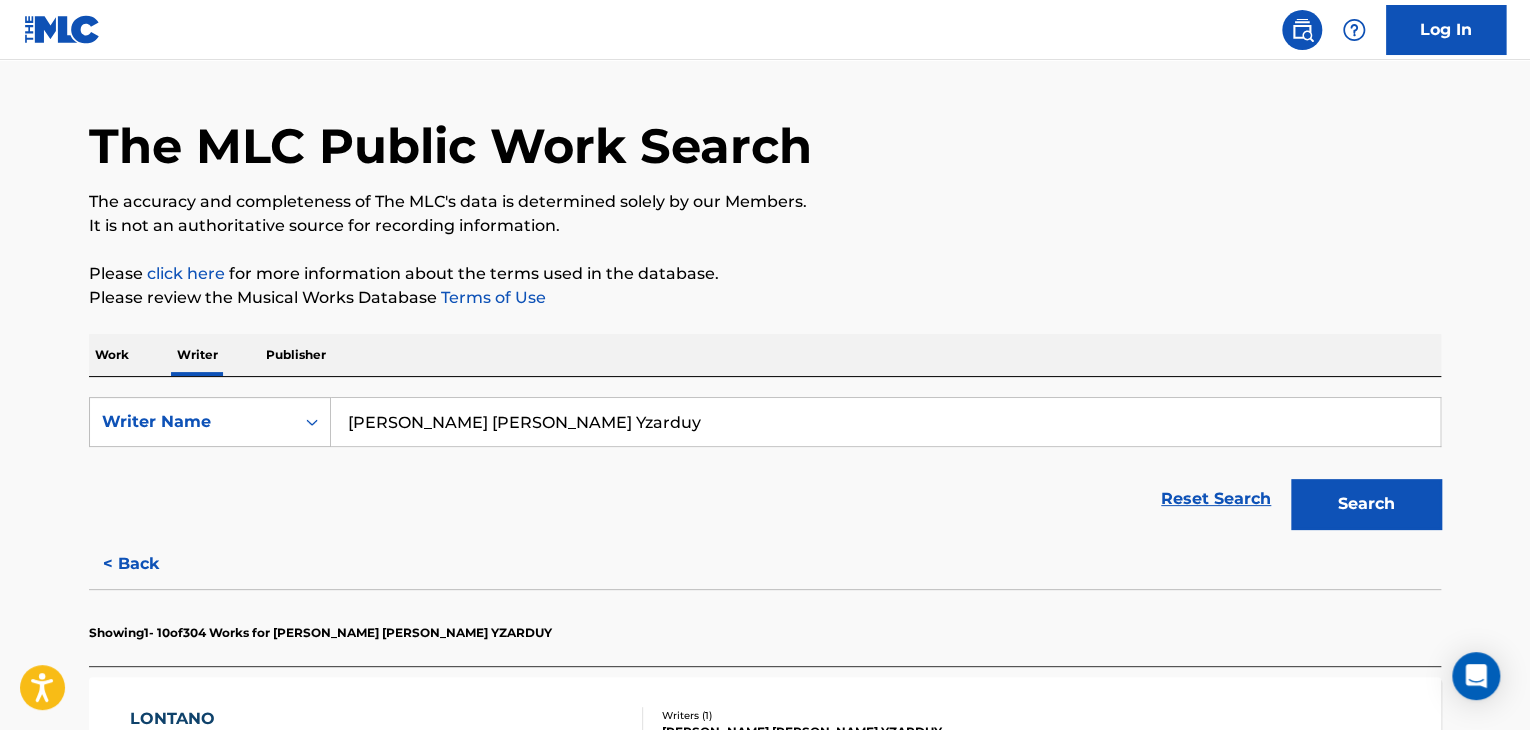 click on "[PERSON_NAME] [PERSON_NAME] Yzarduy" at bounding box center (885, 422) 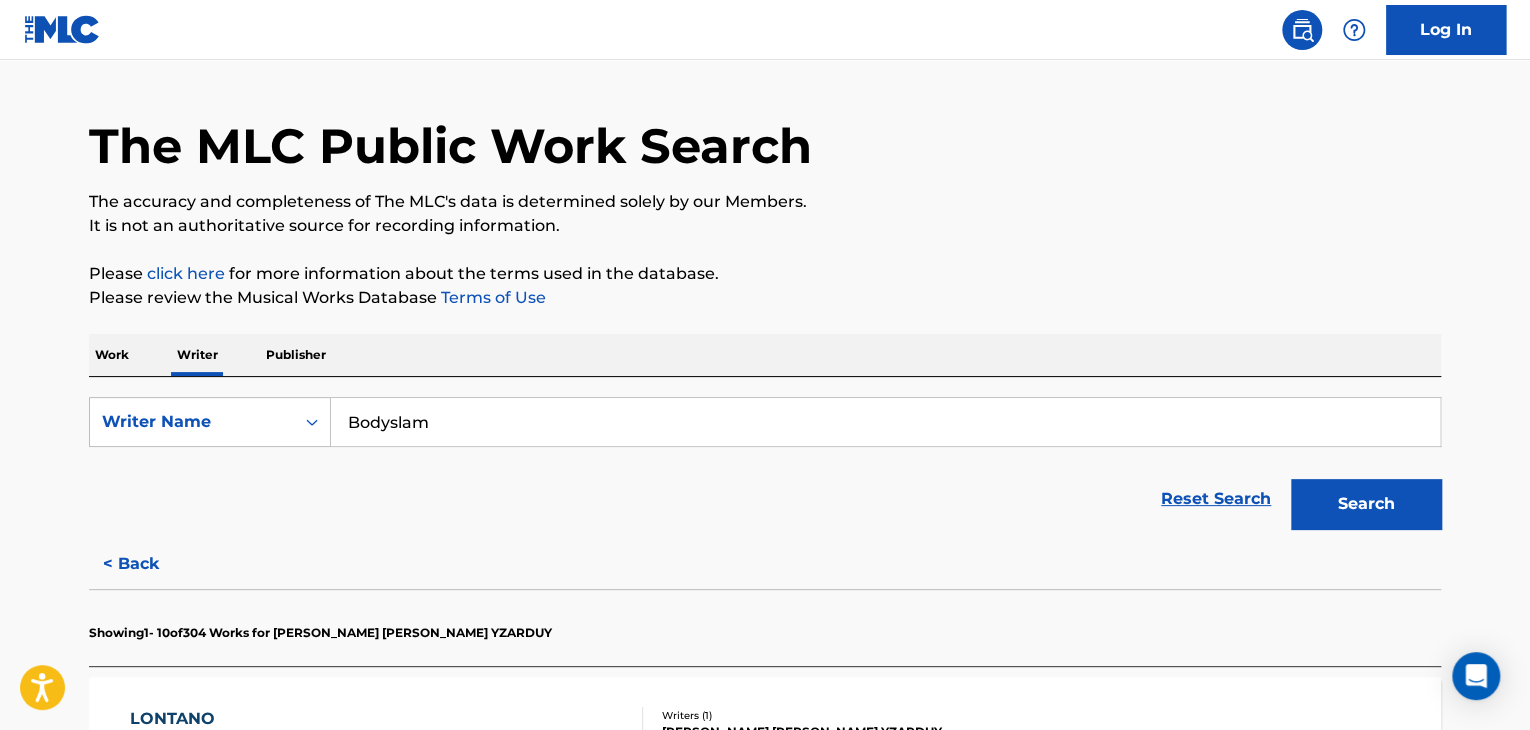 click on "Please review the Musical Works Database   Terms of Use" at bounding box center [765, 298] 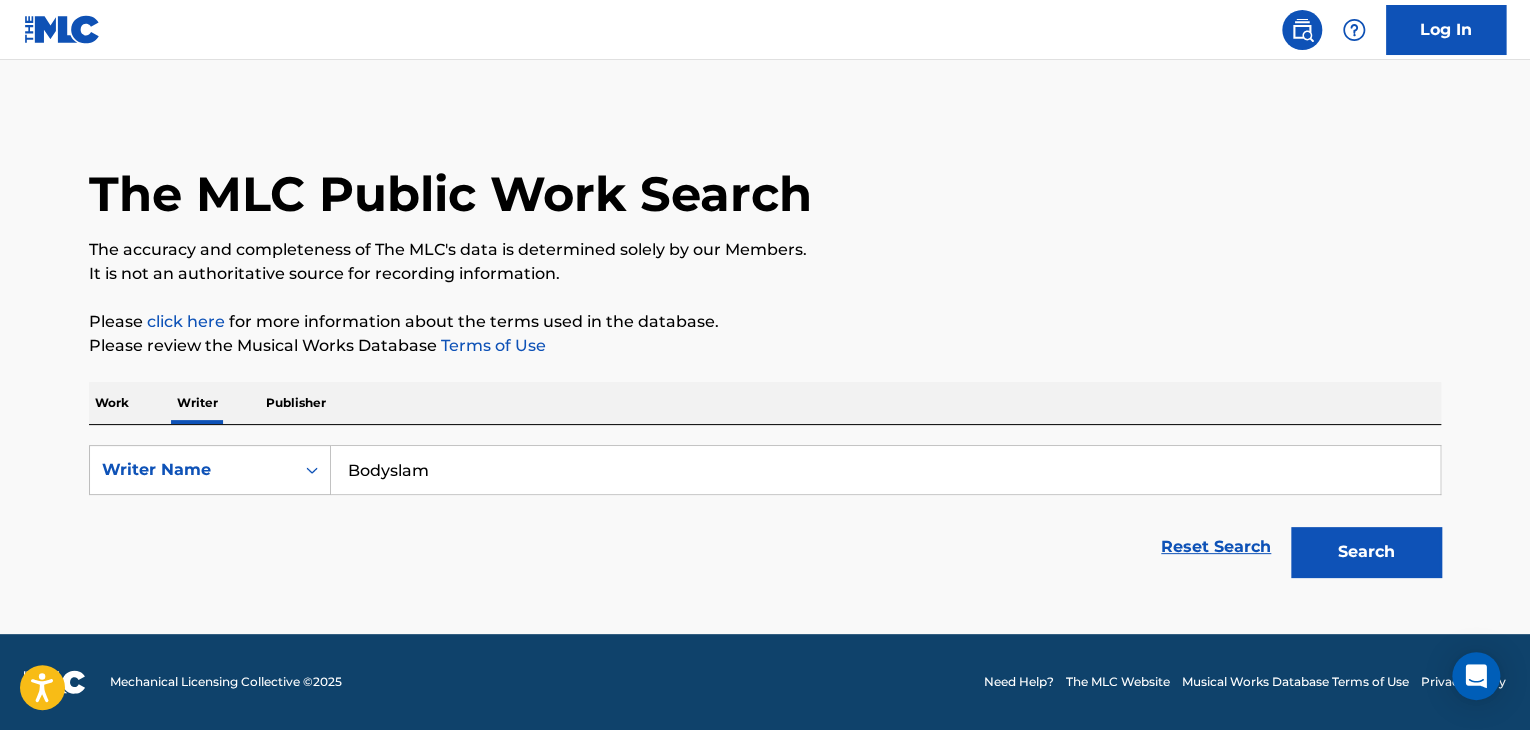 scroll, scrollTop: 0, scrollLeft: 0, axis: both 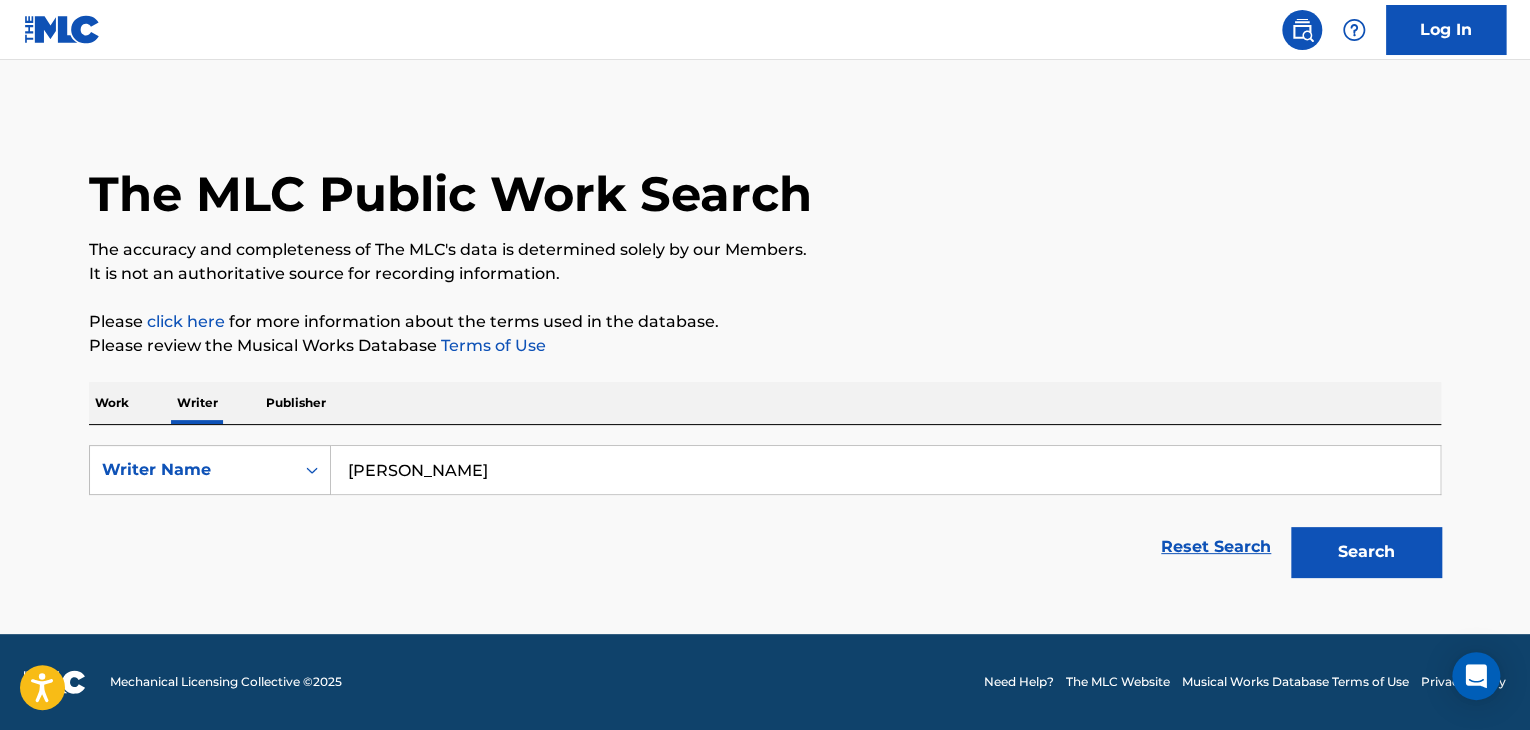 type on "[PERSON_NAME]" 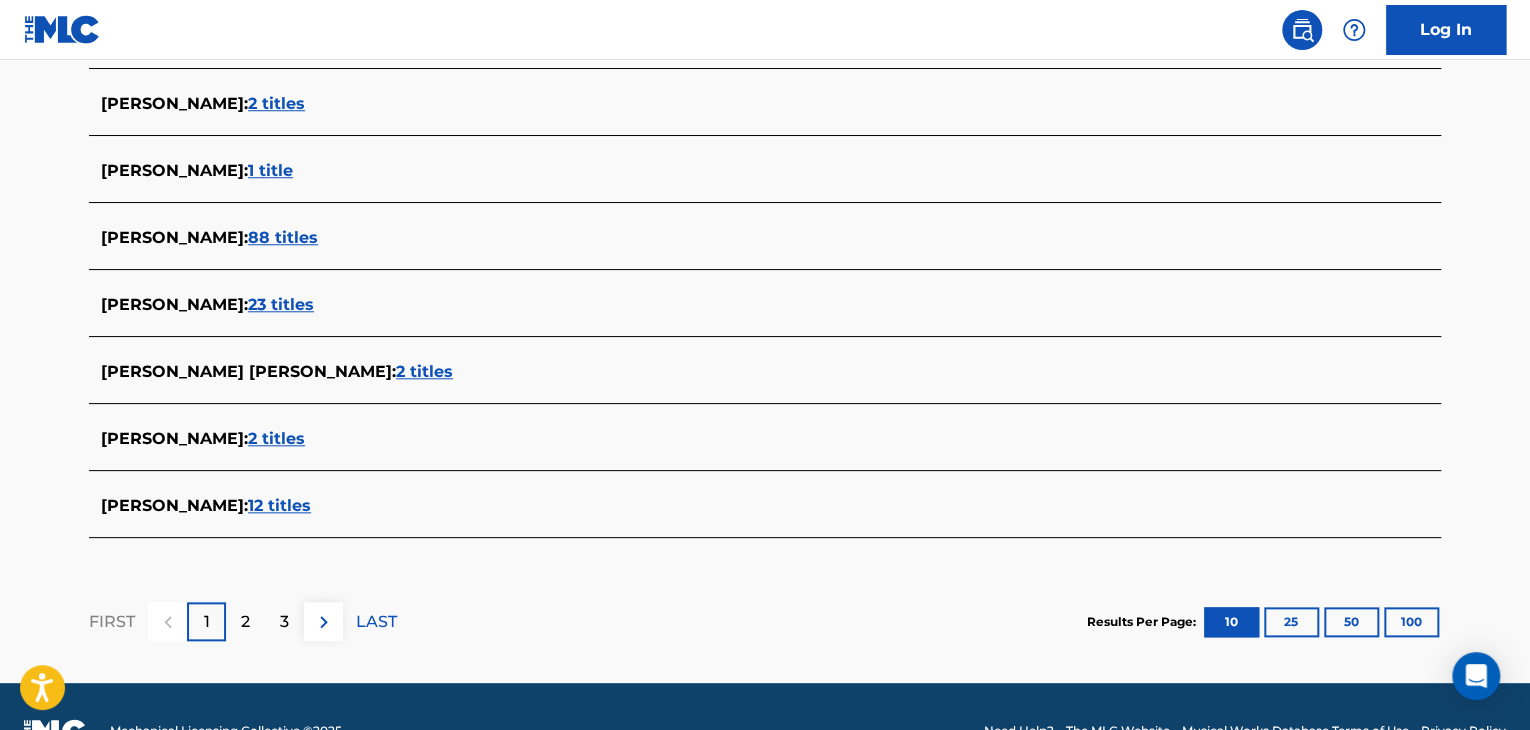 scroll, scrollTop: 848, scrollLeft: 0, axis: vertical 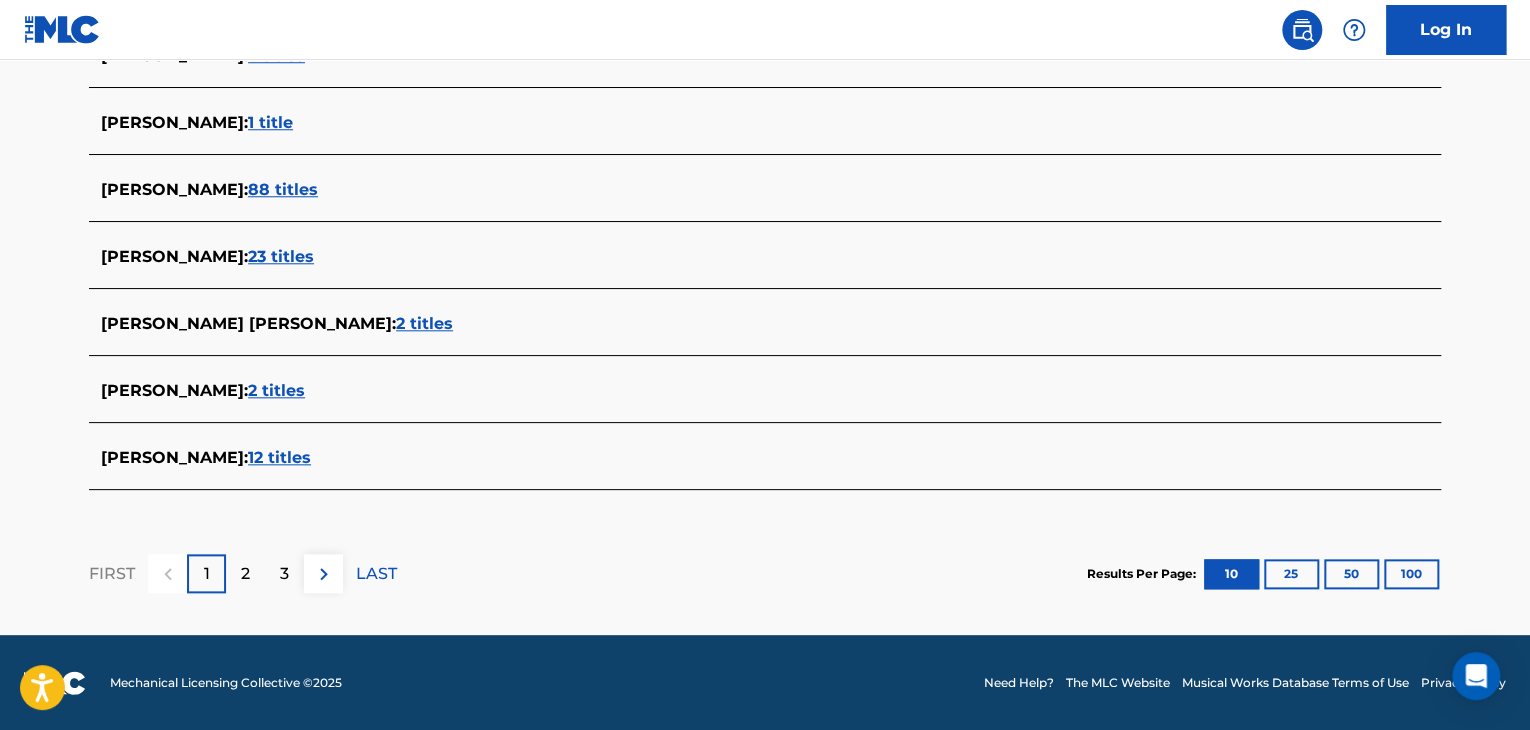 click on "12 titles" at bounding box center [279, 457] 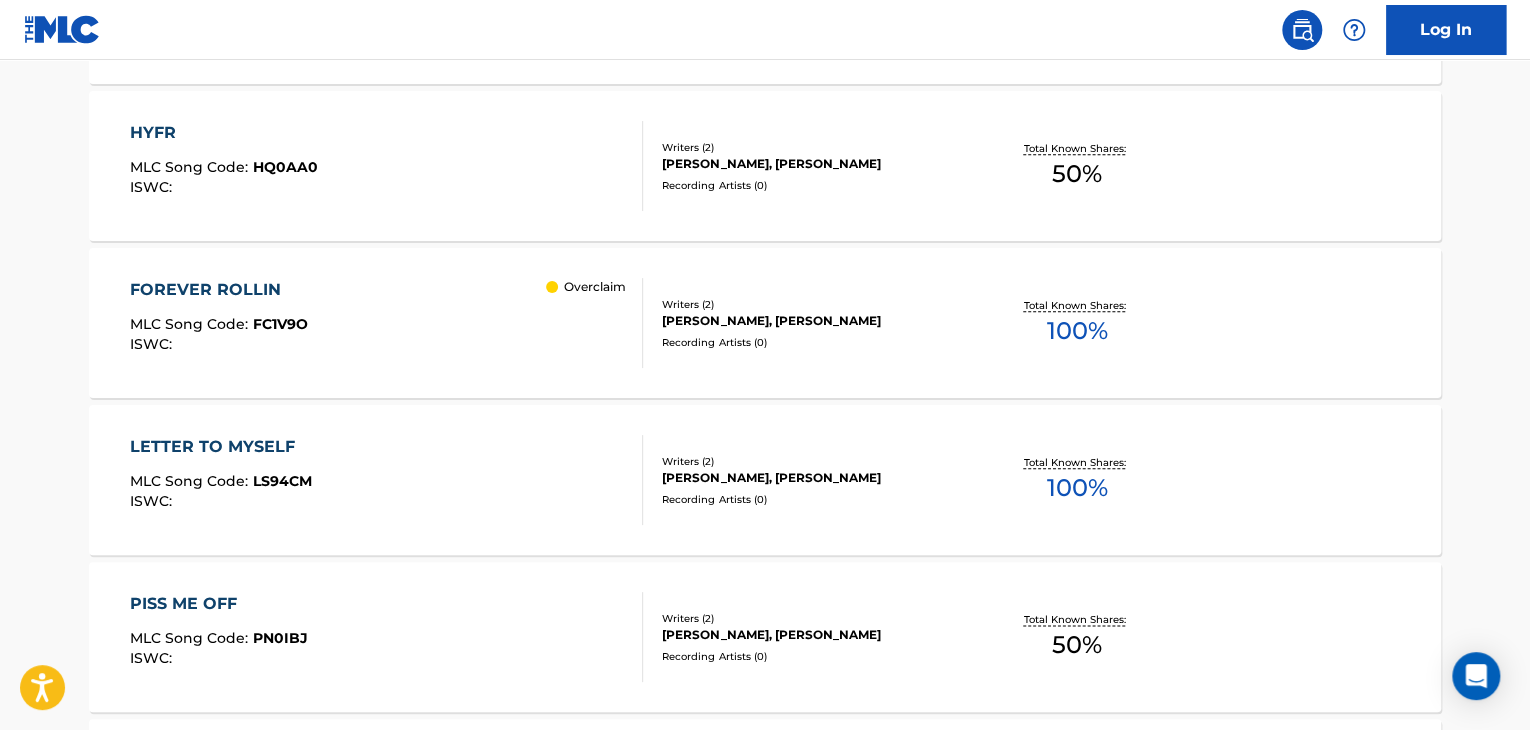 scroll, scrollTop: 1148, scrollLeft: 0, axis: vertical 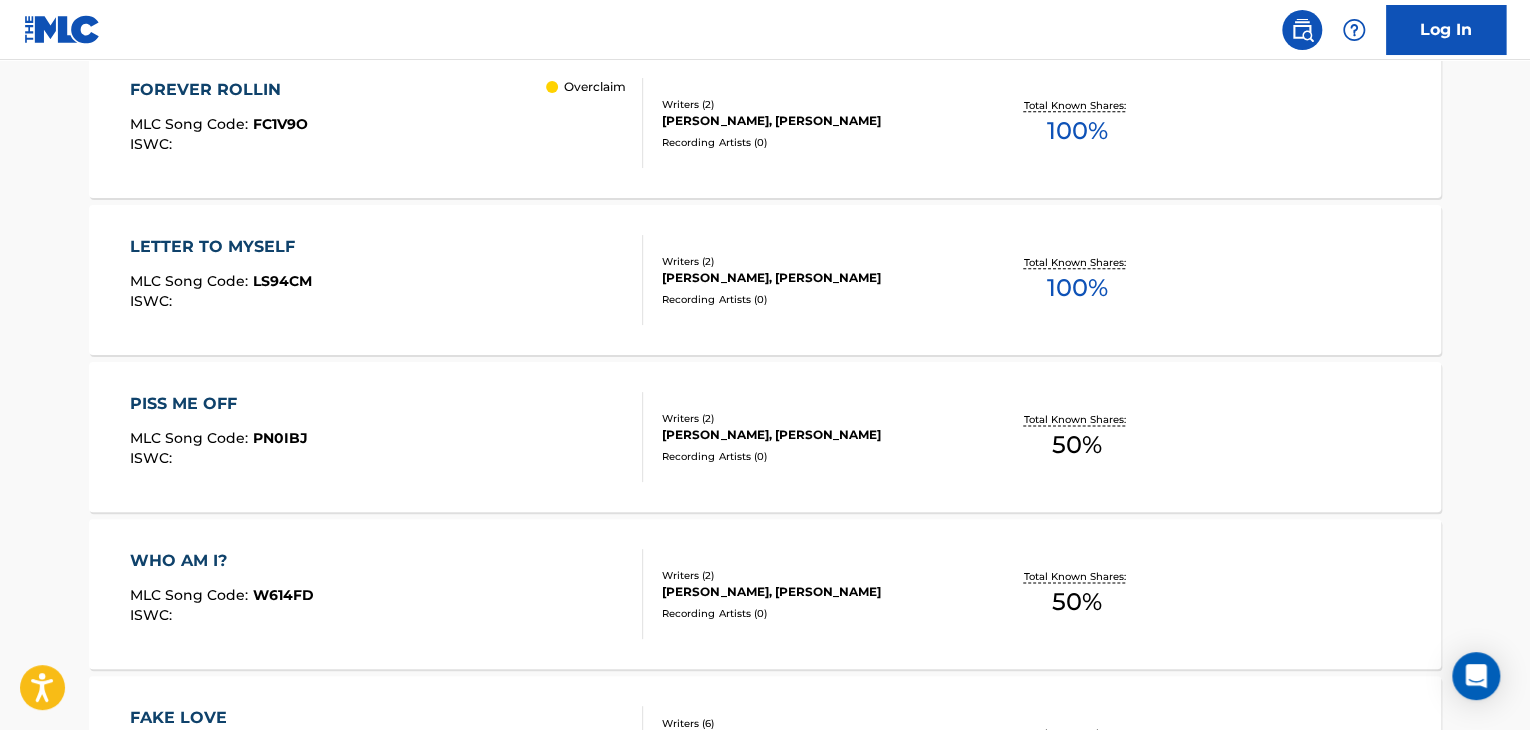 click on "LETTER TO MYSELF MLC Song Code : LS94CM ISWC :" at bounding box center [387, 280] 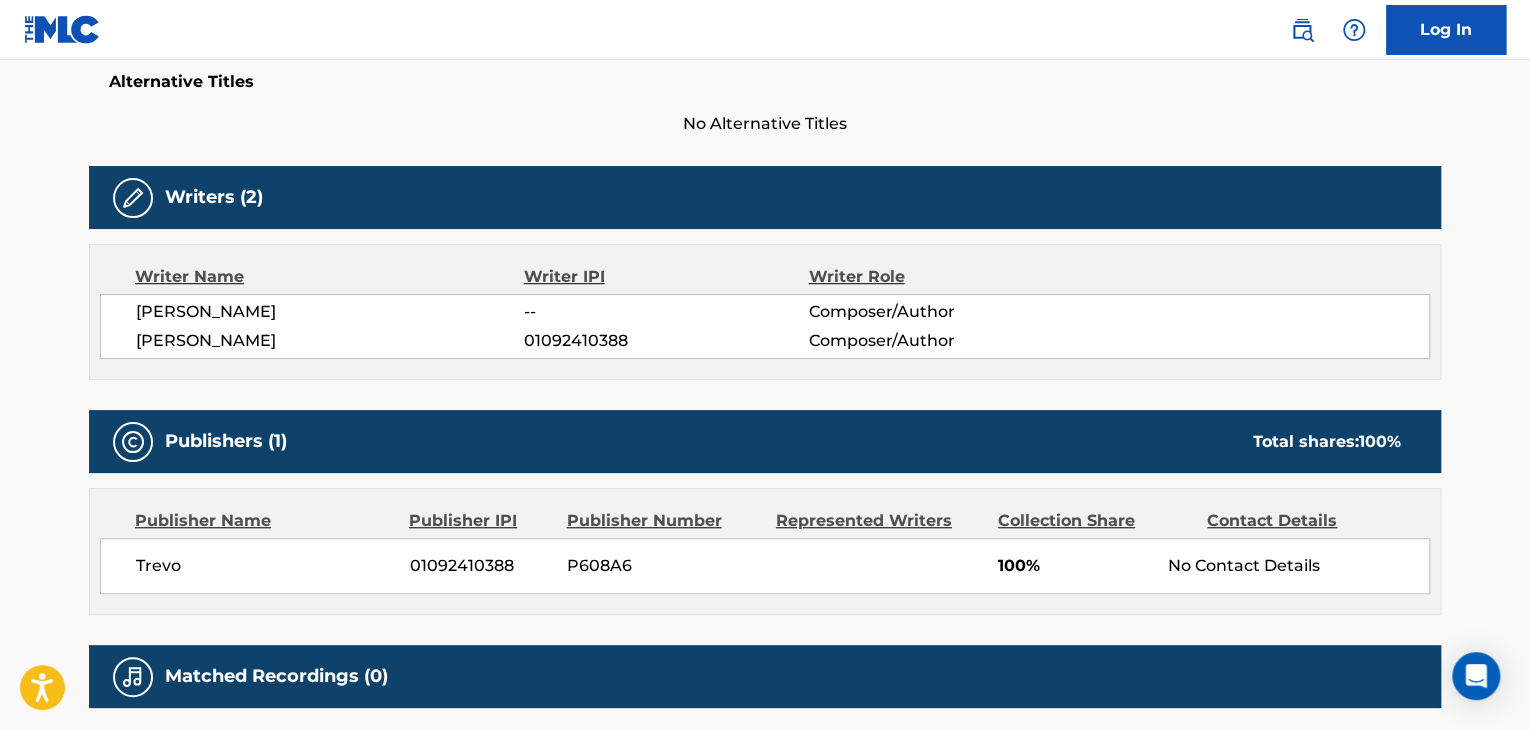 scroll, scrollTop: 700, scrollLeft: 0, axis: vertical 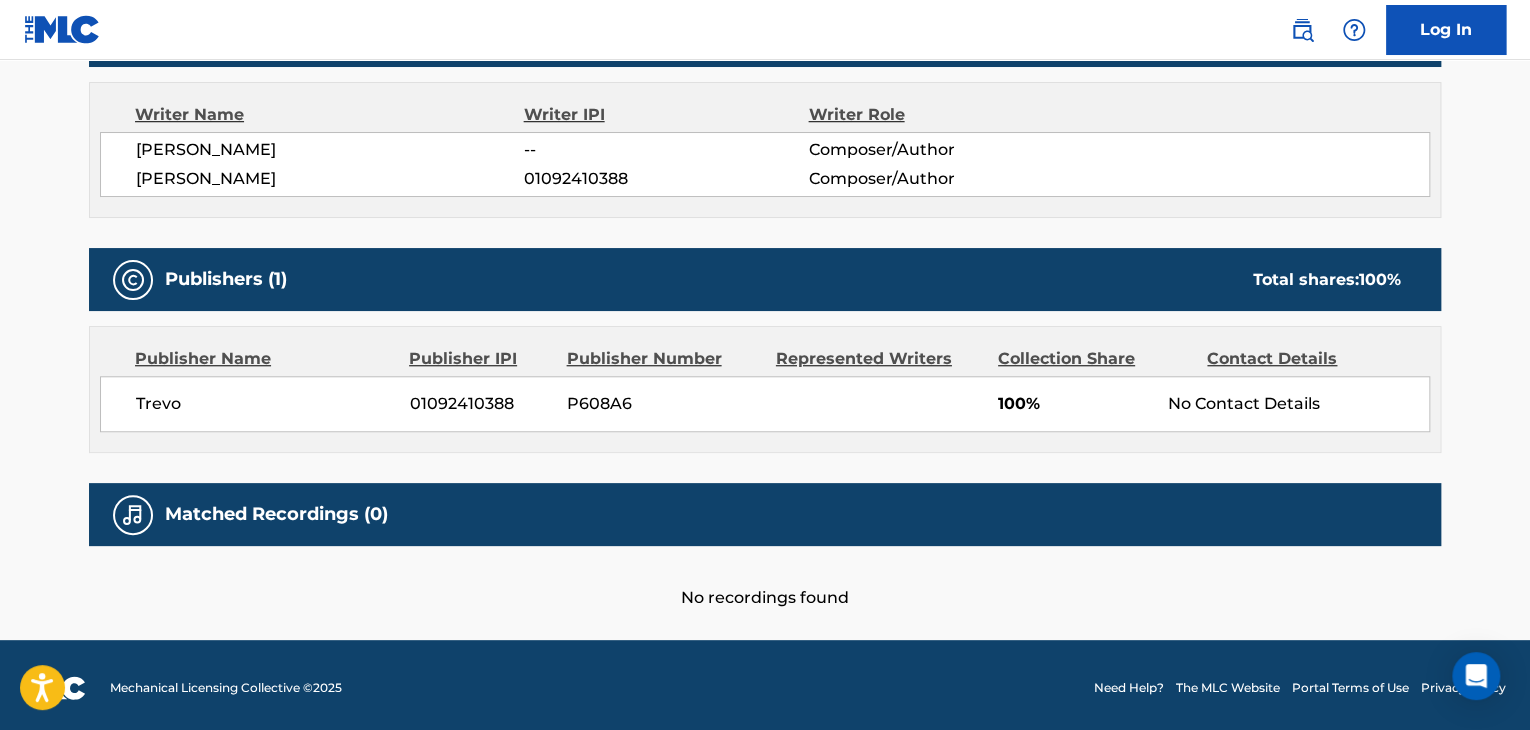 click on "Trevo" at bounding box center (265, 404) 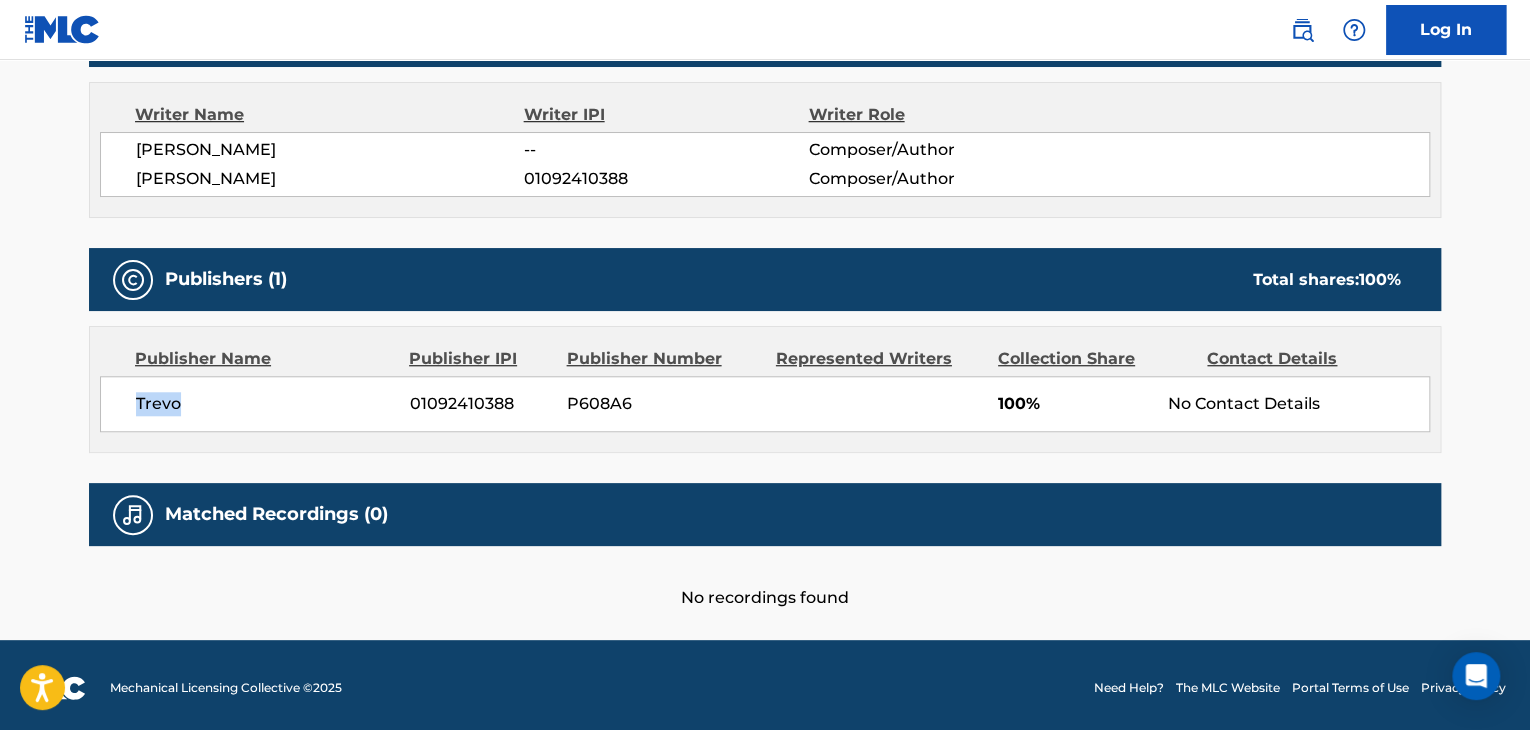 click on "Trevo" at bounding box center (265, 404) 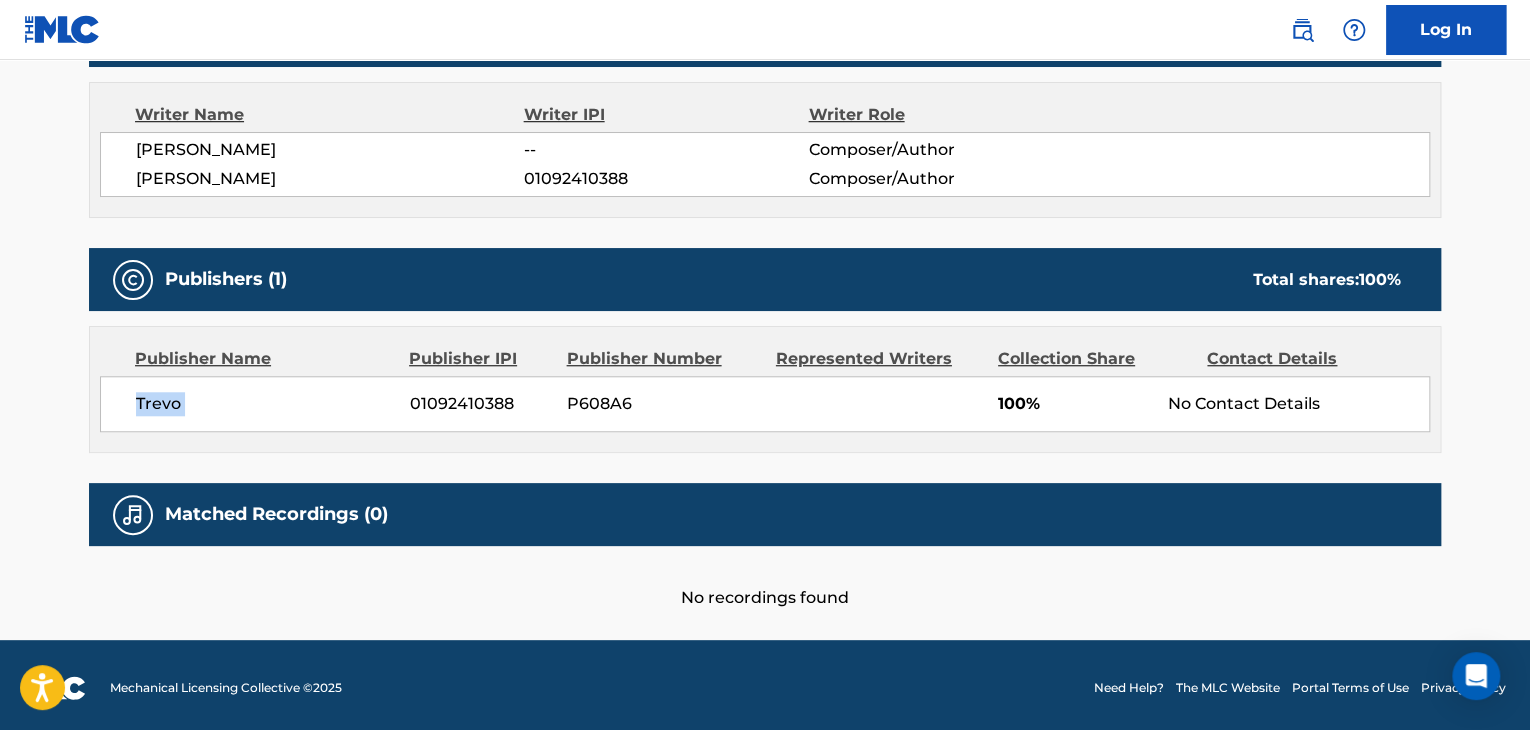 click on "Trevo" at bounding box center (265, 404) 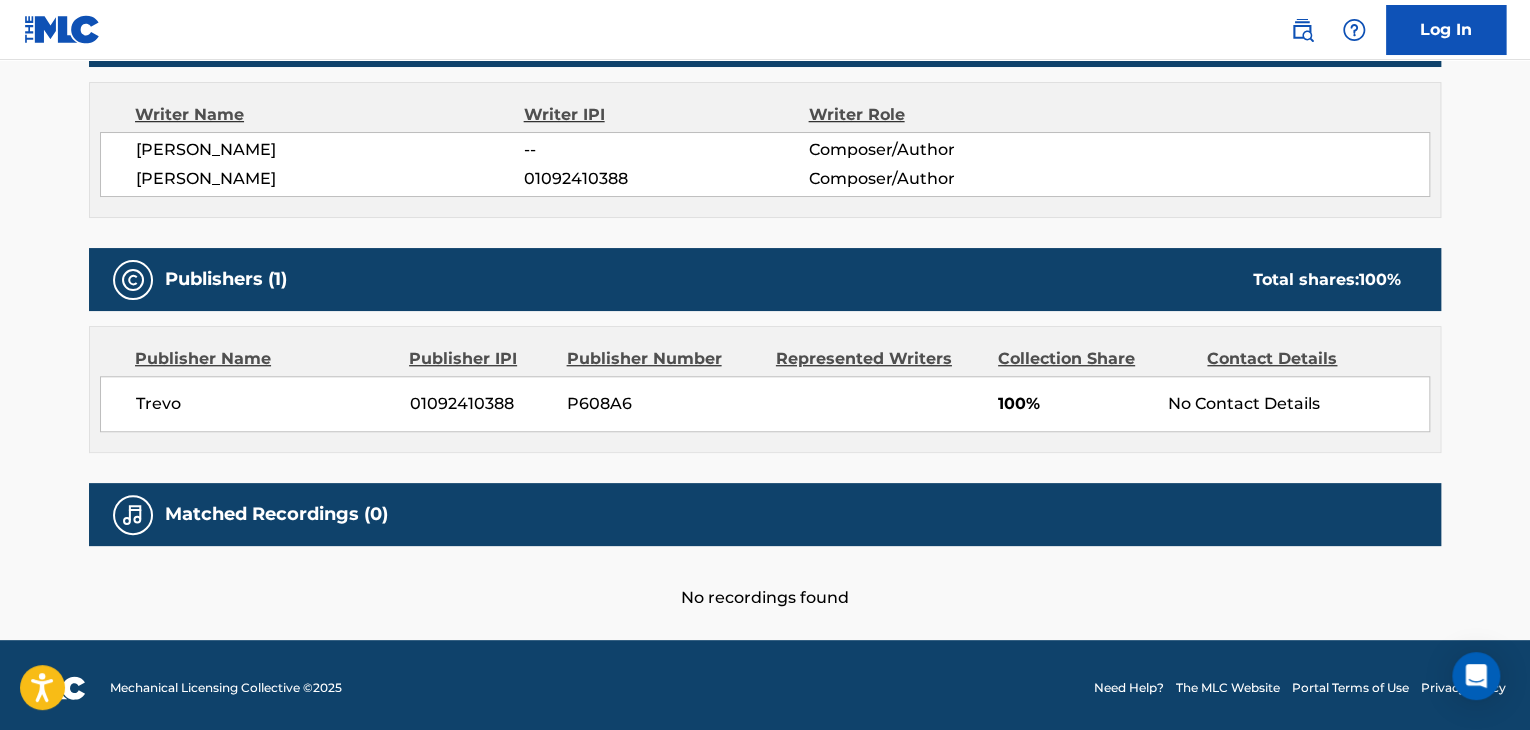 click on "01092410388" at bounding box center (481, 404) 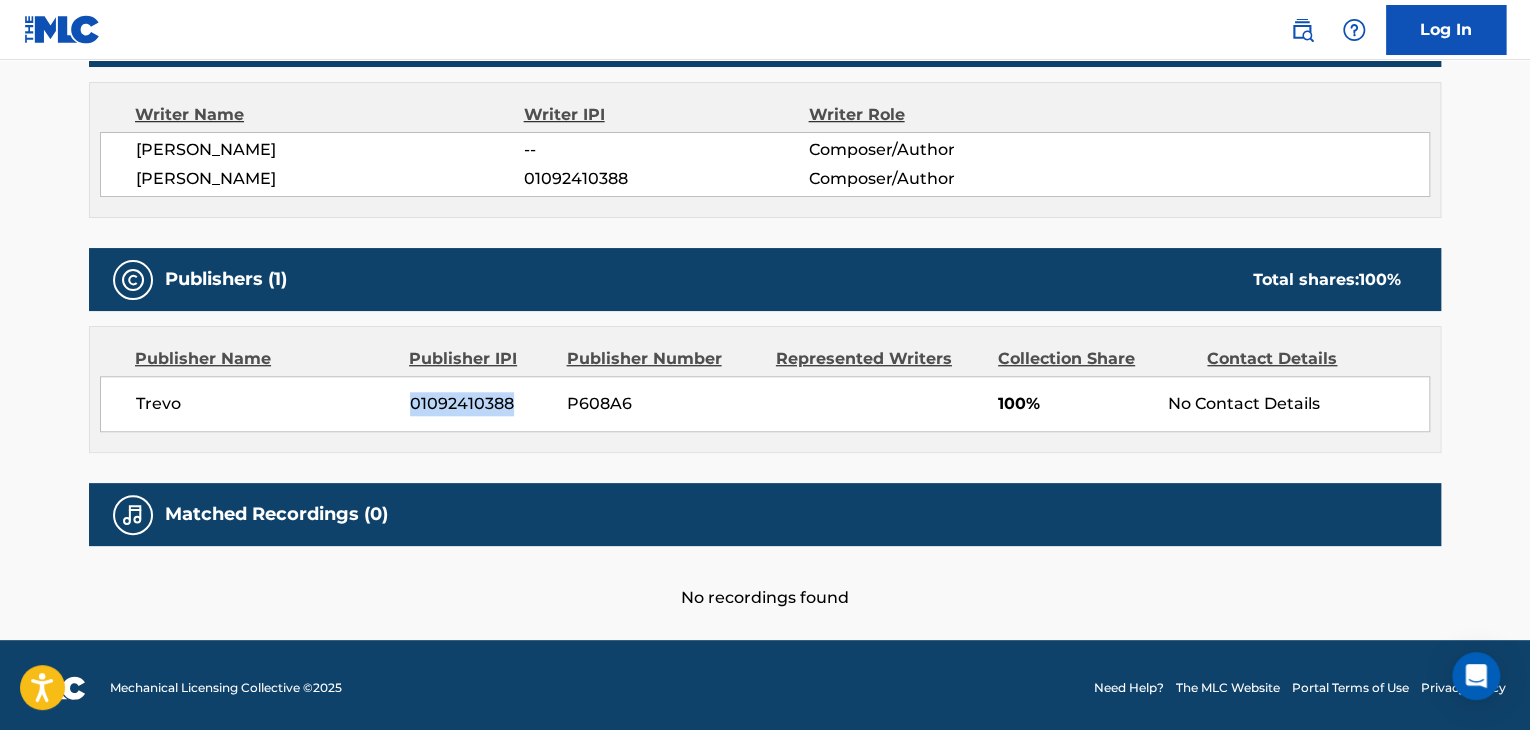 click on "01092410388" at bounding box center (481, 404) 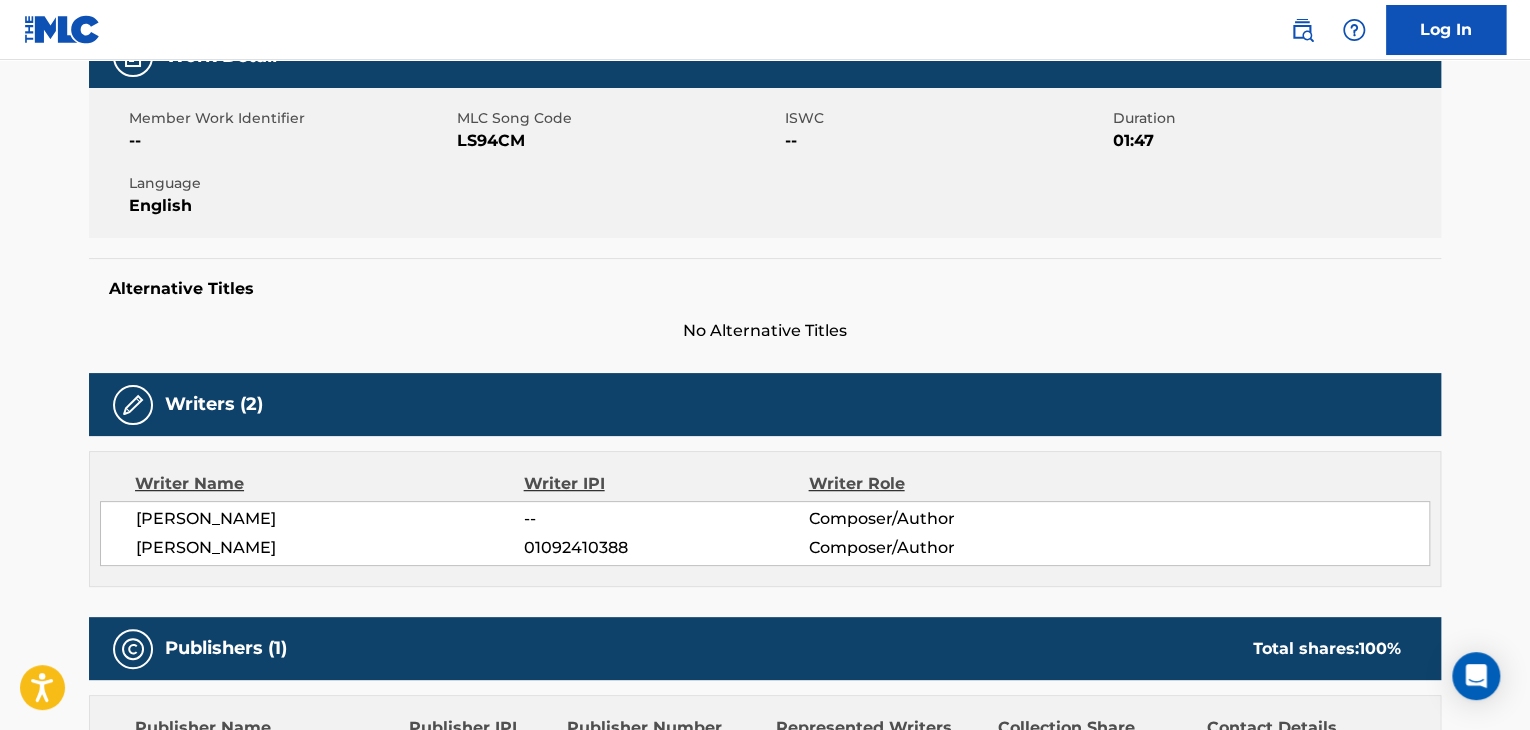 scroll, scrollTop: 200, scrollLeft: 0, axis: vertical 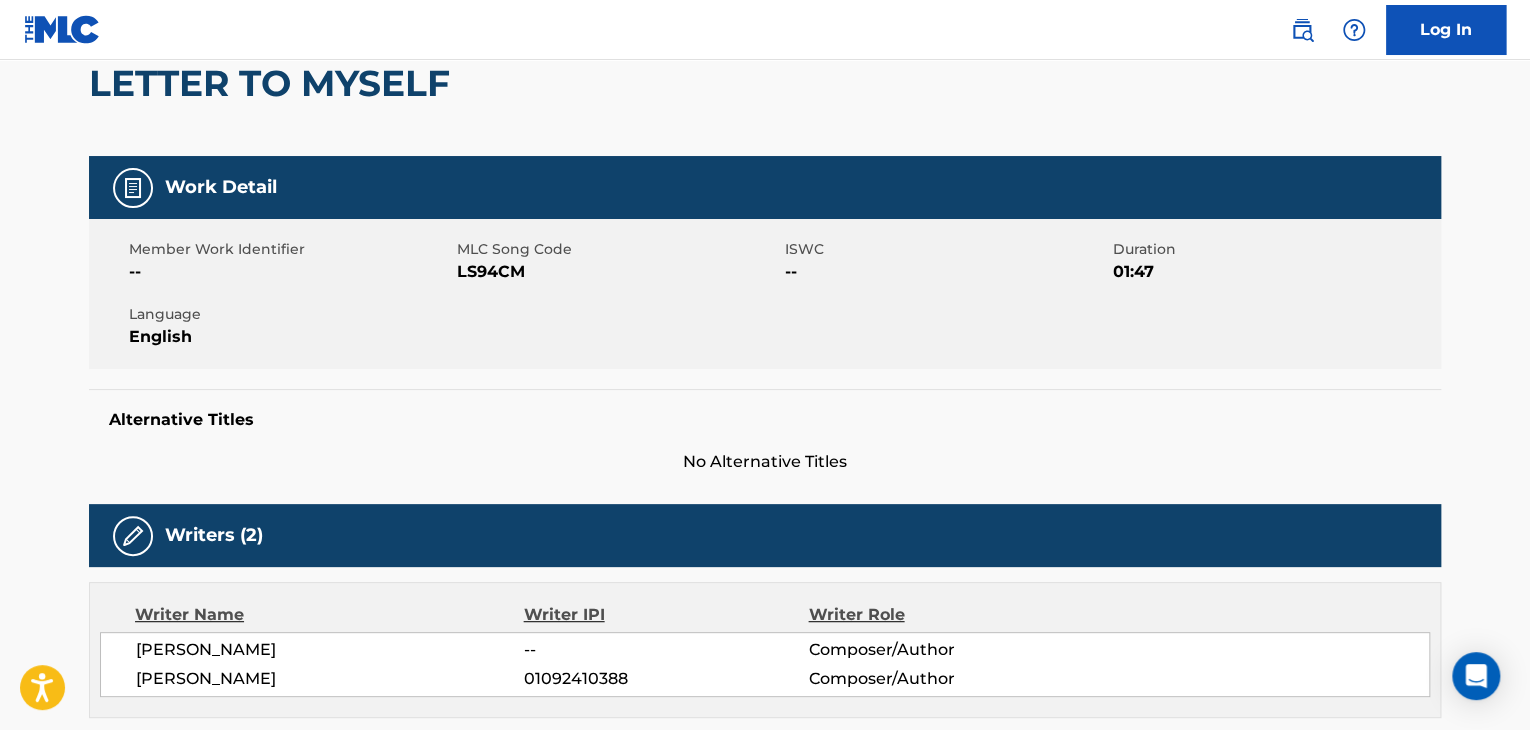 click on "LS94CM" at bounding box center (618, 272) 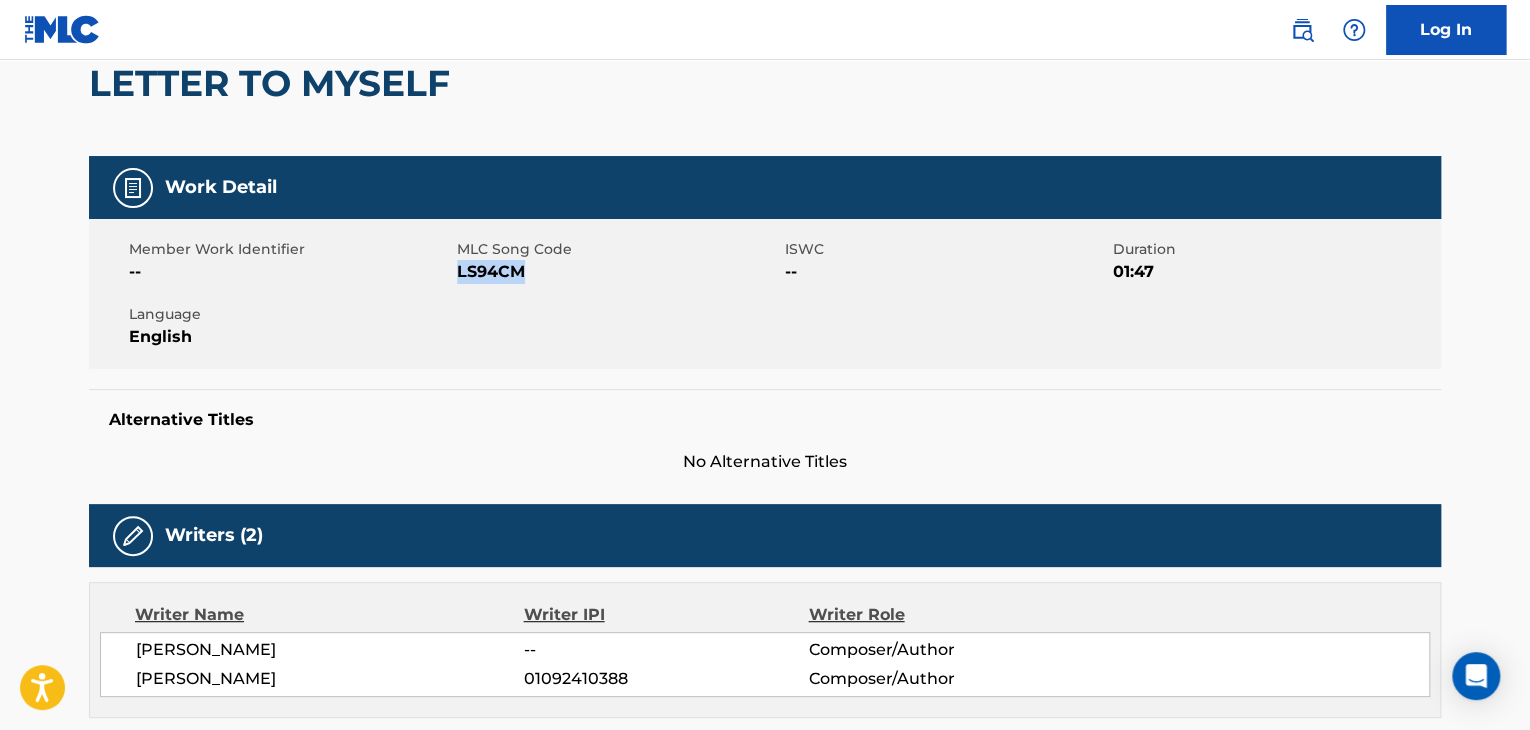 click on "LS94CM" at bounding box center (618, 272) 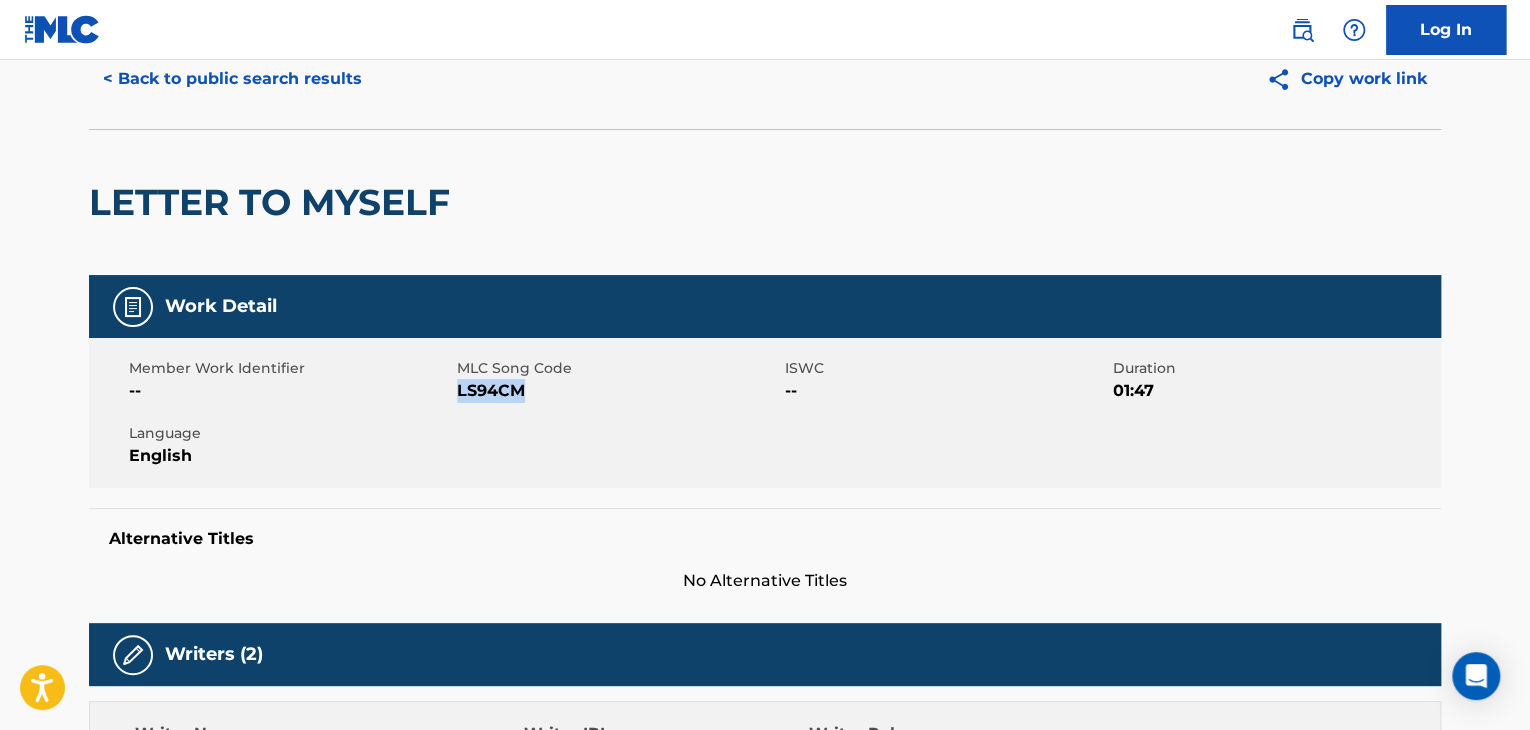 scroll, scrollTop: 0, scrollLeft: 0, axis: both 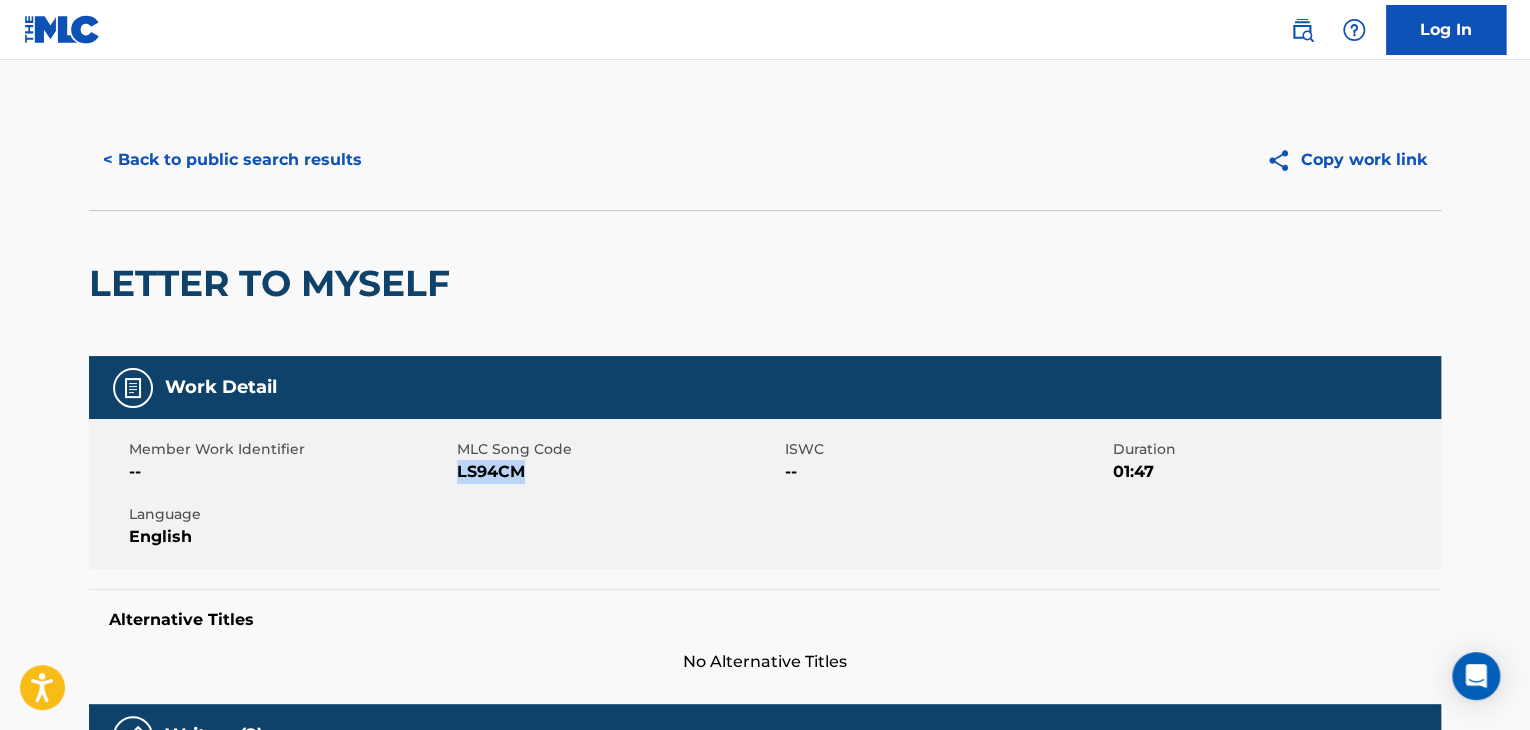 click on "< Back to public search results" at bounding box center [232, 160] 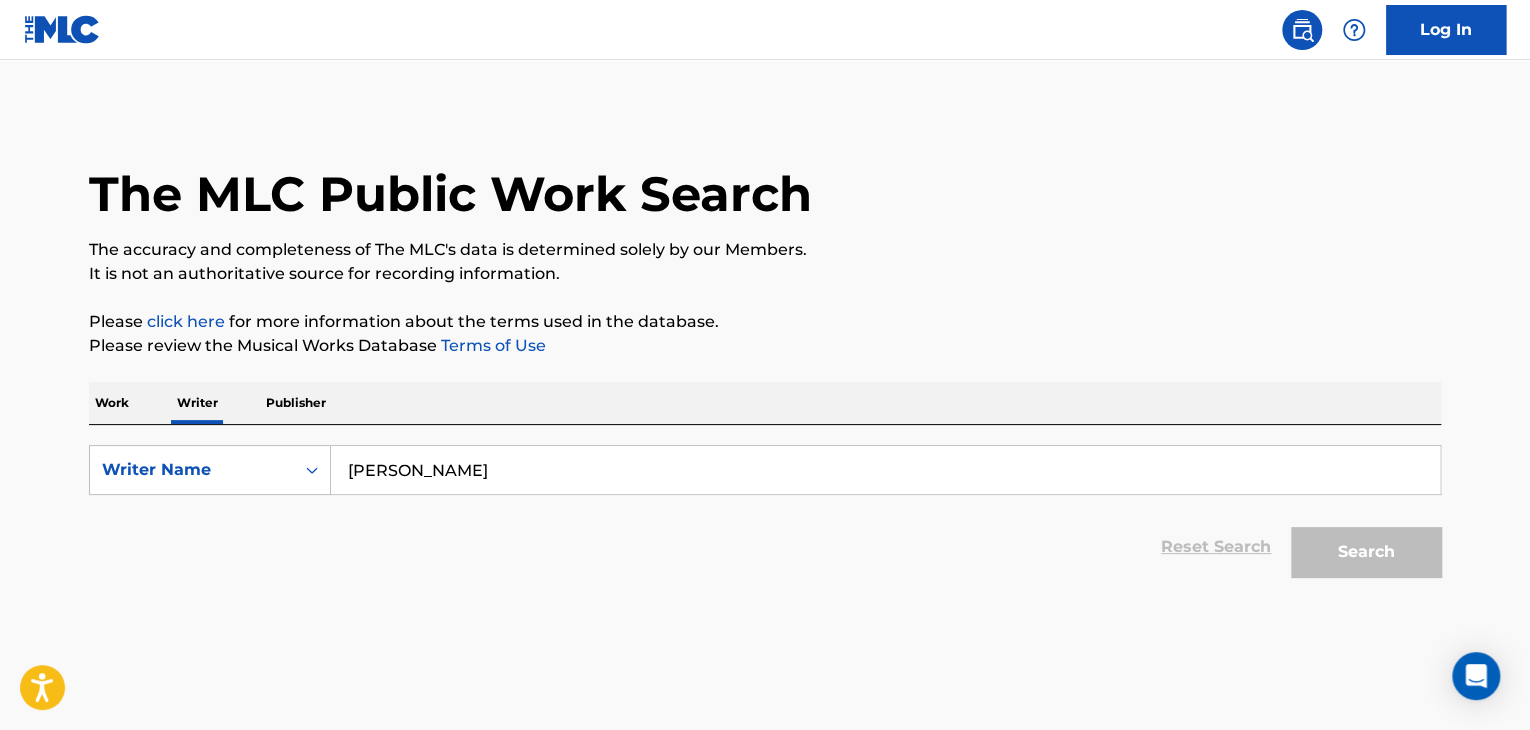 scroll, scrollTop: 24, scrollLeft: 0, axis: vertical 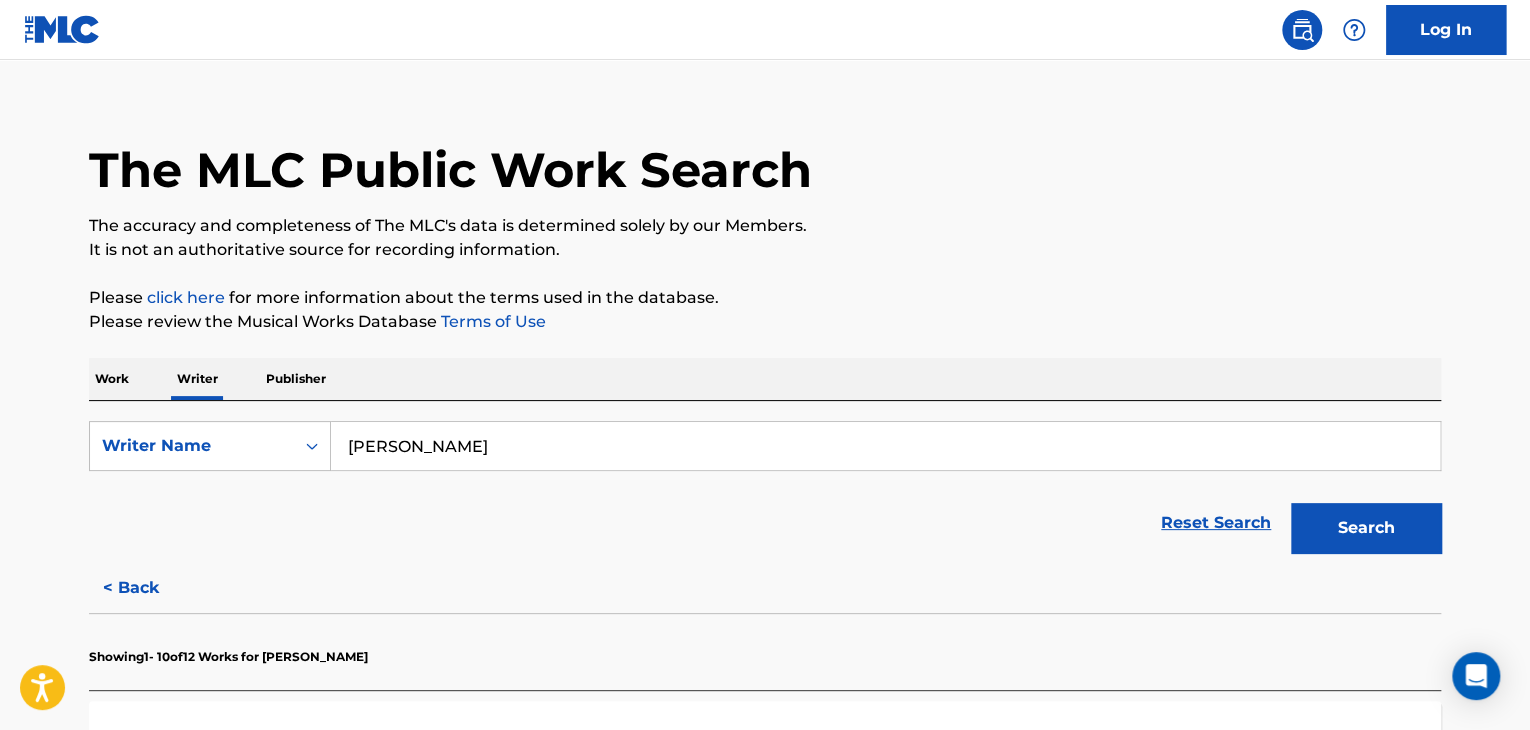 click on "Work" at bounding box center [112, 379] 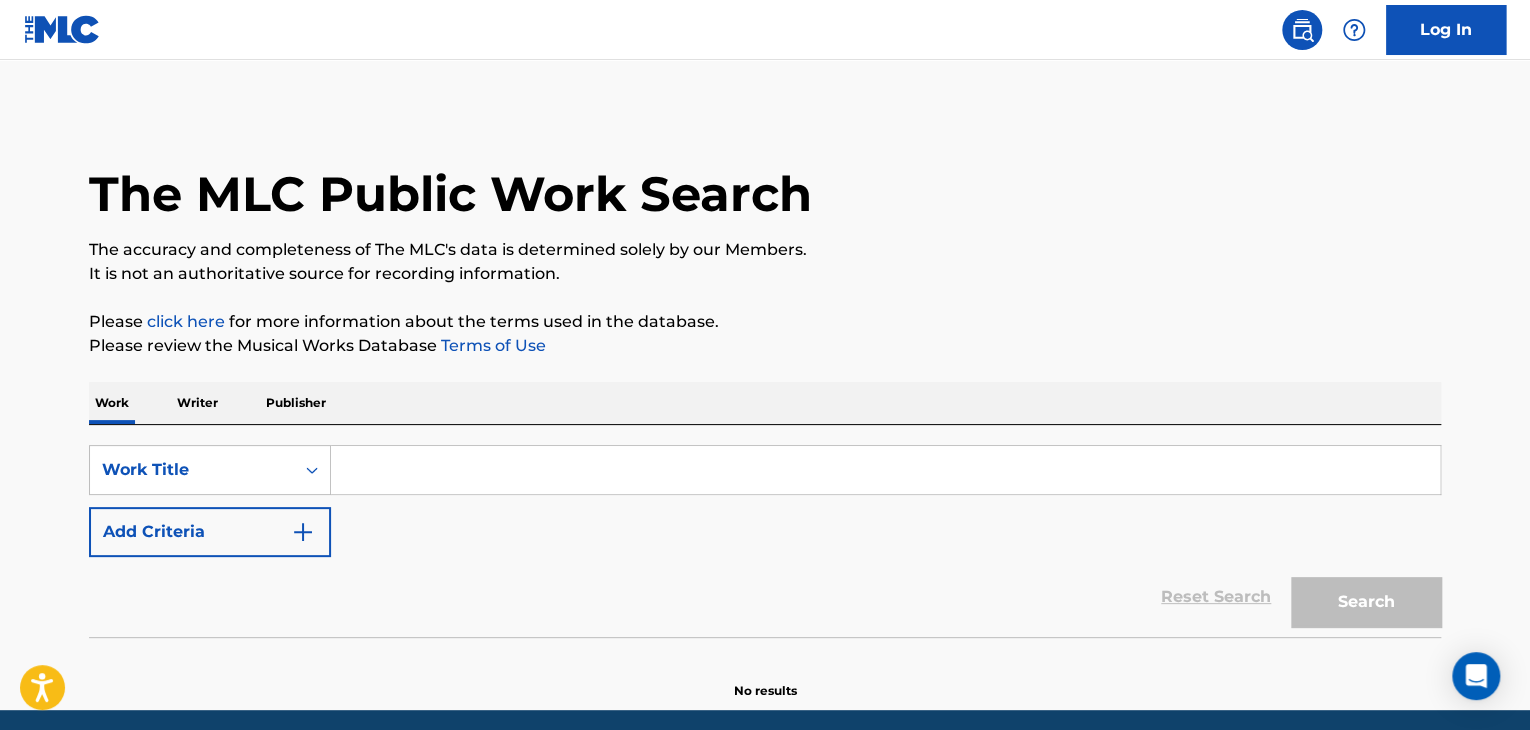 click at bounding box center (885, 470) 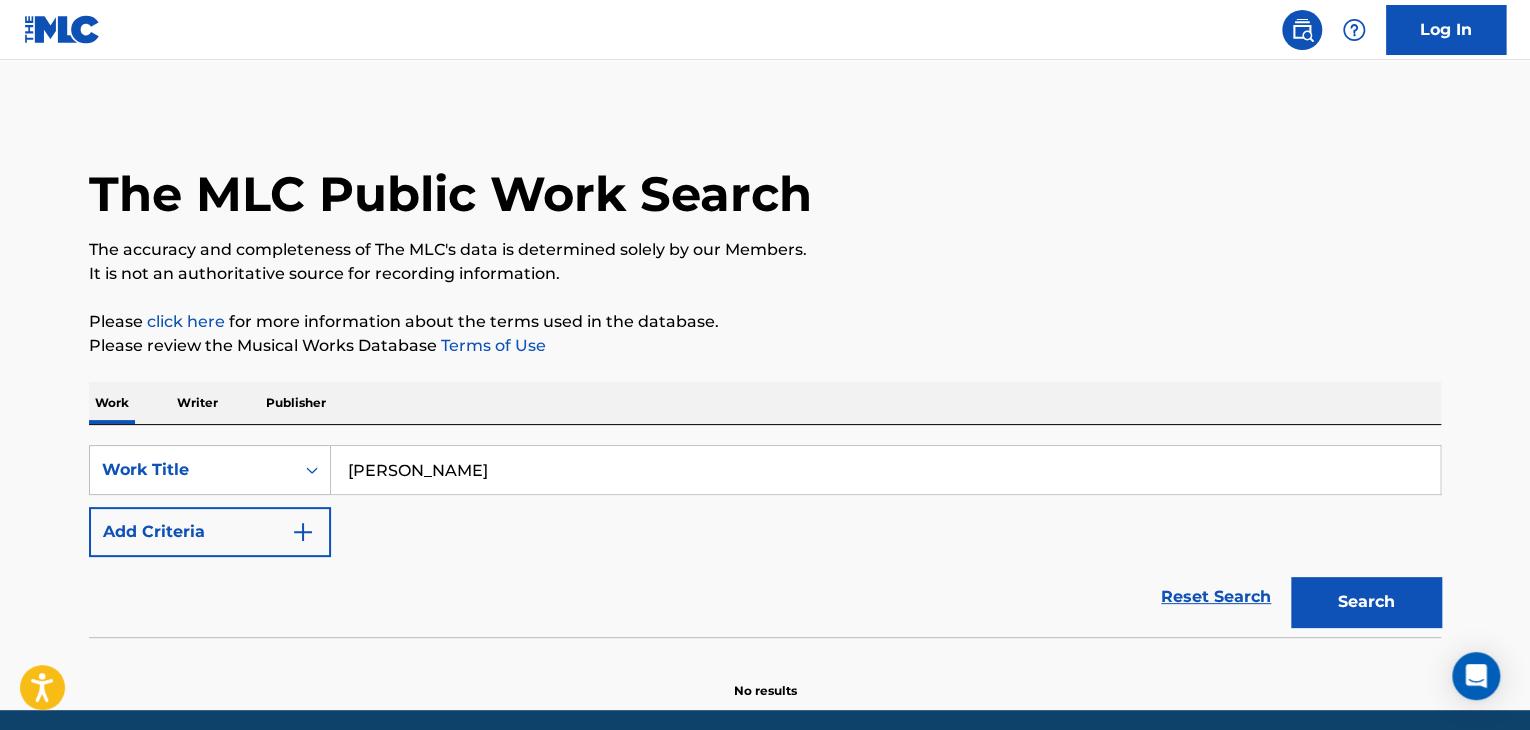 type on "[PERSON_NAME]" 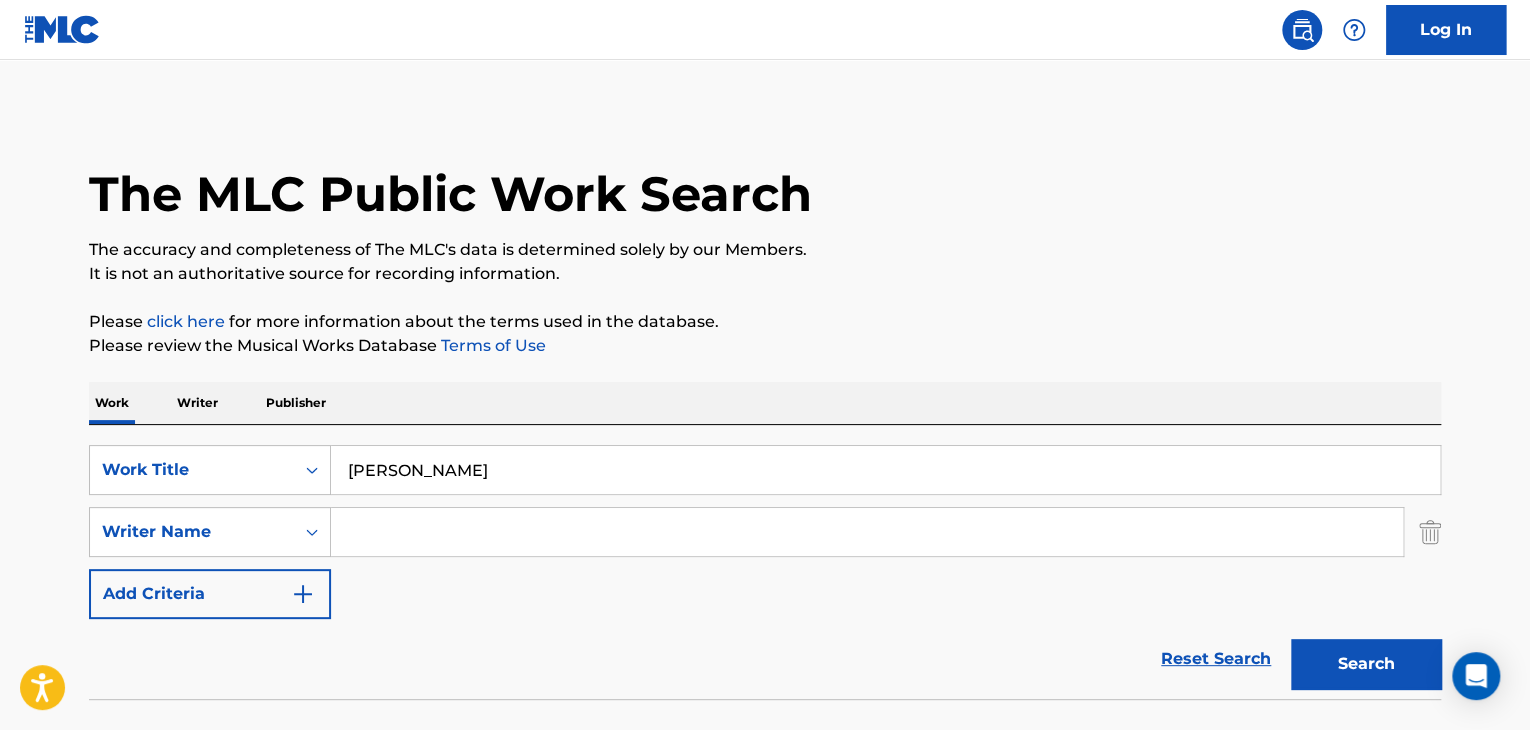 click at bounding box center [867, 532] 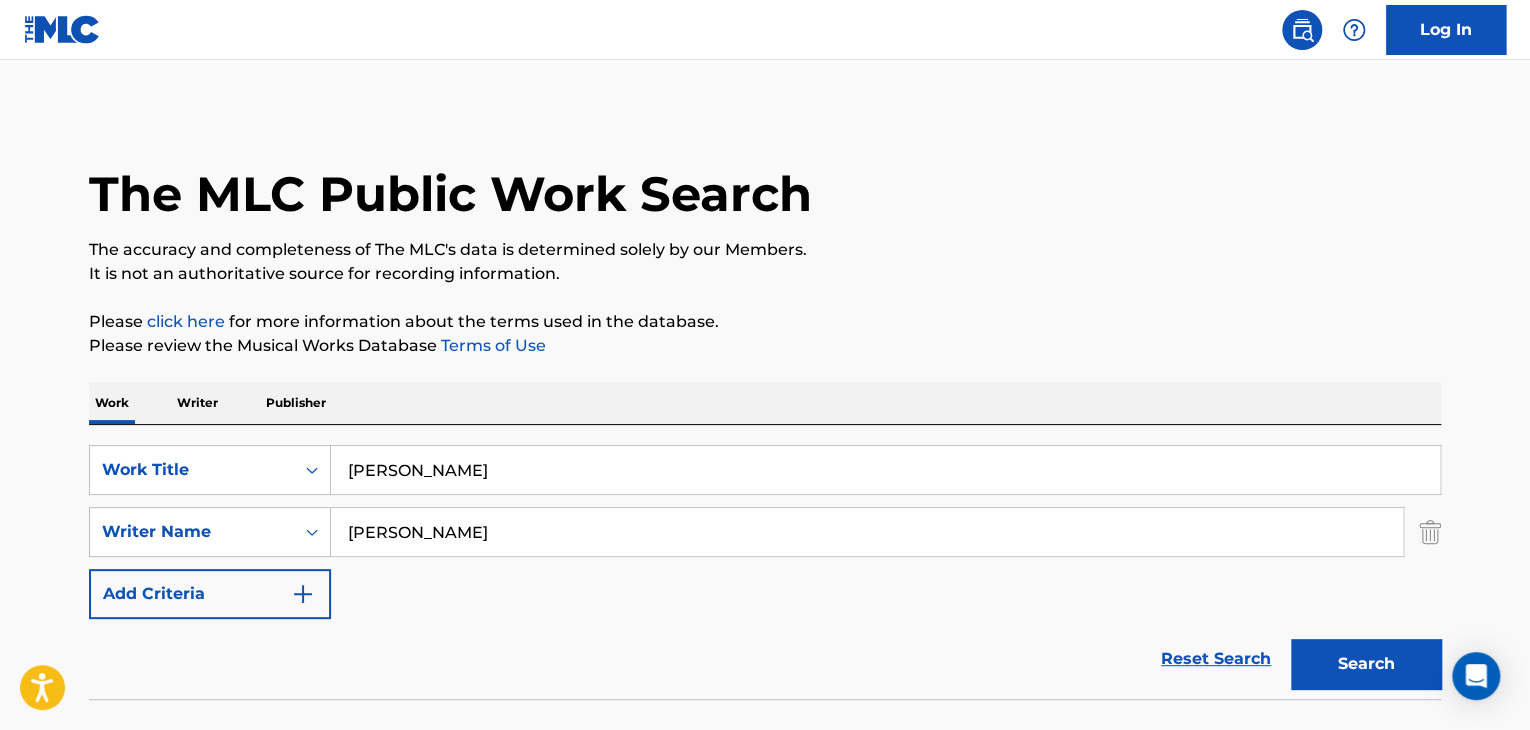 type on "[PERSON_NAME]" 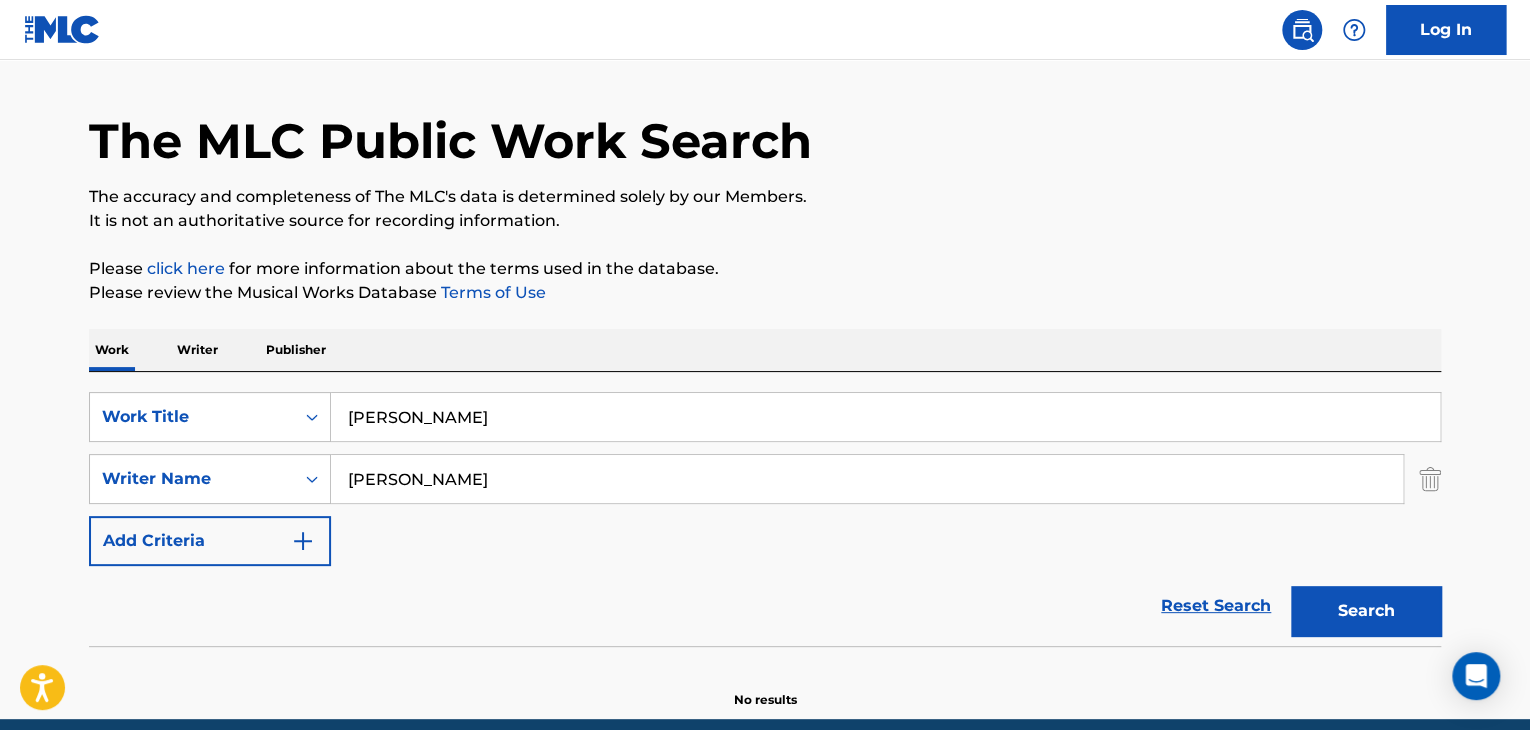 scroll, scrollTop: 138, scrollLeft: 0, axis: vertical 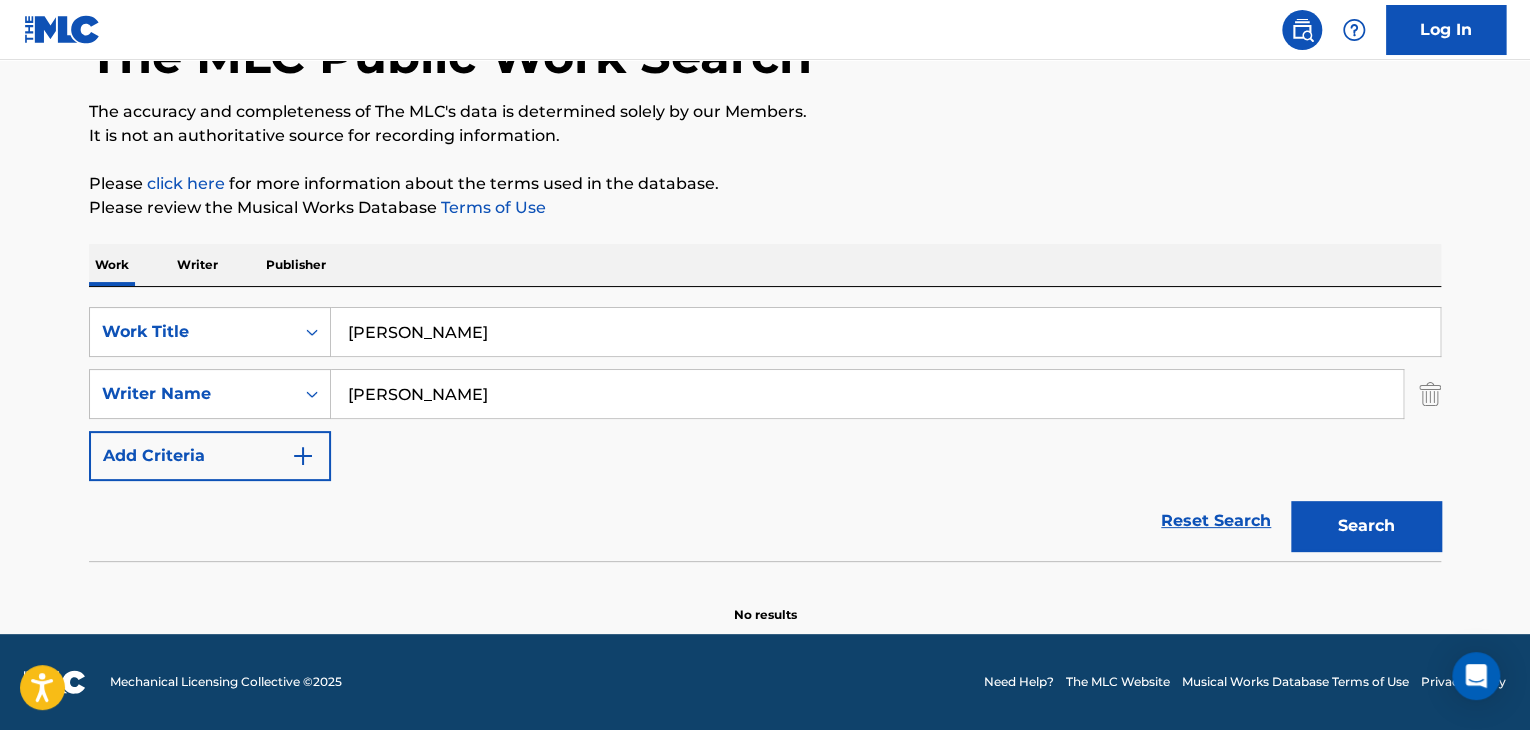 click on "Writer" at bounding box center (197, 265) 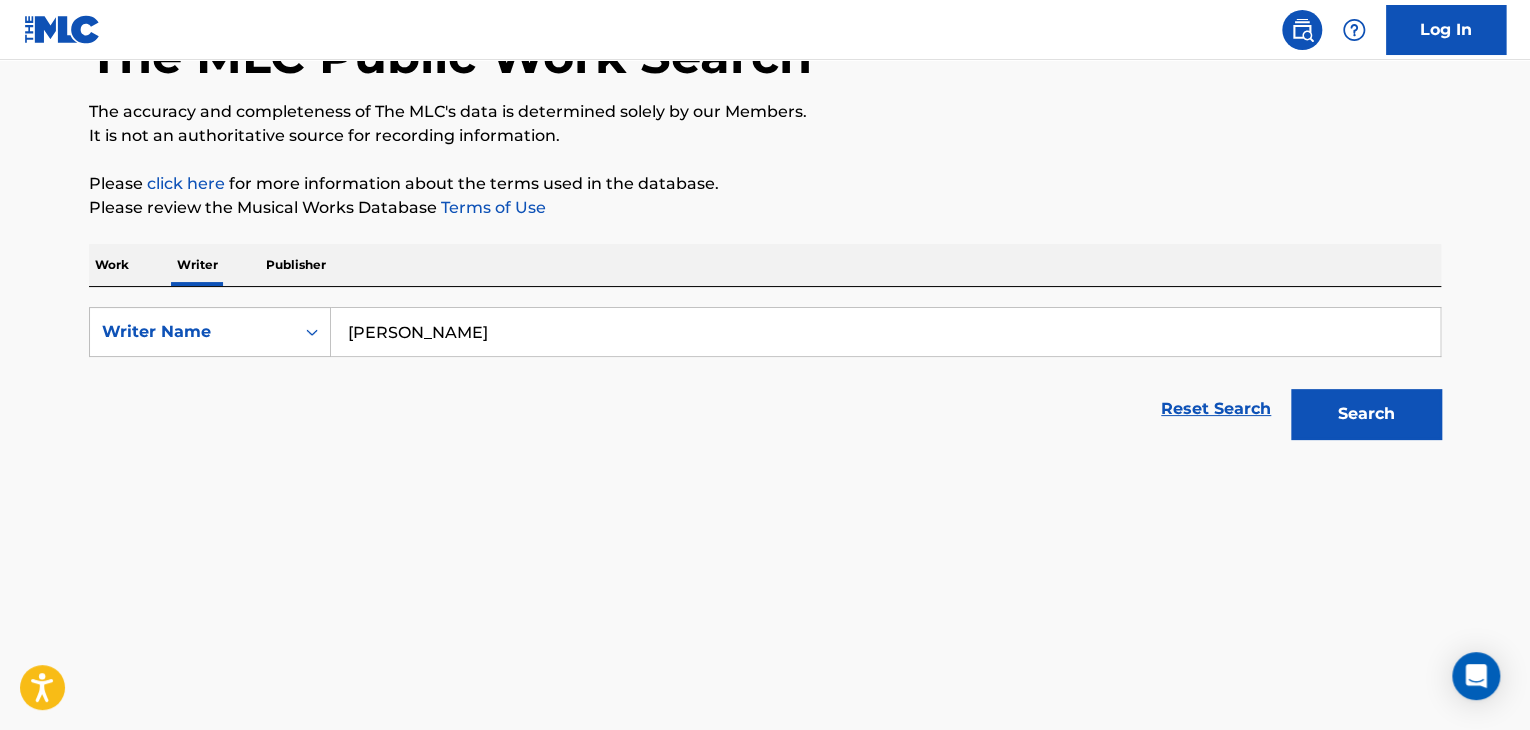 scroll, scrollTop: 0, scrollLeft: 0, axis: both 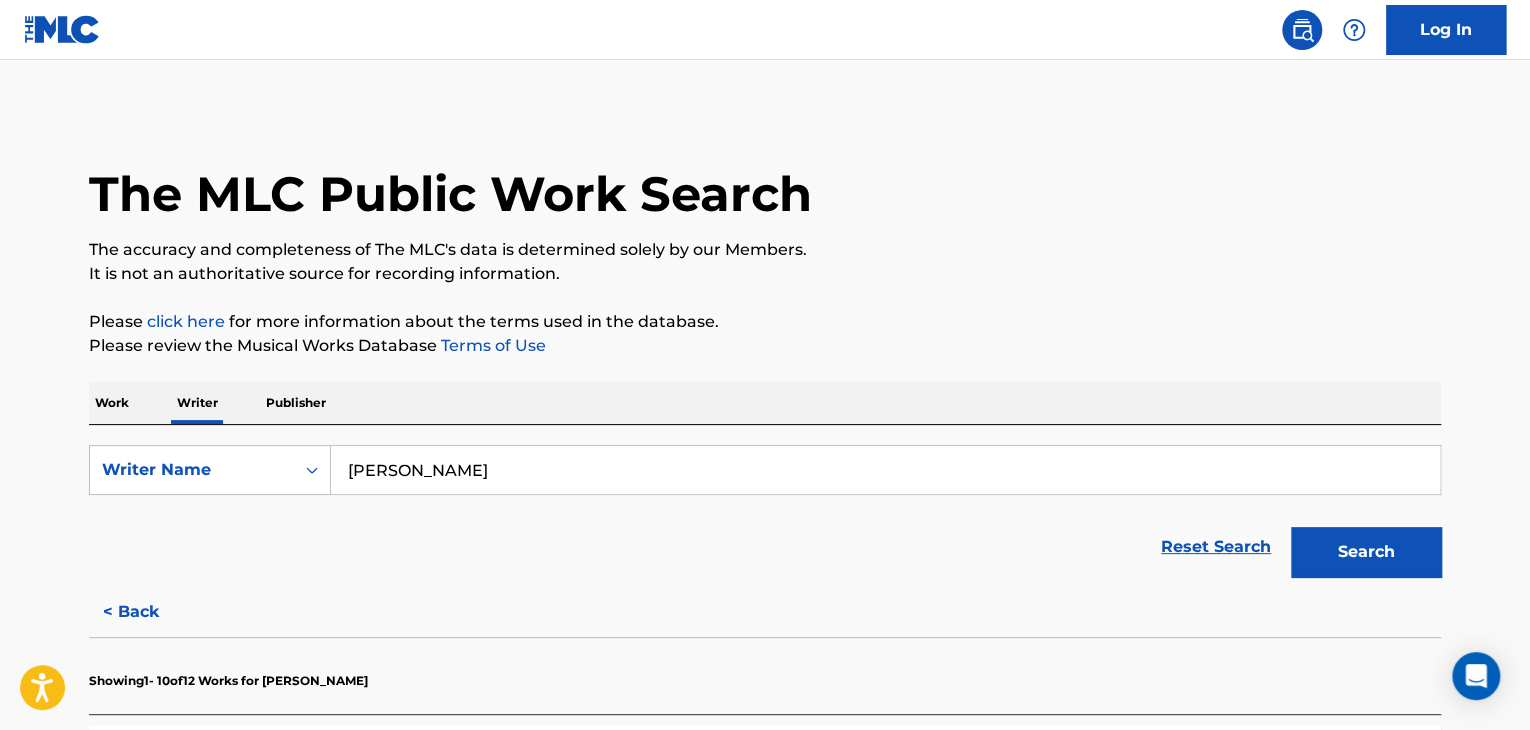 click on "[PERSON_NAME]" at bounding box center (885, 470) 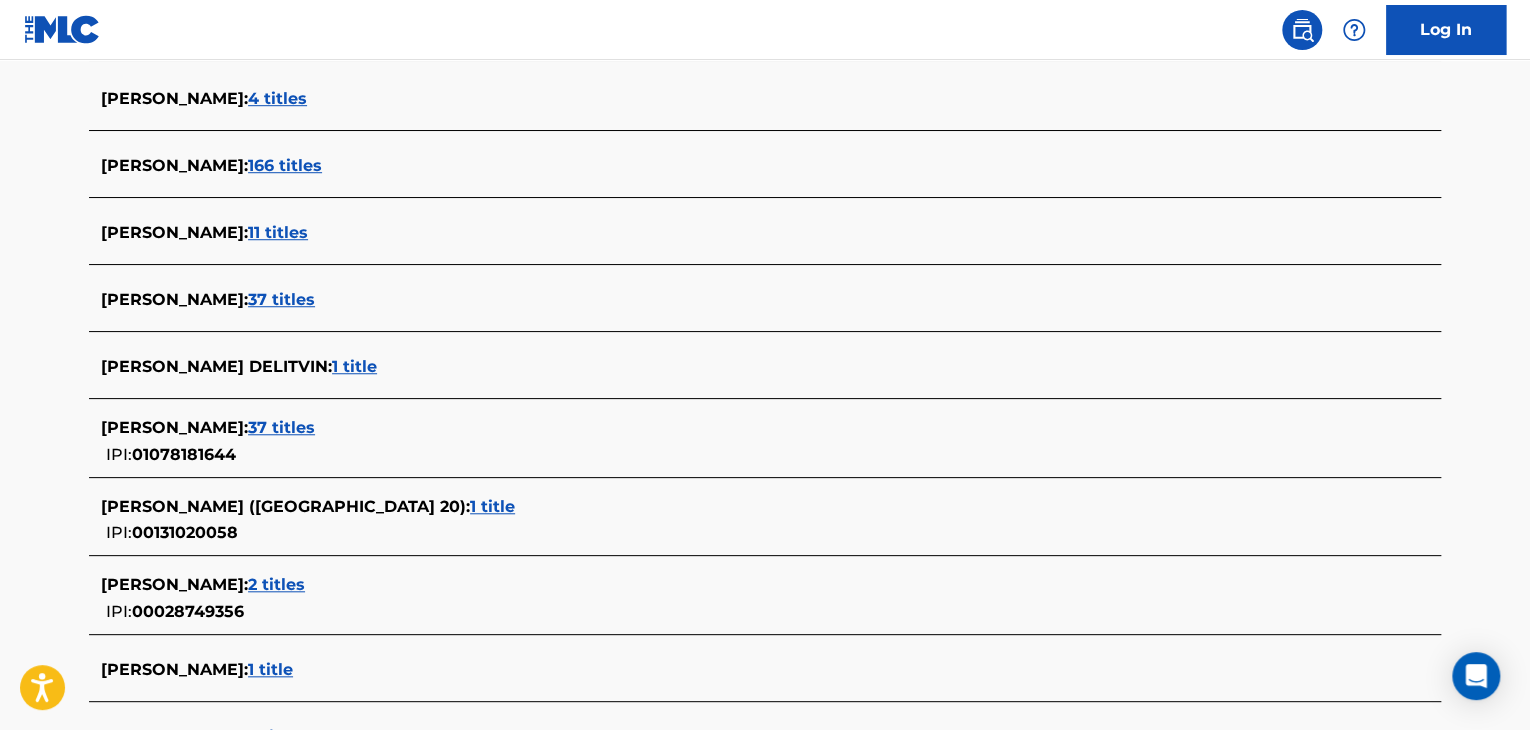 scroll, scrollTop: 791, scrollLeft: 0, axis: vertical 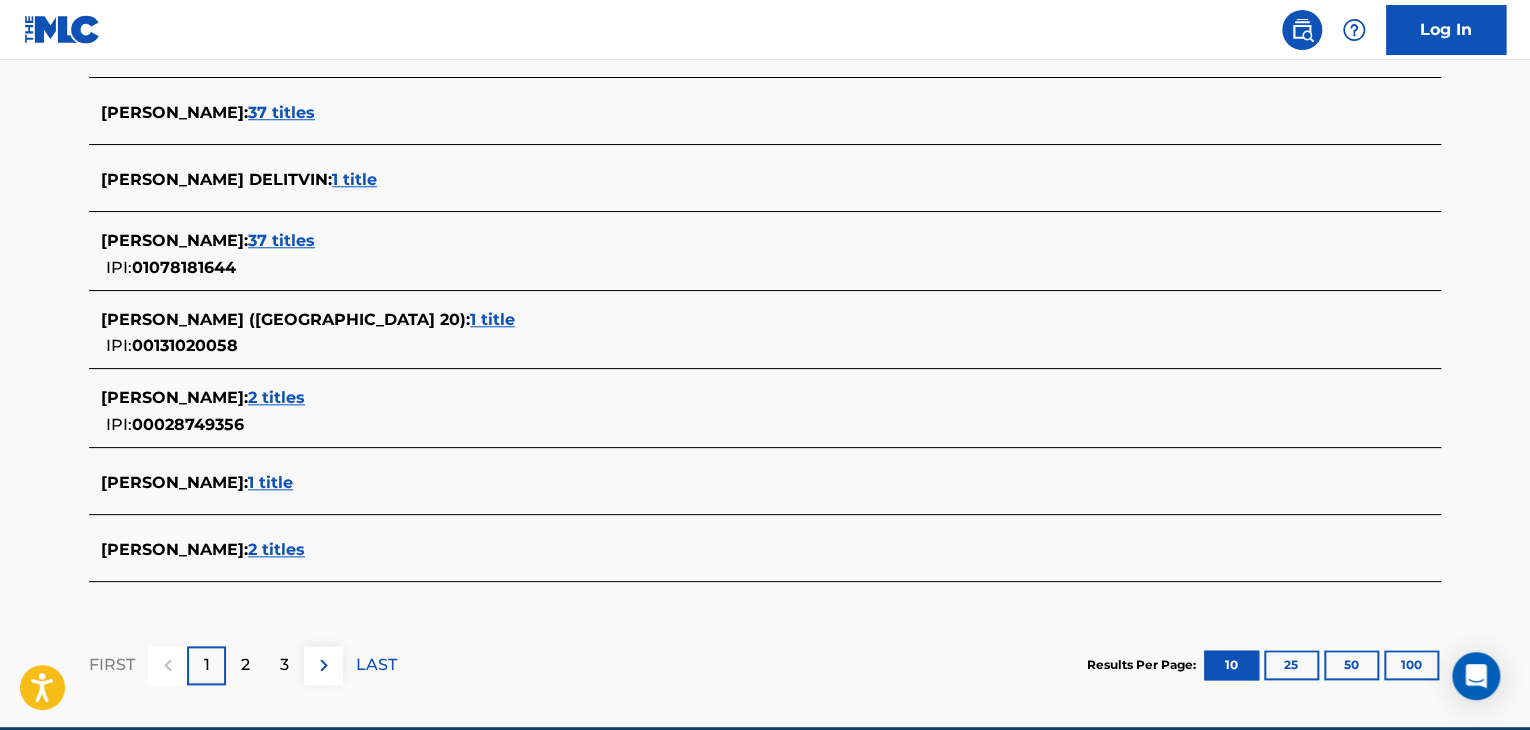 click on "2 titles" at bounding box center (276, 549) 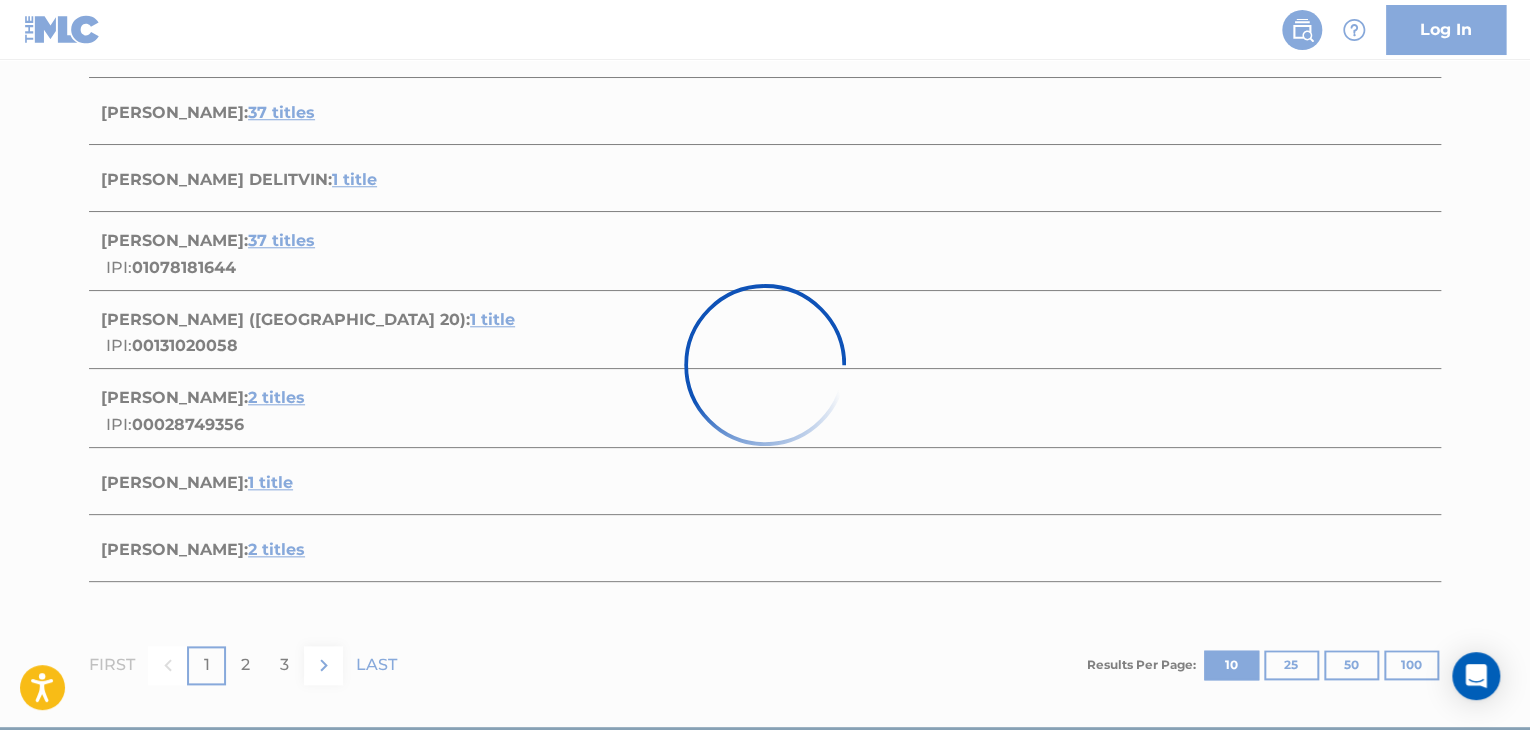 scroll, scrollTop: 533, scrollLeft: 0, axis: vertical 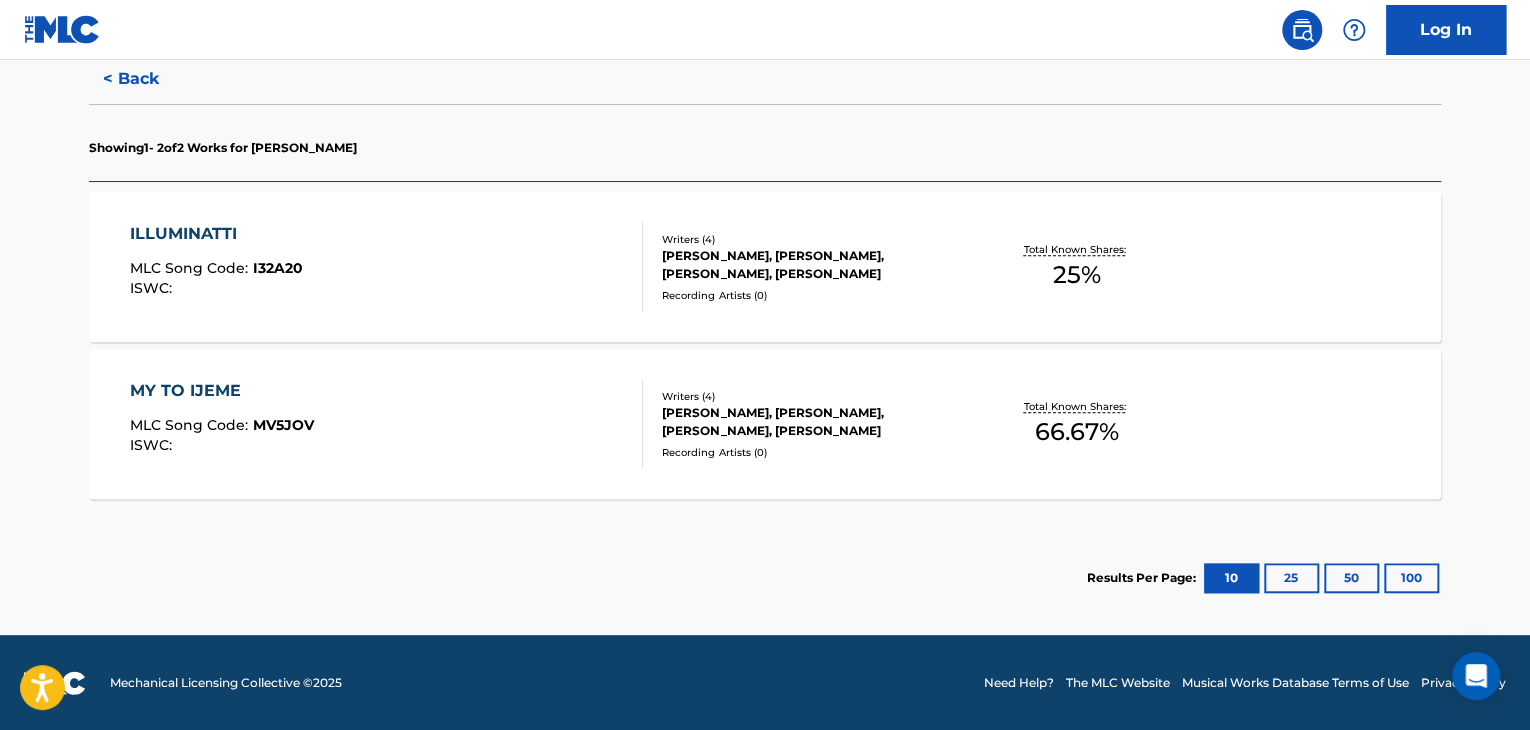 click on "MY TO IJEME MLC Song Code : MV5JOV ISWC :" at bounding box center (387, 424) 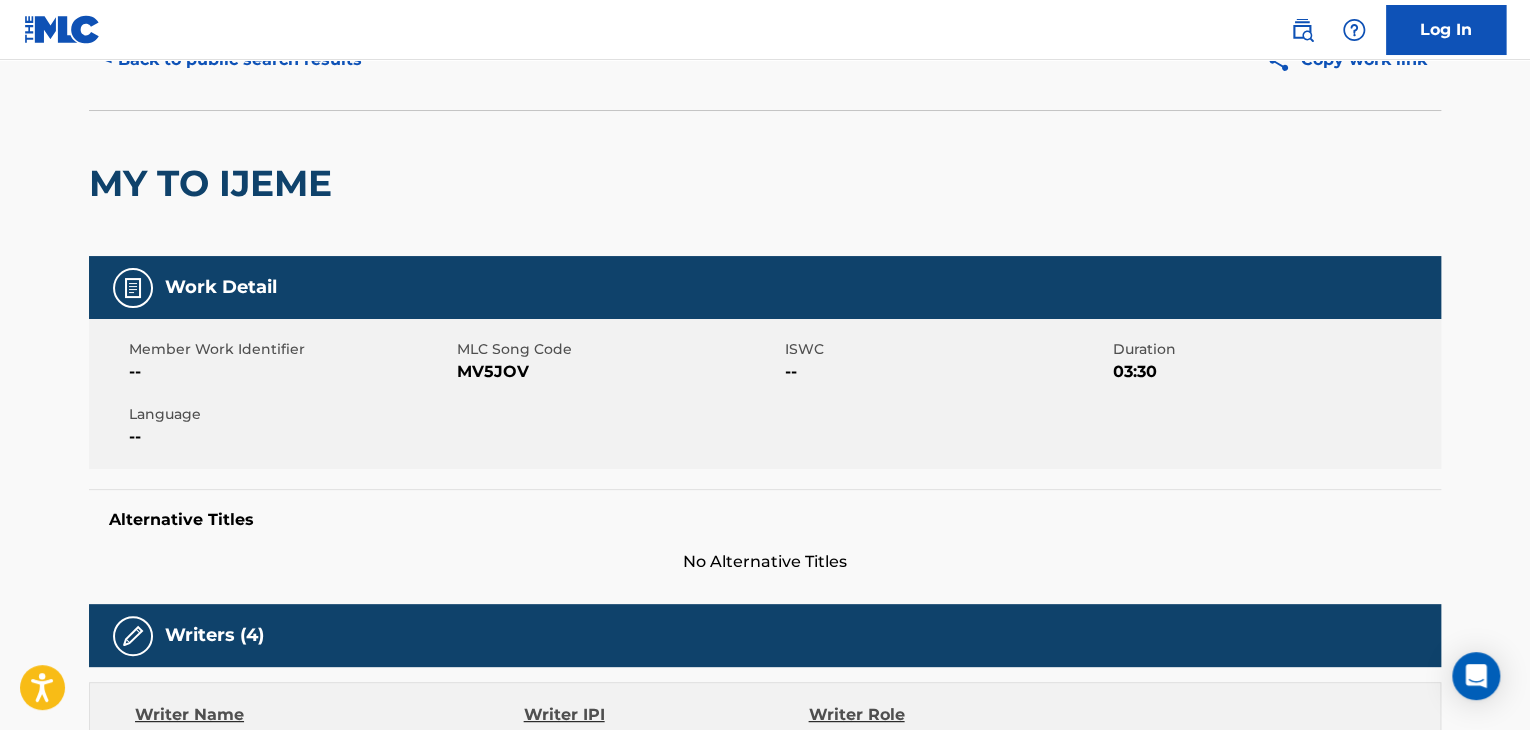 scroll, scrollTop: 0, scrollLeft: 0, axis: both 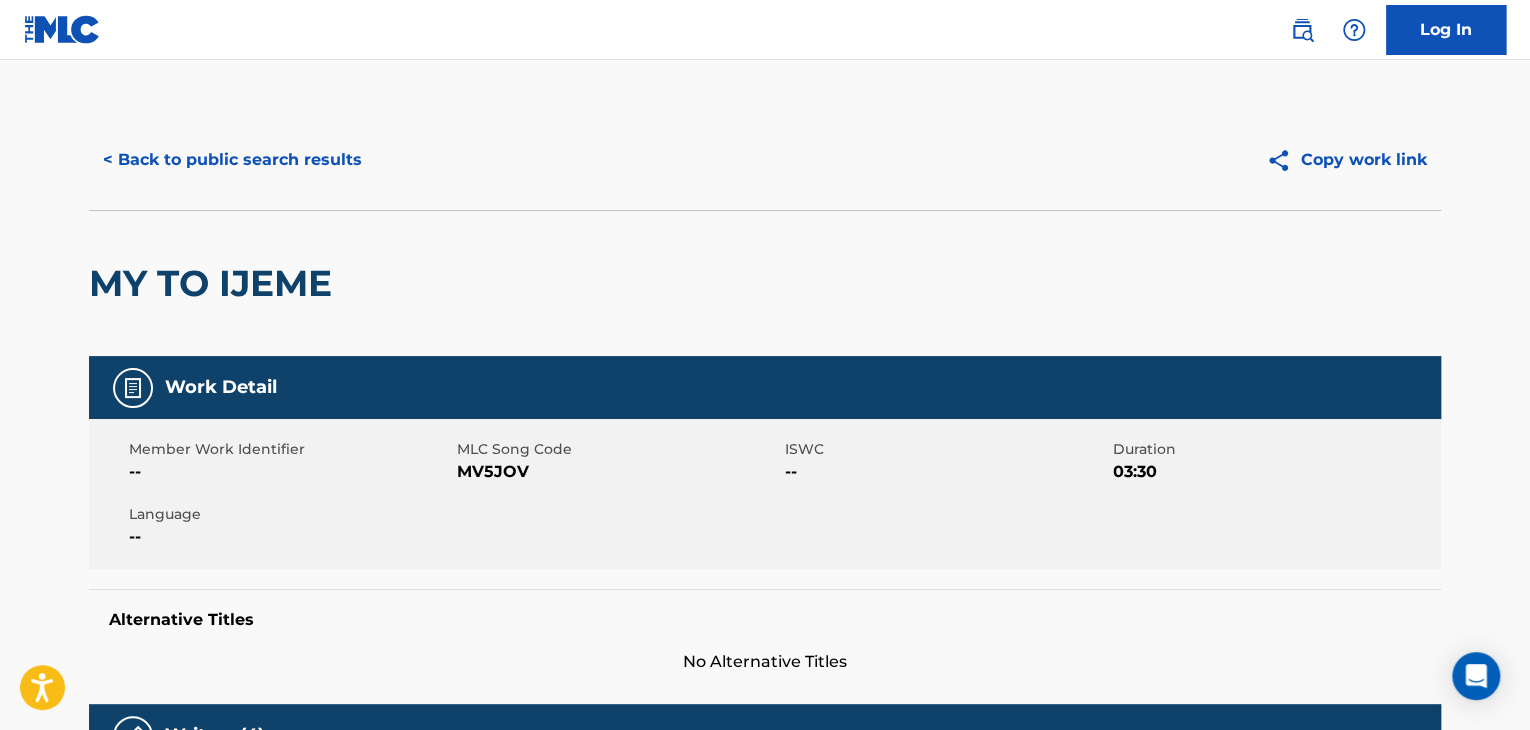 click on "< Back to public search results" at bounding box center [232, 160] 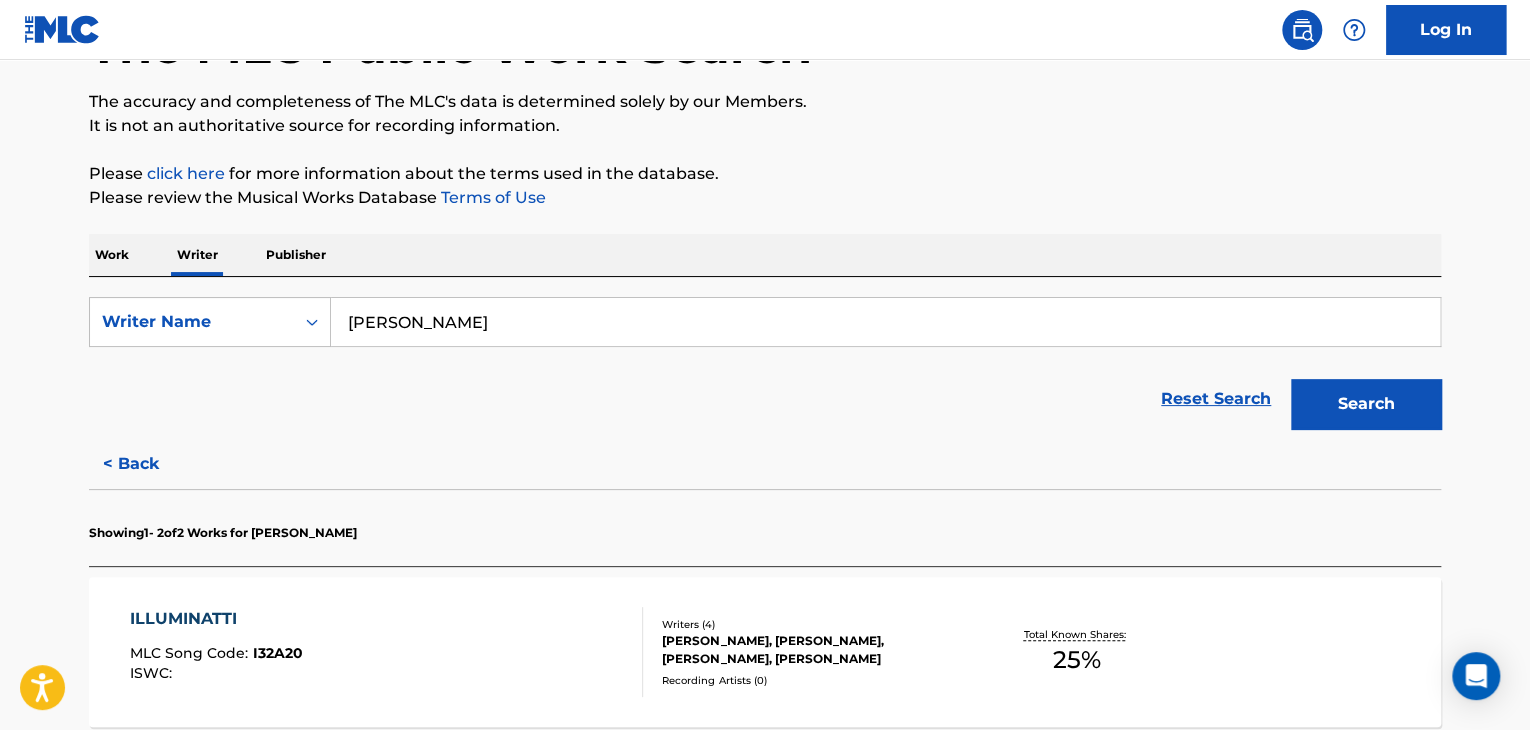 scroll, scrollTop: 224, scrollLeft: 0, axis: vertical 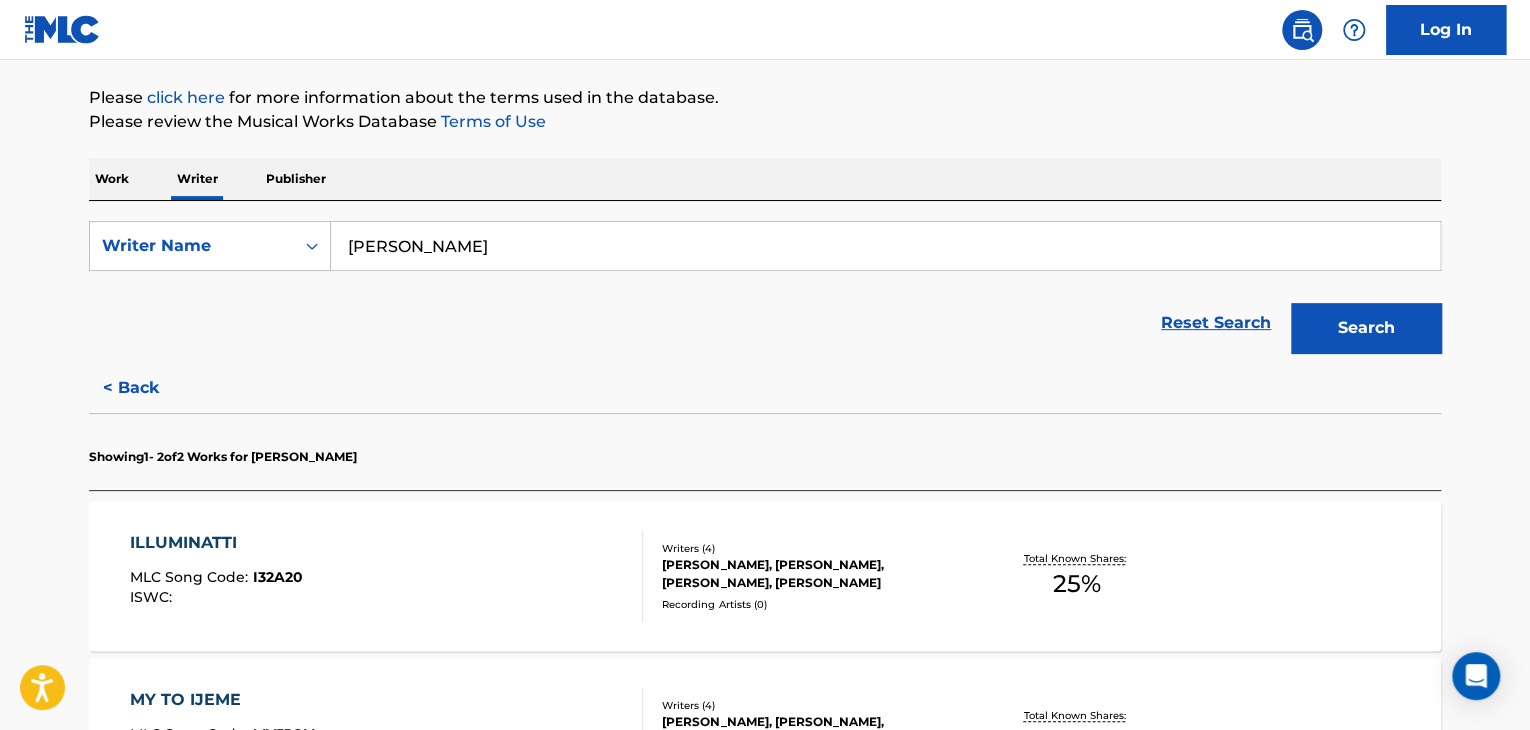 click on "ILLUMINATTI MLC Song Code : I32A20 ISWC :" at bounding box center (387, 576) 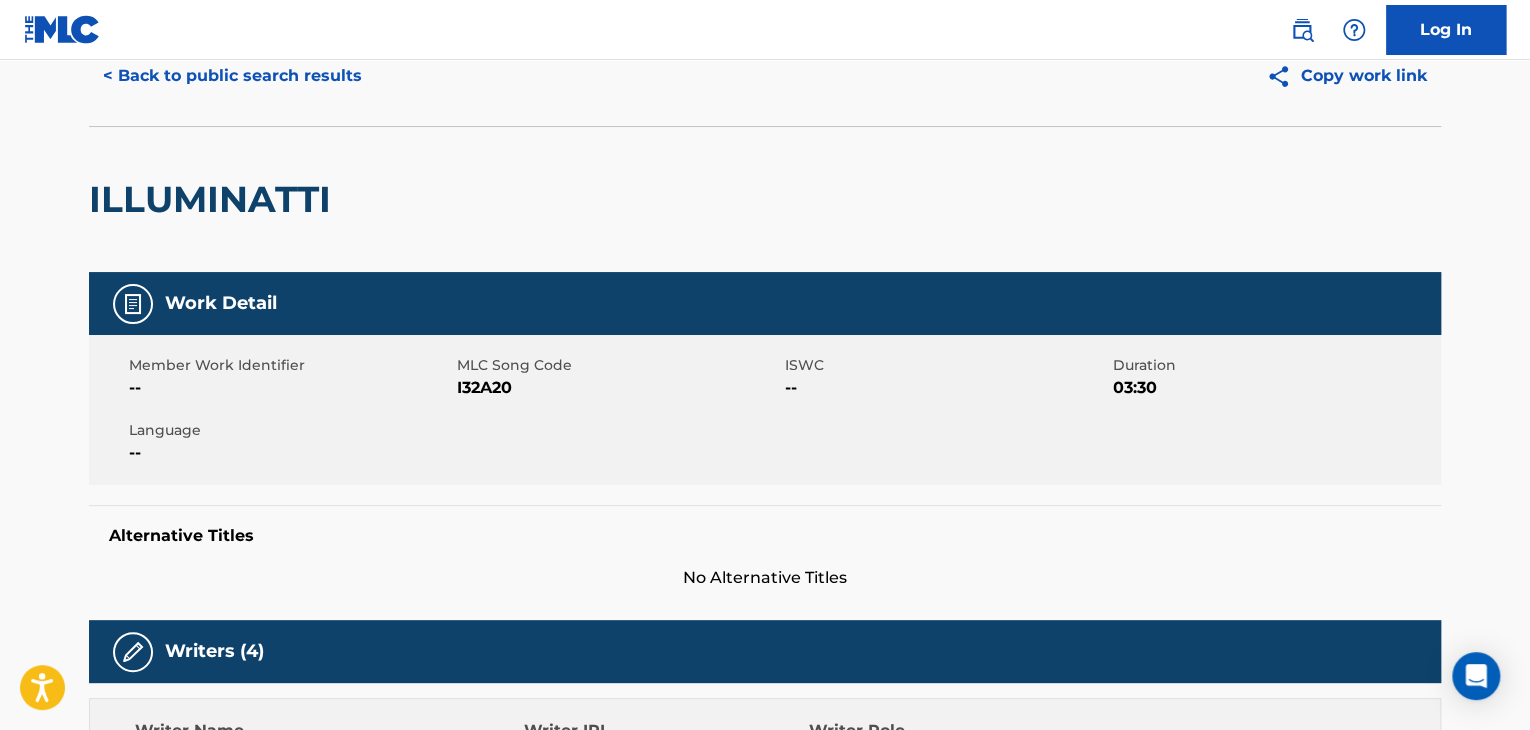 scroll, scrollTop: 0, scrollLeft: 0, axis: both 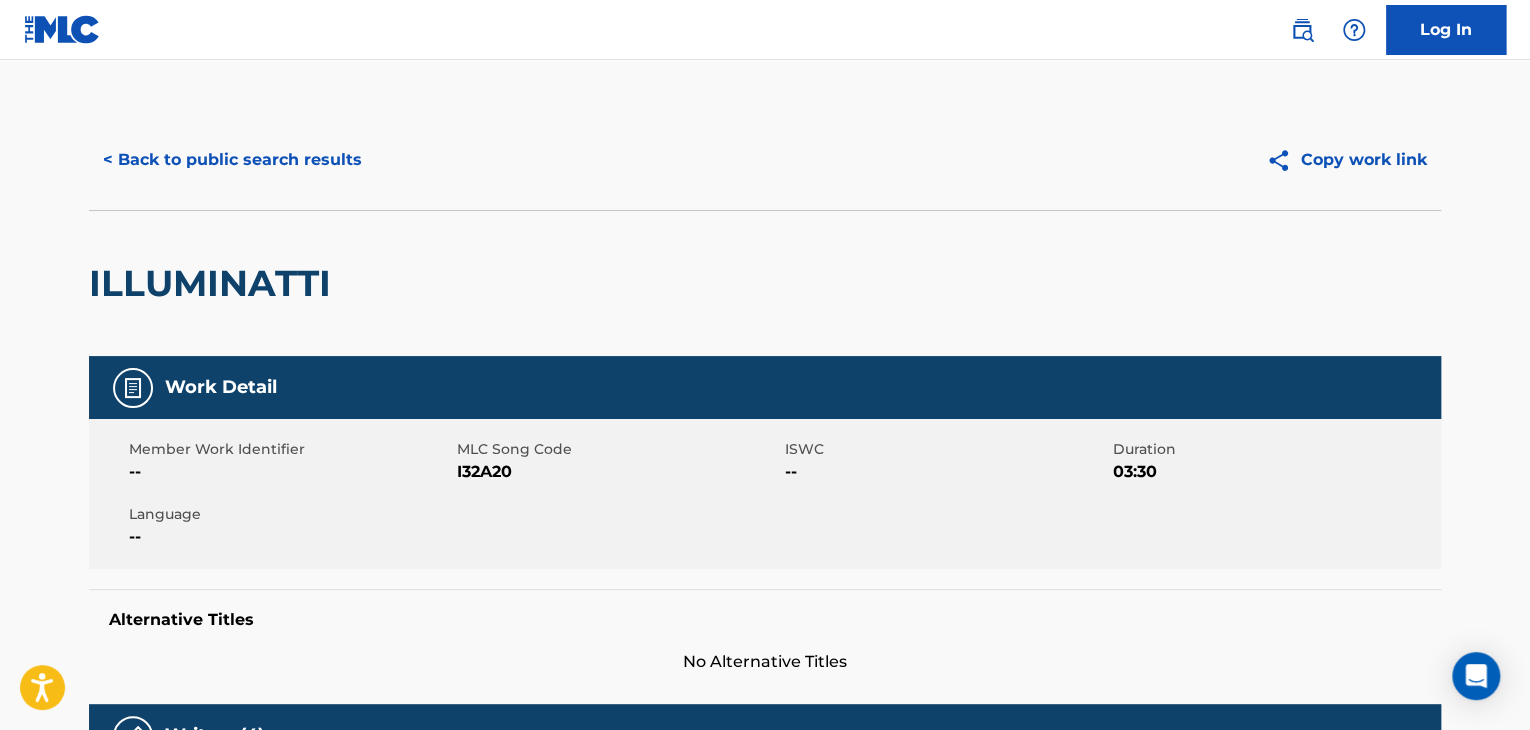 click on "< Back to public search results" at bounding box center (232, 160) 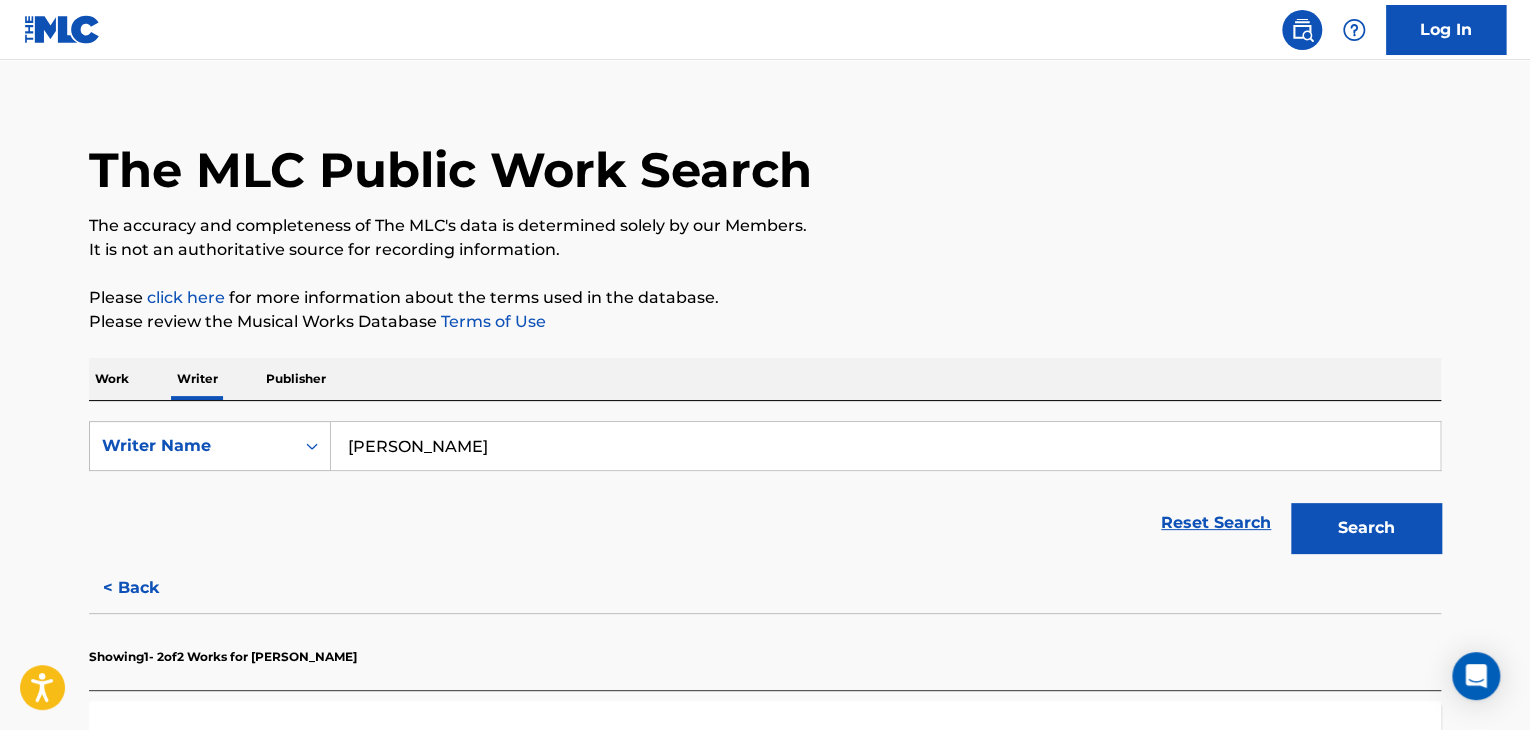 click on "[PERSON_NAME]" at bounding box center [885, 446] 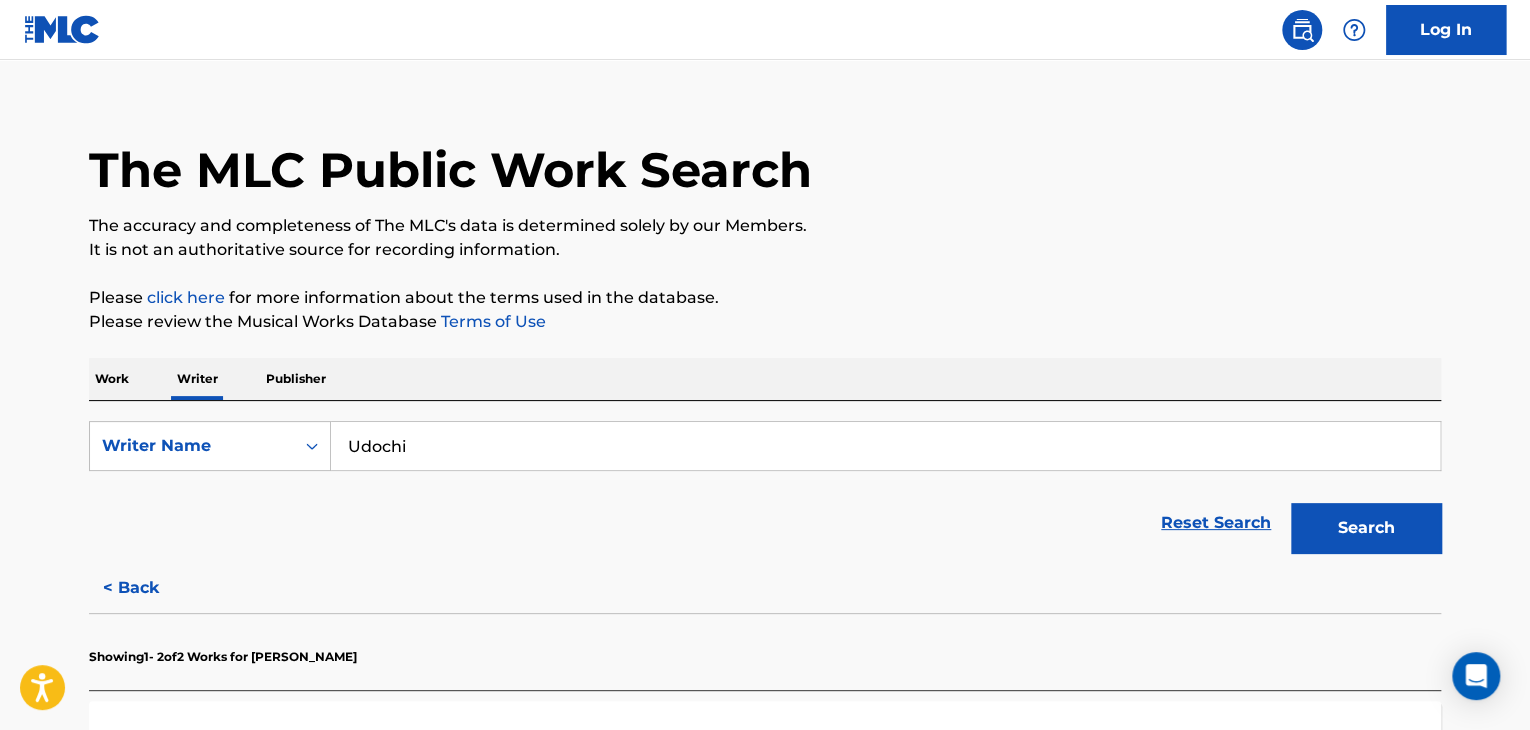 type on "Udochi" 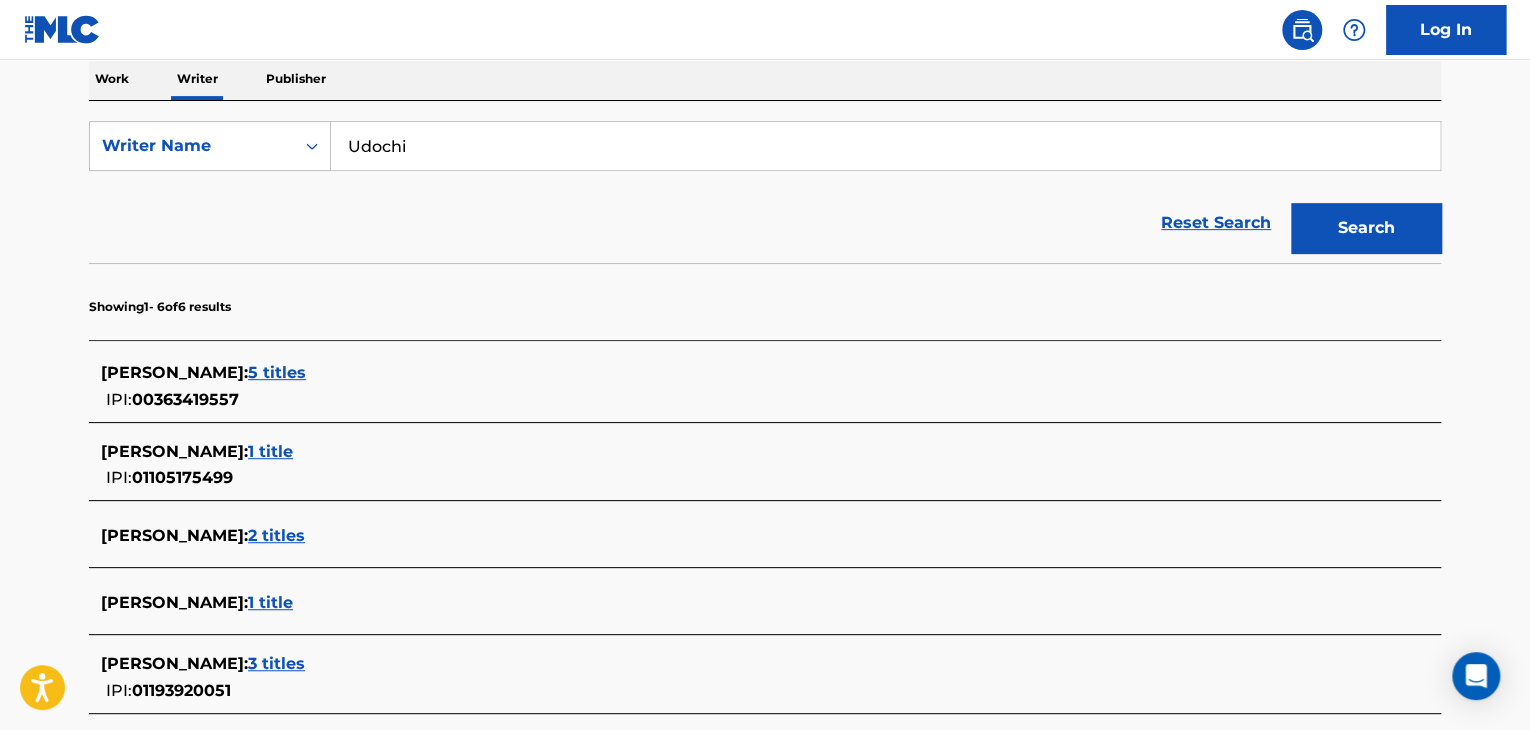 scroll, scrollTop: 524, scrollLeft: 0, axis: vertical 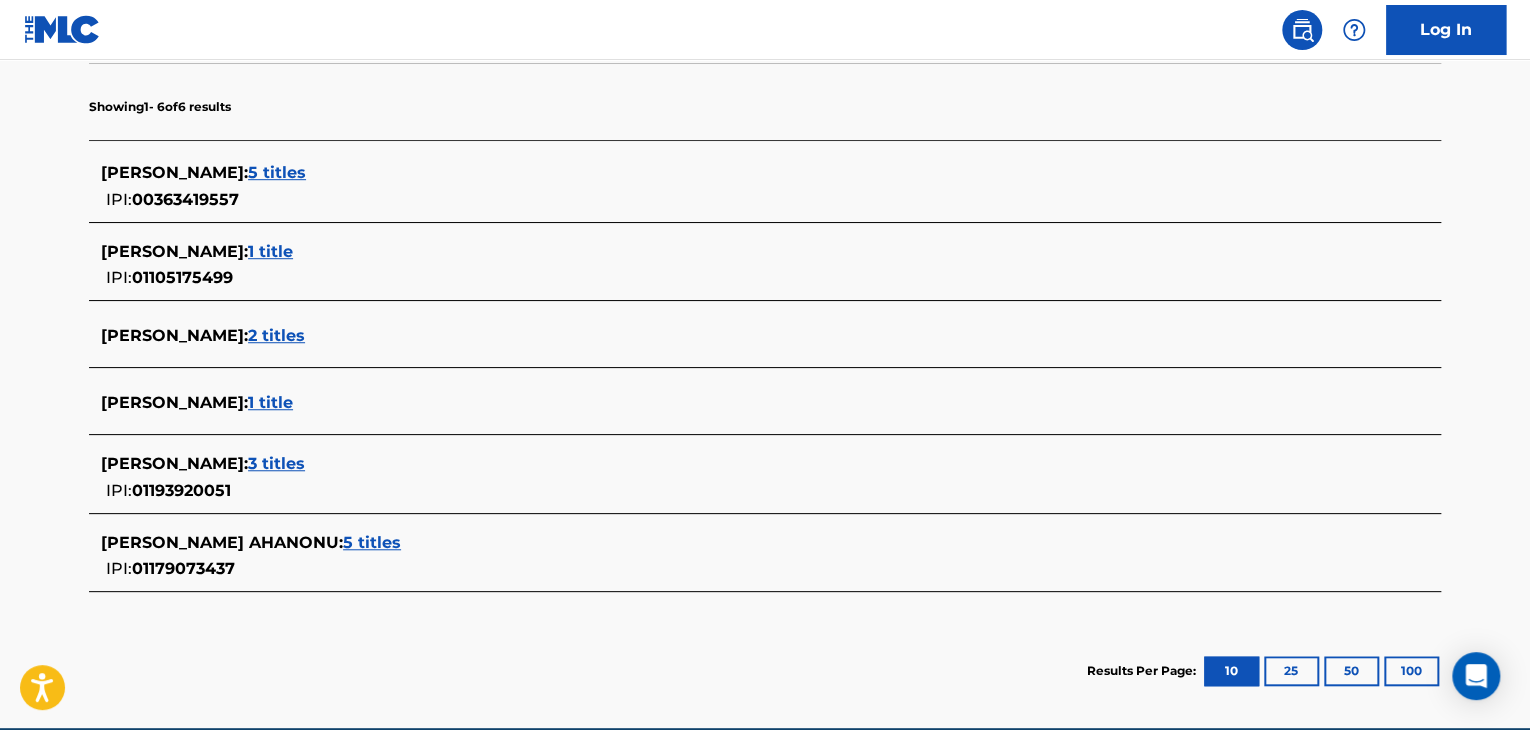 click on "3 titles" at bounding box center [276, 463] 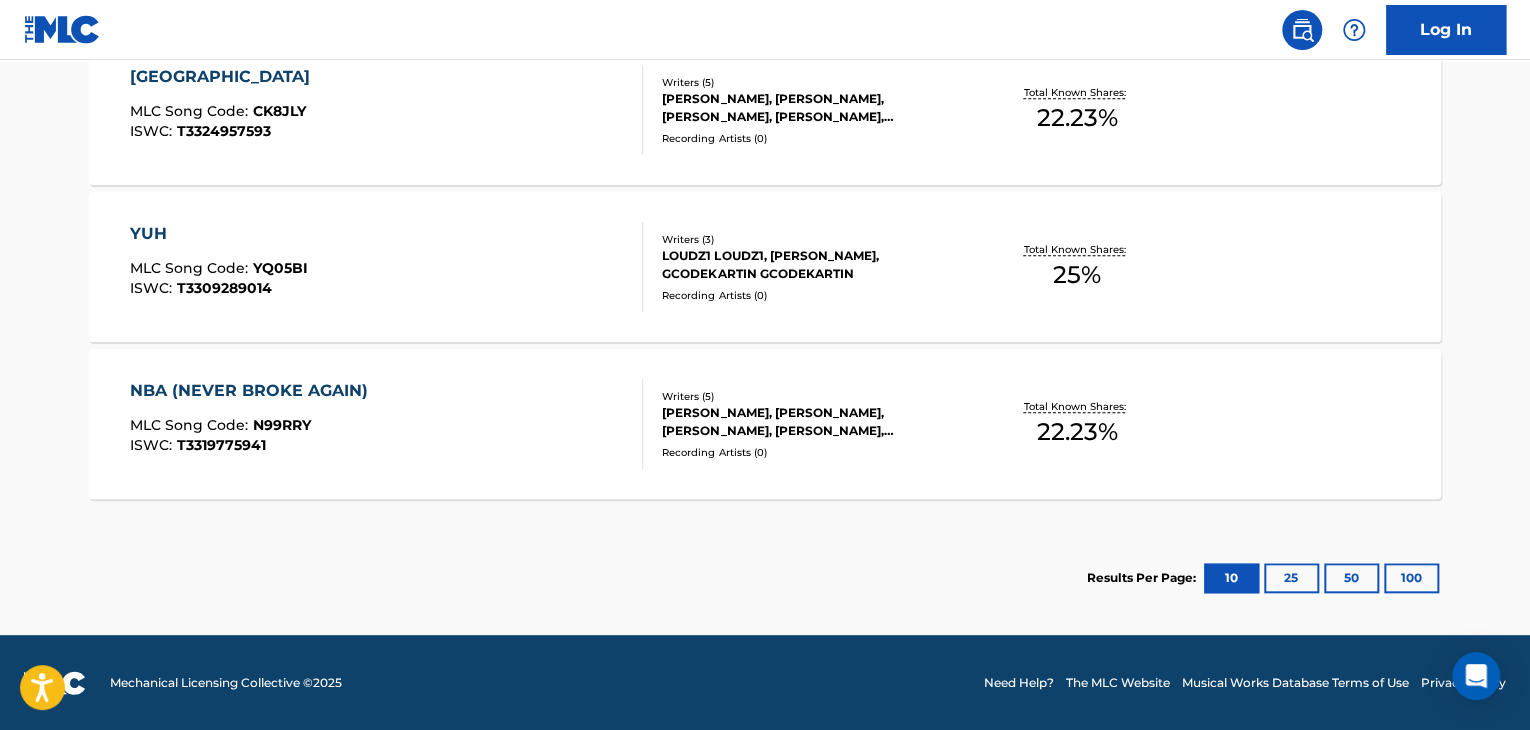 scroll, scrollTop: 691, scrollLeft: 0, axis: vertical 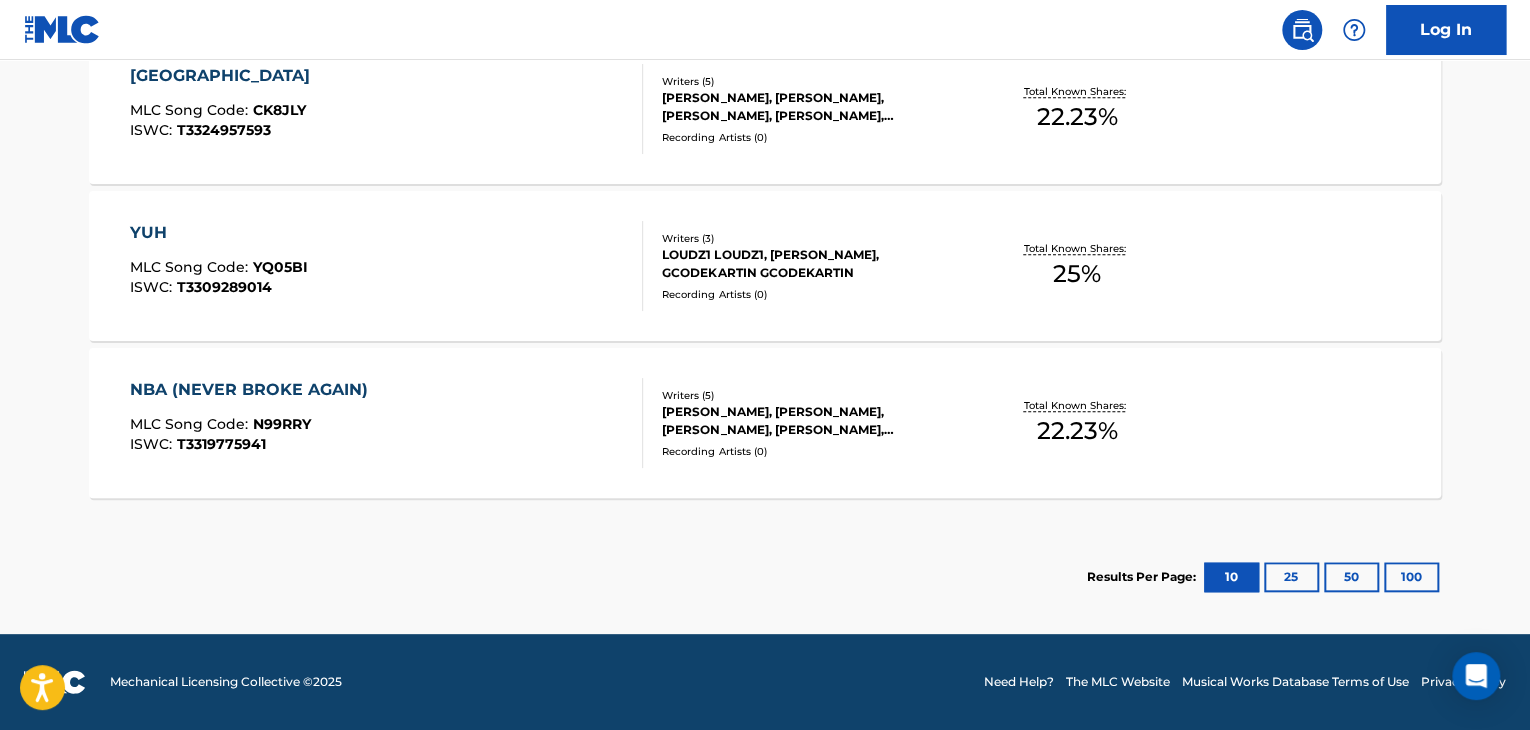 click on "NBA (NEVER BROKE AGAIN) MLC Song Code : N99RRY ISWC : T3319775941" at bounding box center [387, 423] 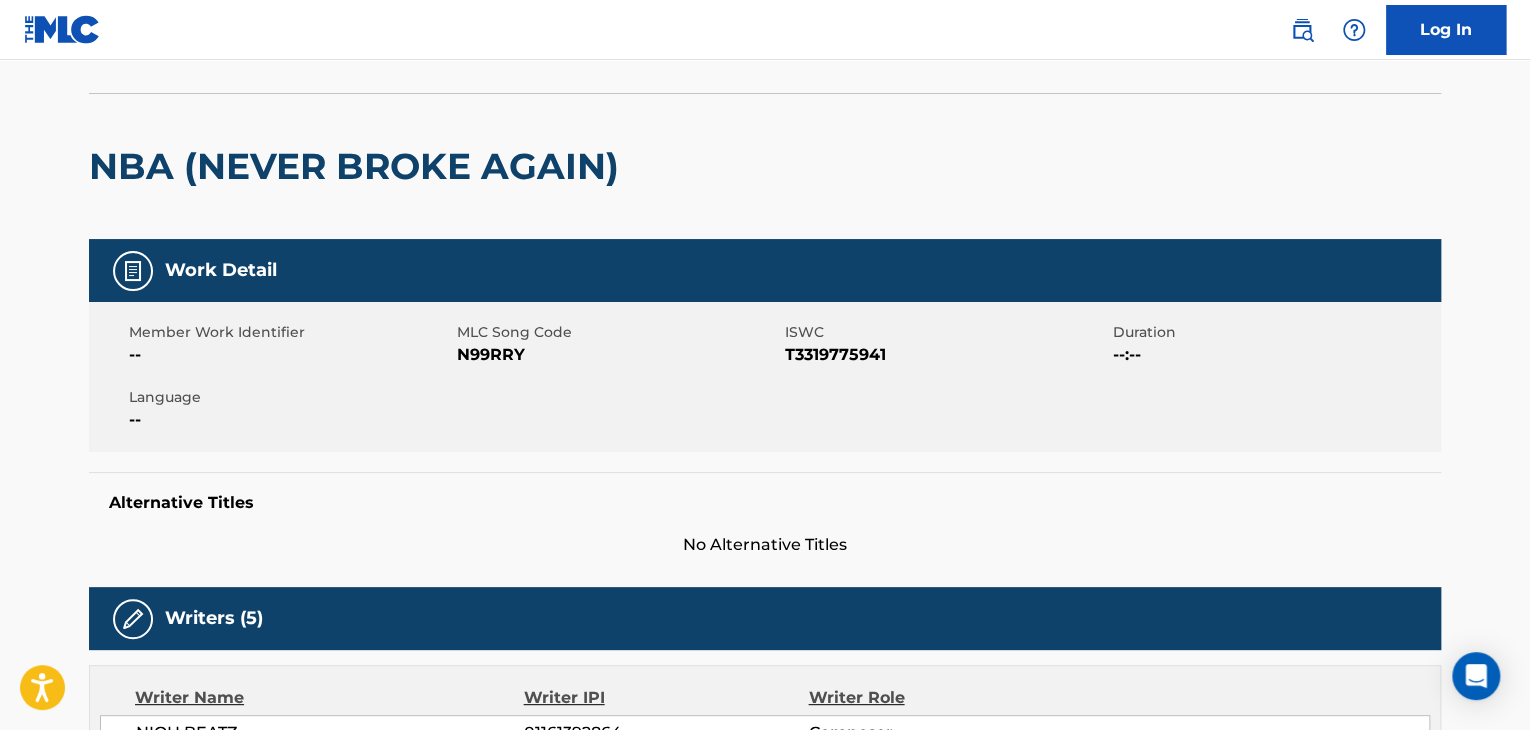 scroll, scrollTop: 0, scrollLeft: 0, axis: both 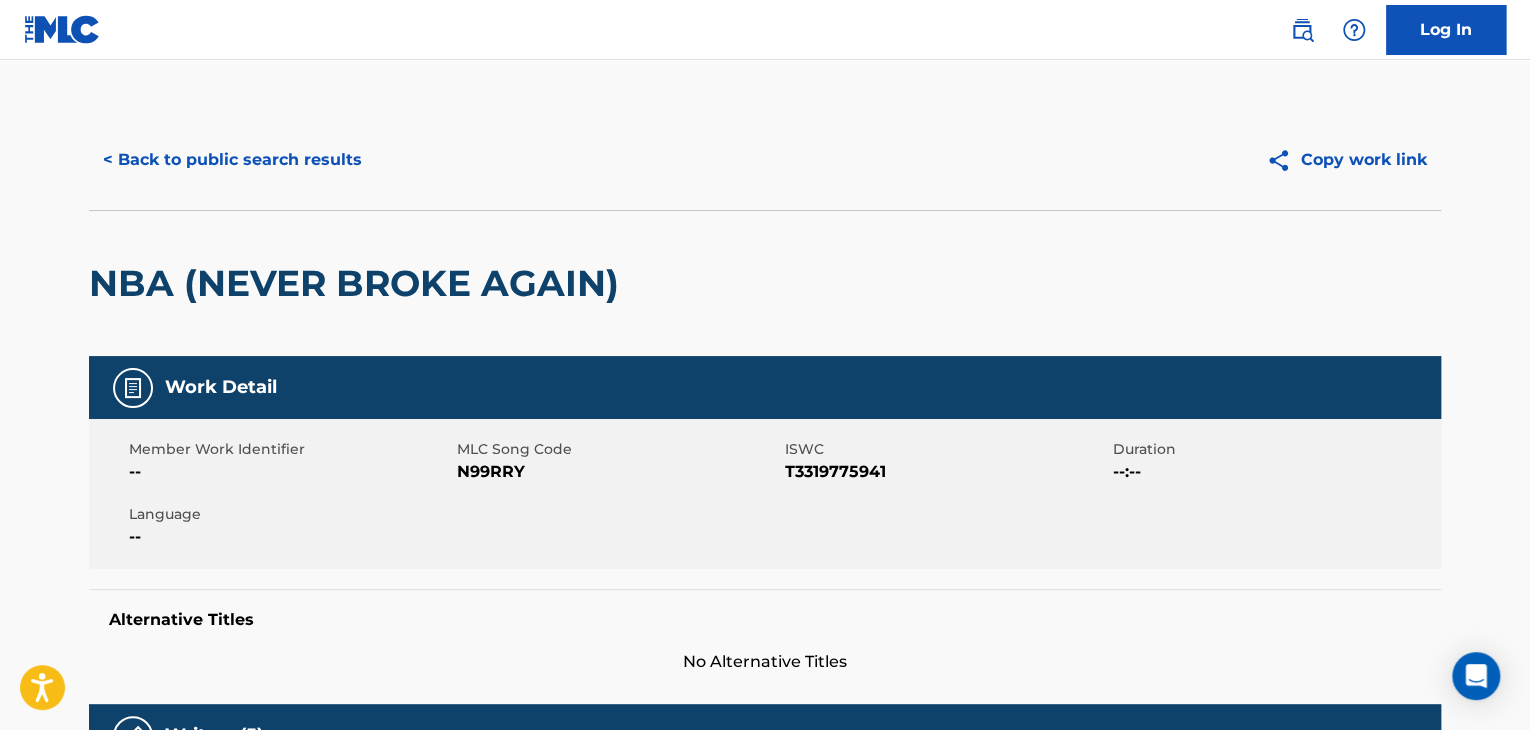 click on "< Back to public search results" at bounding box center [232, 160] 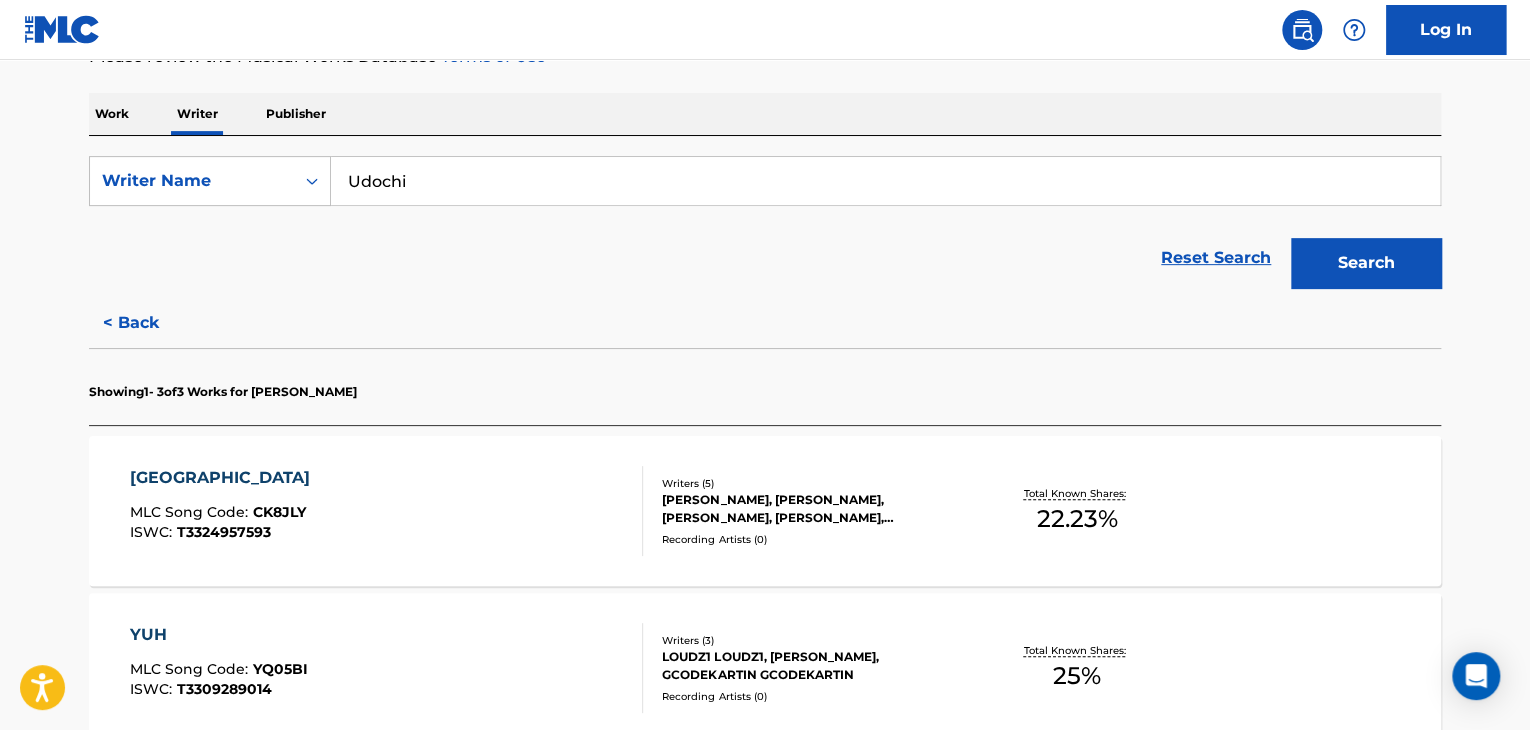 scroll, scrollTop: 424, scrollLeft: 0, axis: vertical 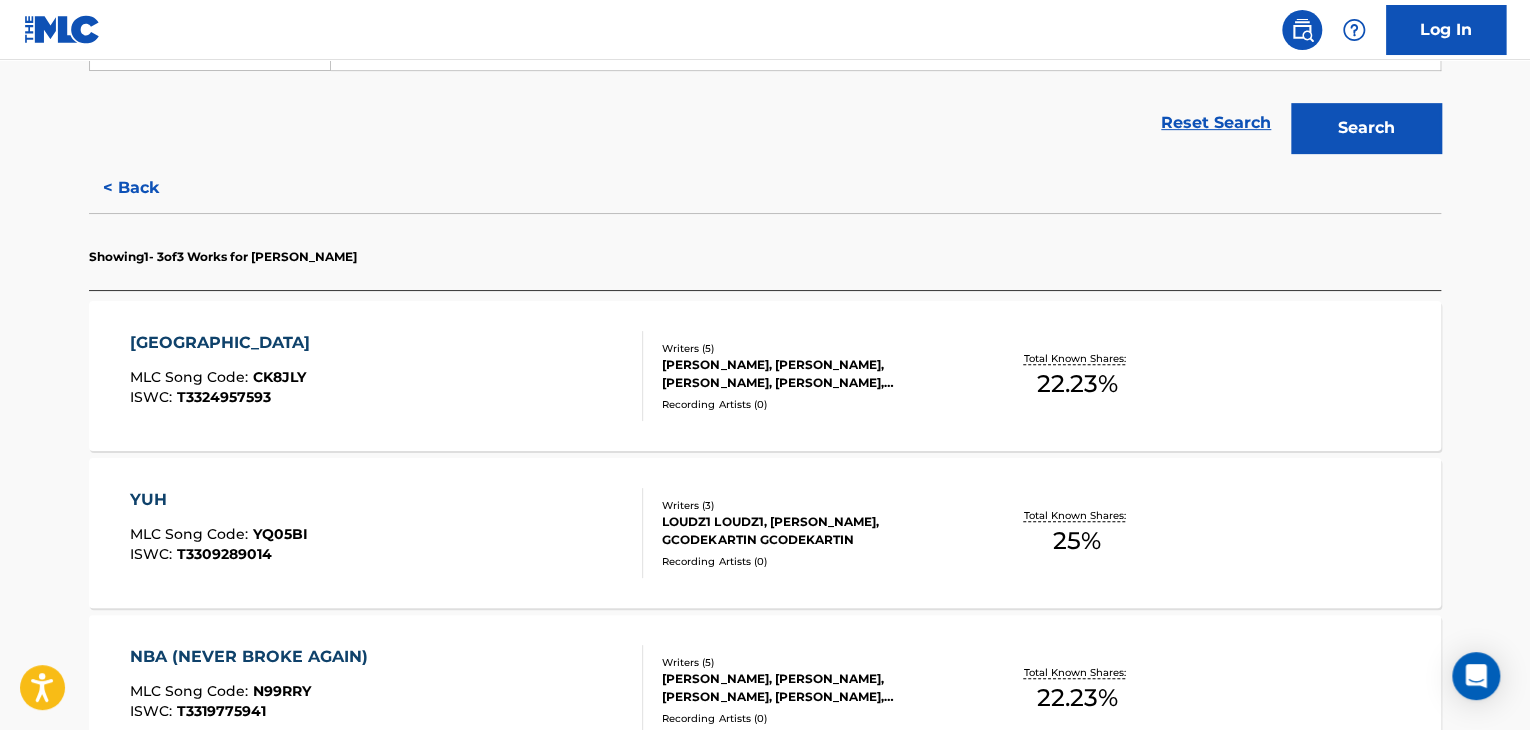 click on "CHINATOWN MLC Song Code : CK8JLY ISWC : T3324957593" at bounding box center (387, 376) 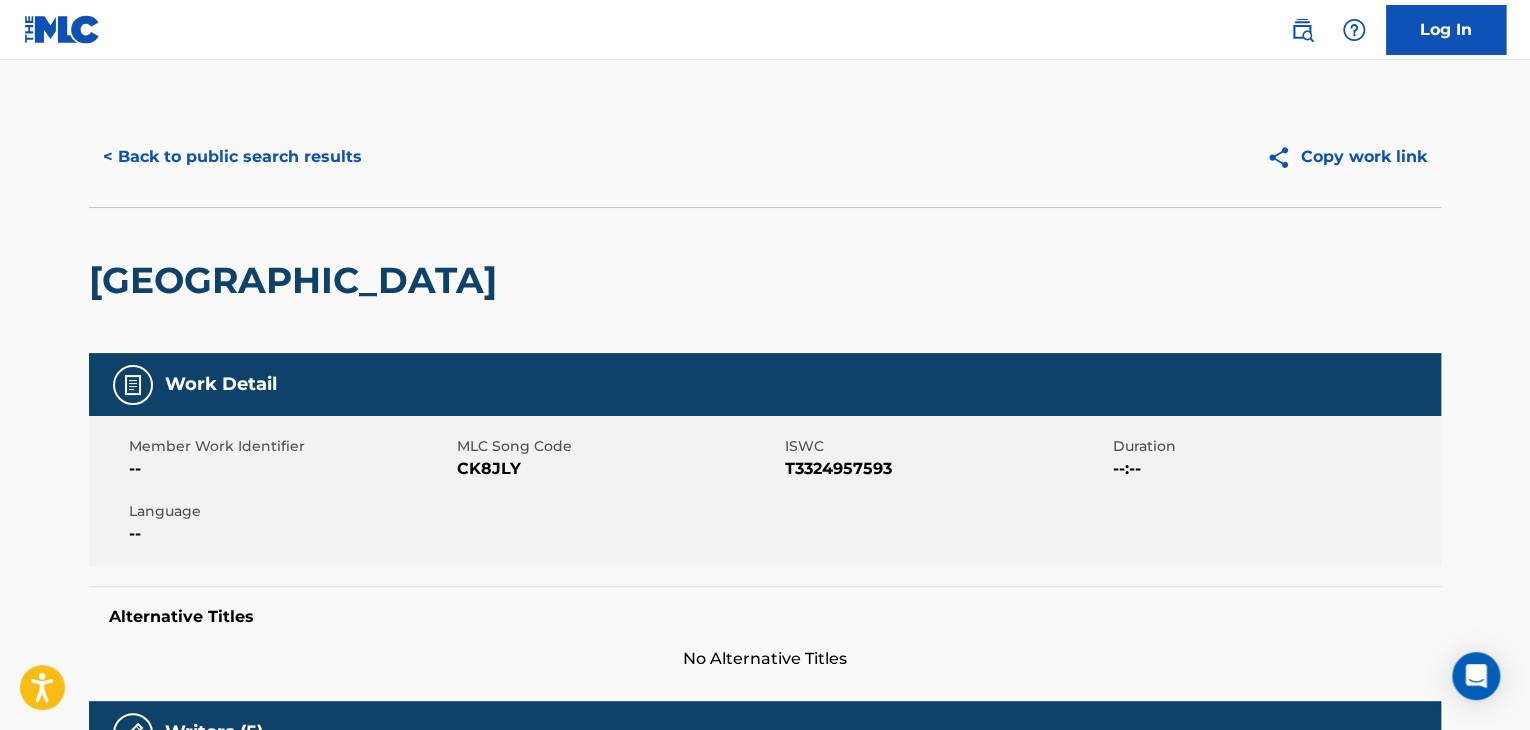 scroll, scrollTop: 0, scrollLeft: 0, axis: both 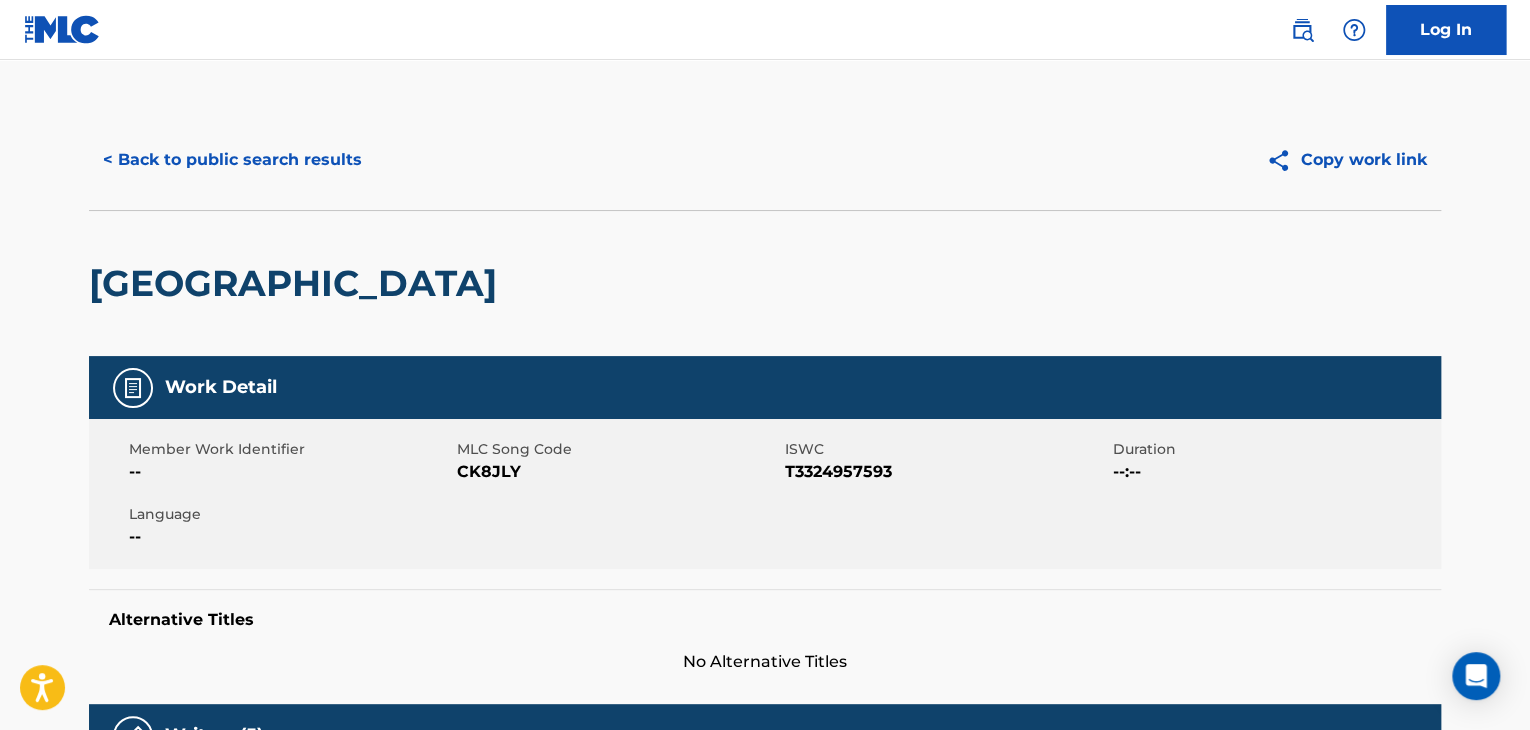 click on "< Back to public search results" at bounding box center [232, 160] 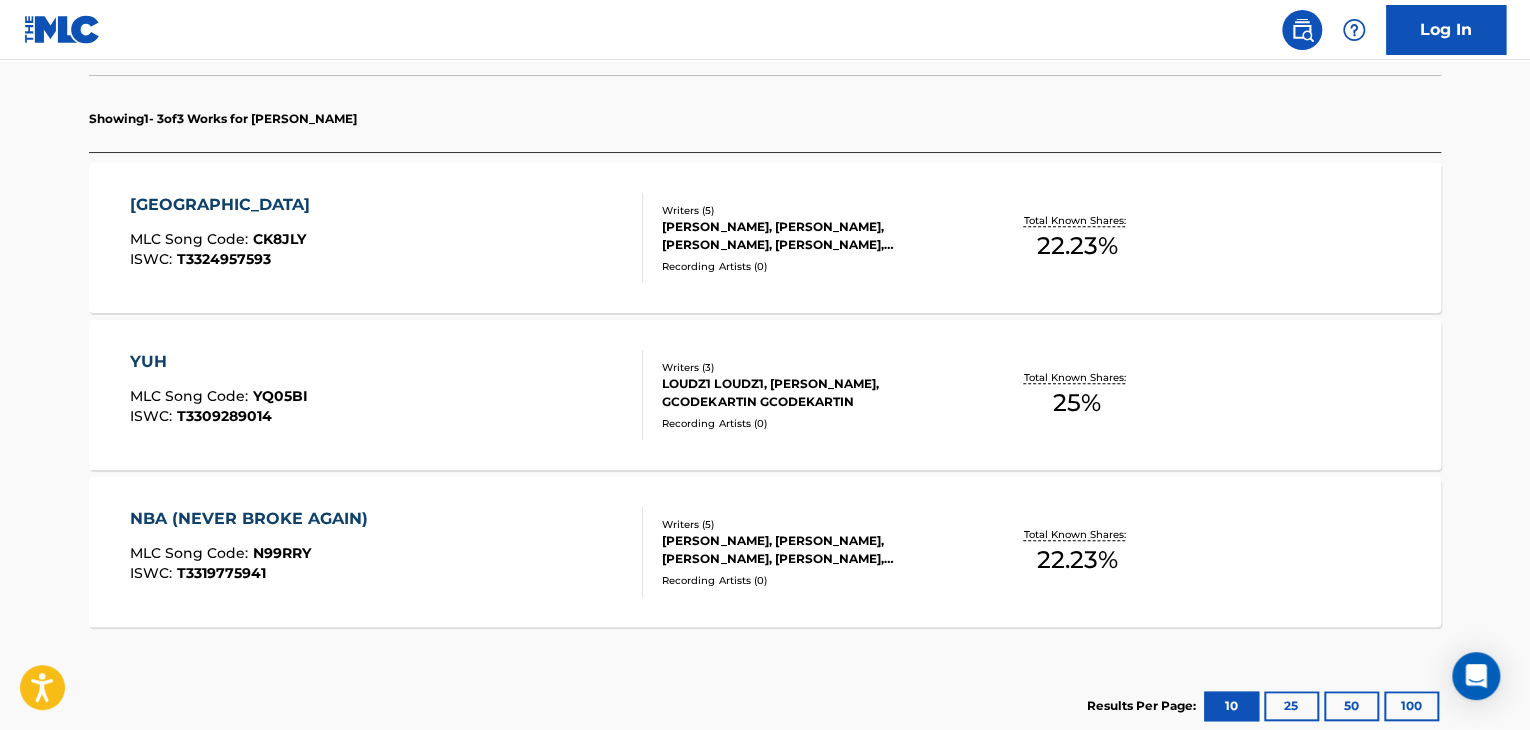 scroll, scrollTop: 691, scrollLeft: 0, axis: vertical 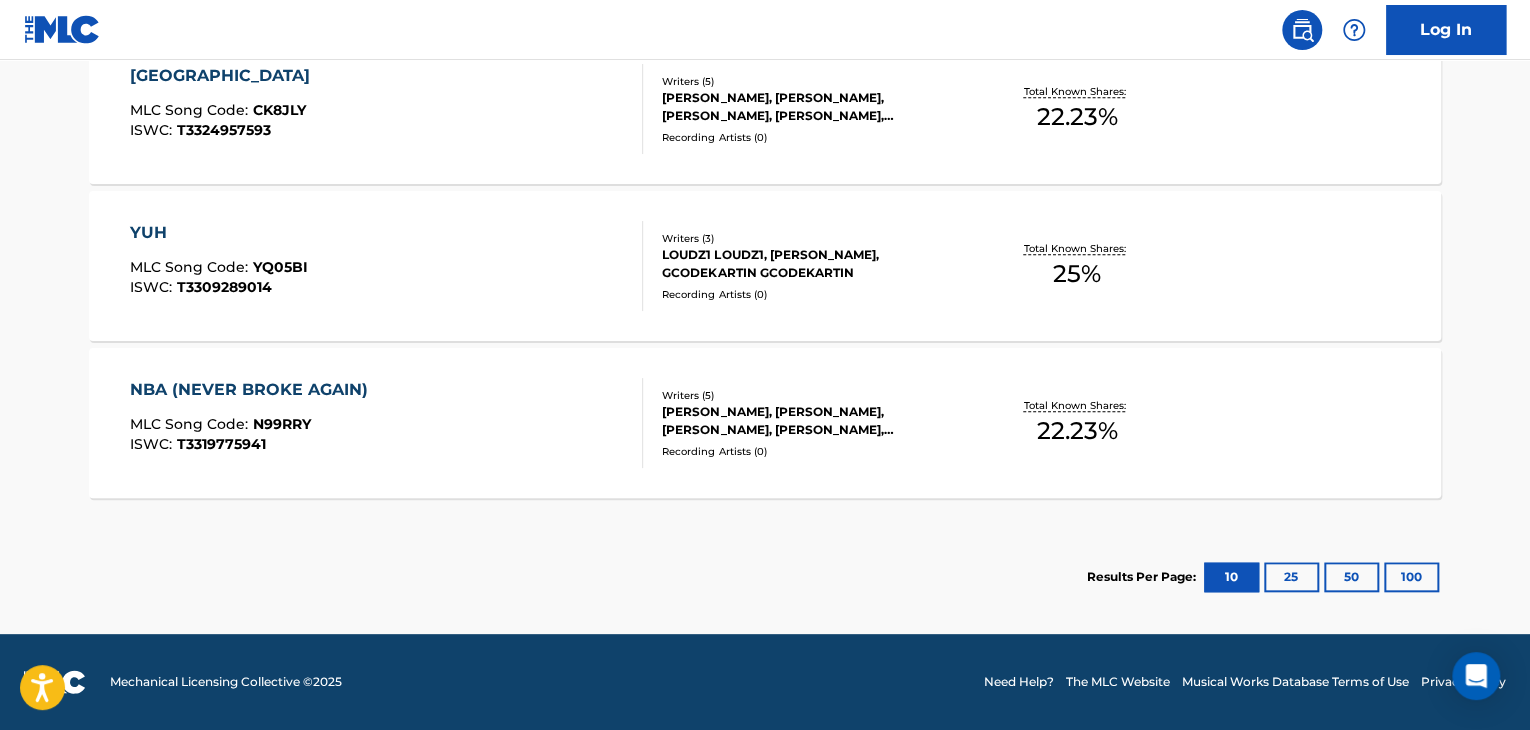 click on "YUH MLC Song Code : YQ05BI ISWC : T3309289014" at bounding box center [387, 266] 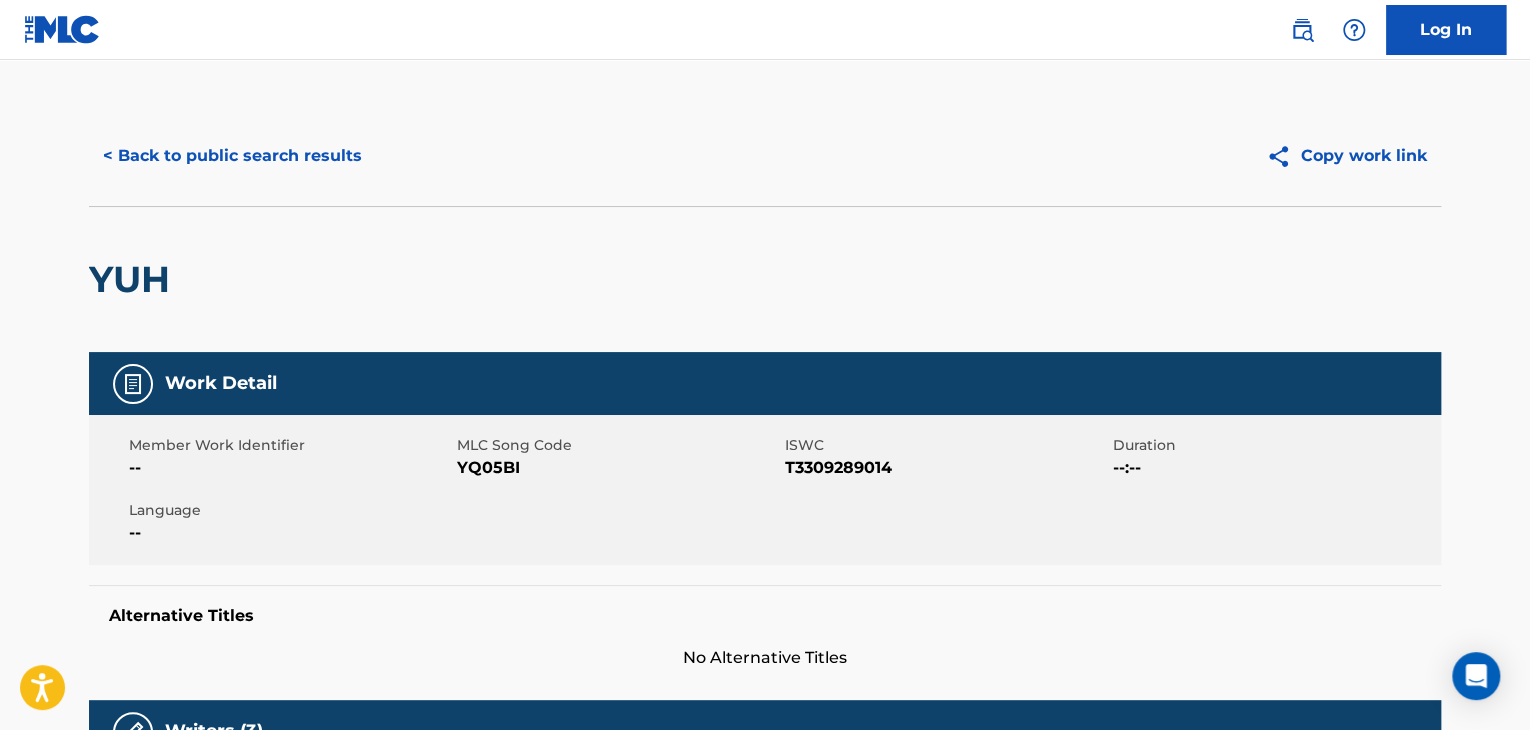scroll, scrollTop: 0, scrollLeft: 0, axis: both 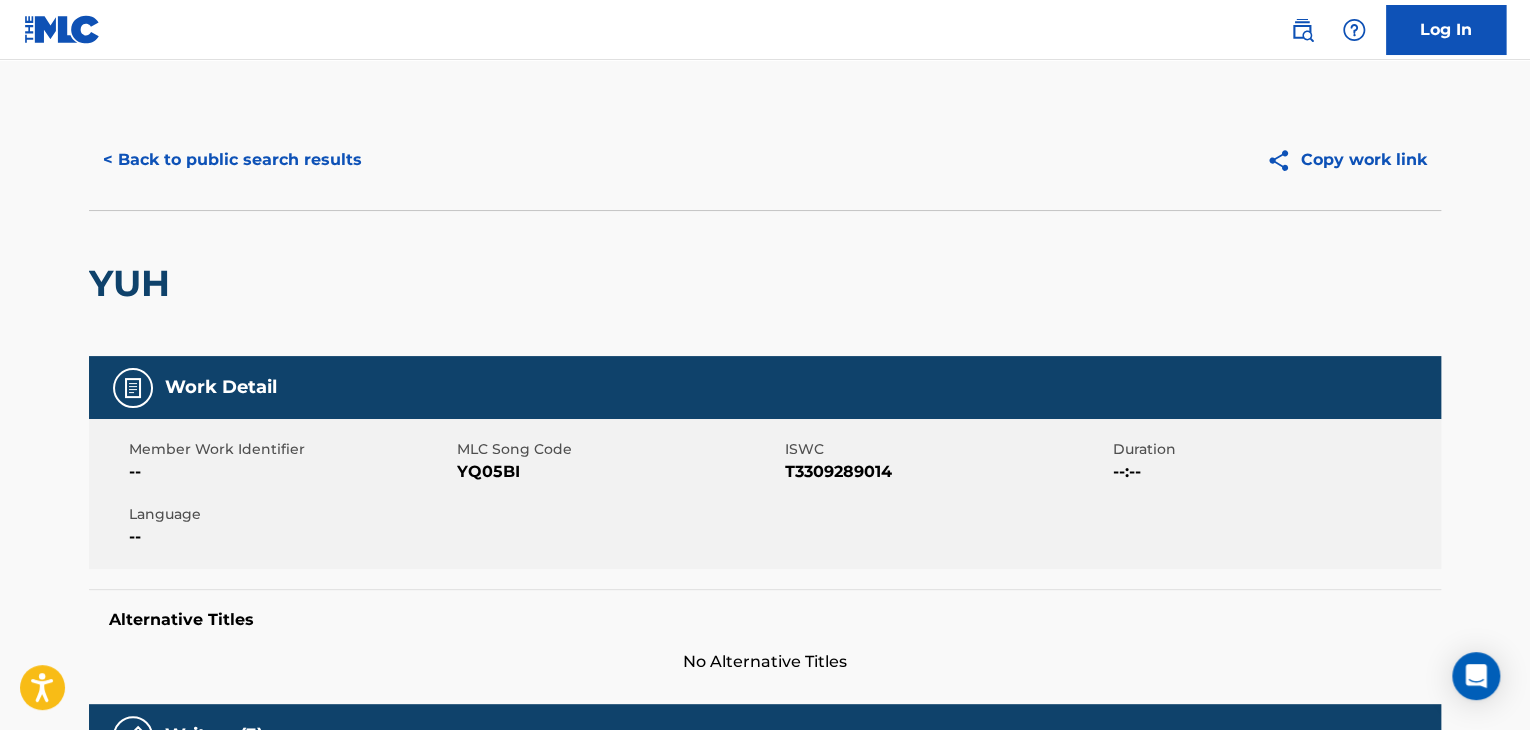 click on "< Back to public search results" at bounding box center (232, 160) 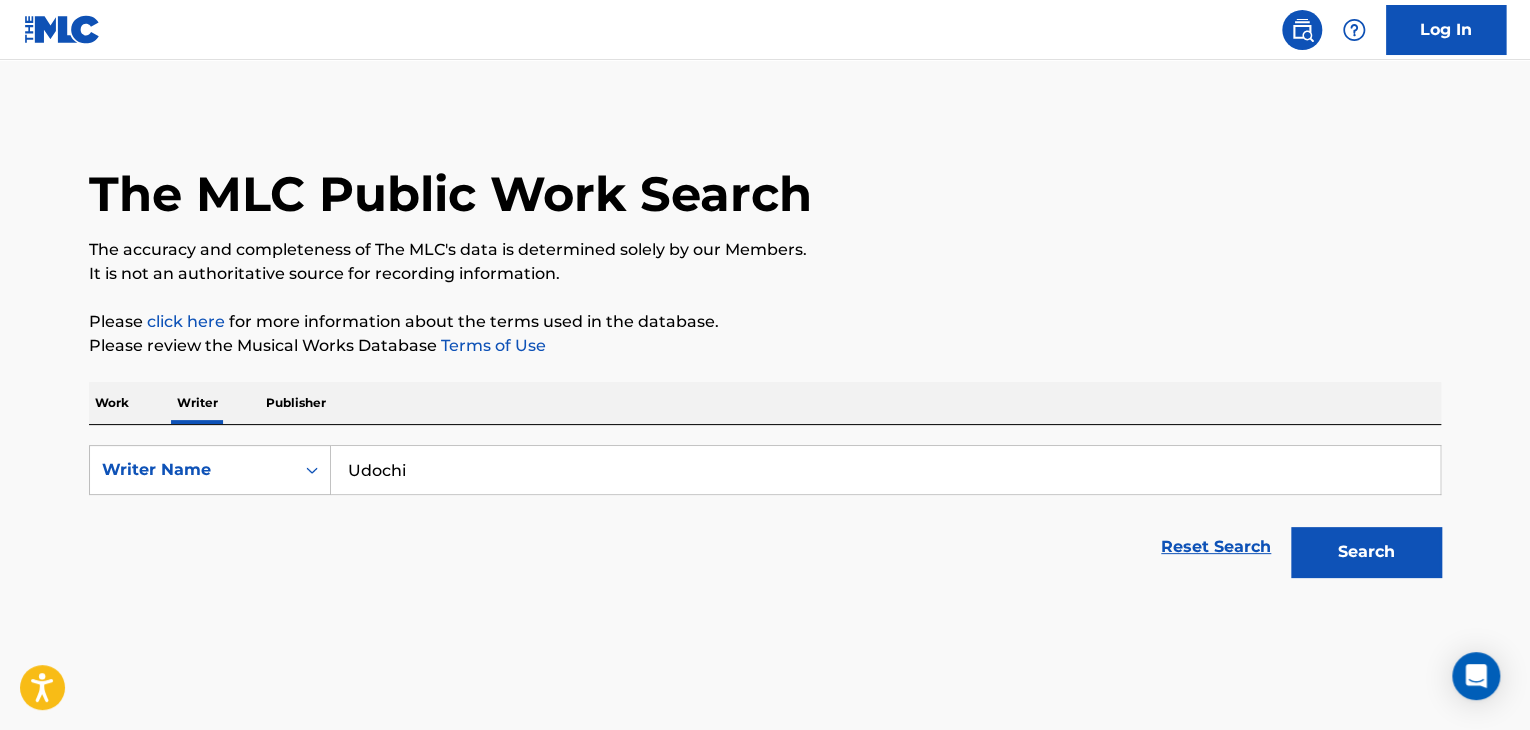 scroll, scrollTop: 24, scrollLeft: 0, axis: vertical 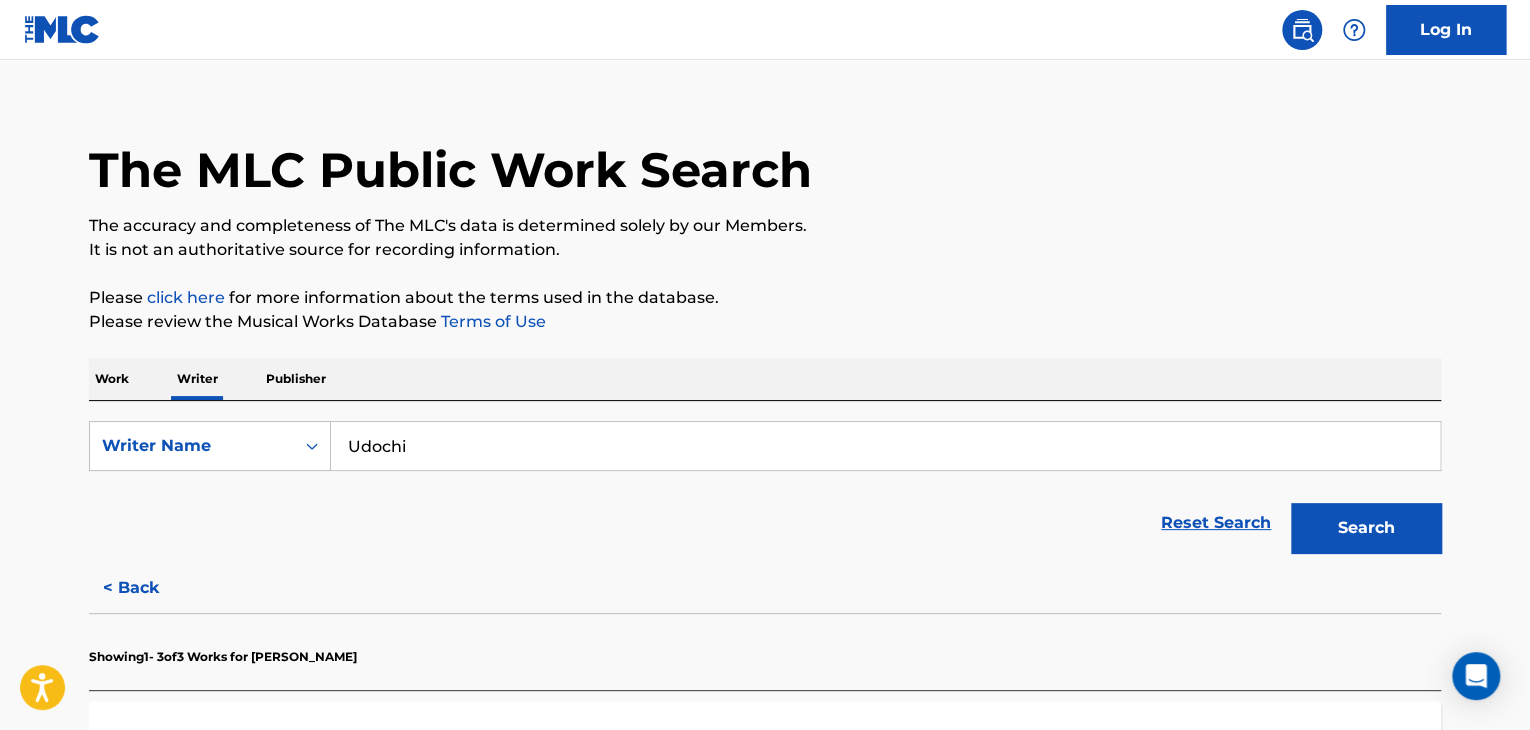 click on "Work" at bounding box center [112, 379] 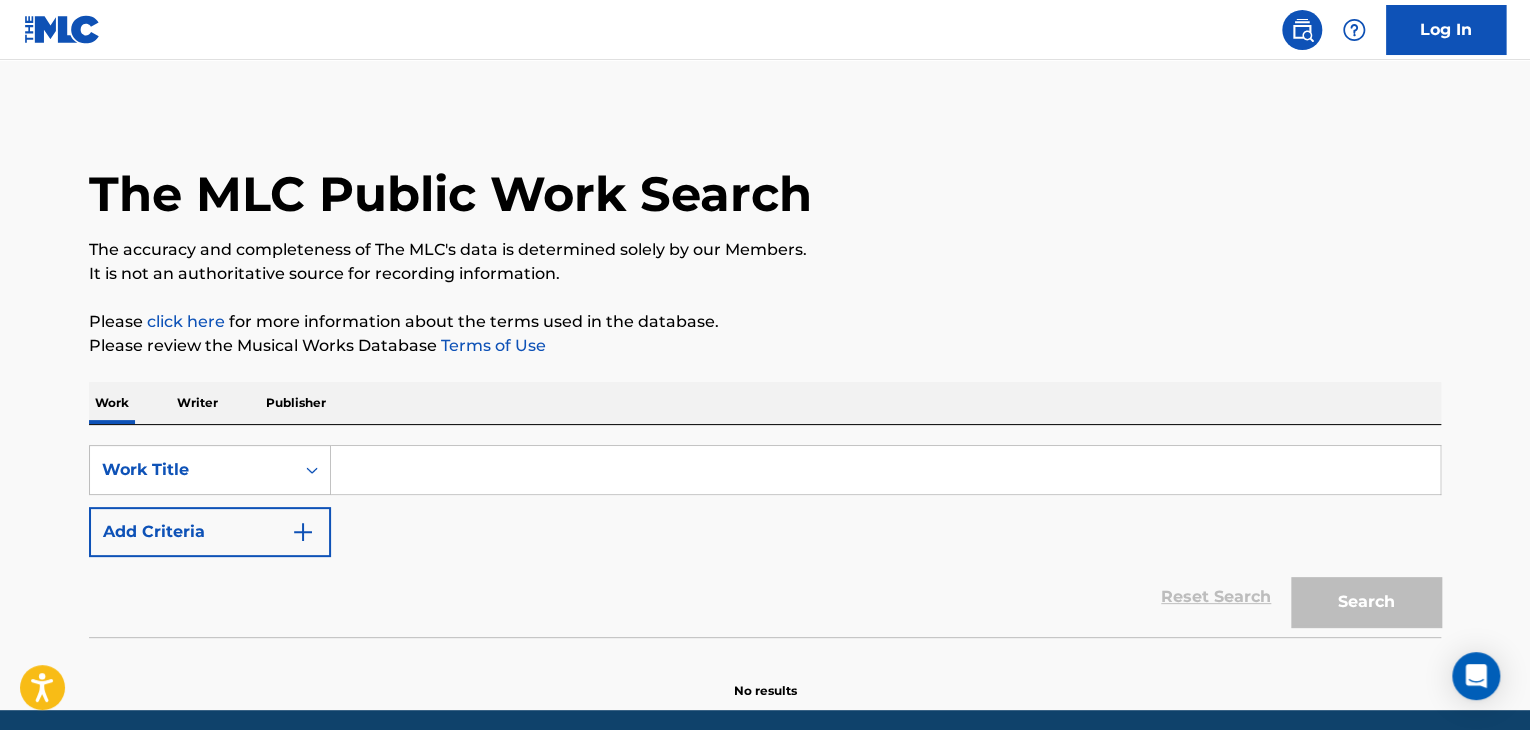 click at bounding box center (885, 470) 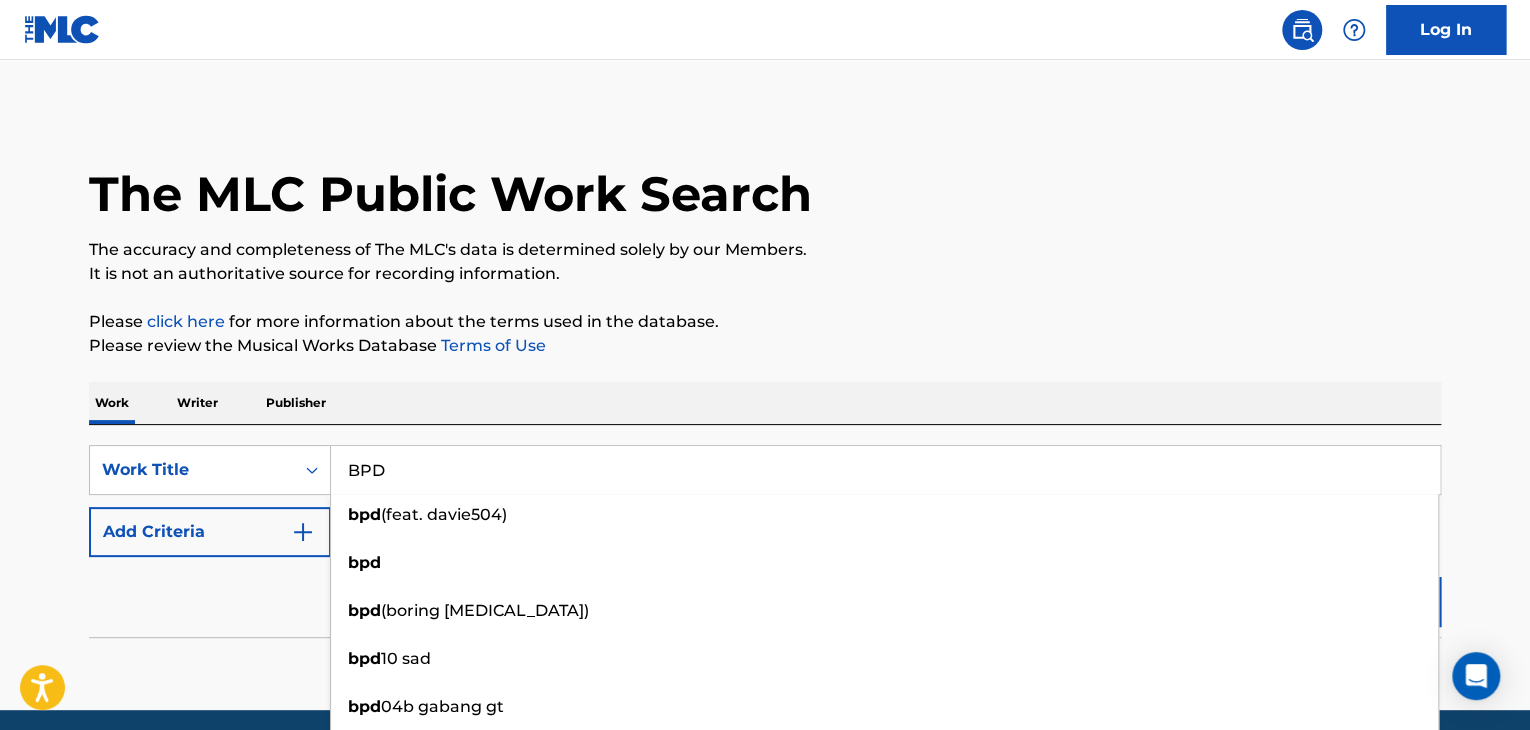 type on "BPD" 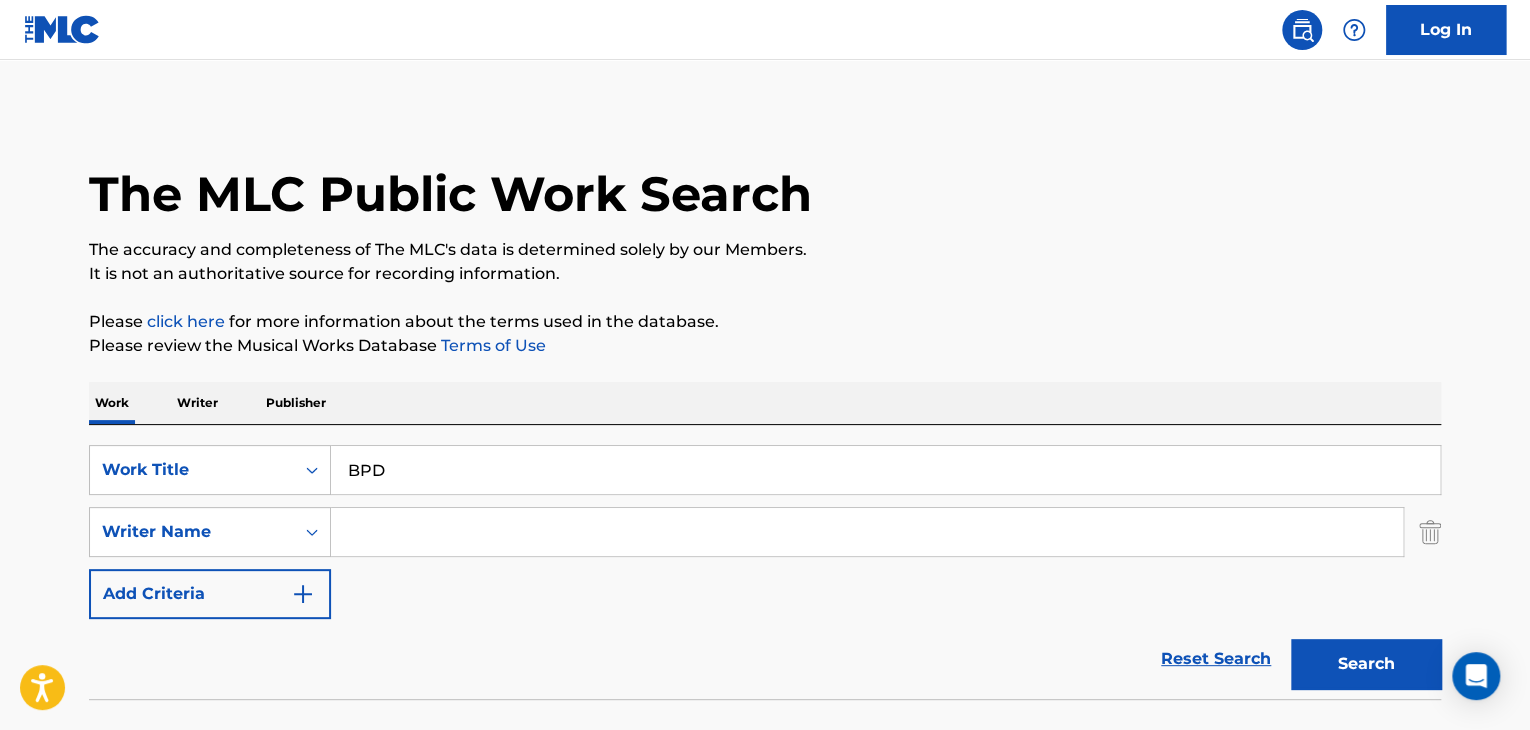 click at bounding box center [867, 532] 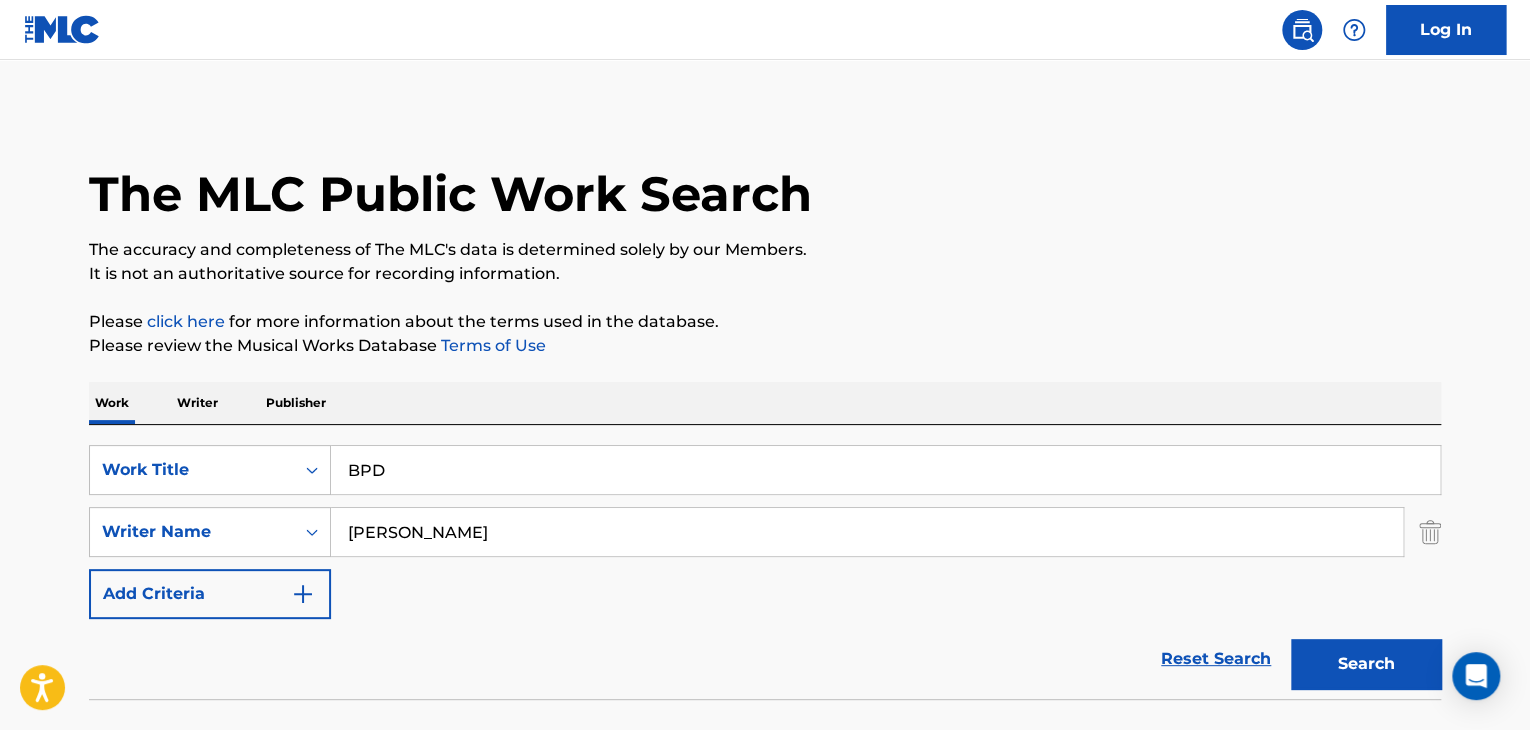 type on "[PERSON_NAME]" 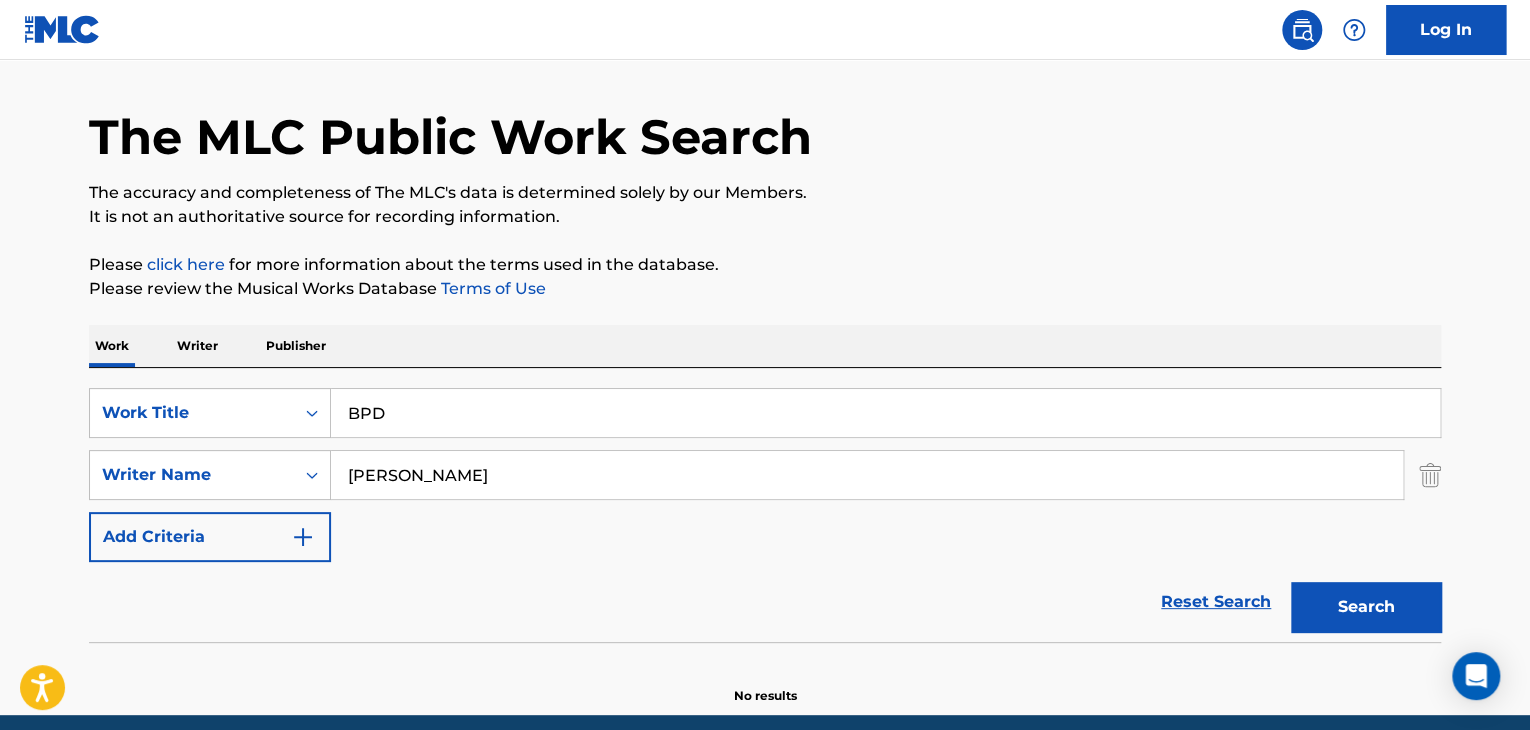 scroll, scrollTop: 138, scrollLeft: 0, axis: vertical 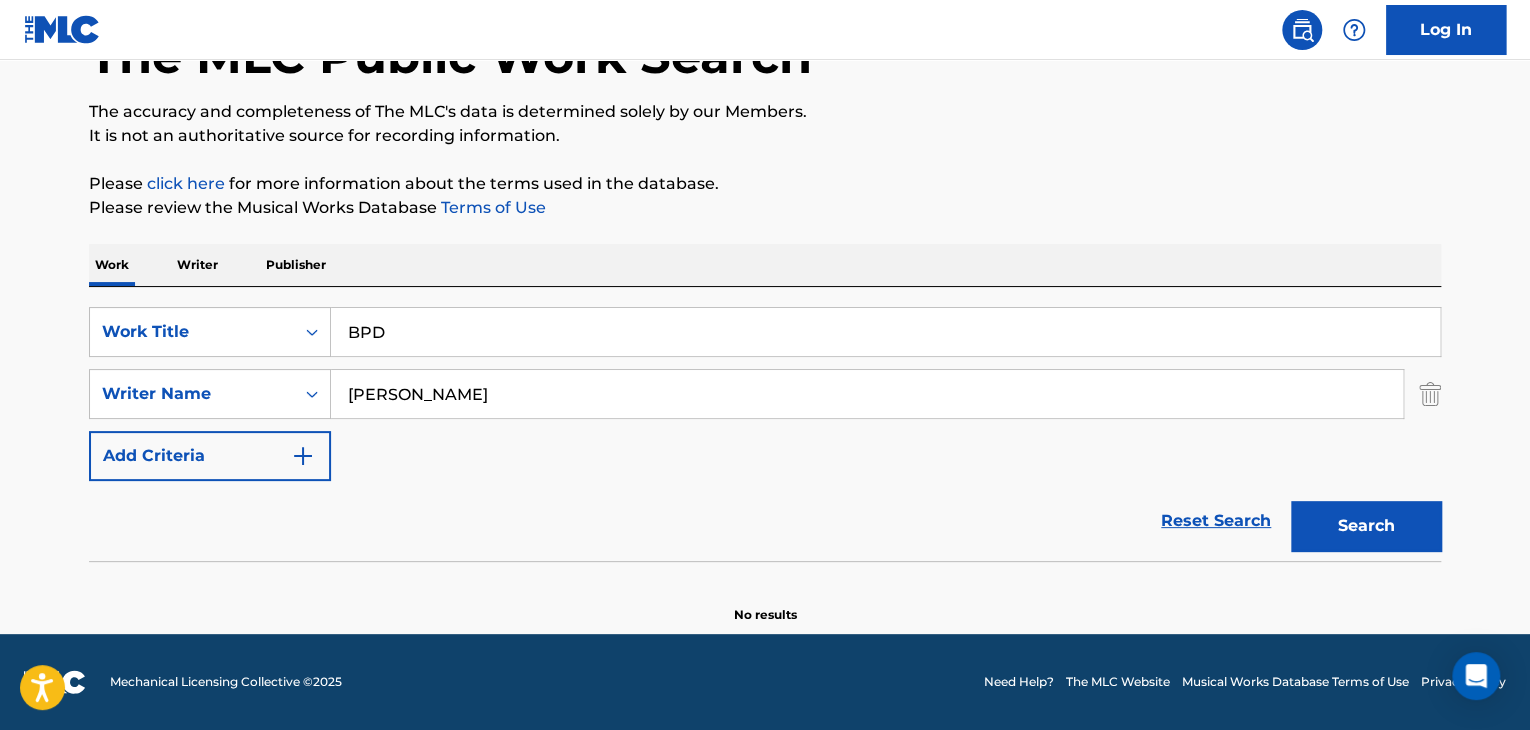 click on "Writer" at bounding box center (197, 265) 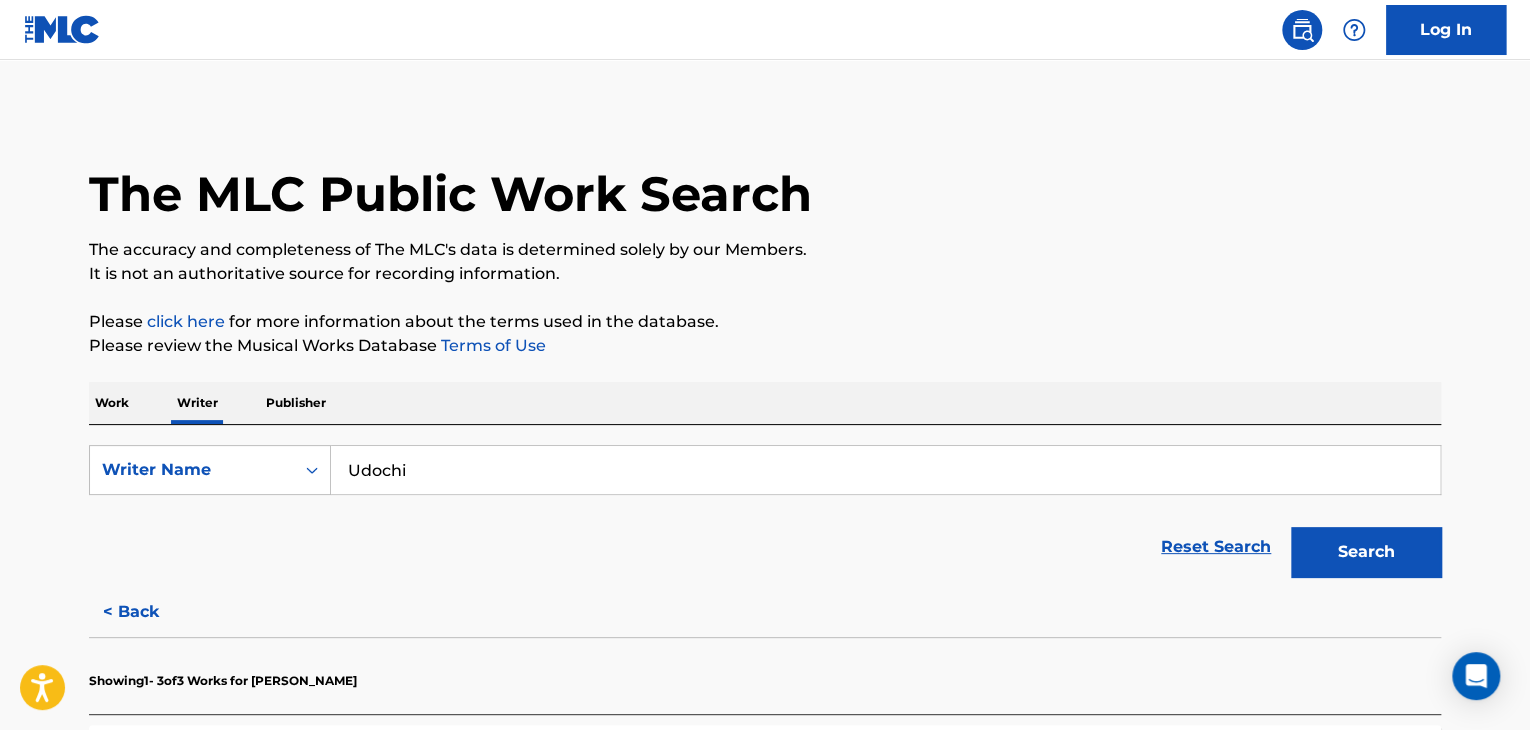 click on "Udochi" at bounding box center (885, 470) 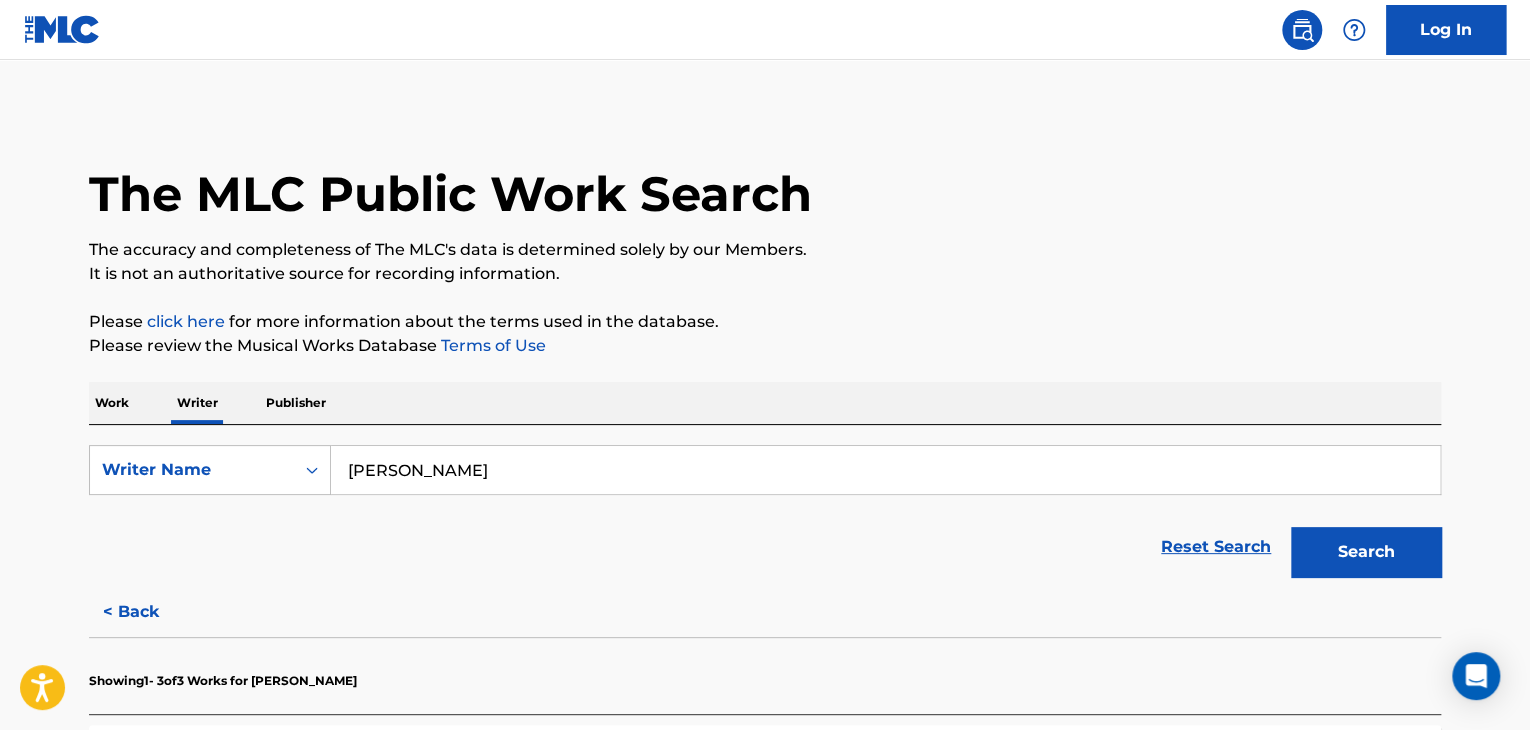 click on "Search" at bounding box center [1366, 552] 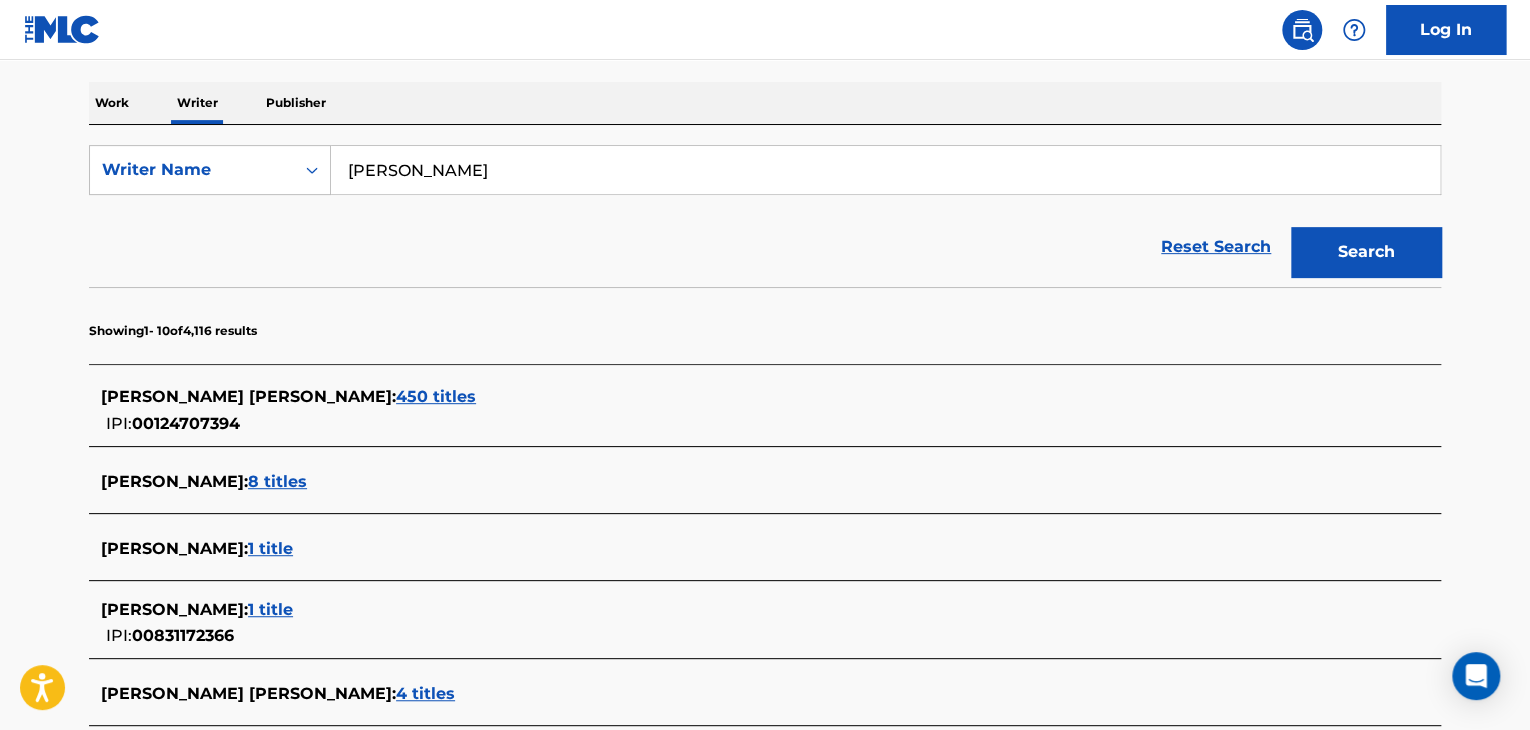 scroll, scrollTop: 100, scrollLeft: 0, axis: vertical 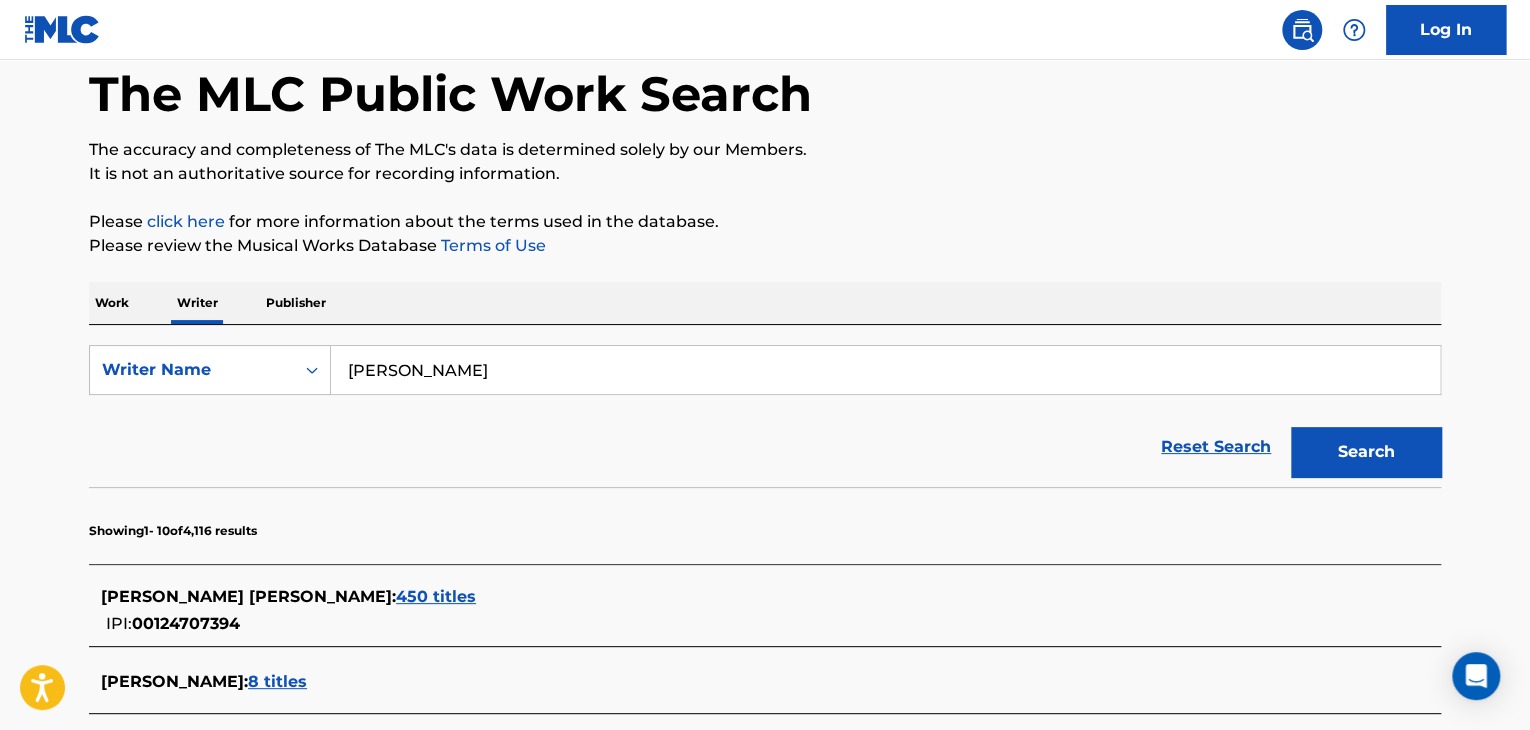 click on "[PERSON_NAME]" at bounding box center [885, 370] 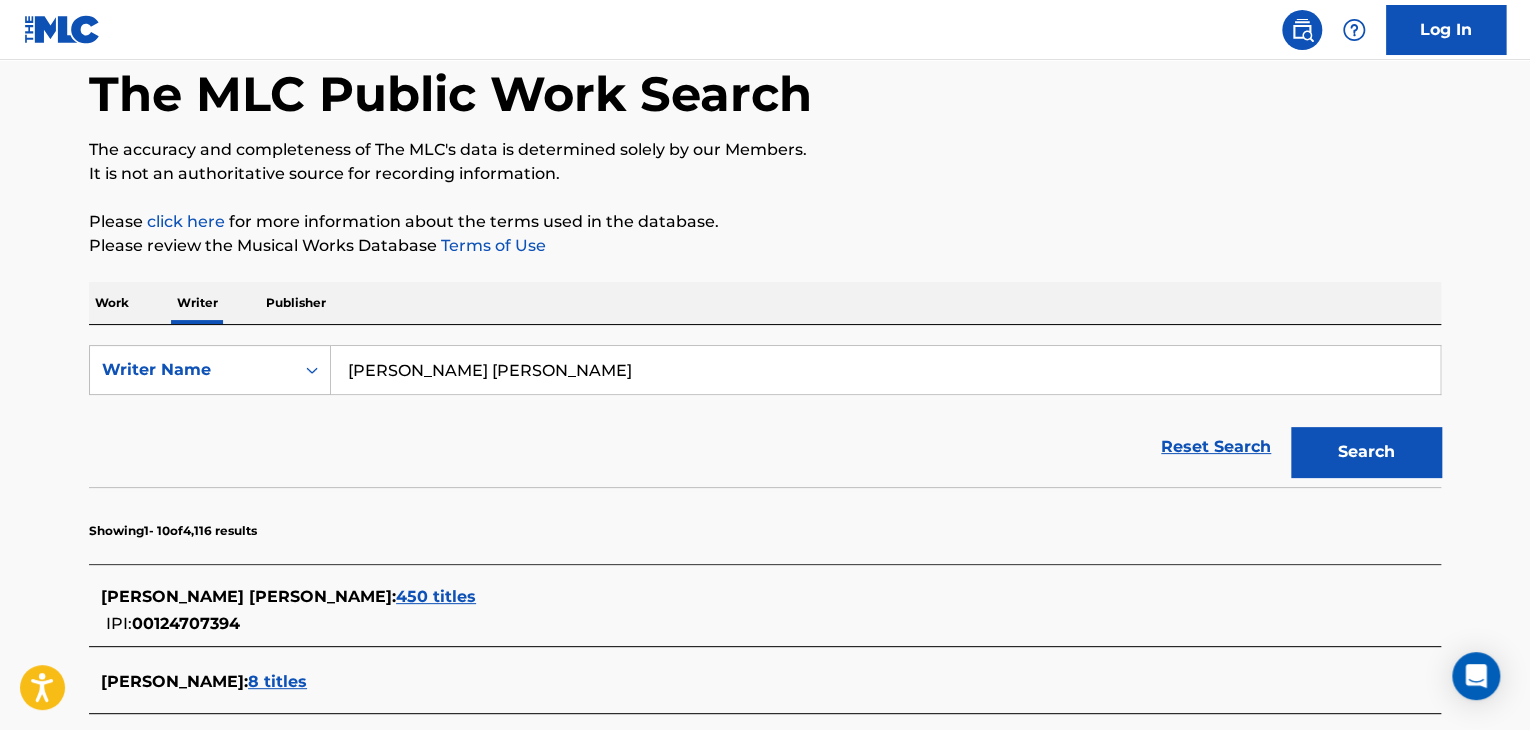 type on "[PERSON_NAME] [PERSON_NAME]" 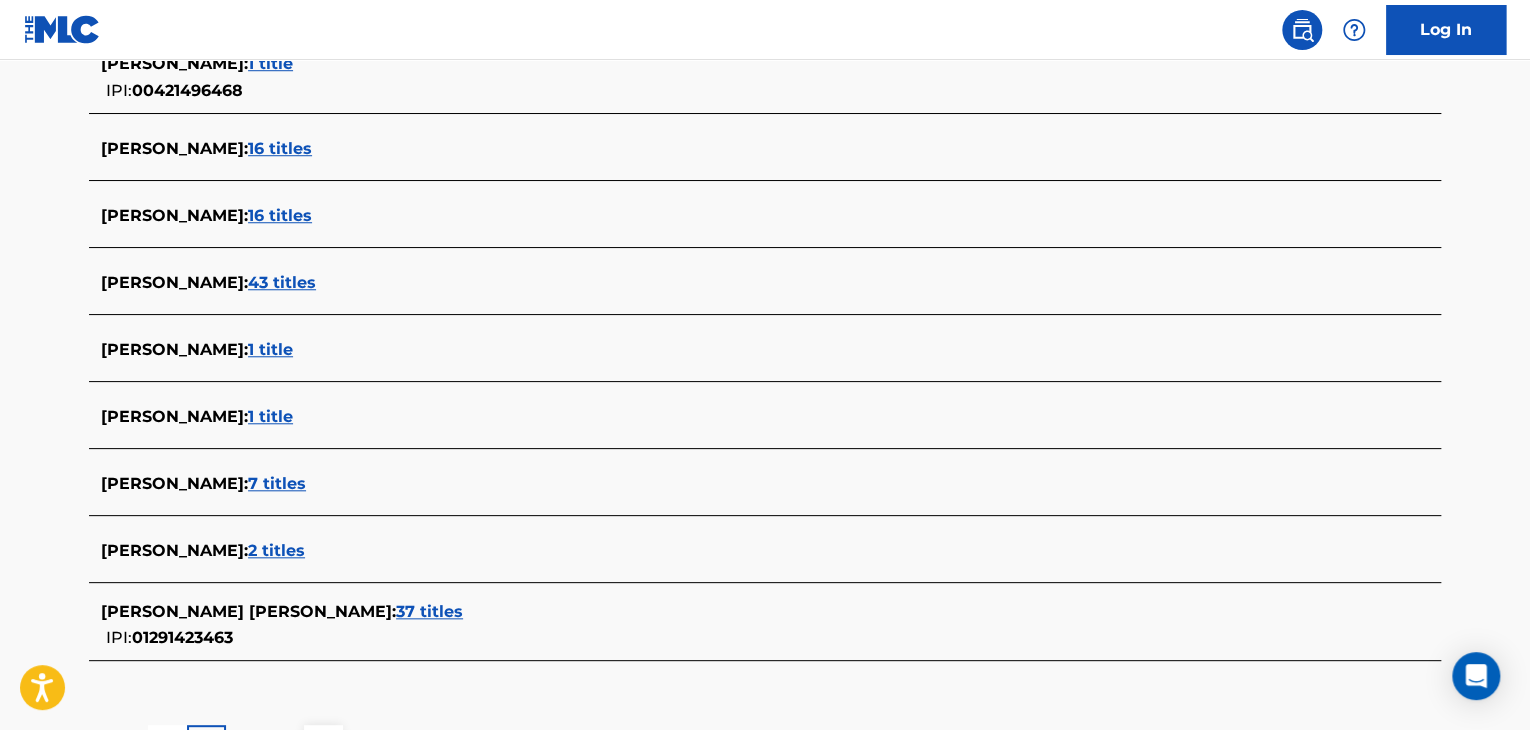 scroll, scrollTop: 800, scrollLeft: 0, axis: vertical 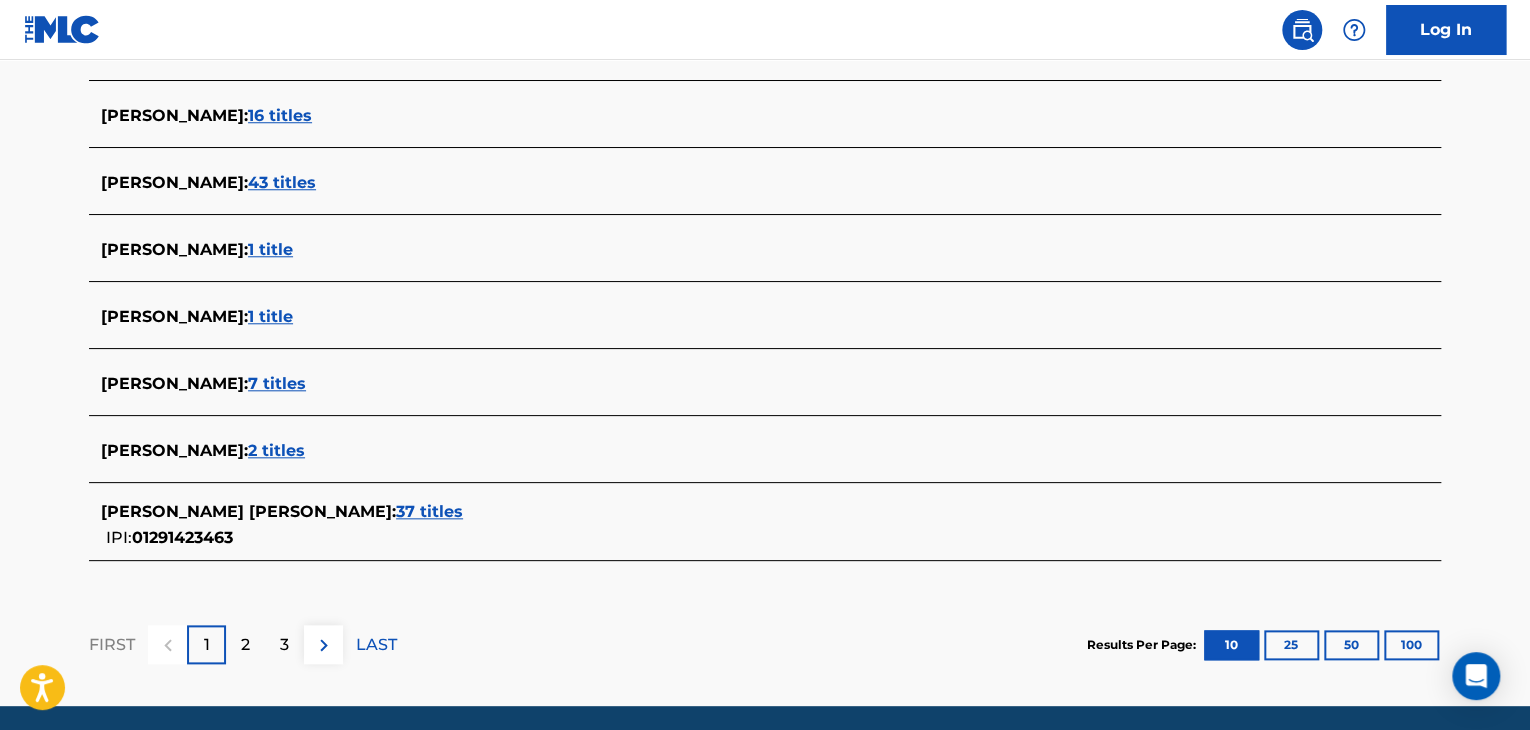 click on "37 titles" at bounding box center [429, 511] 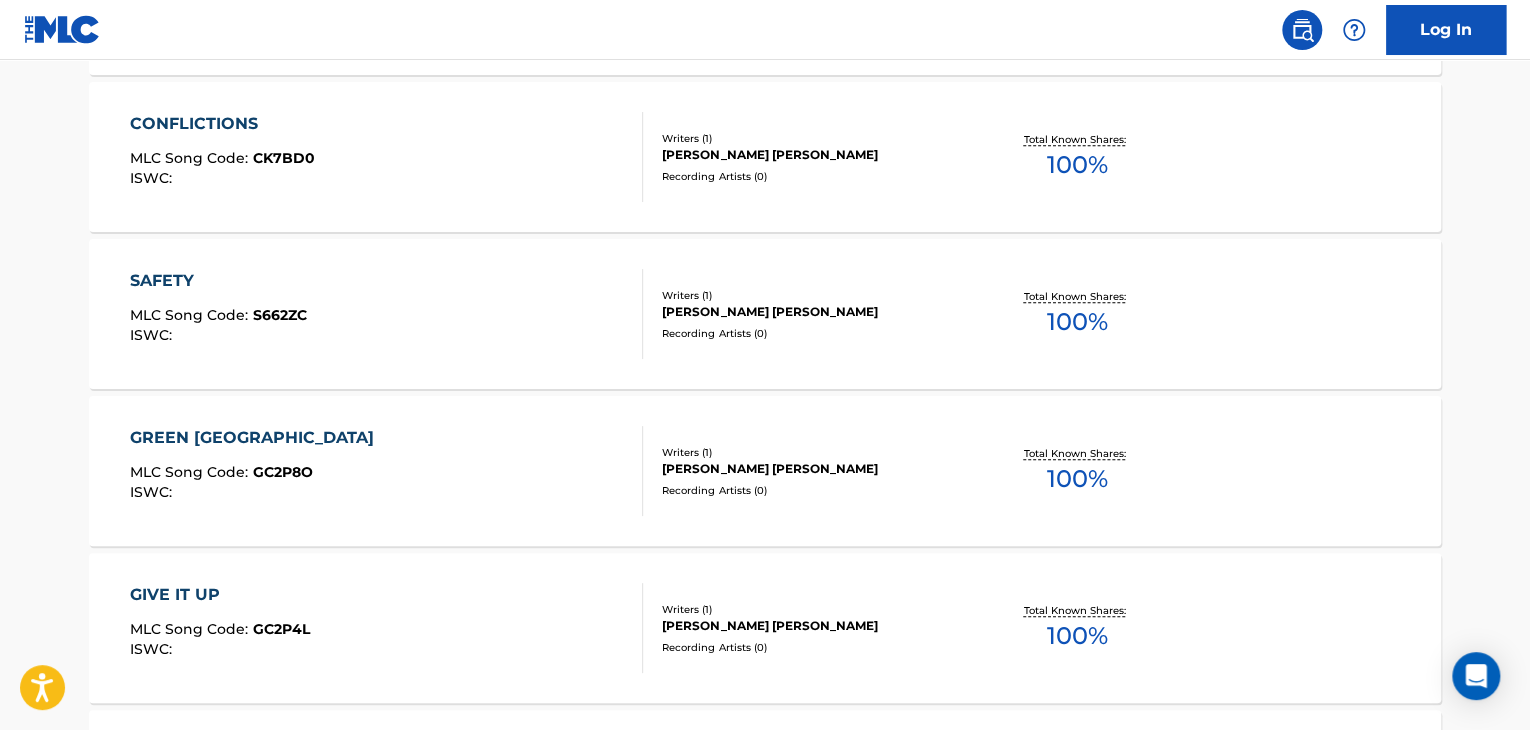 click on "GREEN SPORE VALLEY MLC Song Code : GC2P8O ISWC :" at bounding box center (387, 471) 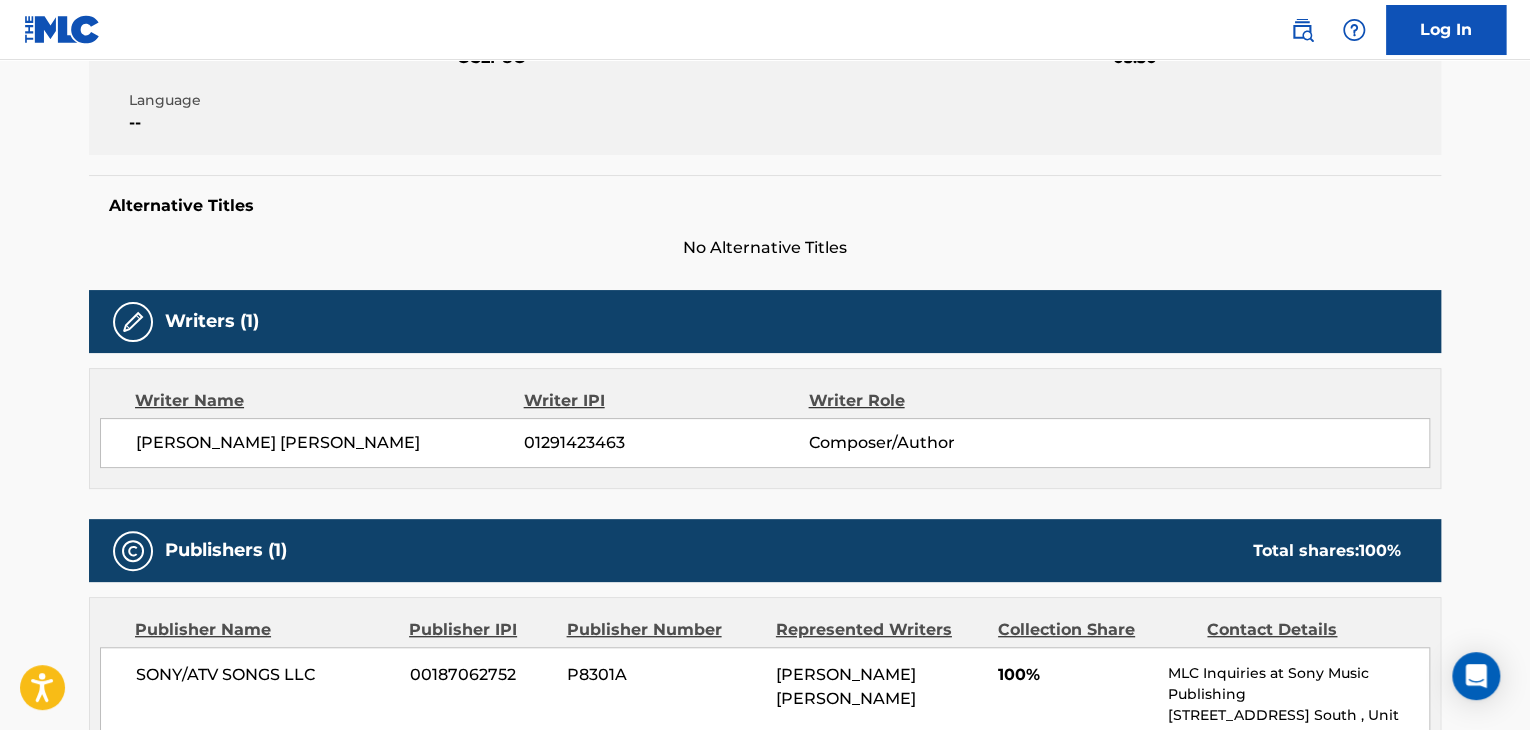 scroll, scrollTop: 500, scrollLeft: 0, axis: vertical 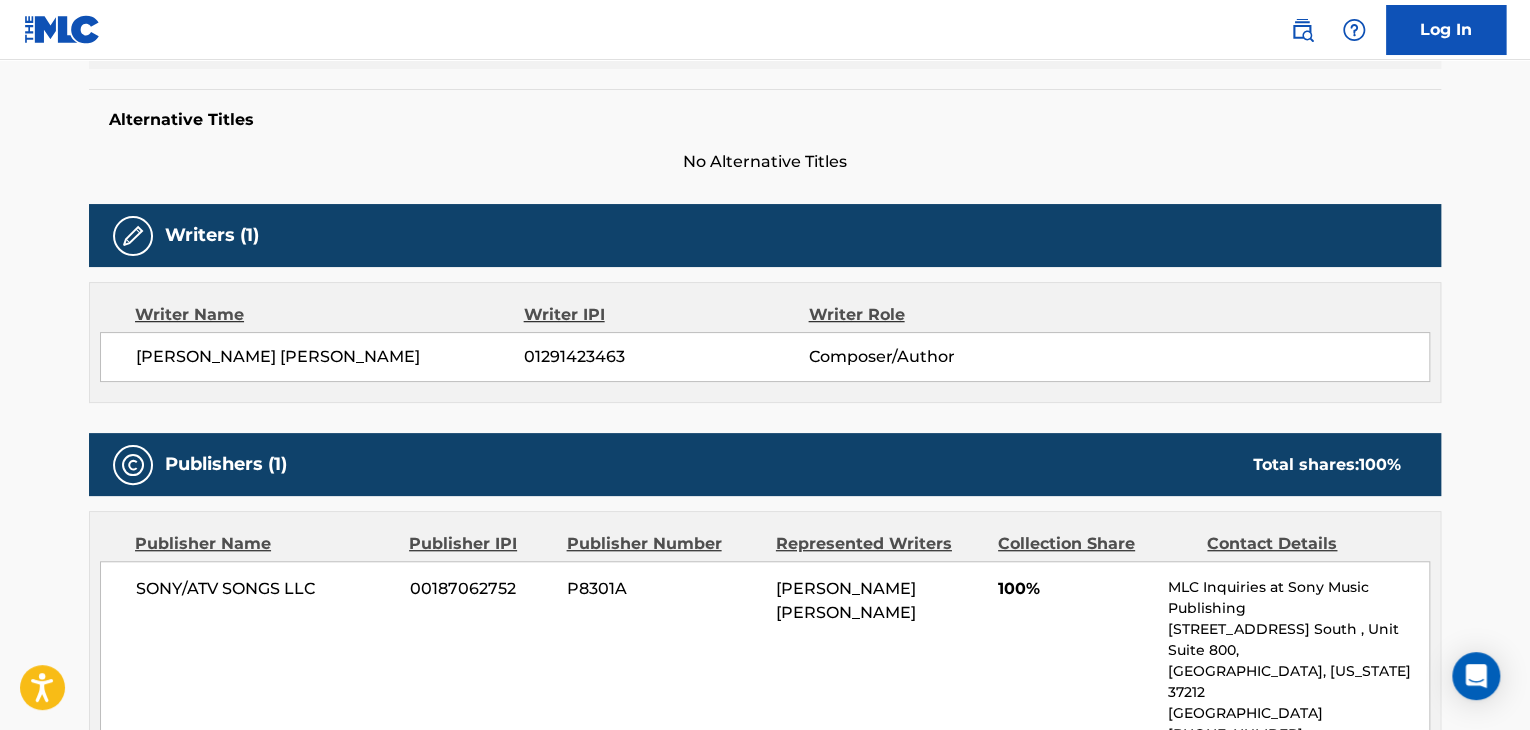 click on "01291423463" at bounding box center (666, 357) 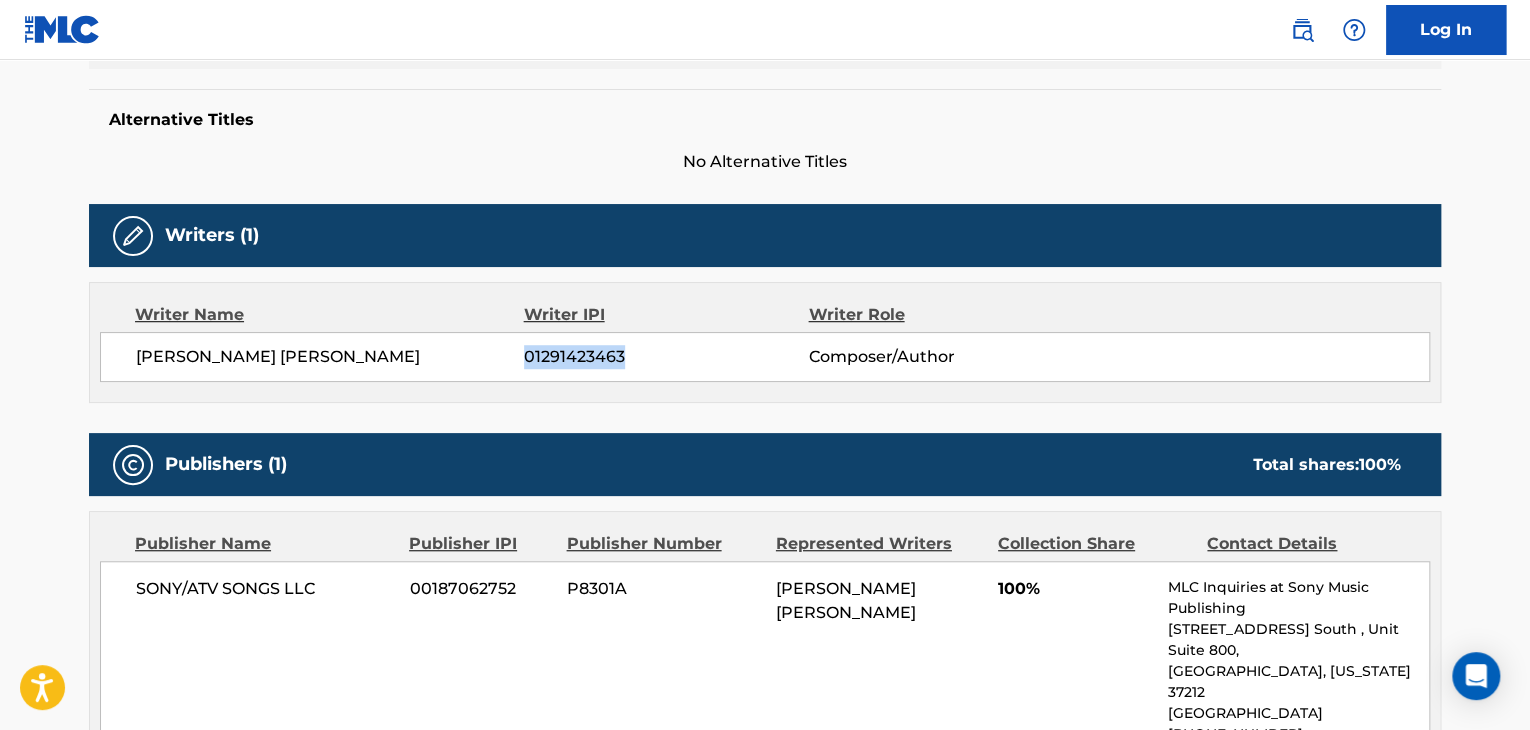 click on "01291423463" at bounding box center (666, 357) 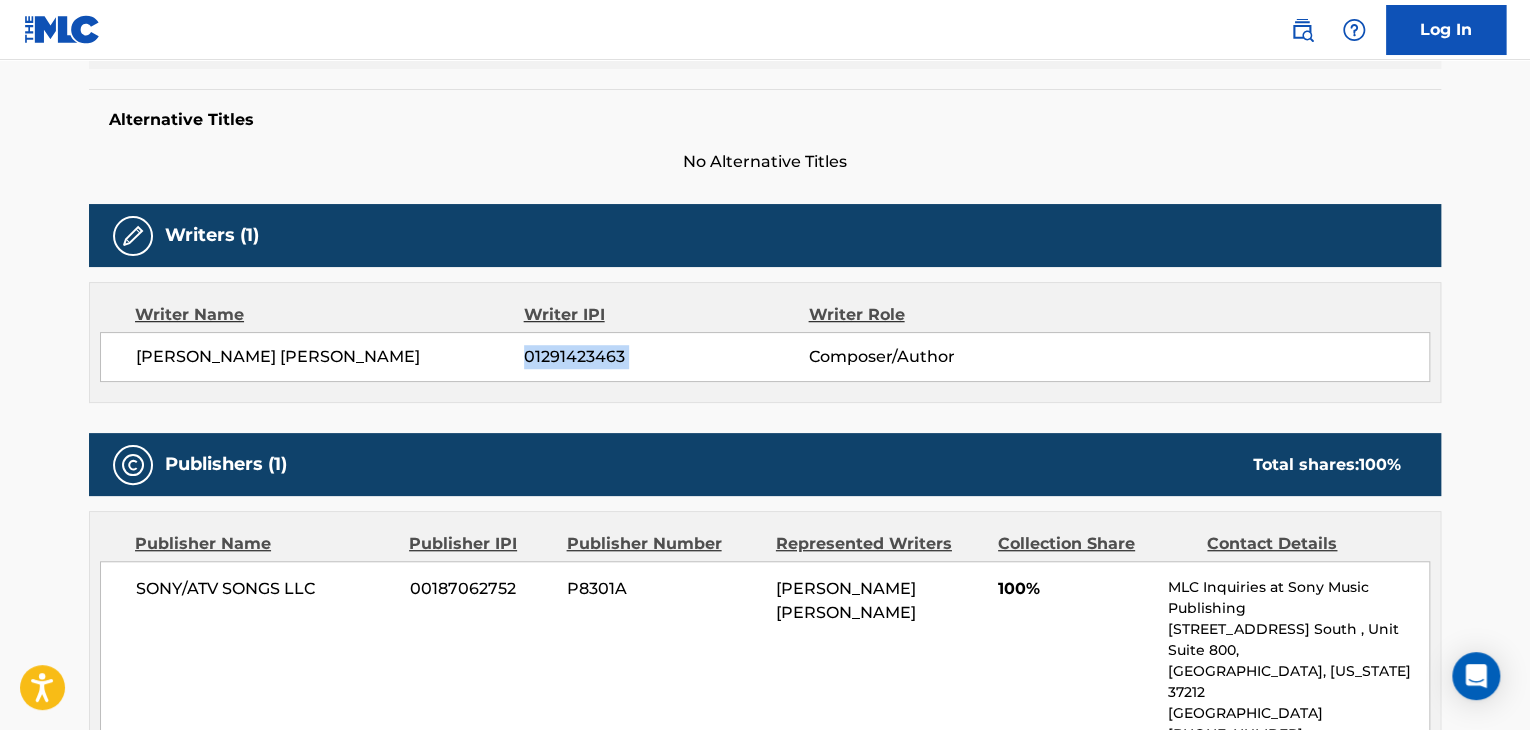 click on "01291423463" at bounding box center [666, 357] 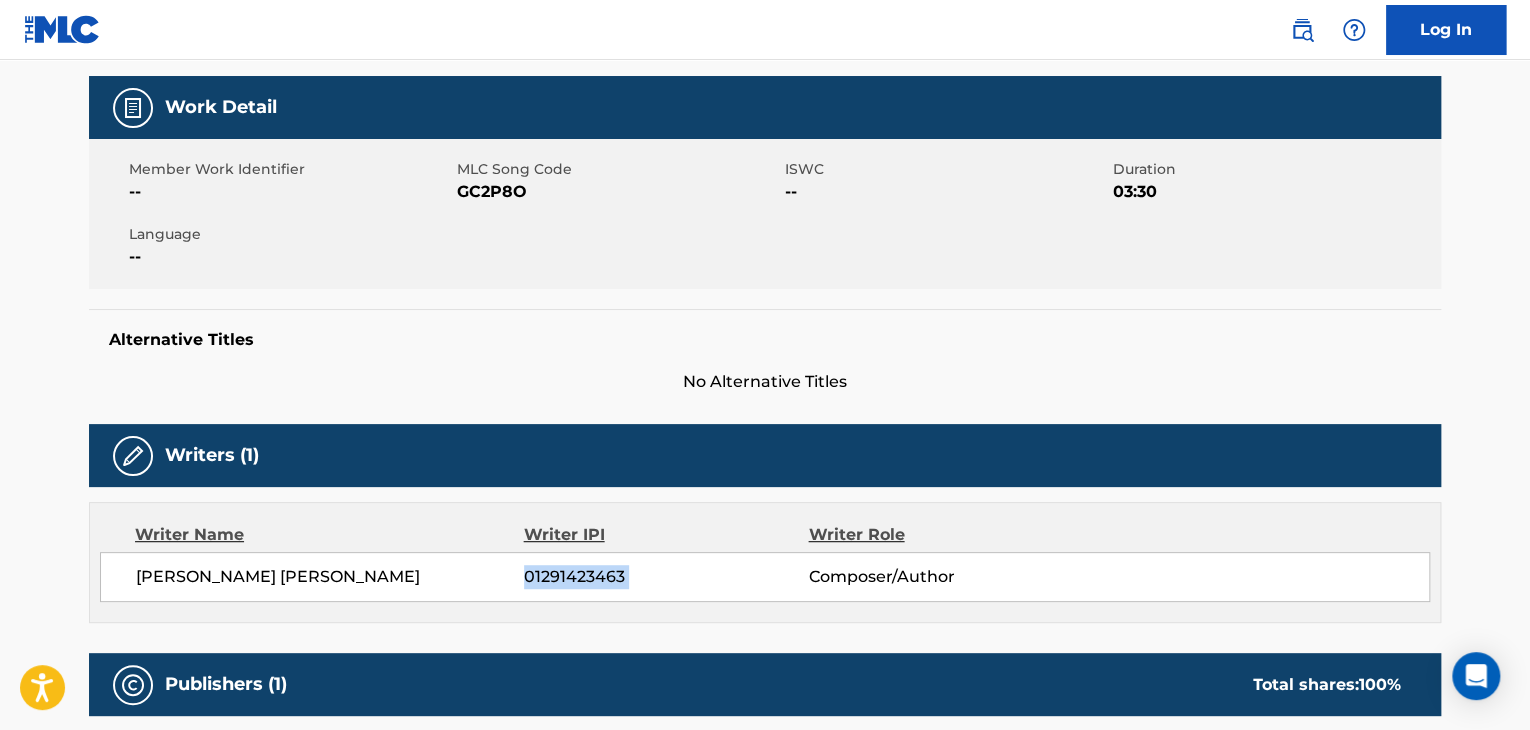 scroll, scrollTop: 200, scrollLeft: 0, axis: vertical 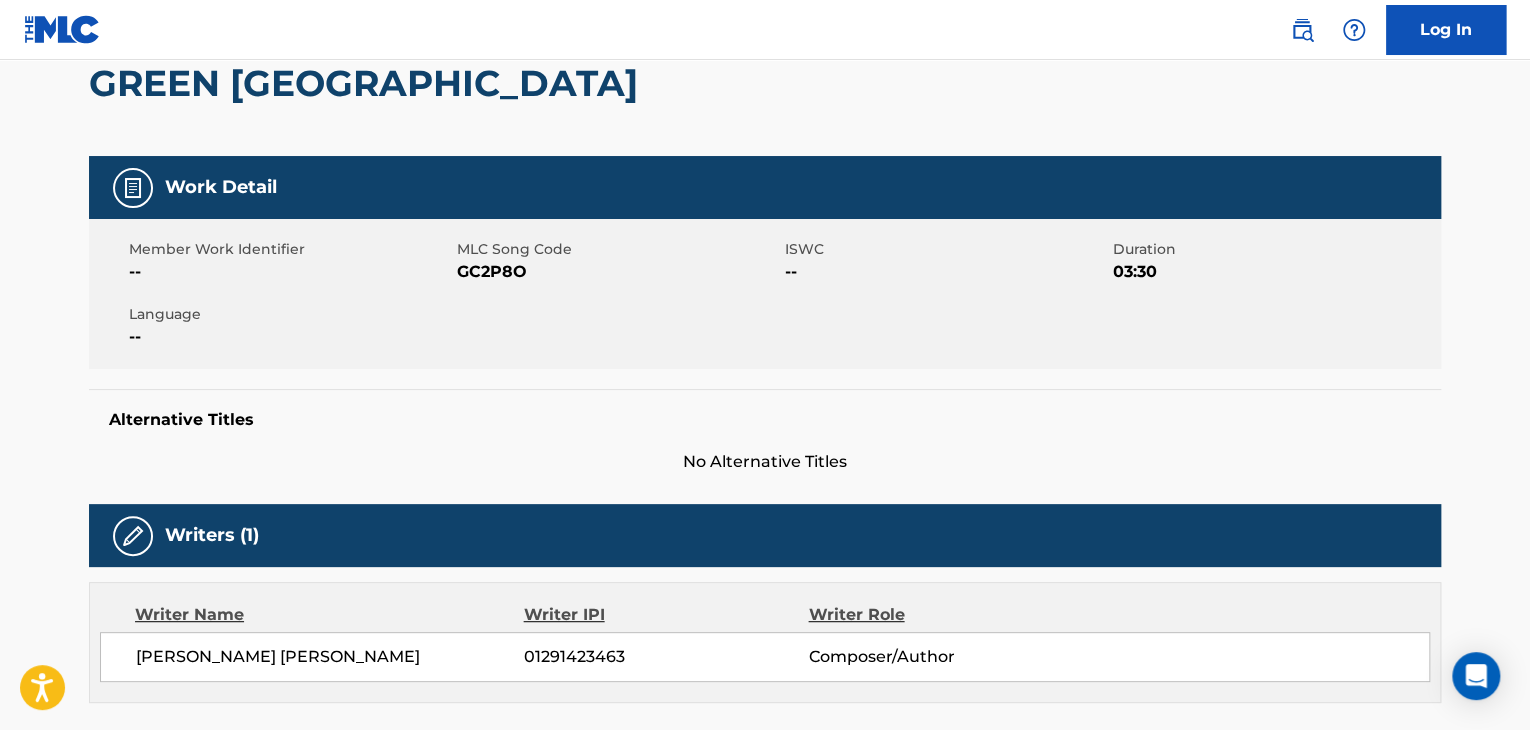 click on "GC2P8O" at bounding box center [618, 272] 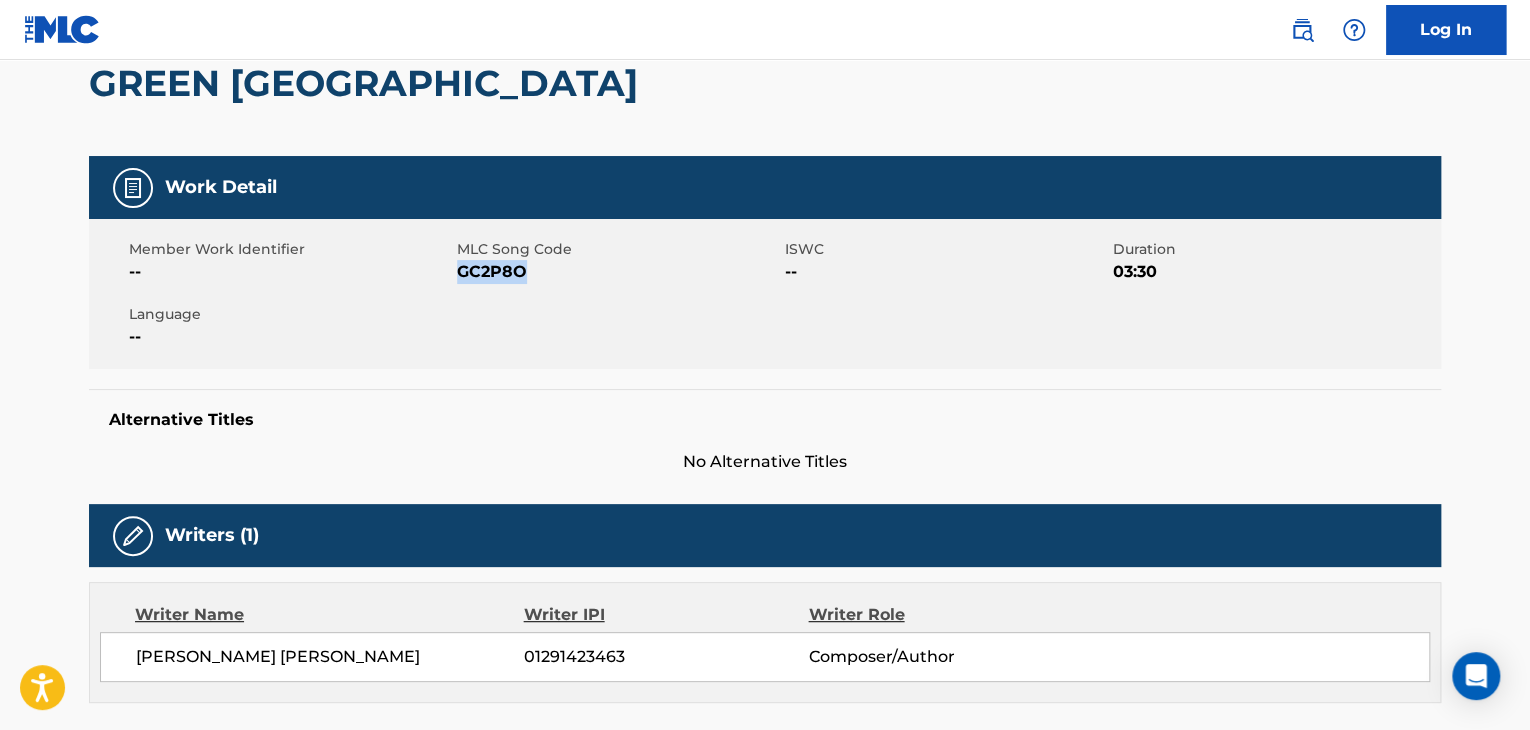click on "GC2P8O" at bounding box center [618, 272] 